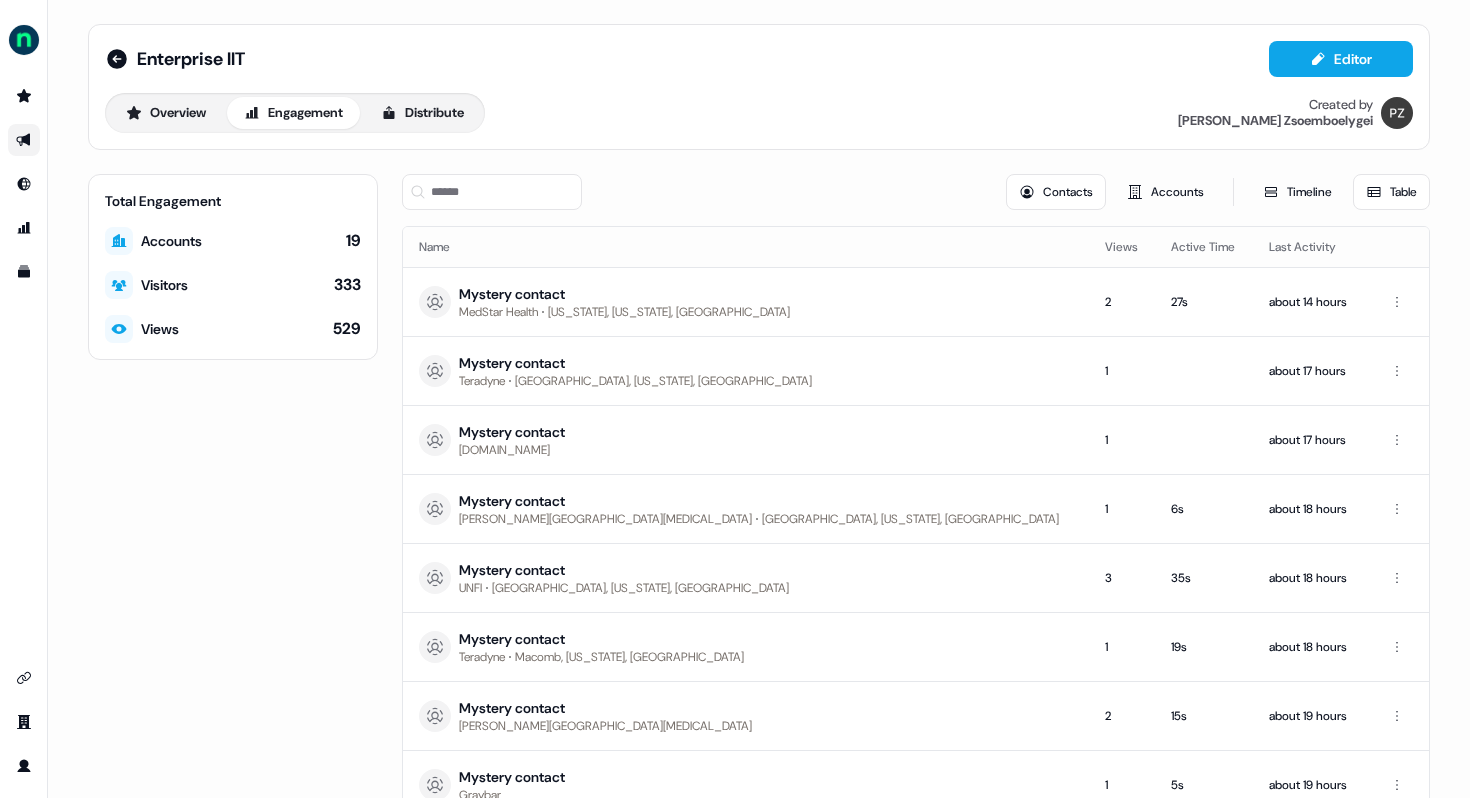 scroll, scrollTop: 0, scrollLeft: 0, axis: both 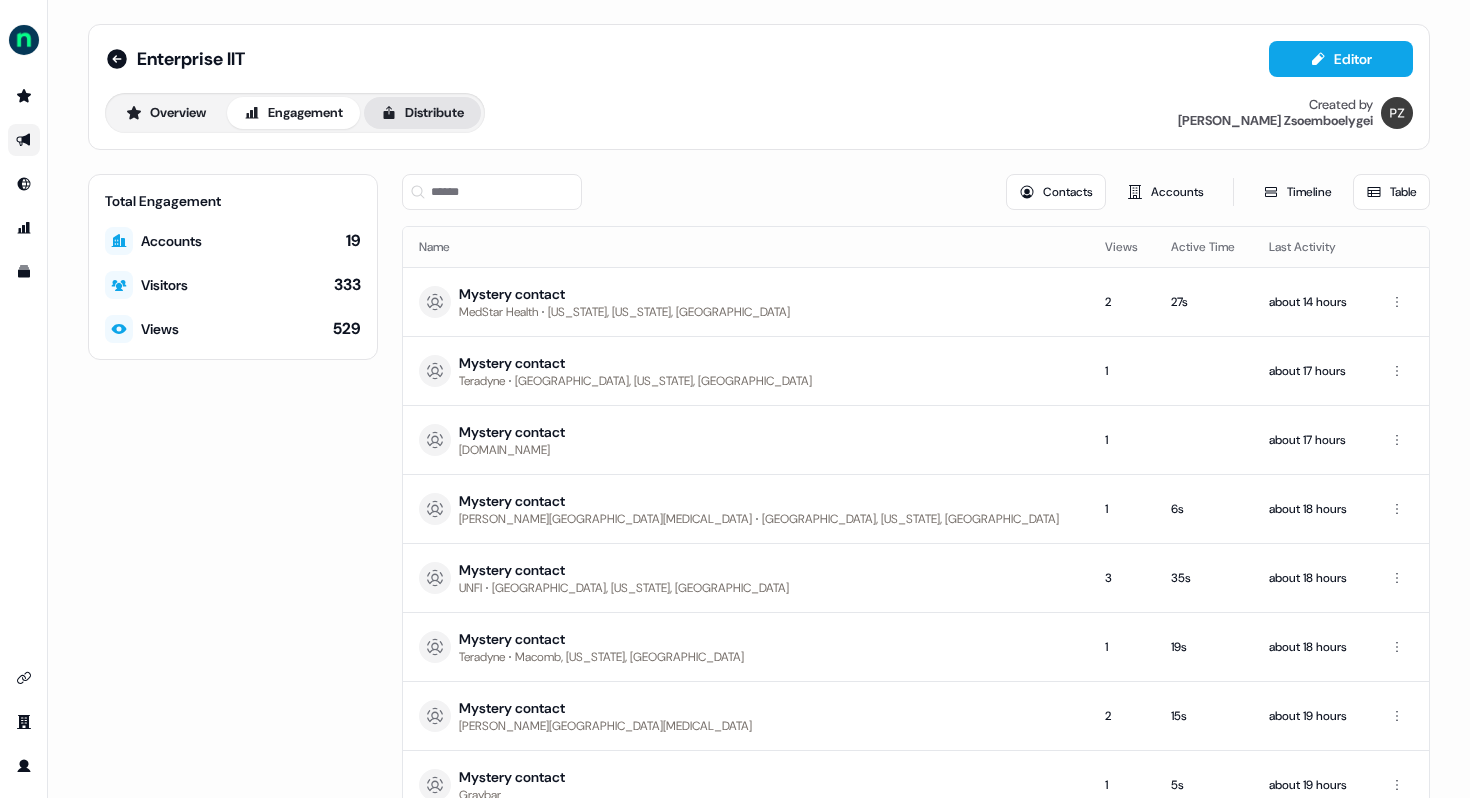 click on "Distribute" at bounding box center [422, 113] 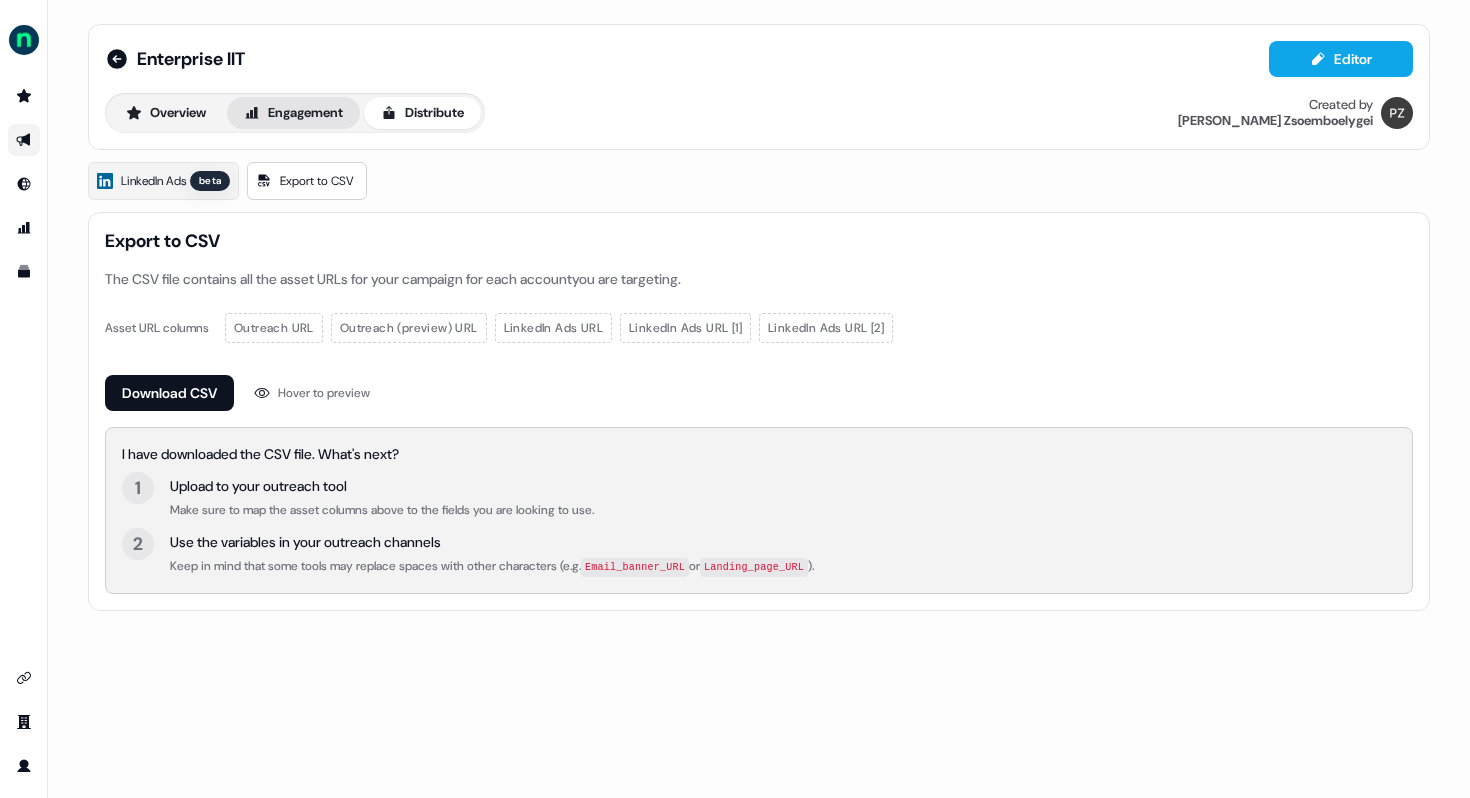 click on "Engagement" at bounding box center [293, 113] 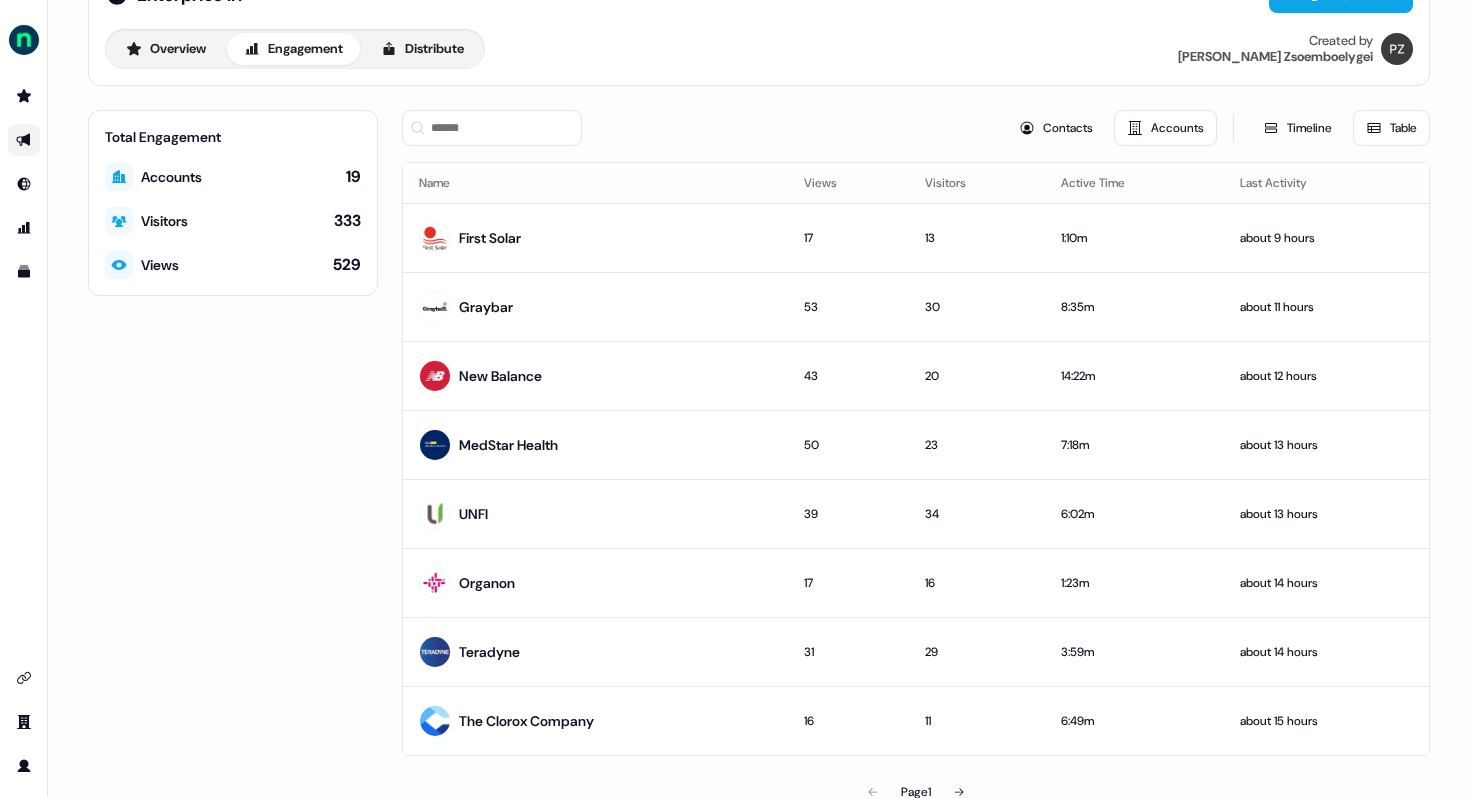 scroll, scrollTop: 101, scrollLeft: 0, axis: vertical 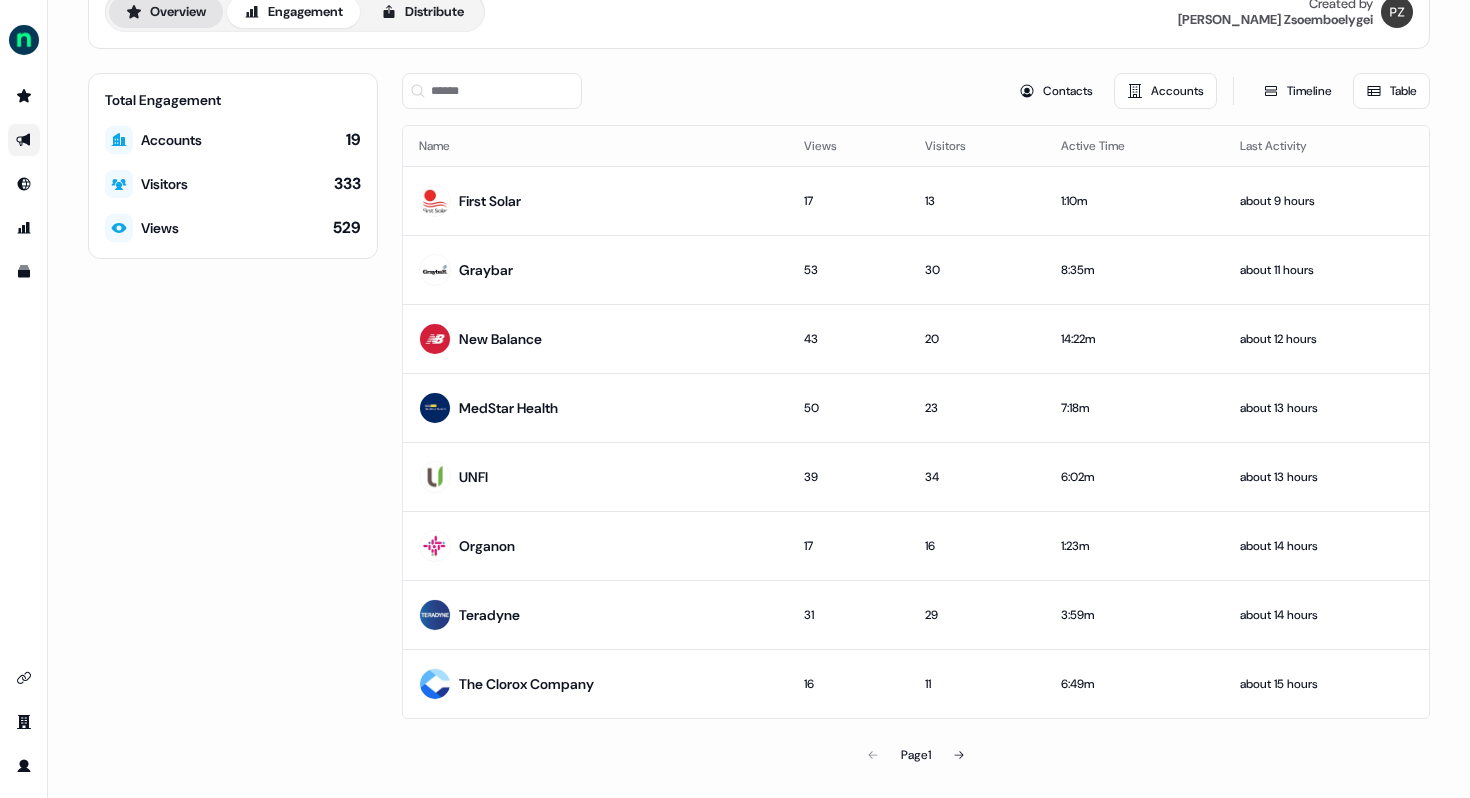click on "Overview" at bounding box center [166, 12] 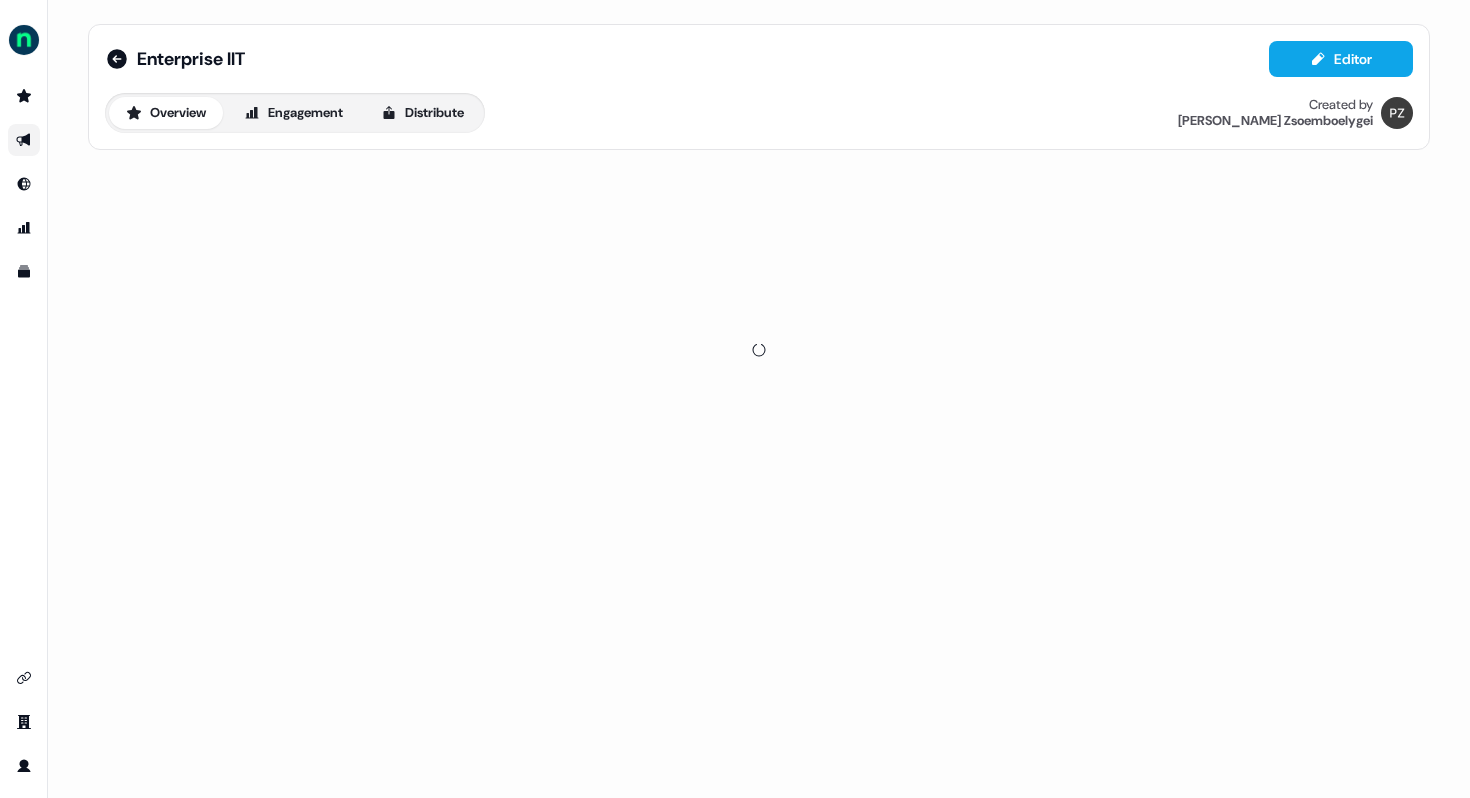 scroll, scrollTop: 0, scrollLeft: 0, axis: both 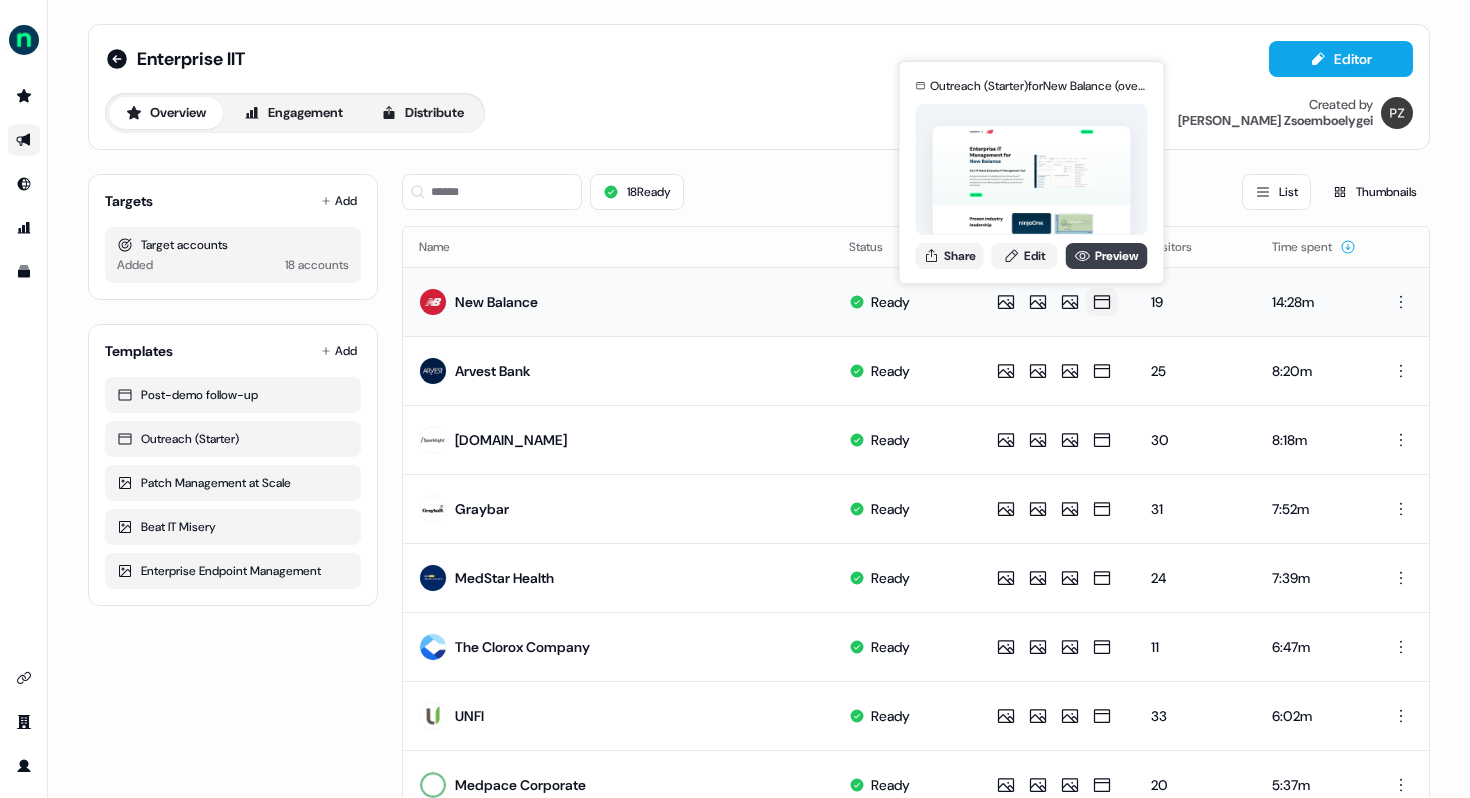 click on "Preview" at bounding box center [1107, 256] 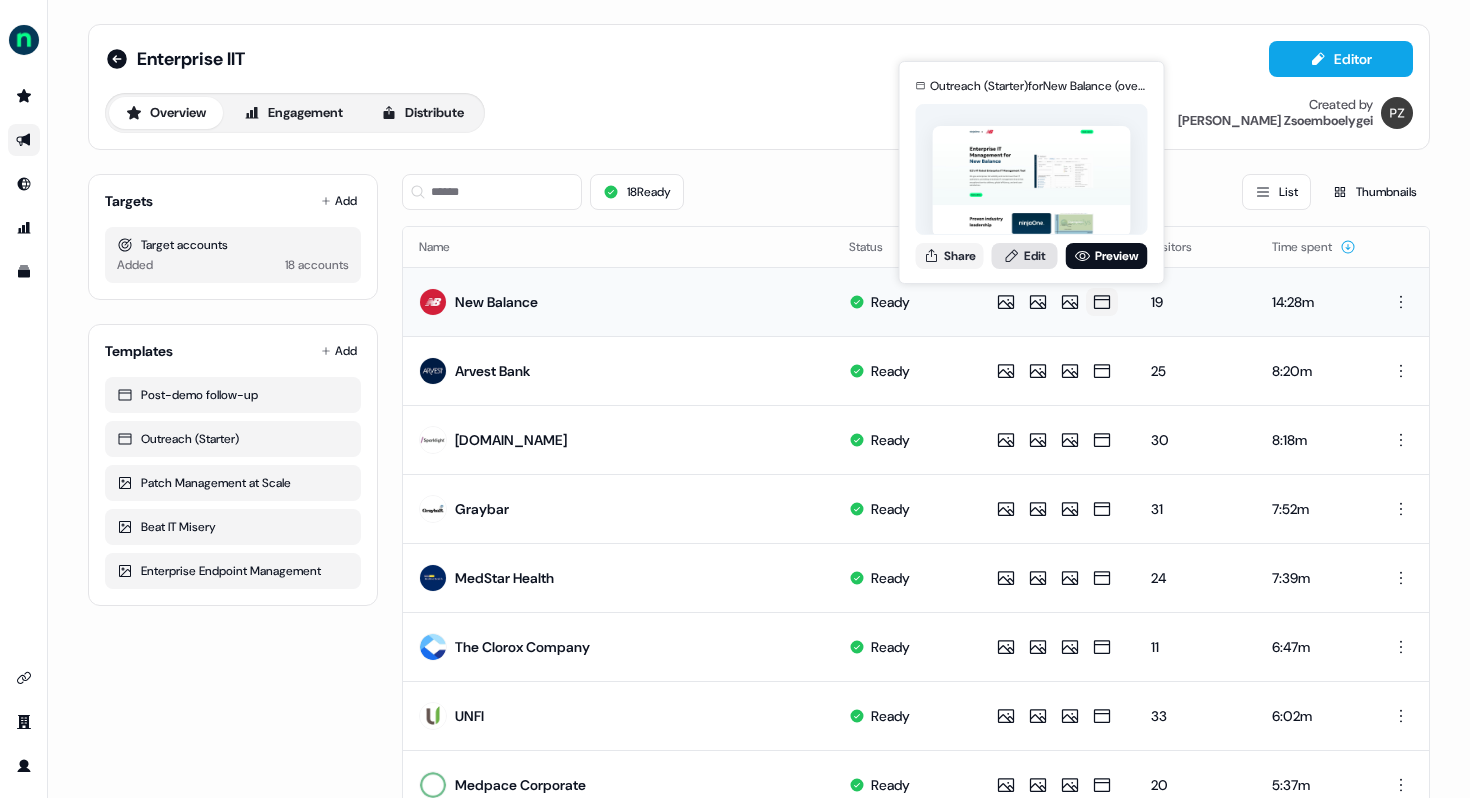 click on "Edit" at bounding box center [1025, 256] 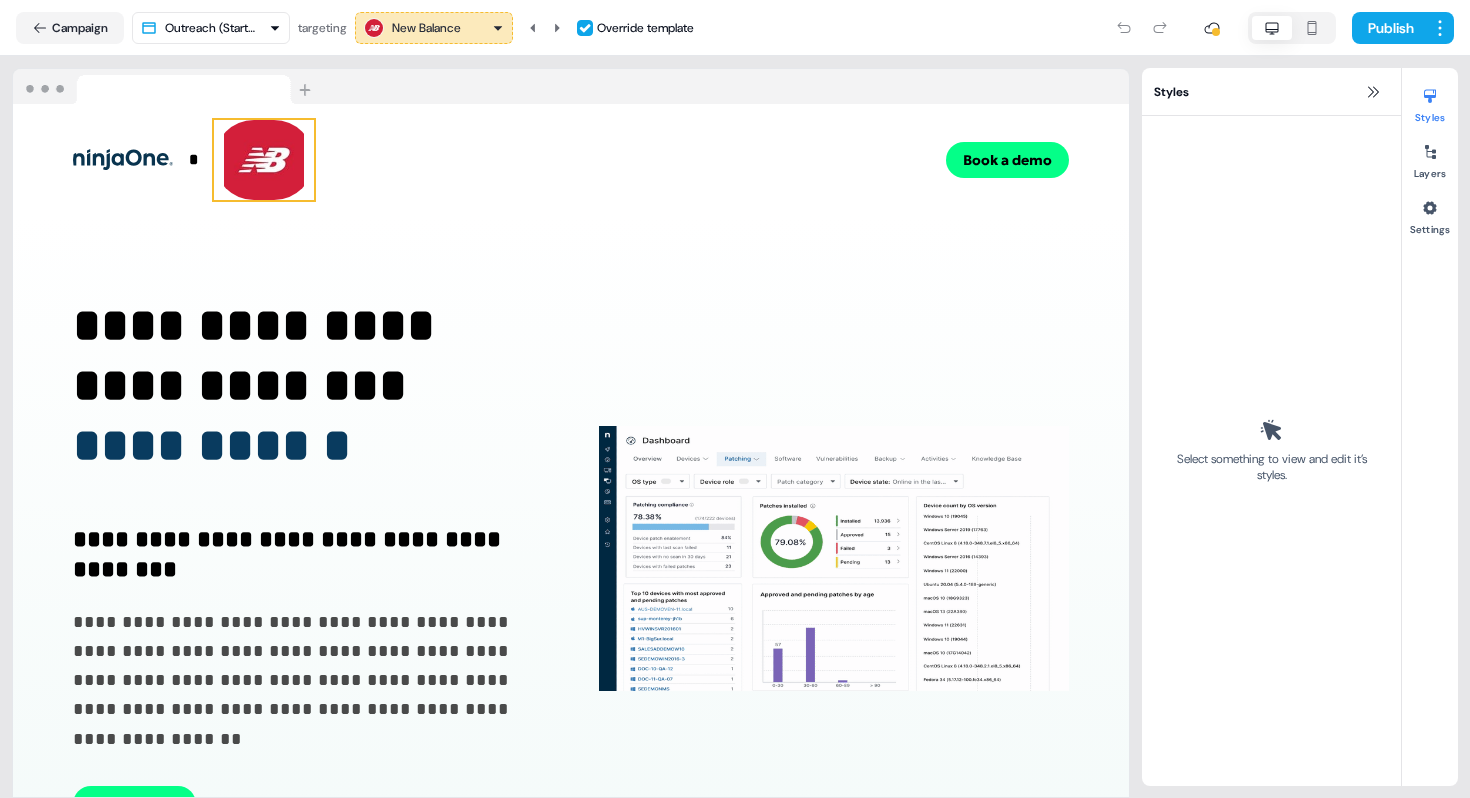 click at bounding box center (264, 160) 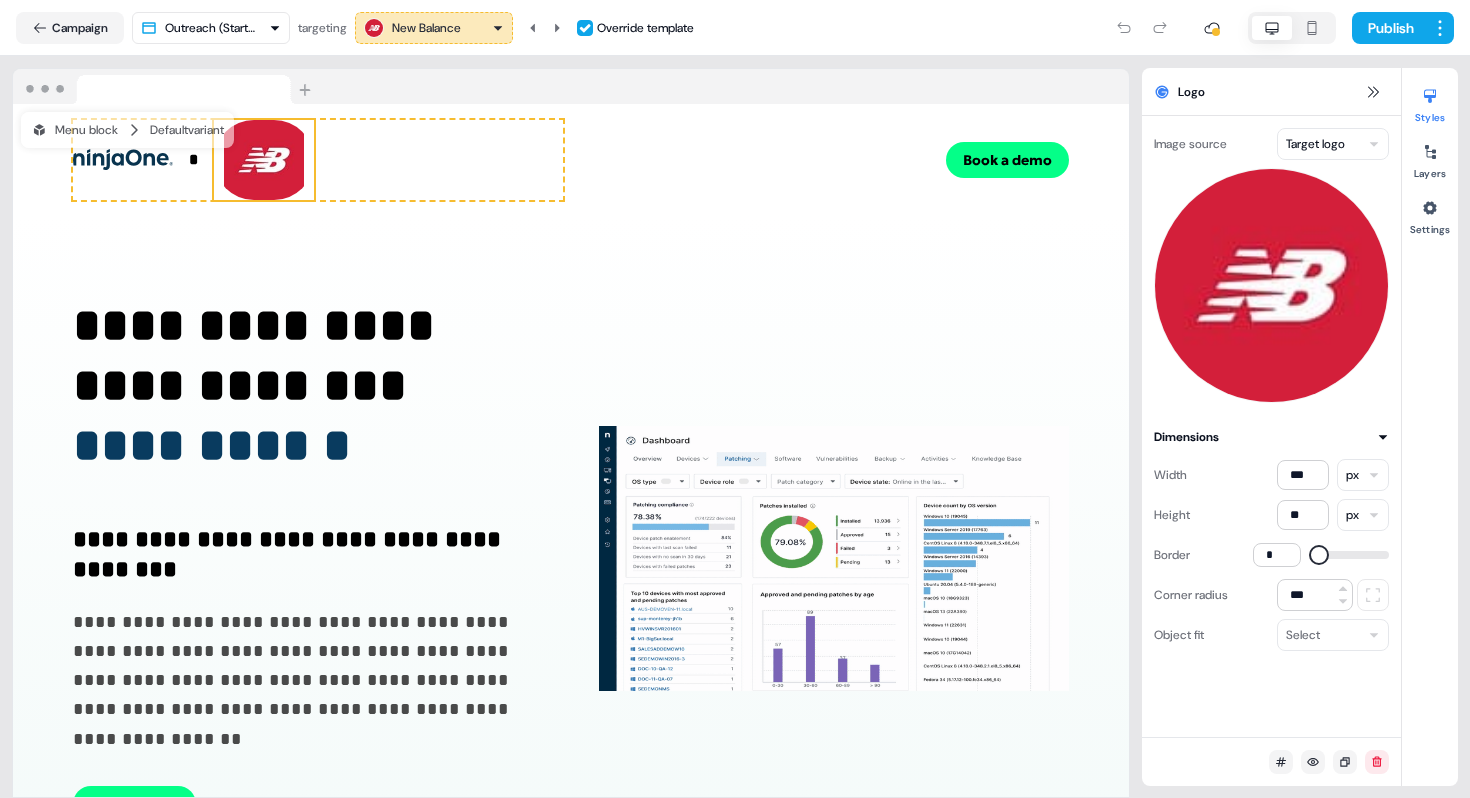 click on "**********" at bounding box center [735, 399] 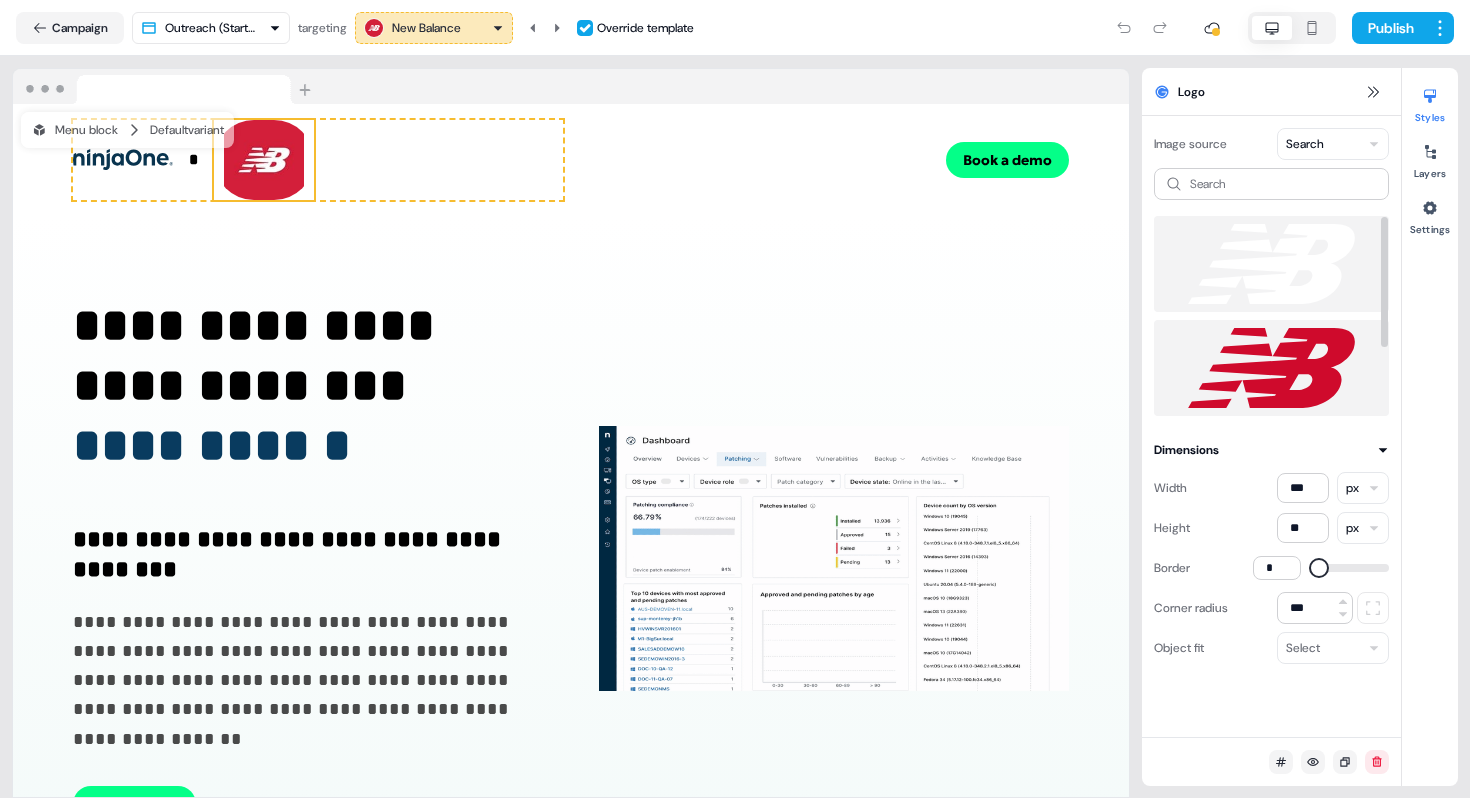 click at bounding box center (1271, 368) 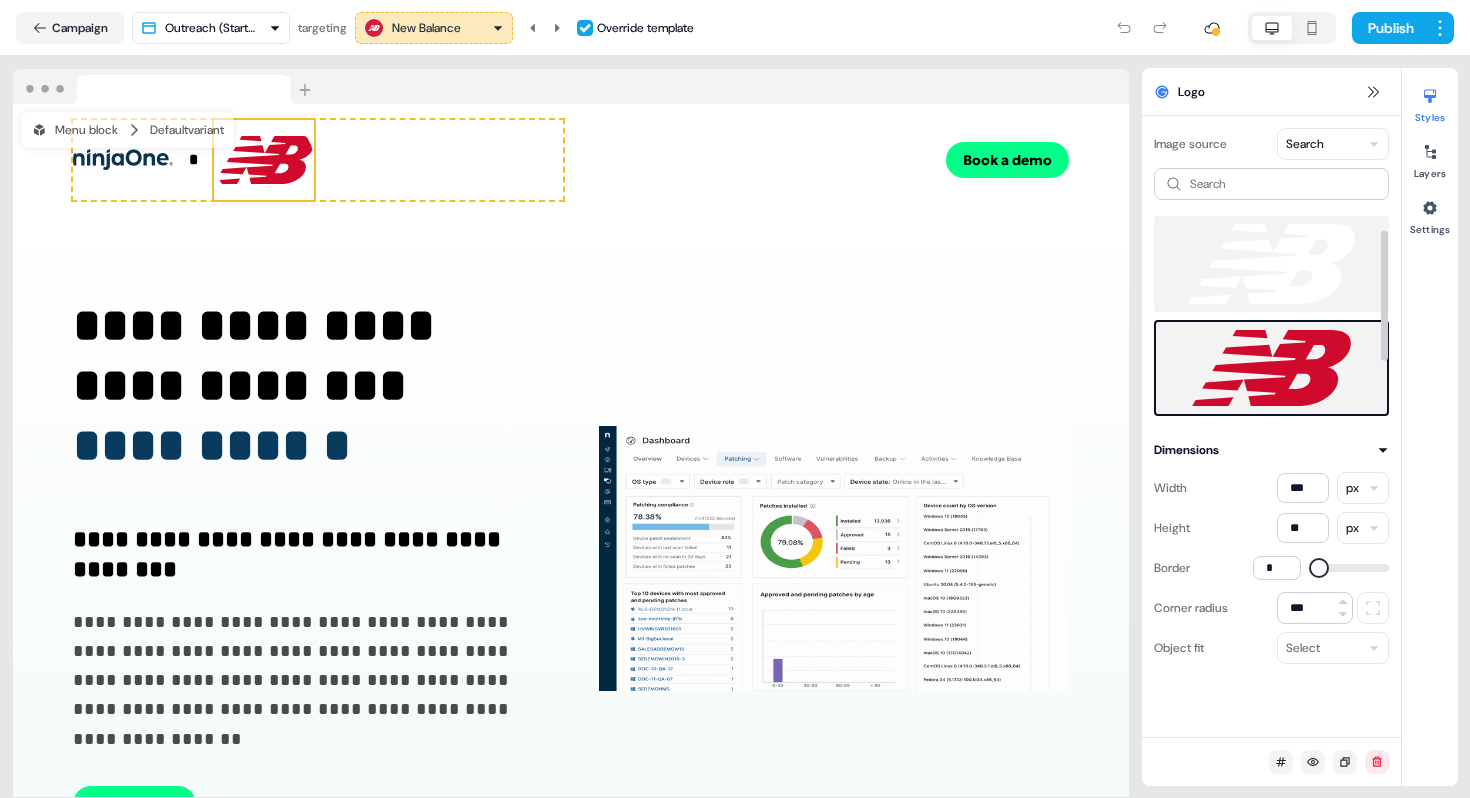 scroll, scrollTop: 97, scrollLeft: 0, axis: vertical 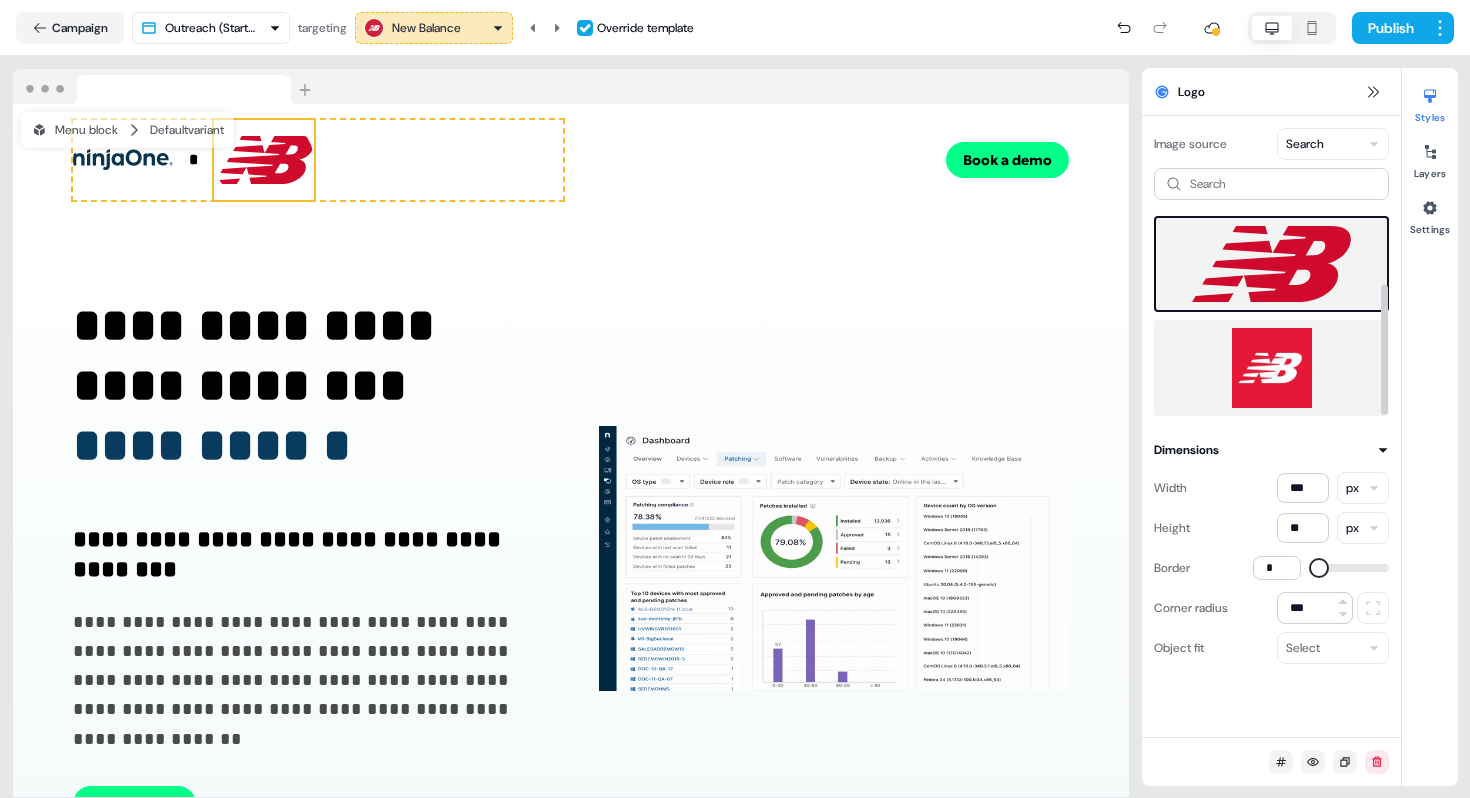 click at bounding box center (1271, 368) 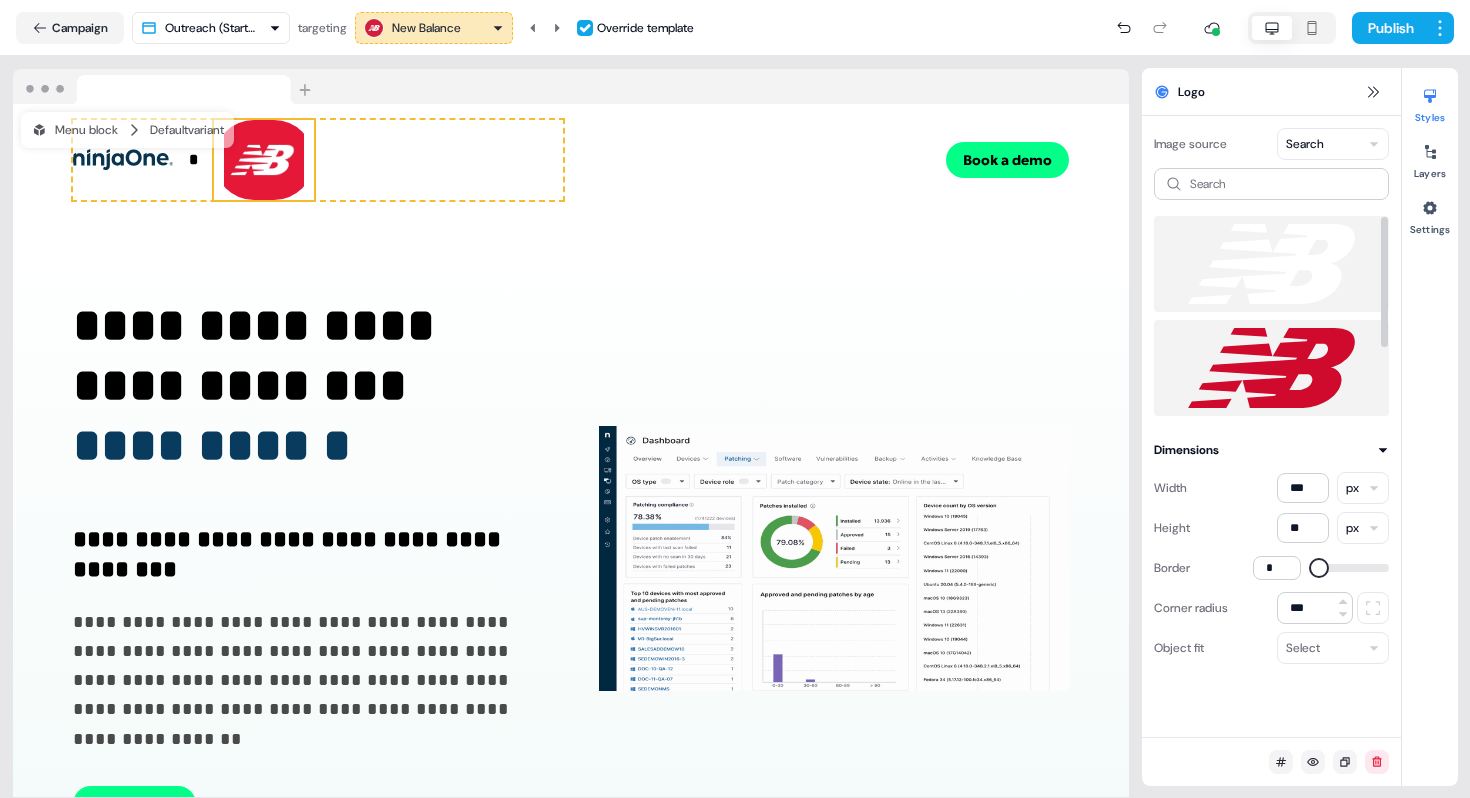 click at bounding box center [1271, 368] 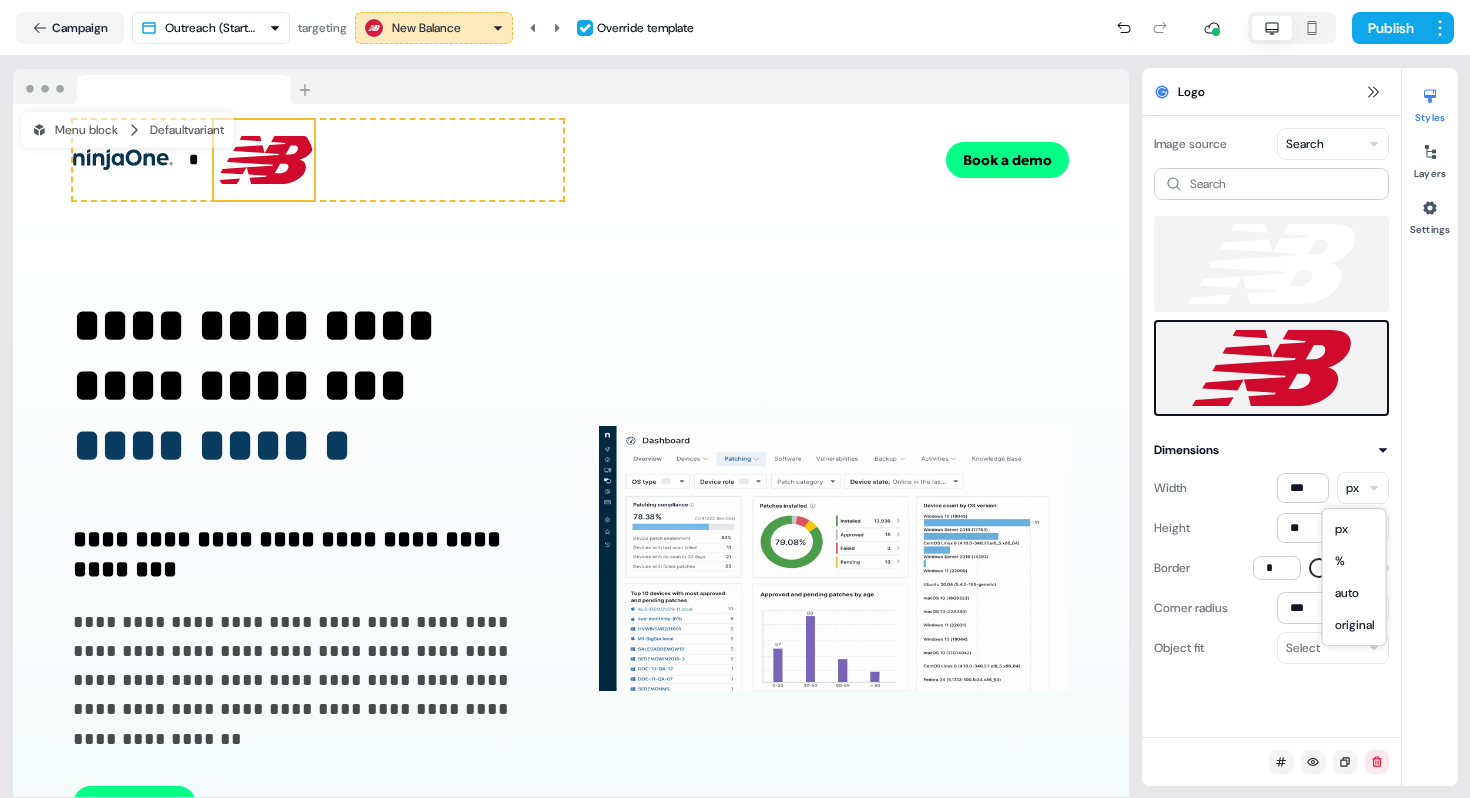 click on "**********" at bounding box center (735, 399) 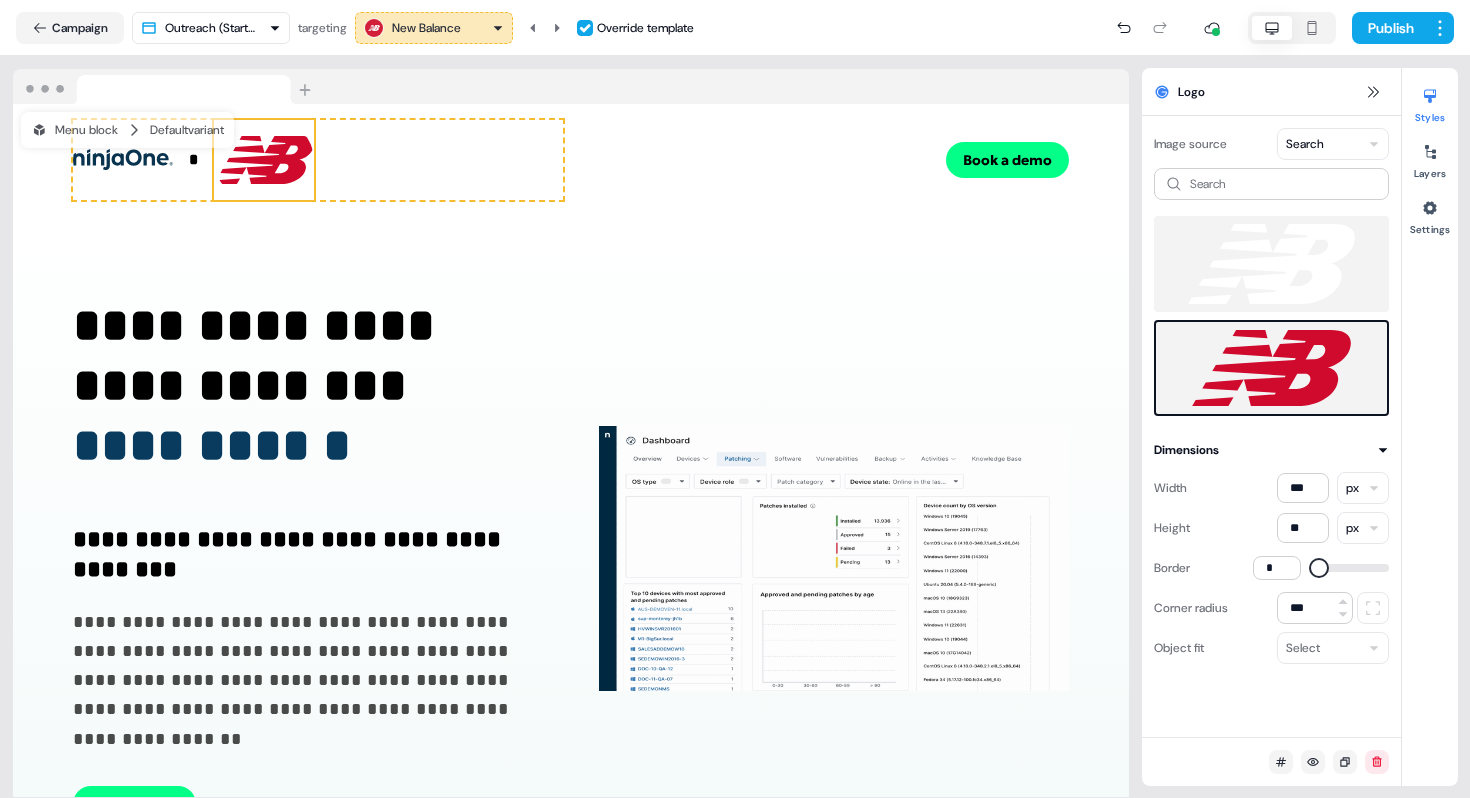 click on "**********" at bounding box center [735, 399] 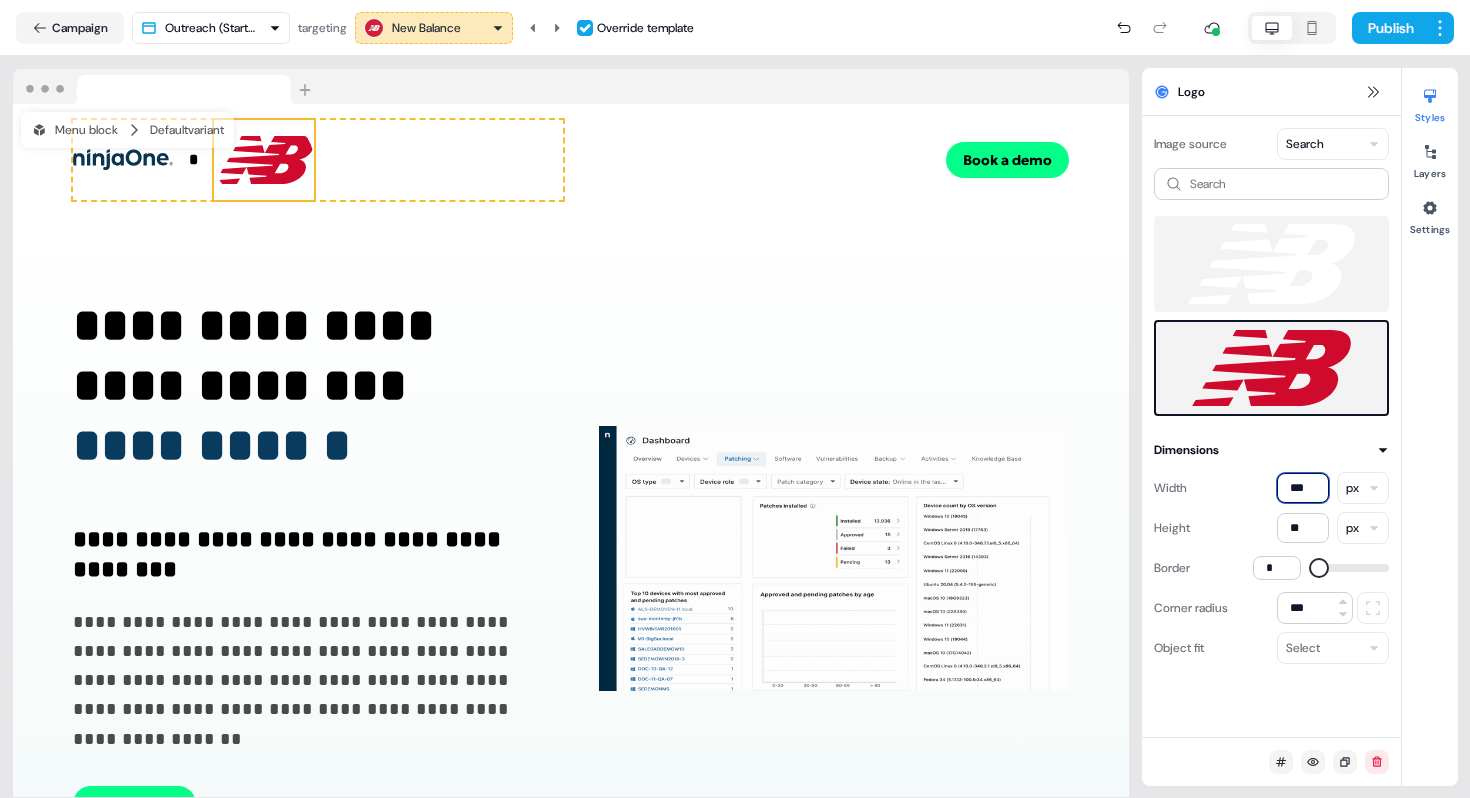 click on "***" at bounding box center [1303, 488] 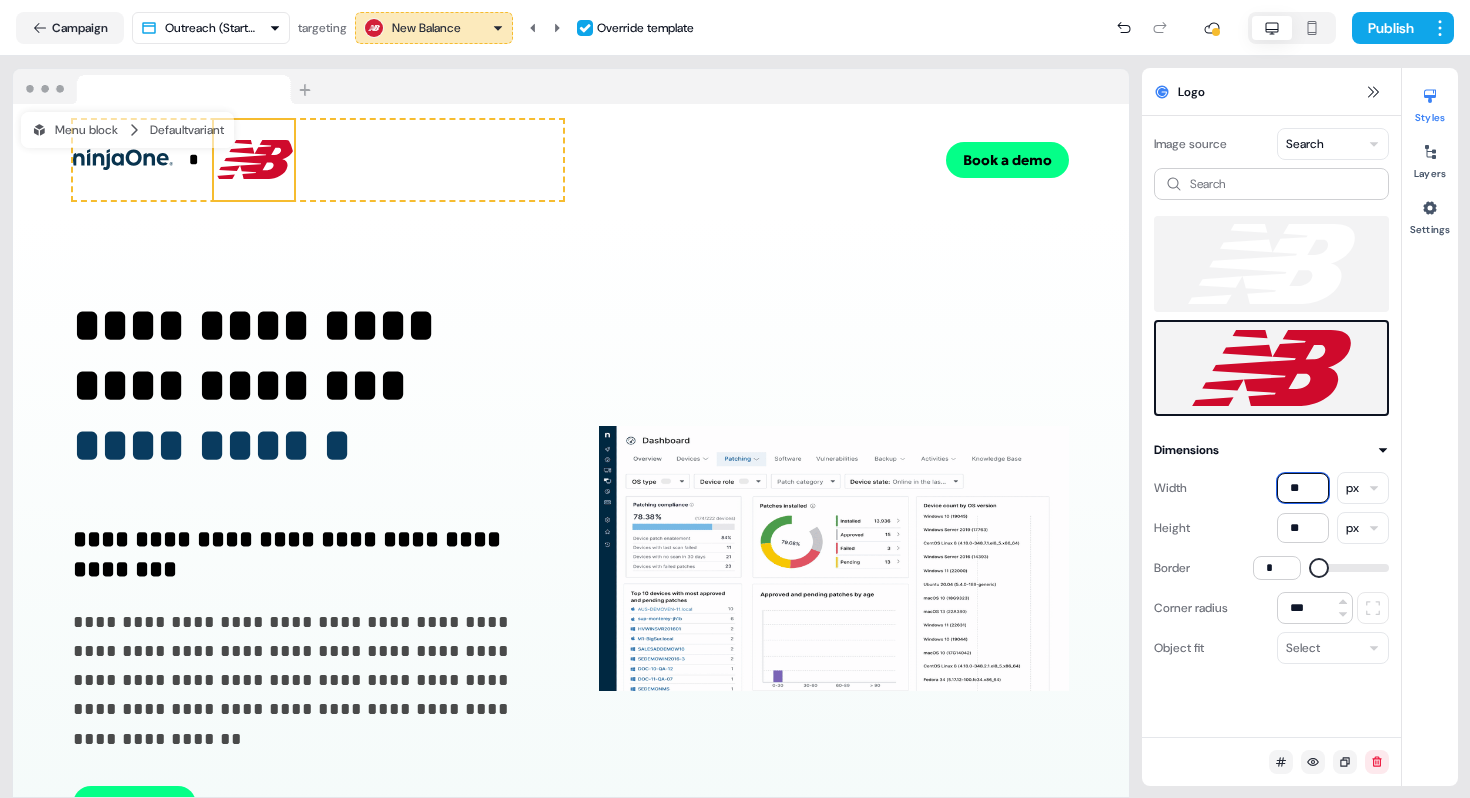 type on "**" 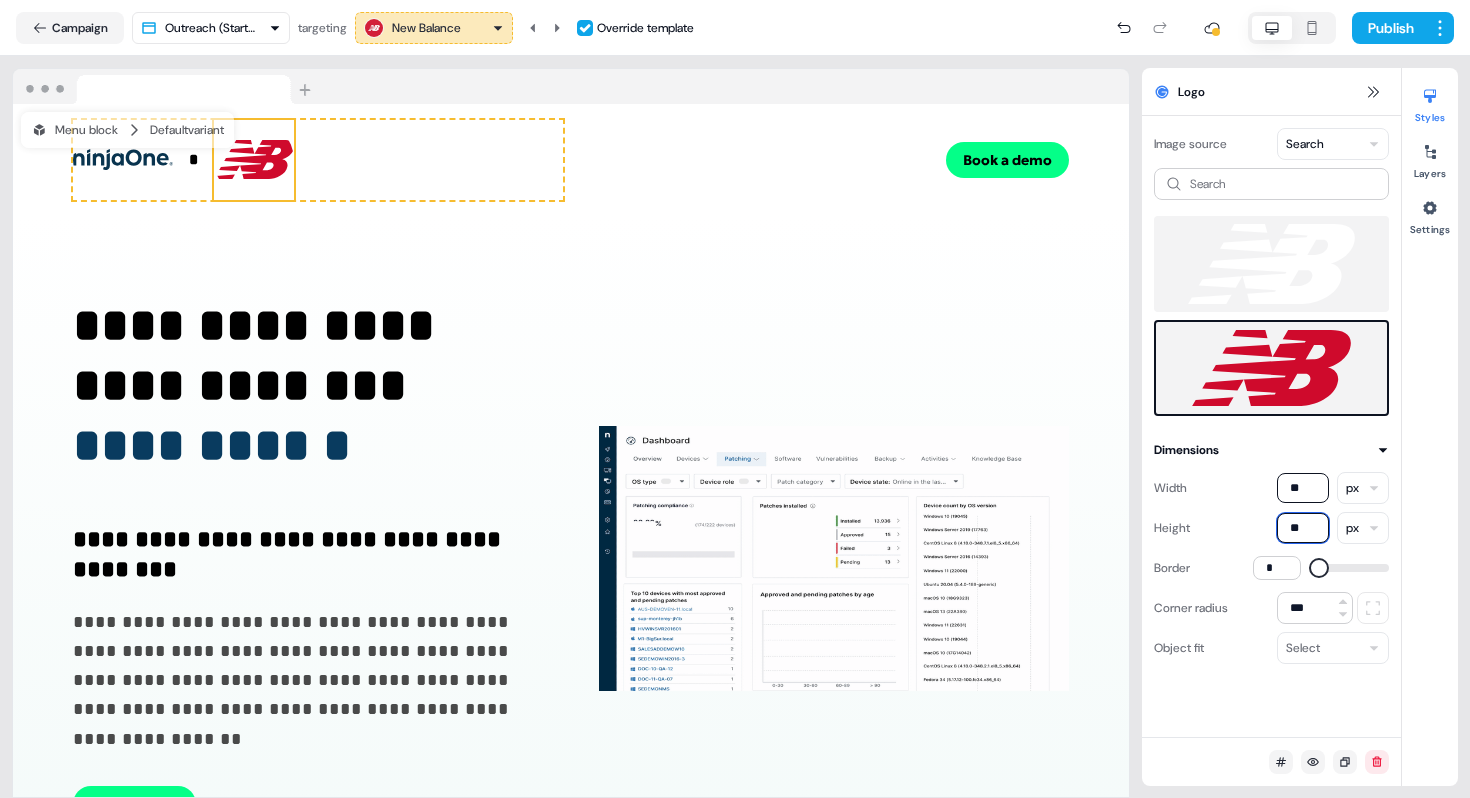 click on "**" at bounding box center (1303, 528) 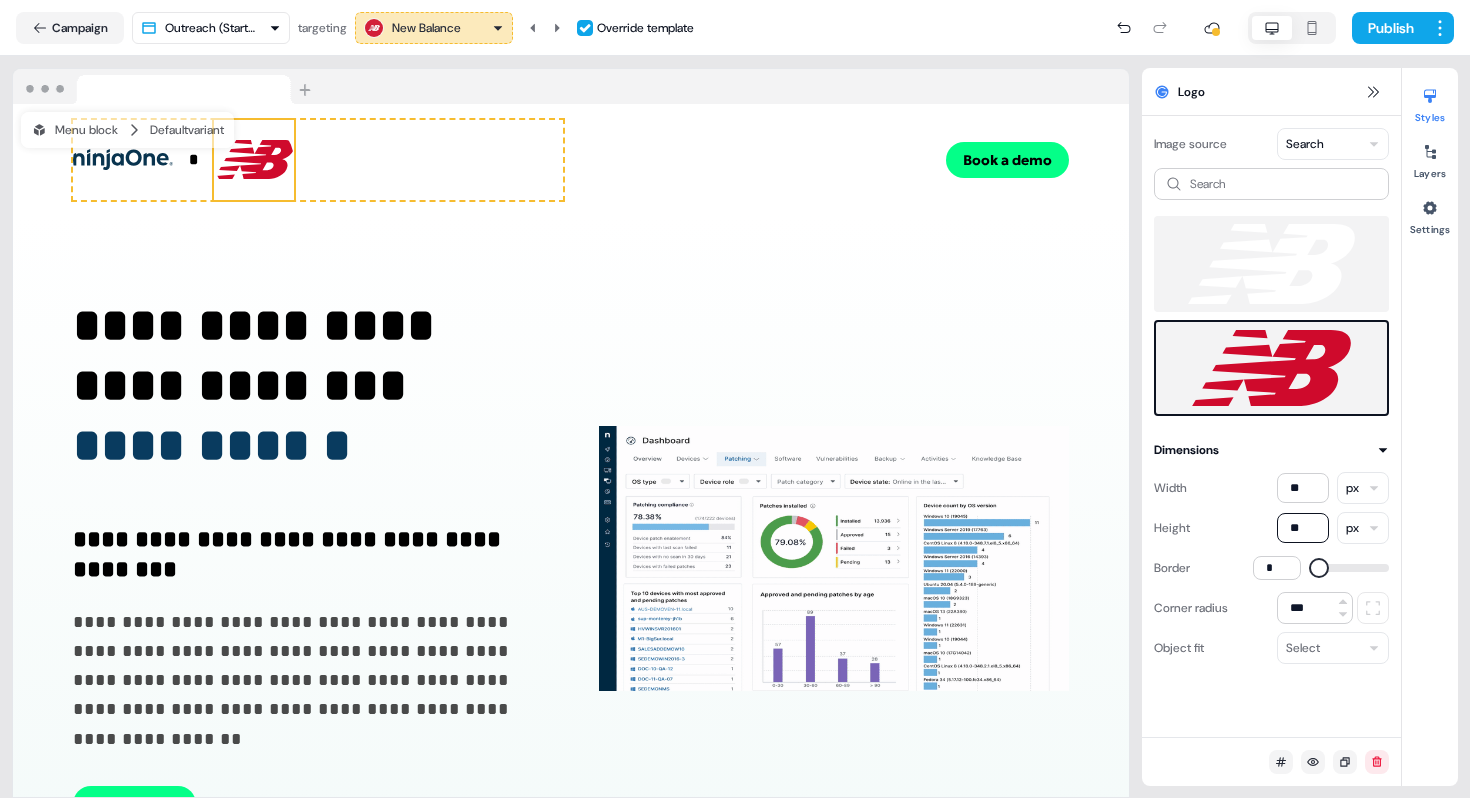 click on "**" at bounding box center [1303, 528] 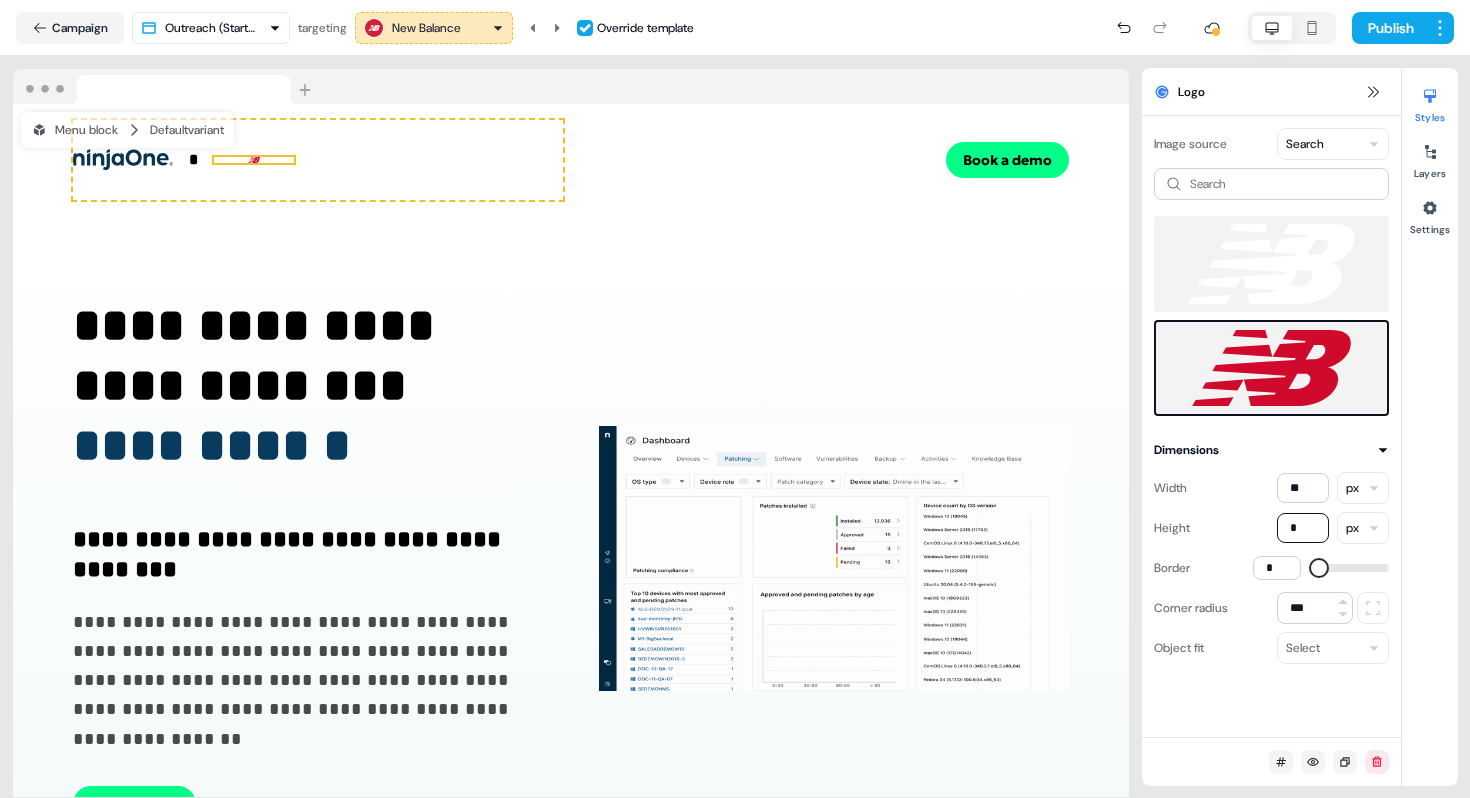 type on "**" 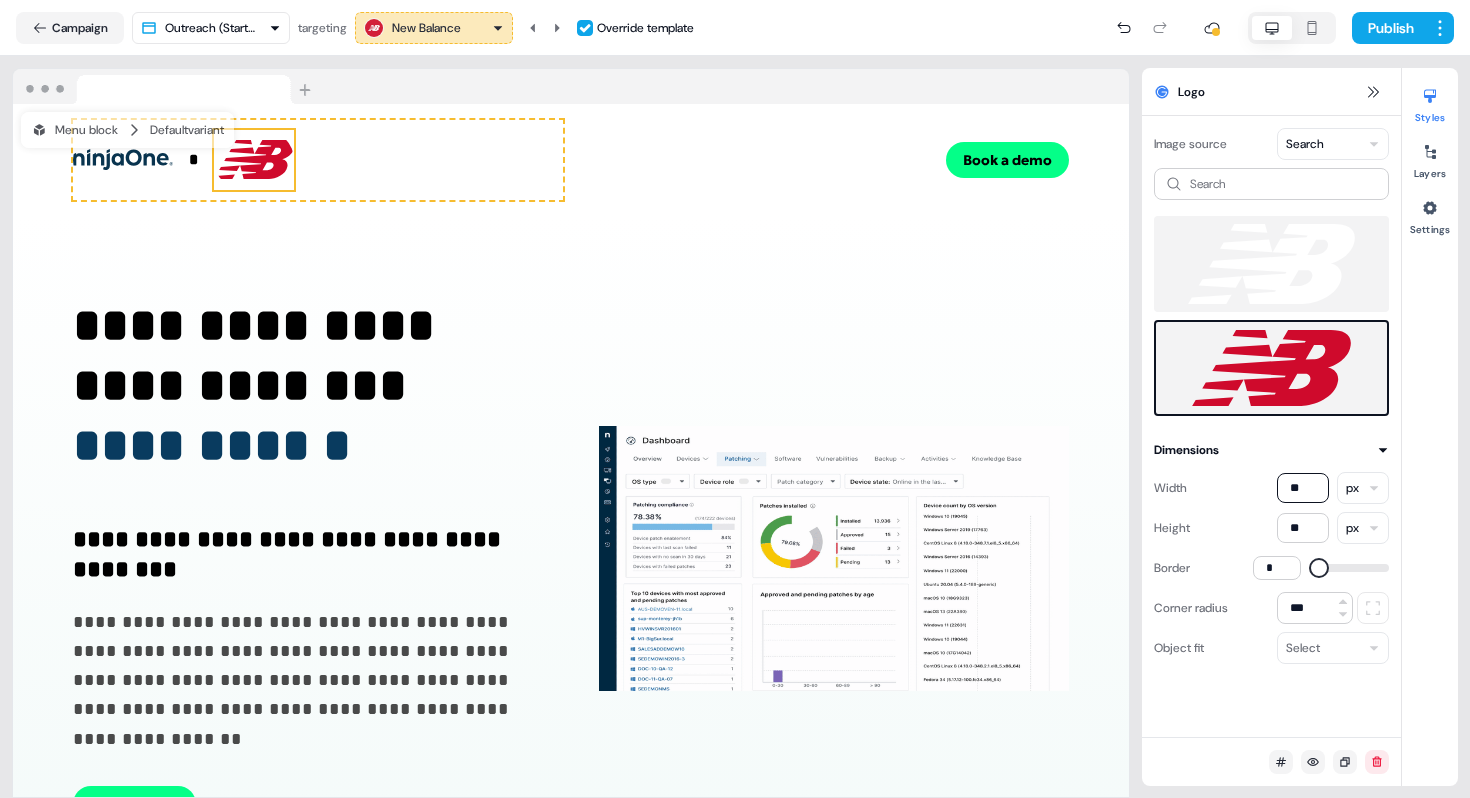 click on "**" at bounding box center (1303, 488) 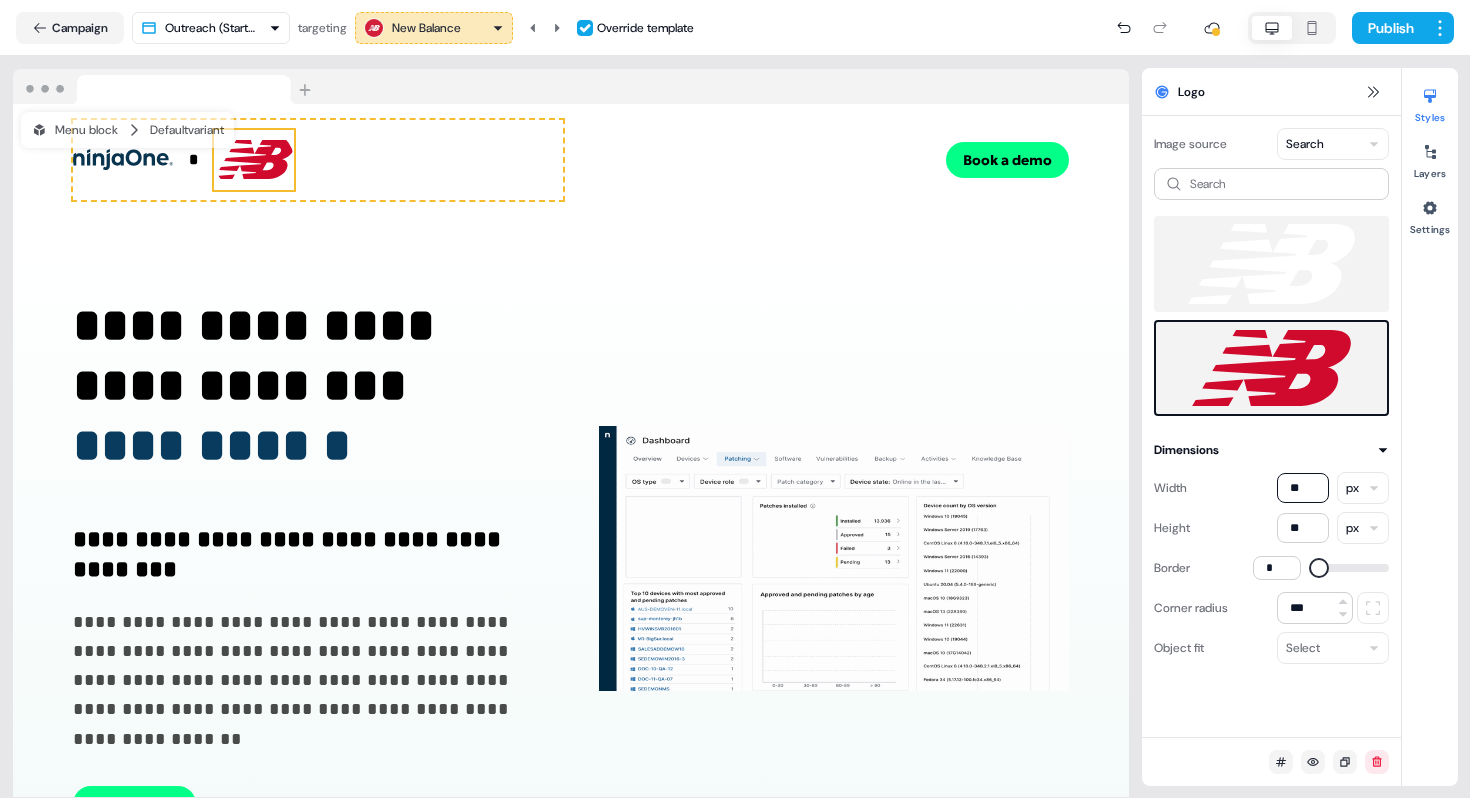 click on "**" at bounding box center [1303, 488] 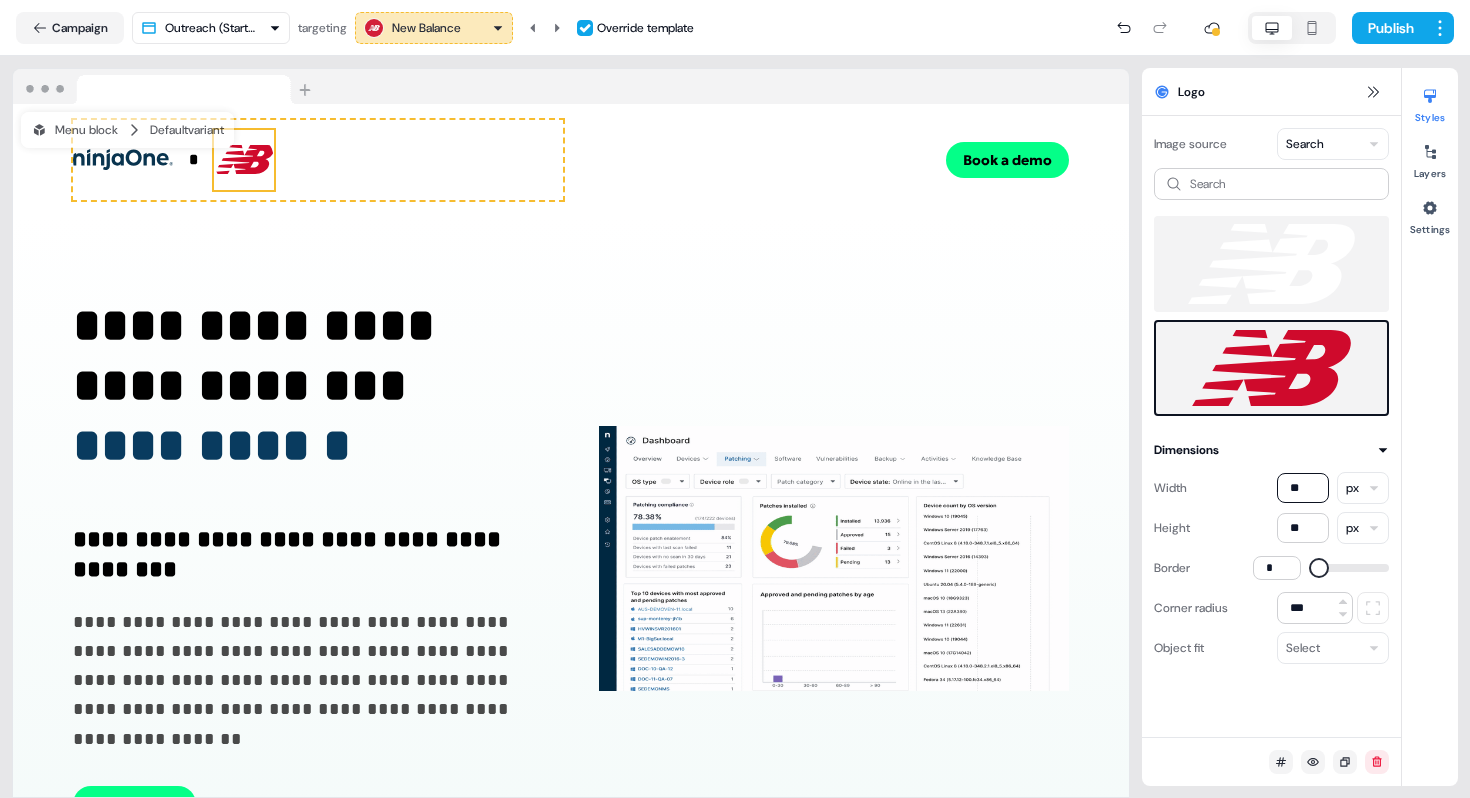 type on "**" 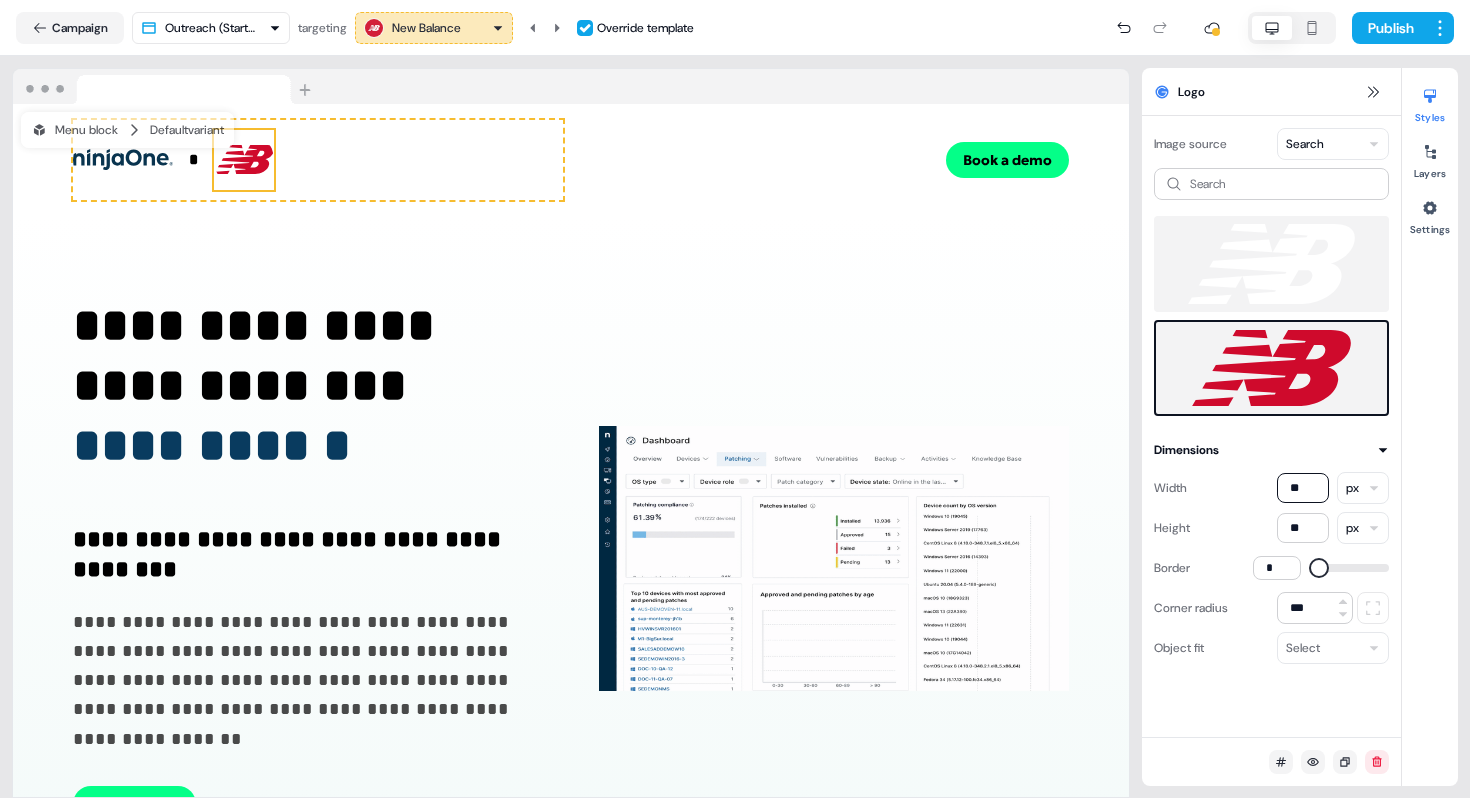 click on "**********" at bounding box center (308, 386) 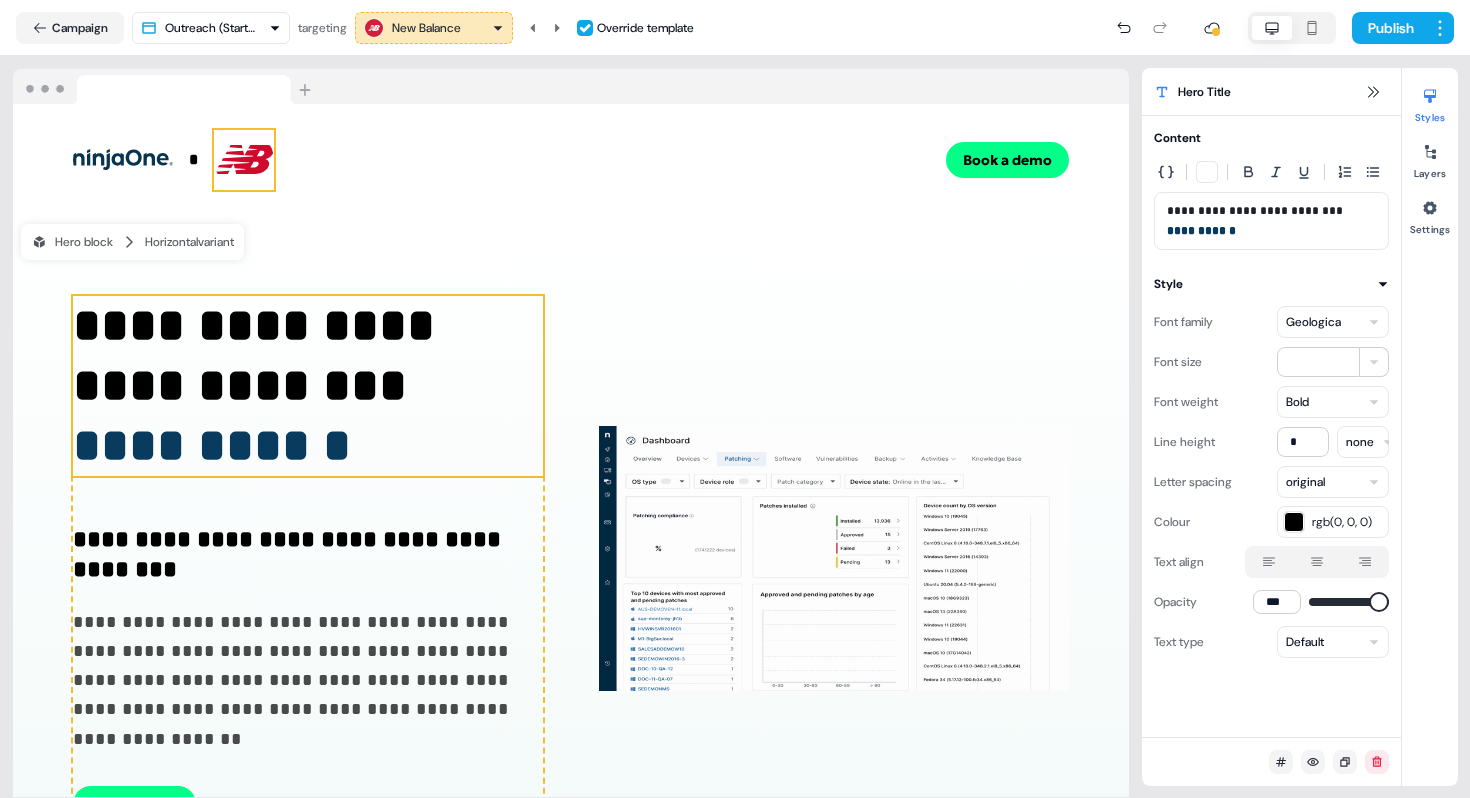 click at bounding box center (244, 160) 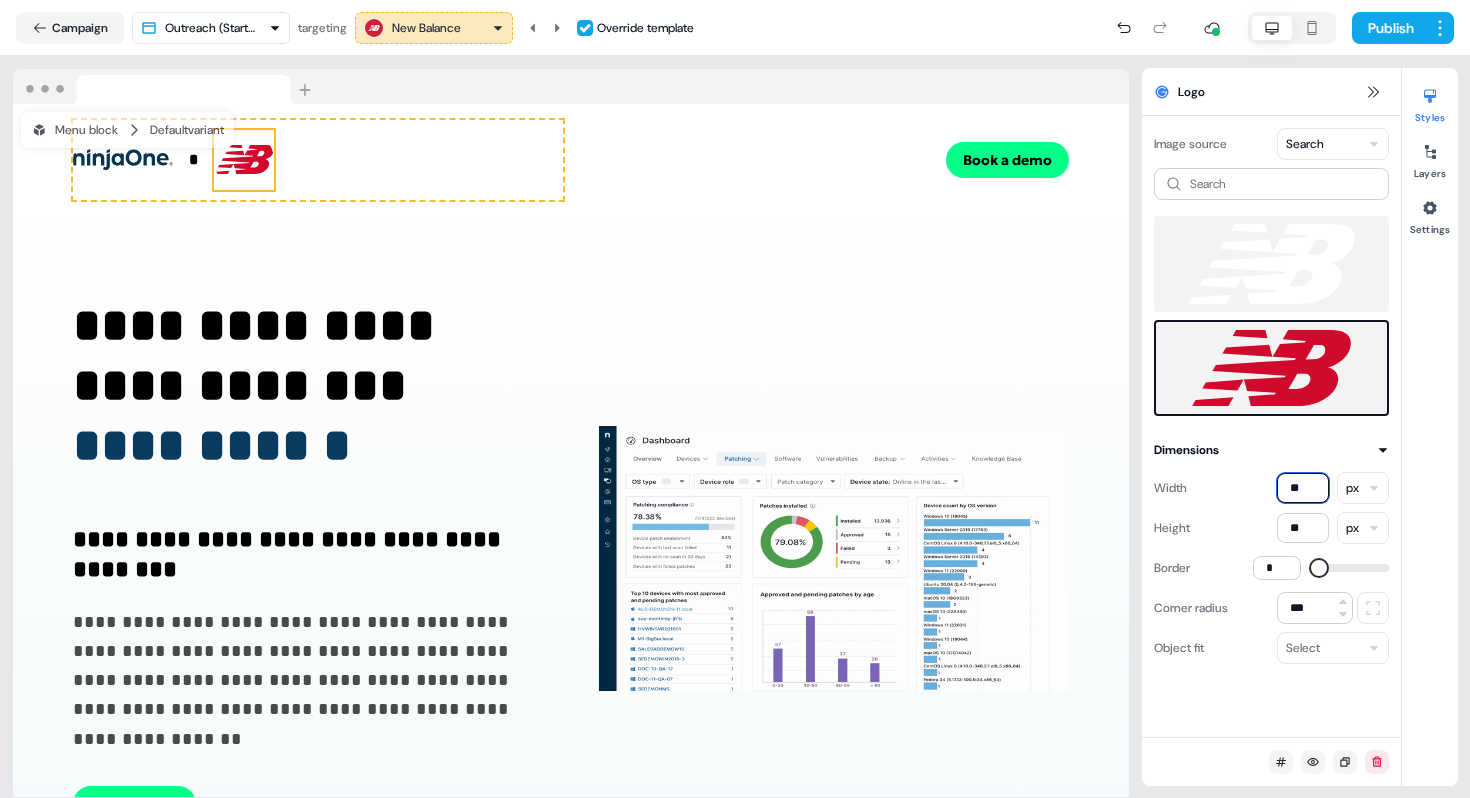 click on "**" at bounding box center [1303, 488] 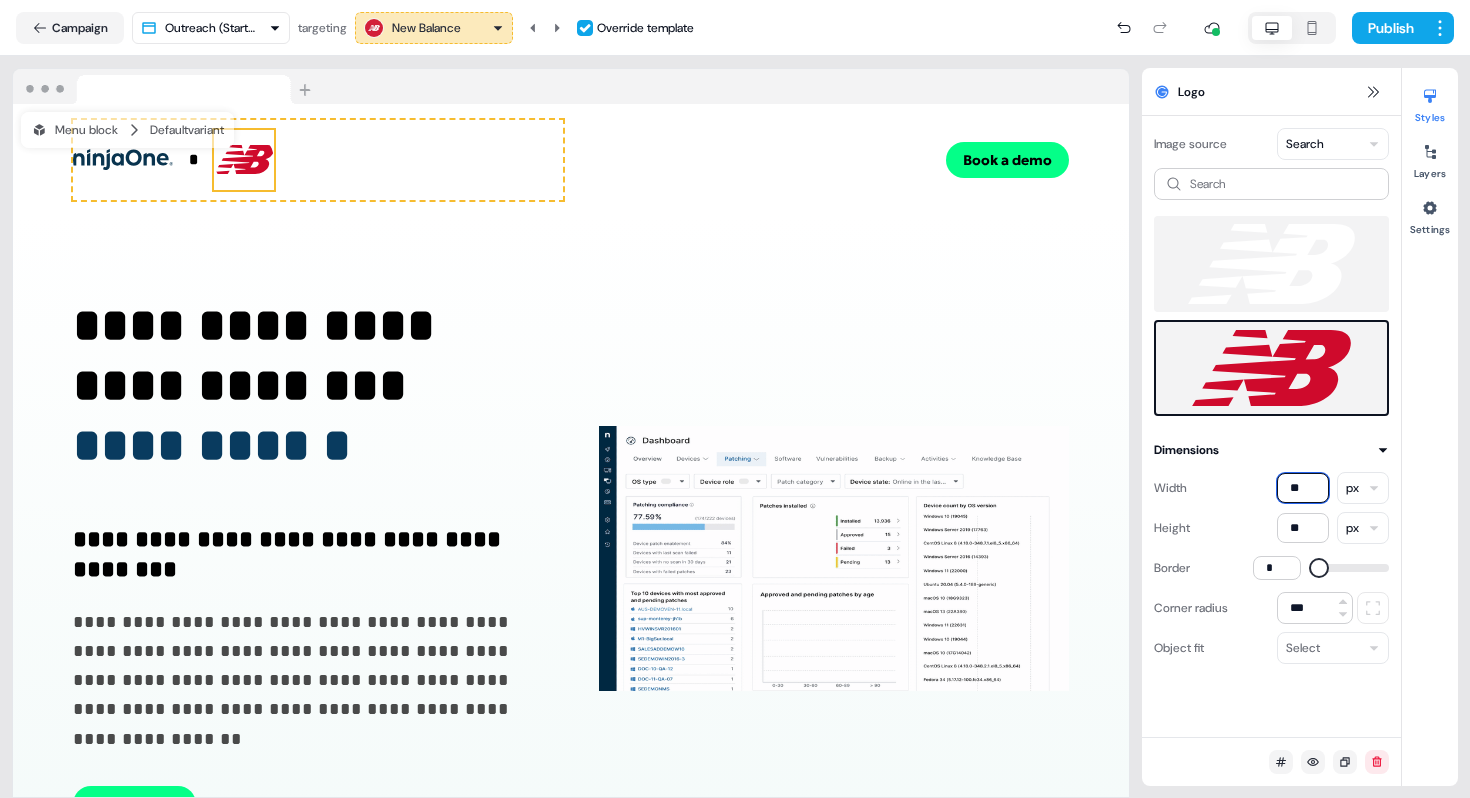 click on "**" at bounding box center [1303, 488] 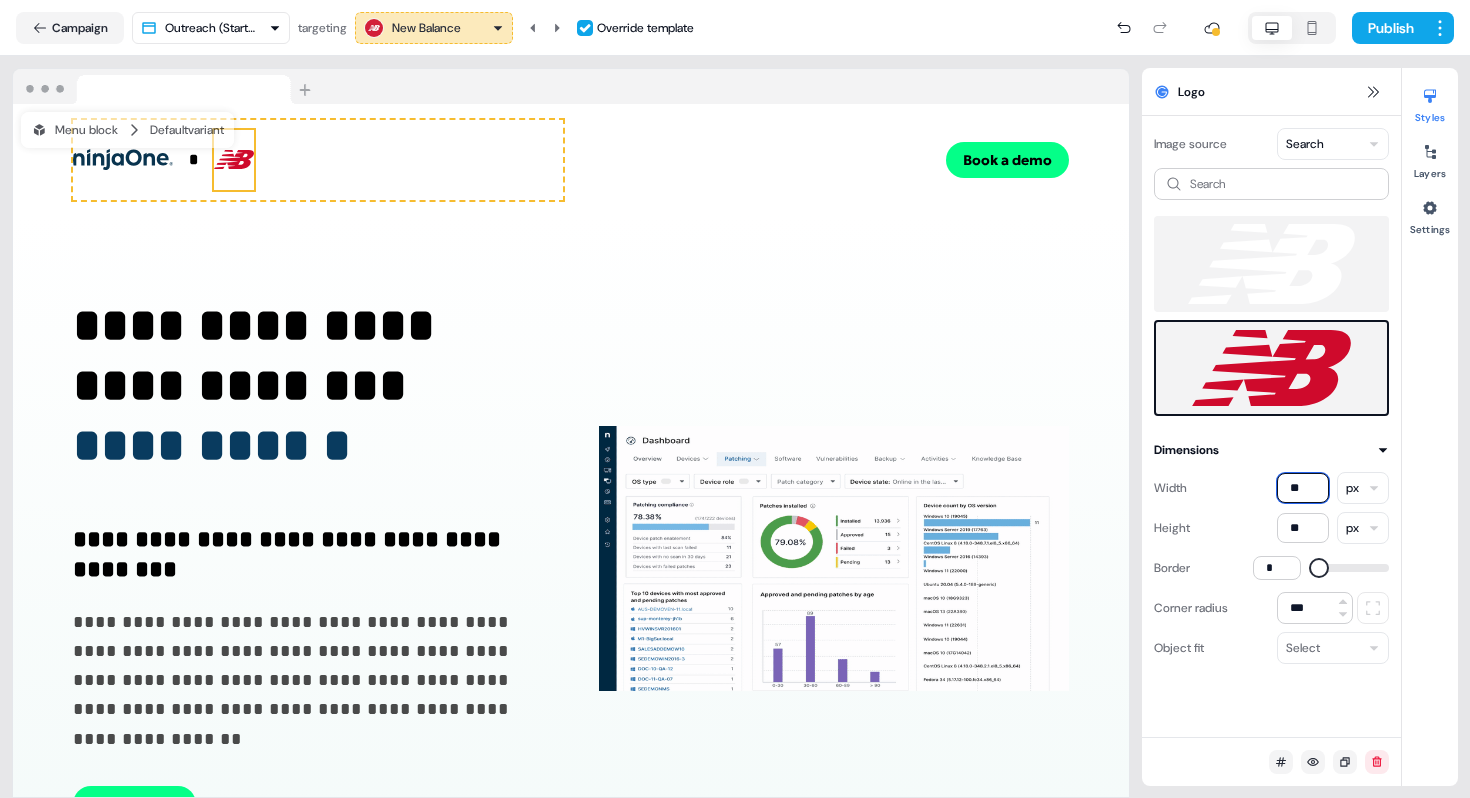 type on "**" 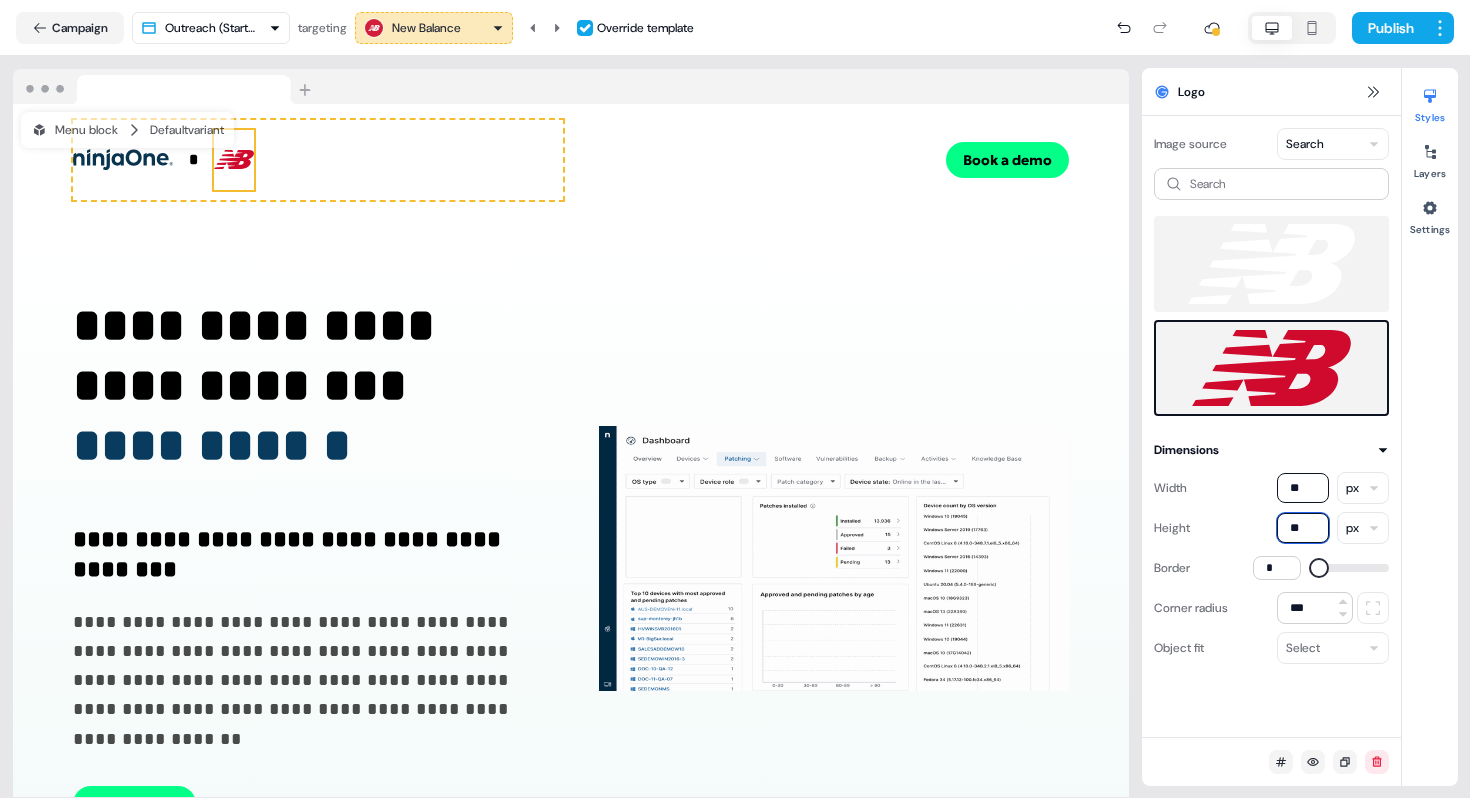 click on "**" at bounding box center [1303, 528] 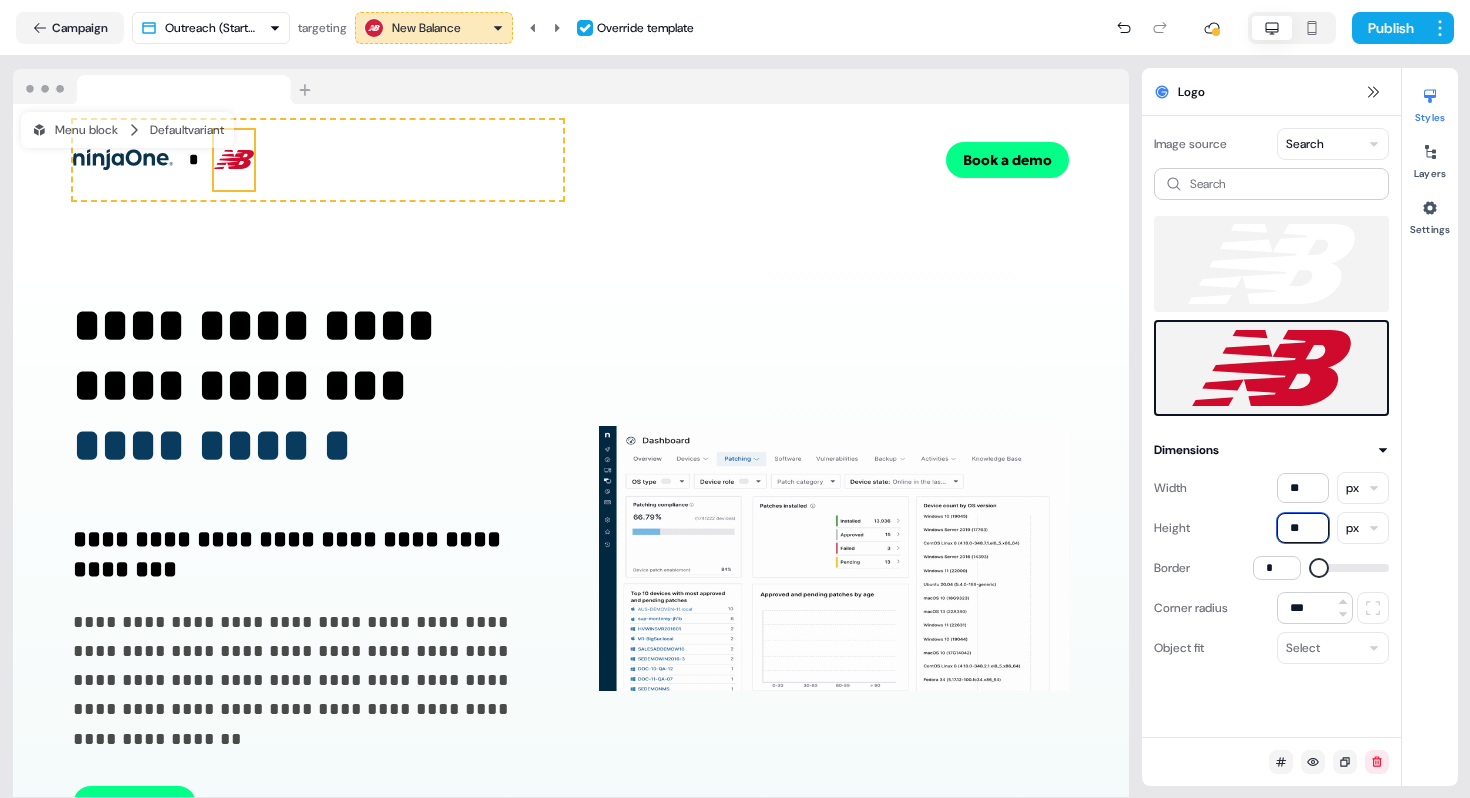 click on "**" at bounding box center [1303, 528] 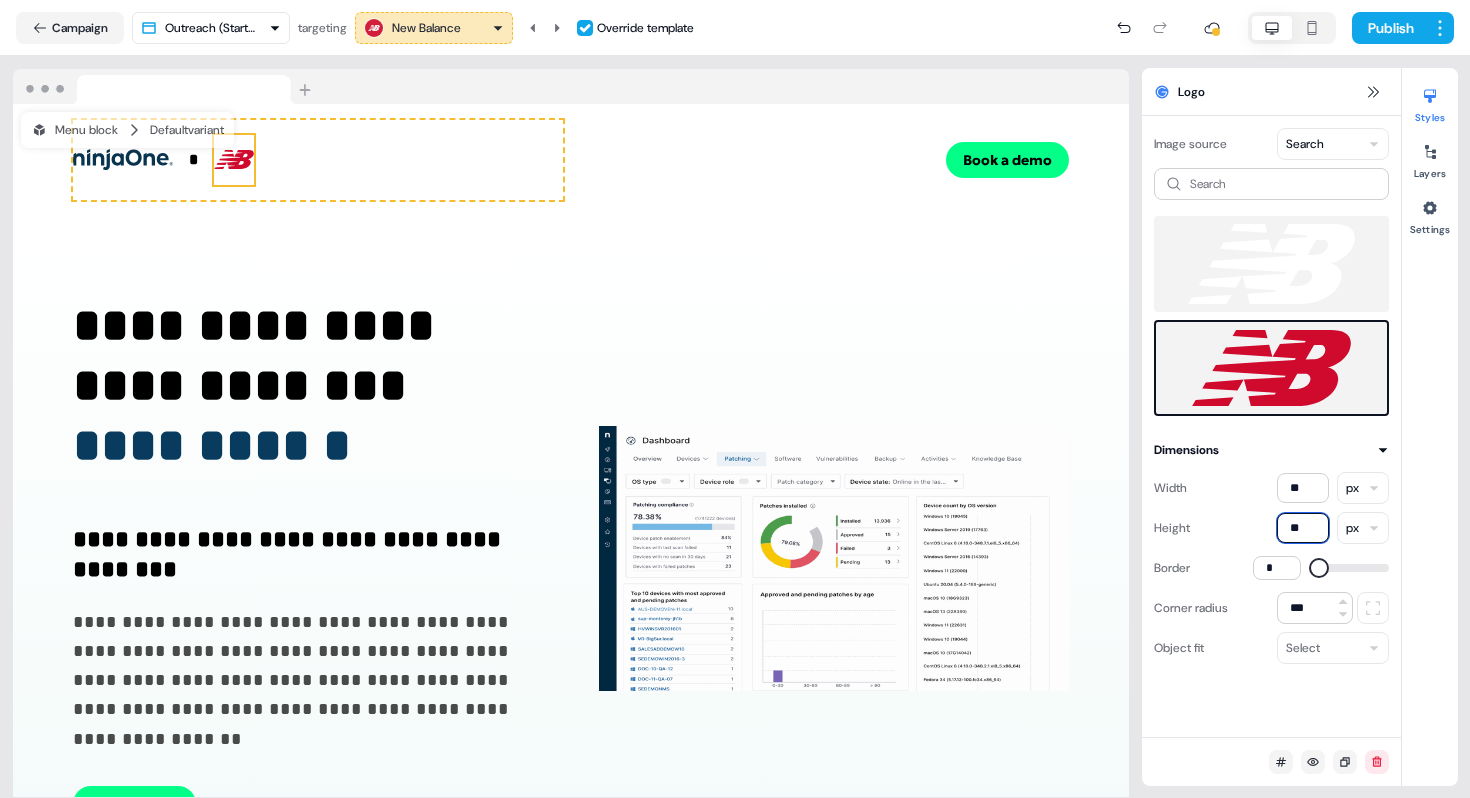 type on "**" 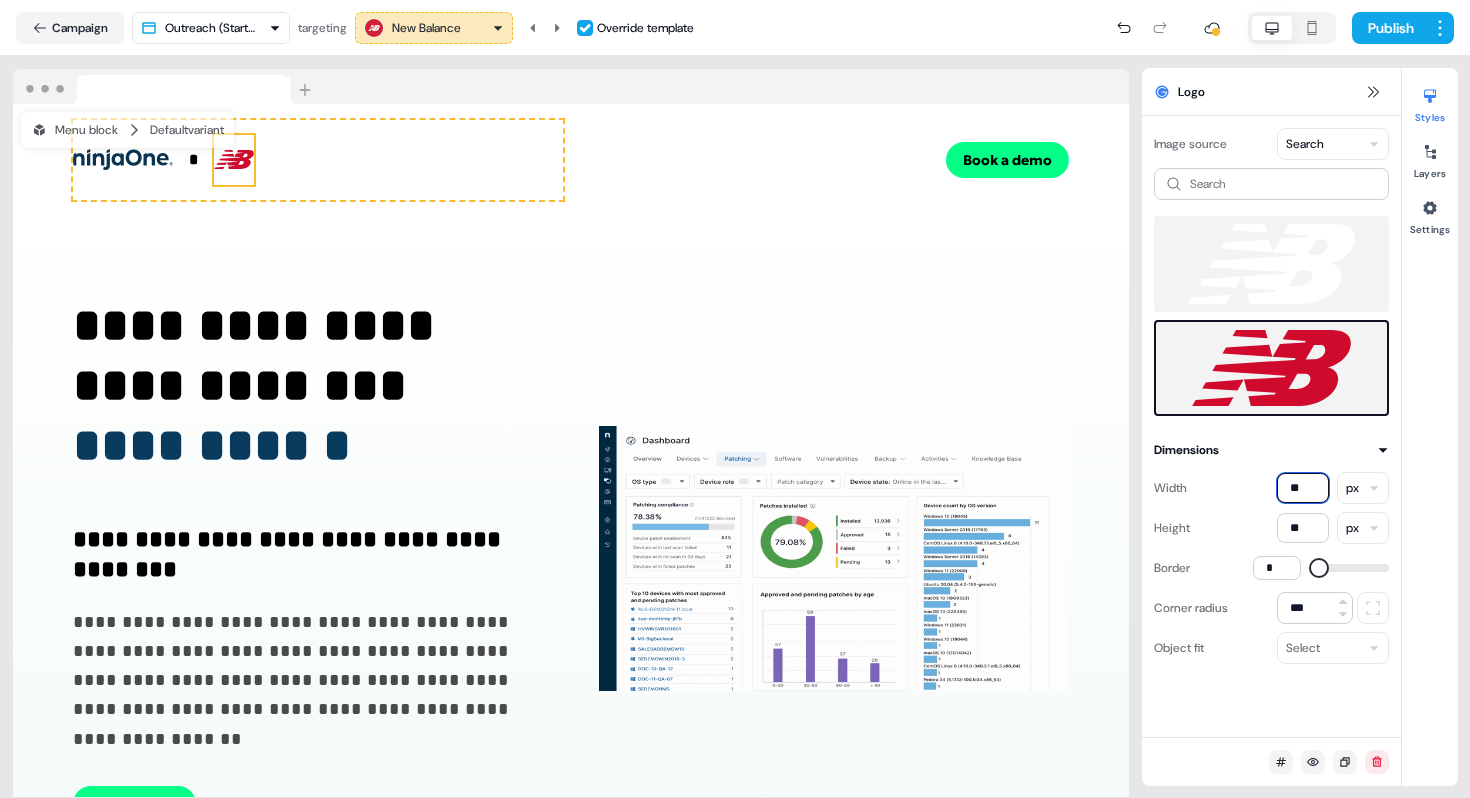 click on "**" at bounding box center (1303, 488) 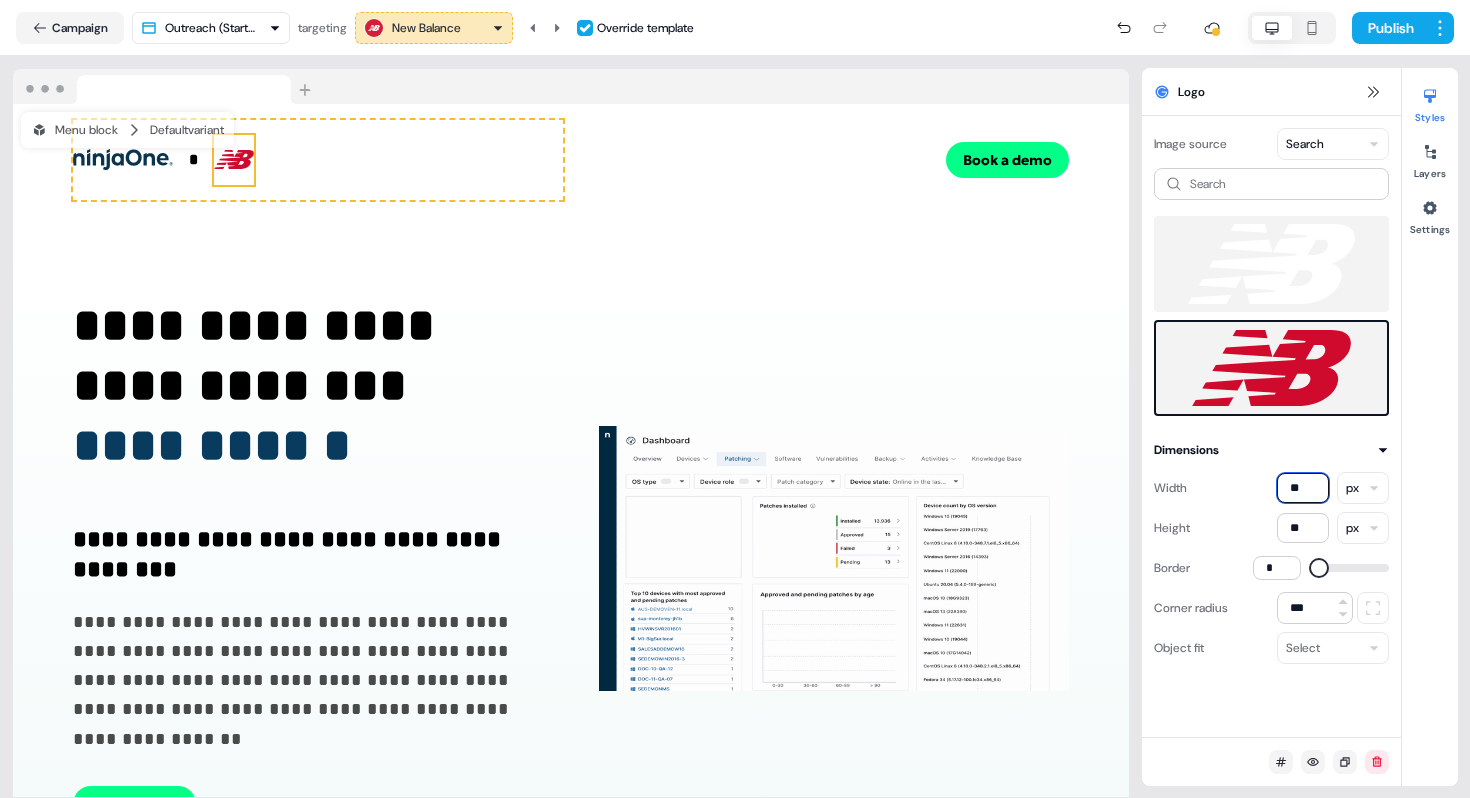 click on "**" at bounding box center (1303, 488) 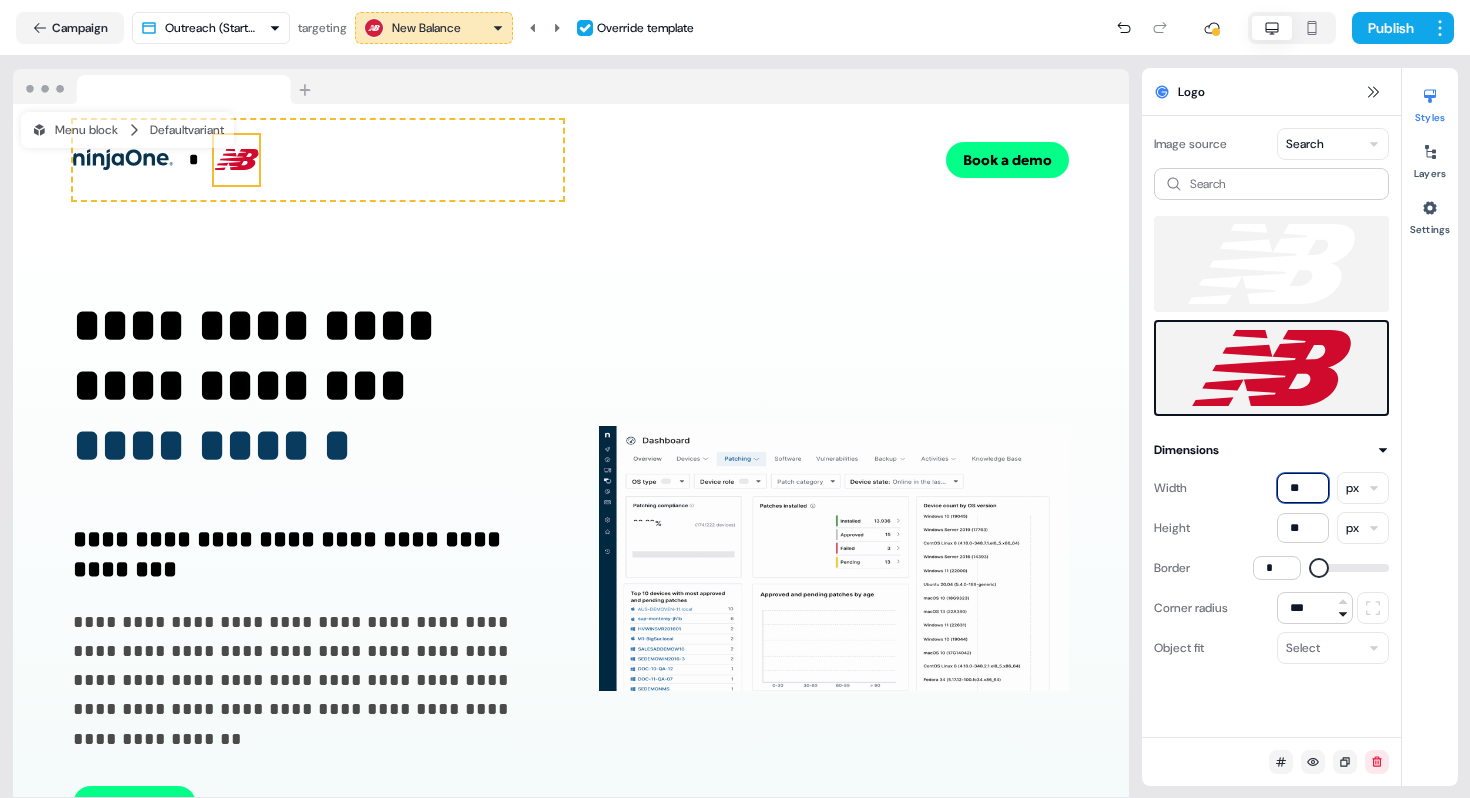 type on "**" 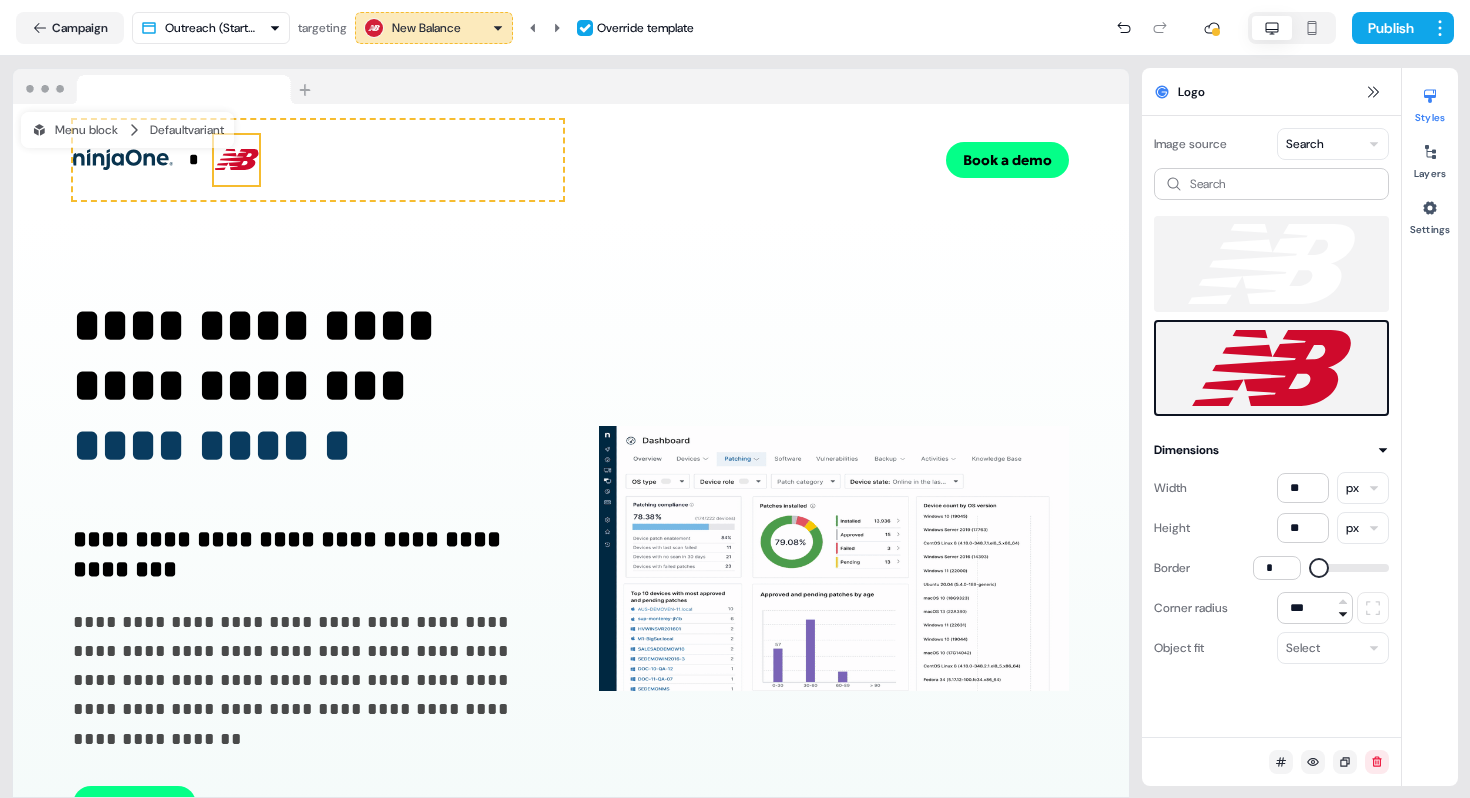 click 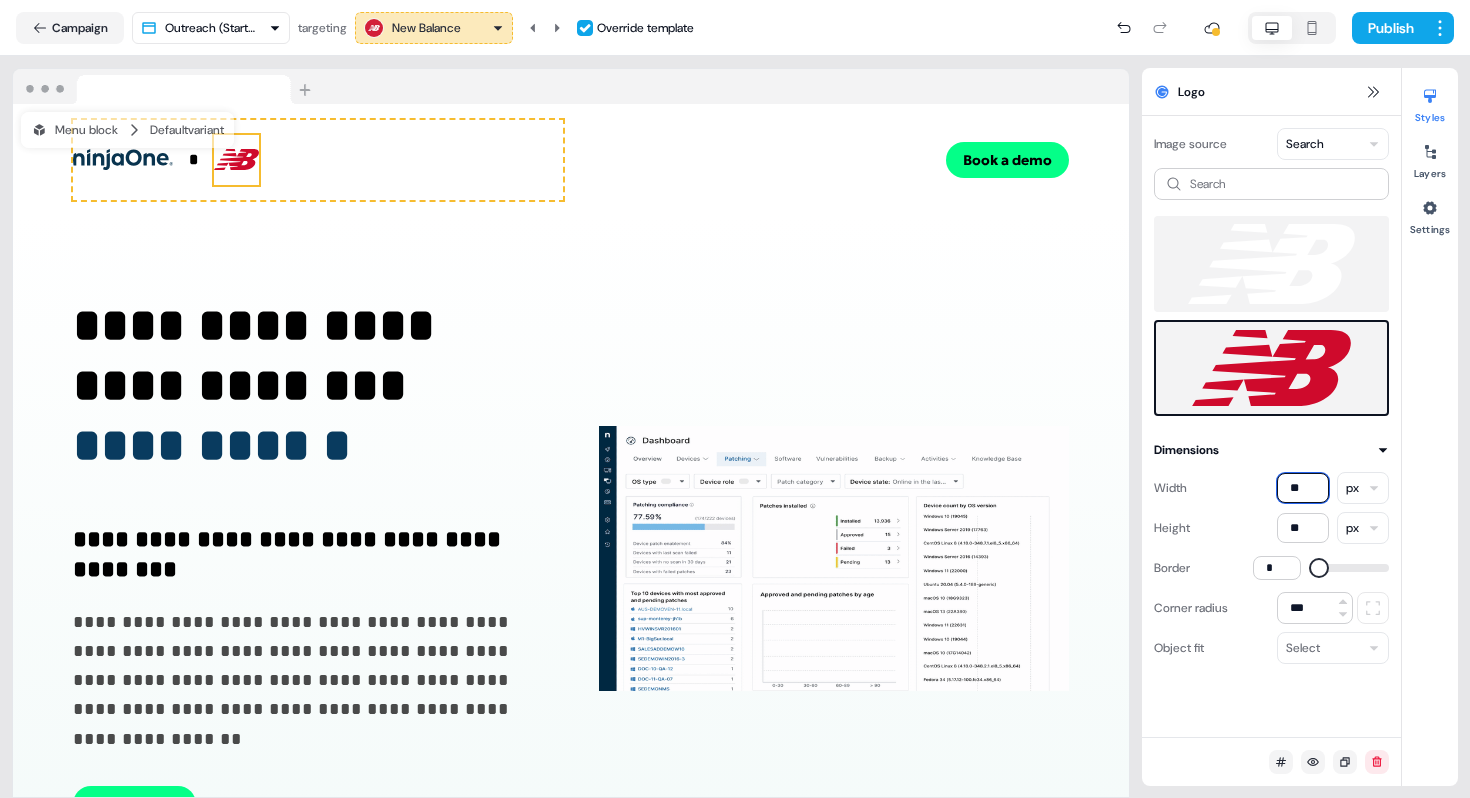click on "**" at bounding box center (1303, 488) 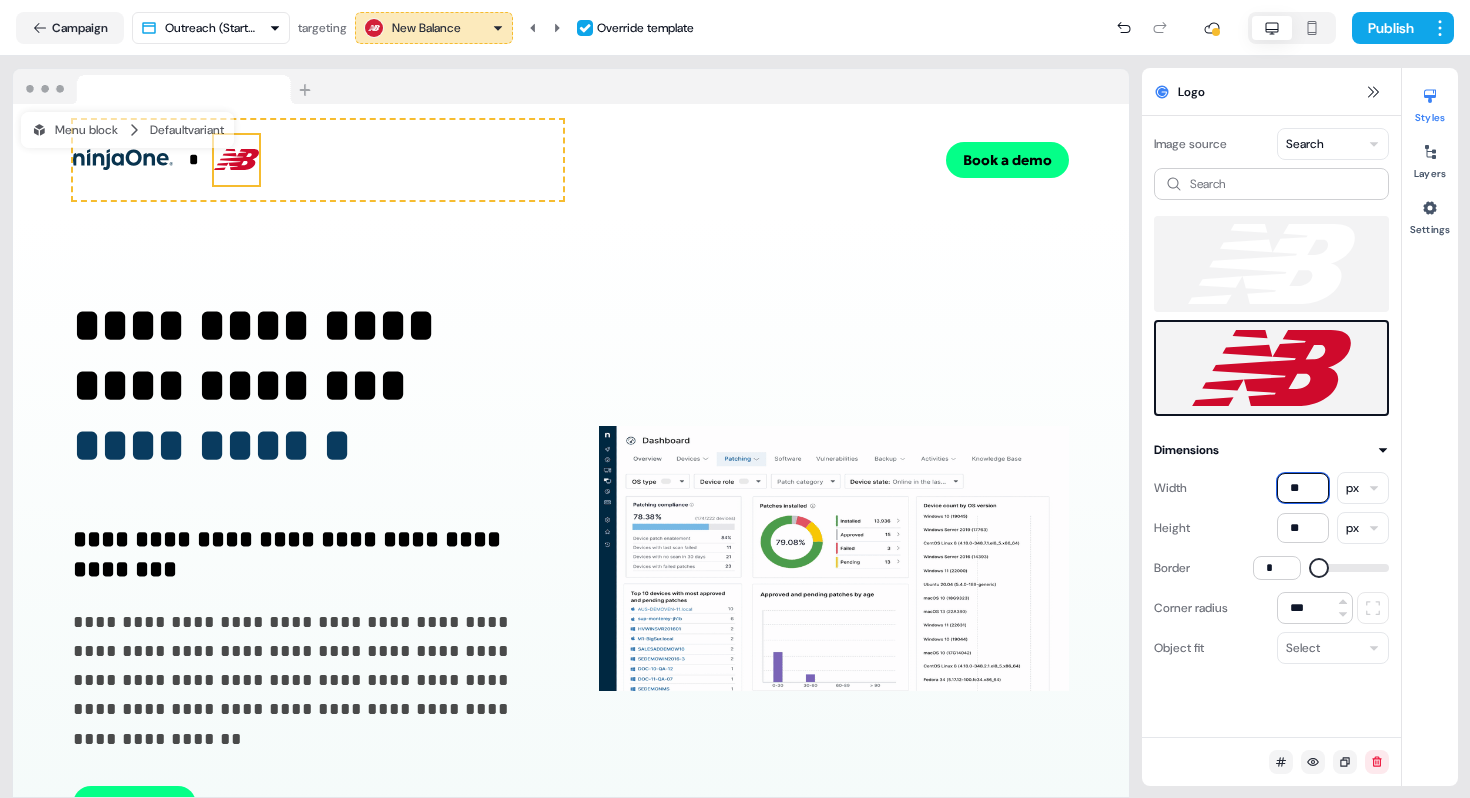 click on "**" at bounding box center [1303, 488] 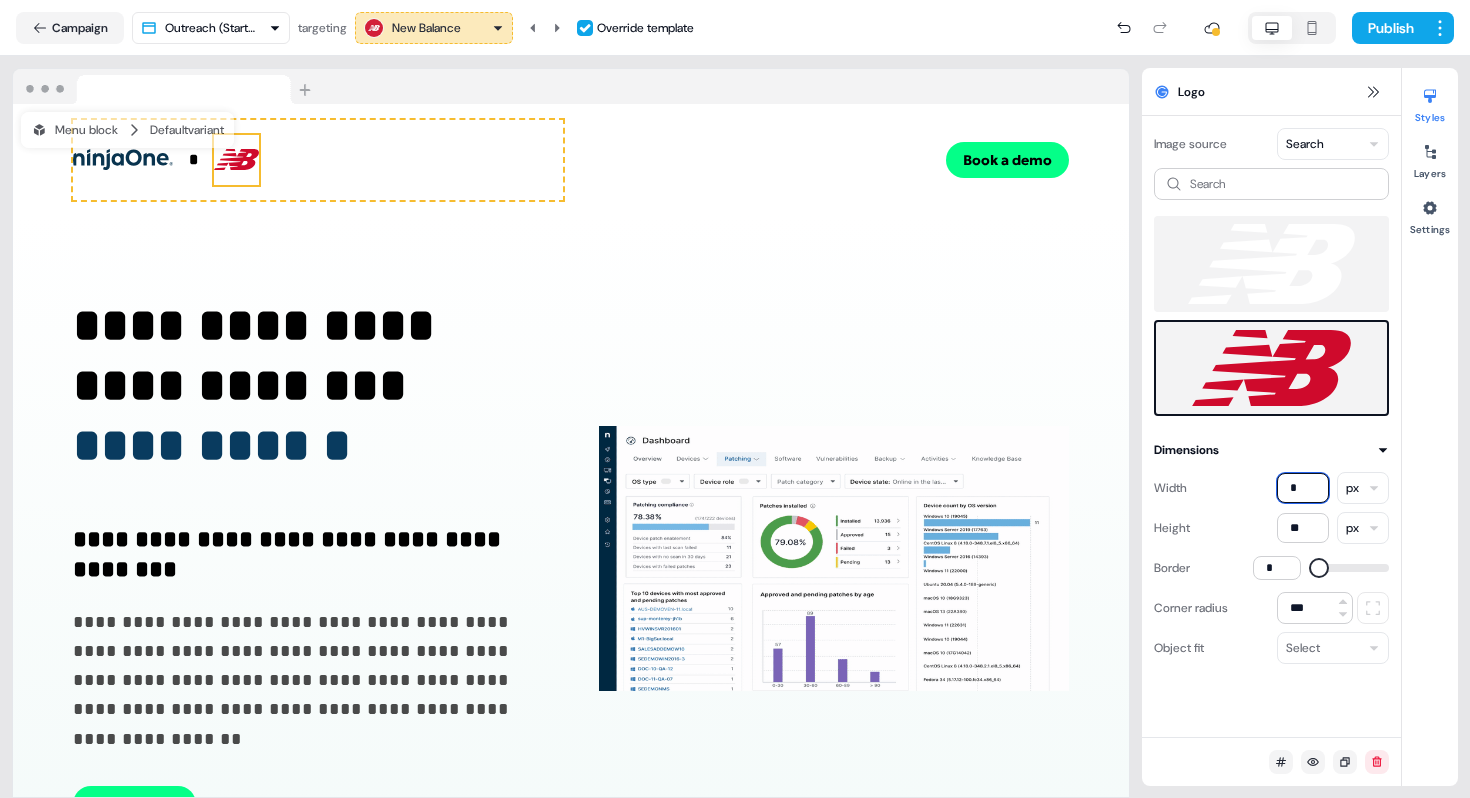 type on "**" 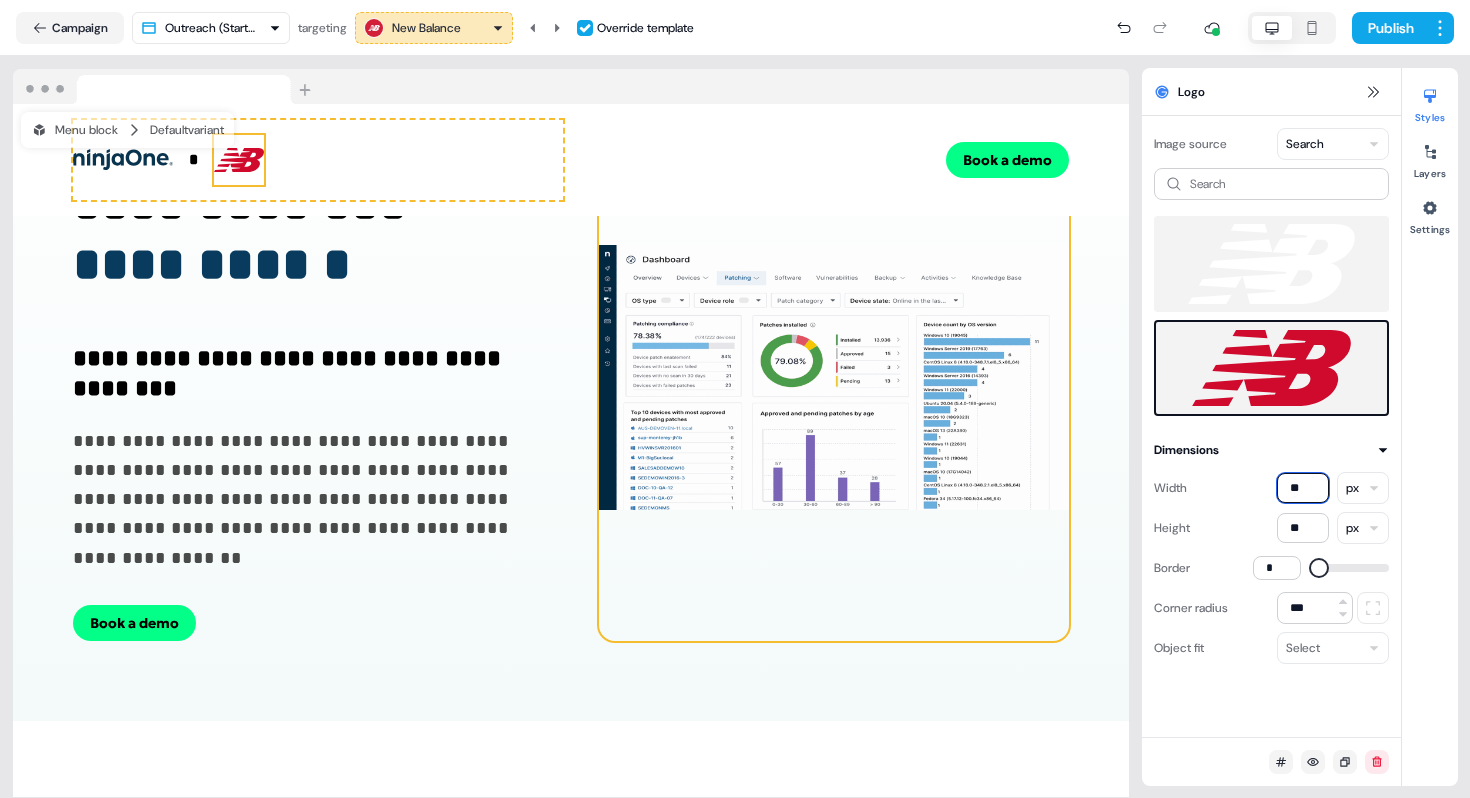 scroll, scrollTop: 0, scrollLeft: 0, axis: both 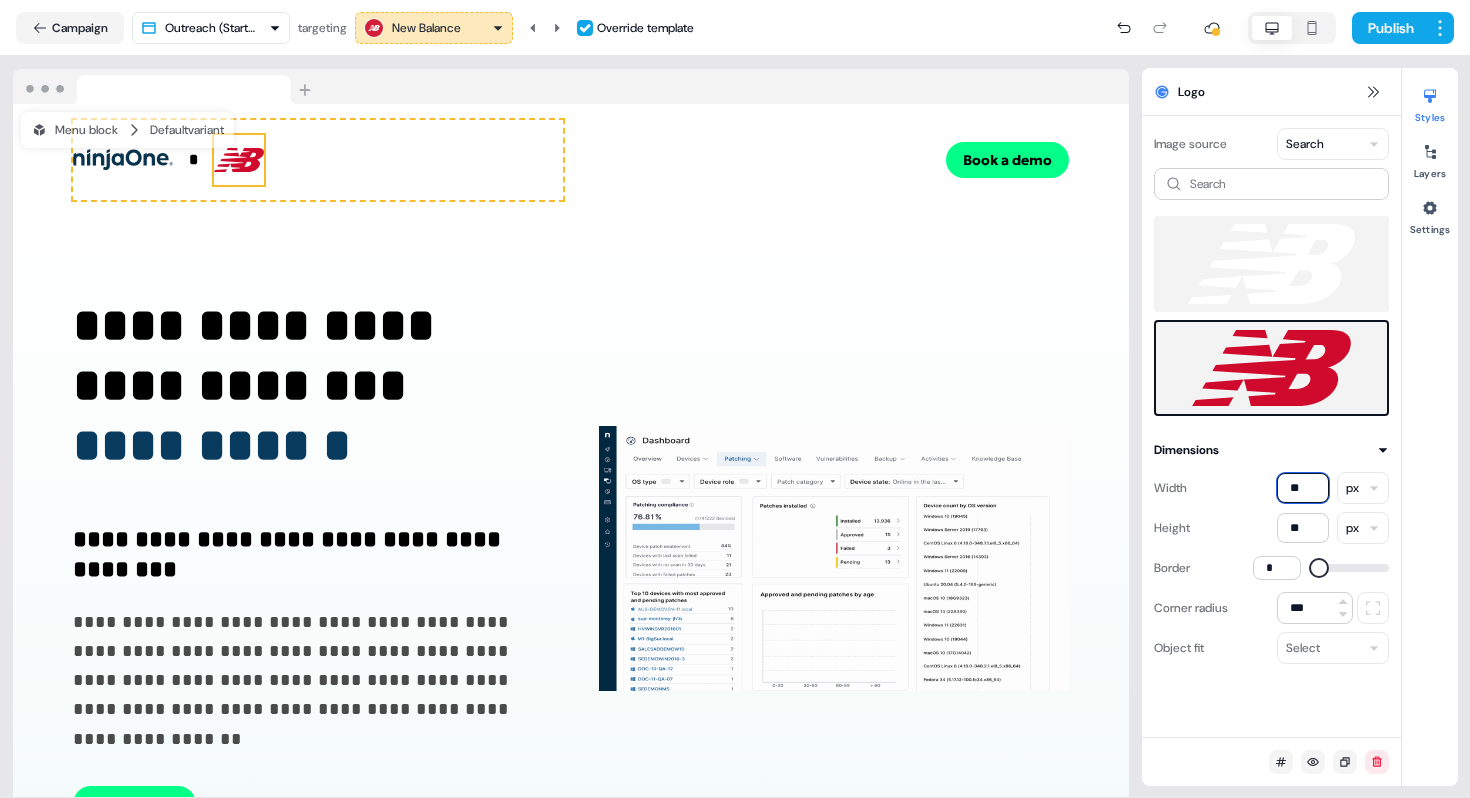 click on "**" at bounding box center [1303, 488] 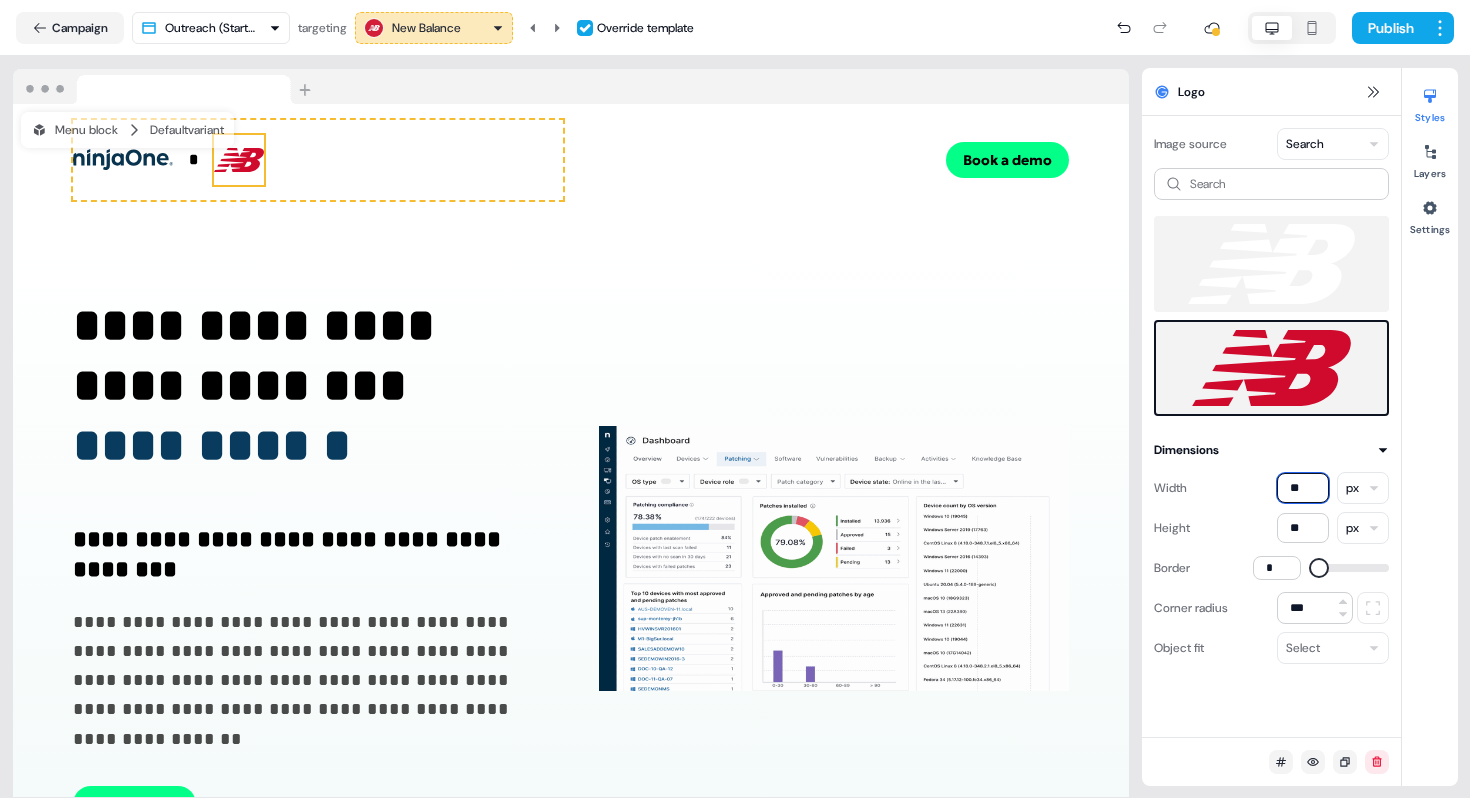 click on "**" at bounding box center (1303, 488) 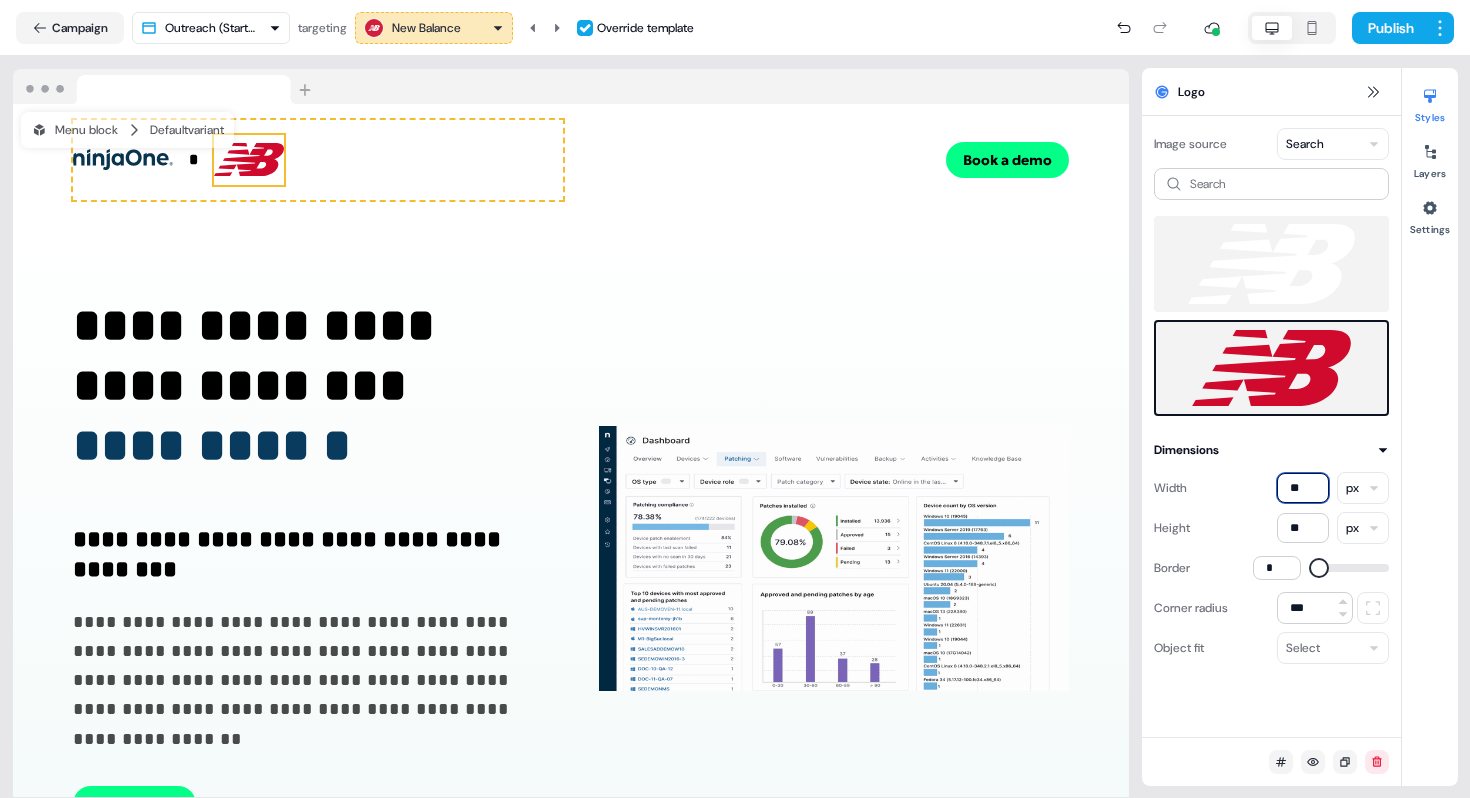 type on "**" 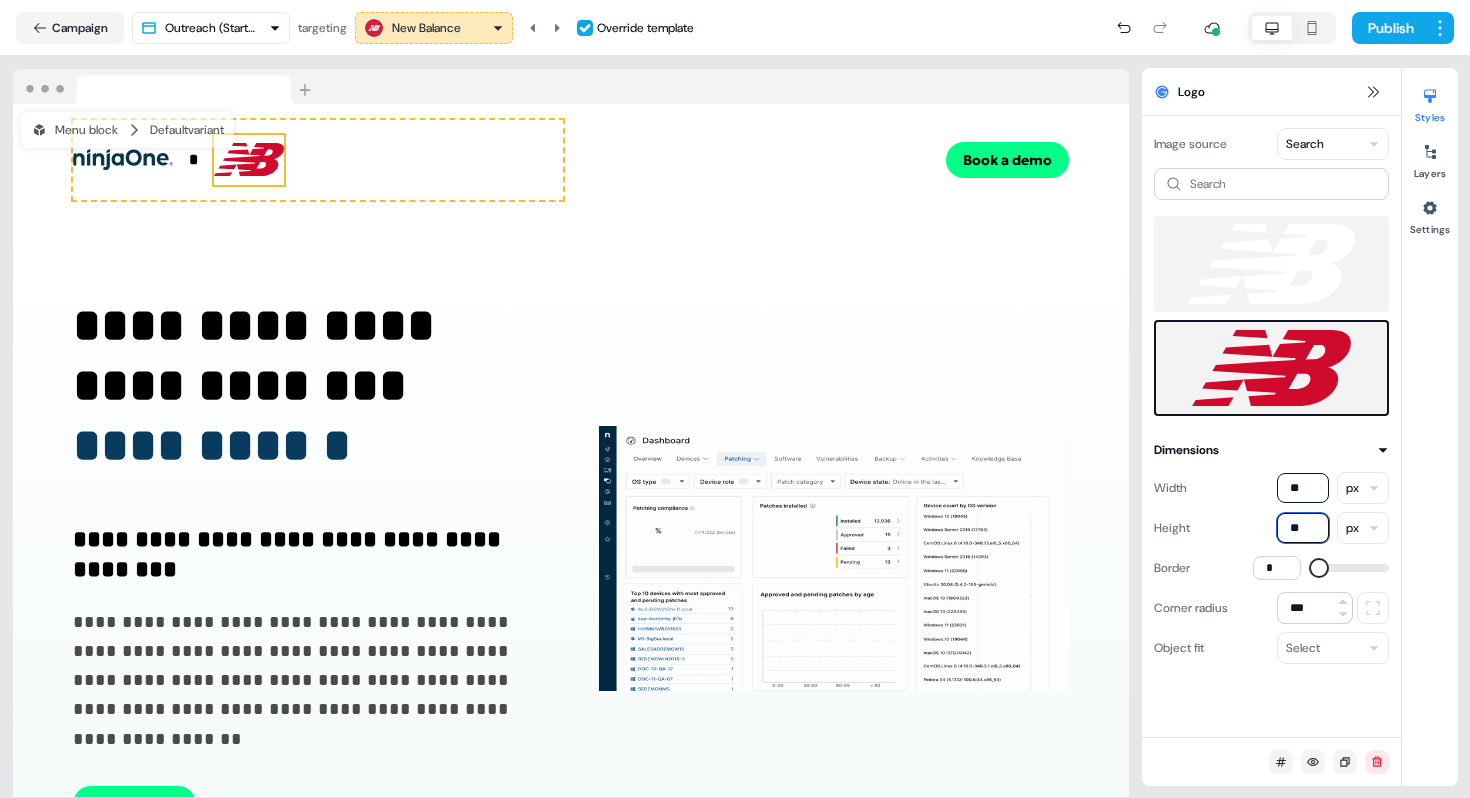 click on "**" at bounding box center (1303, 528) 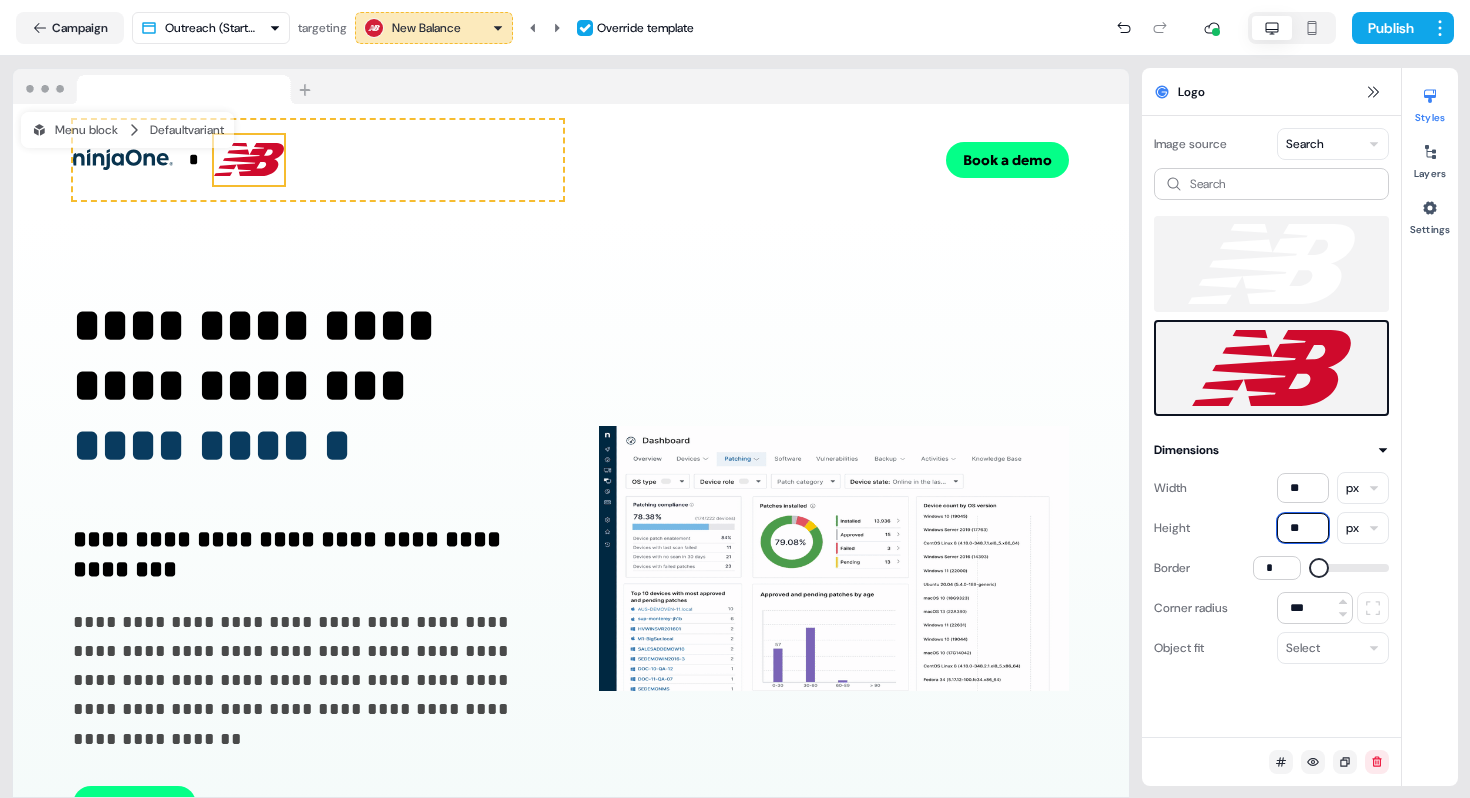click on "**" at bounding box center [1303, 528] 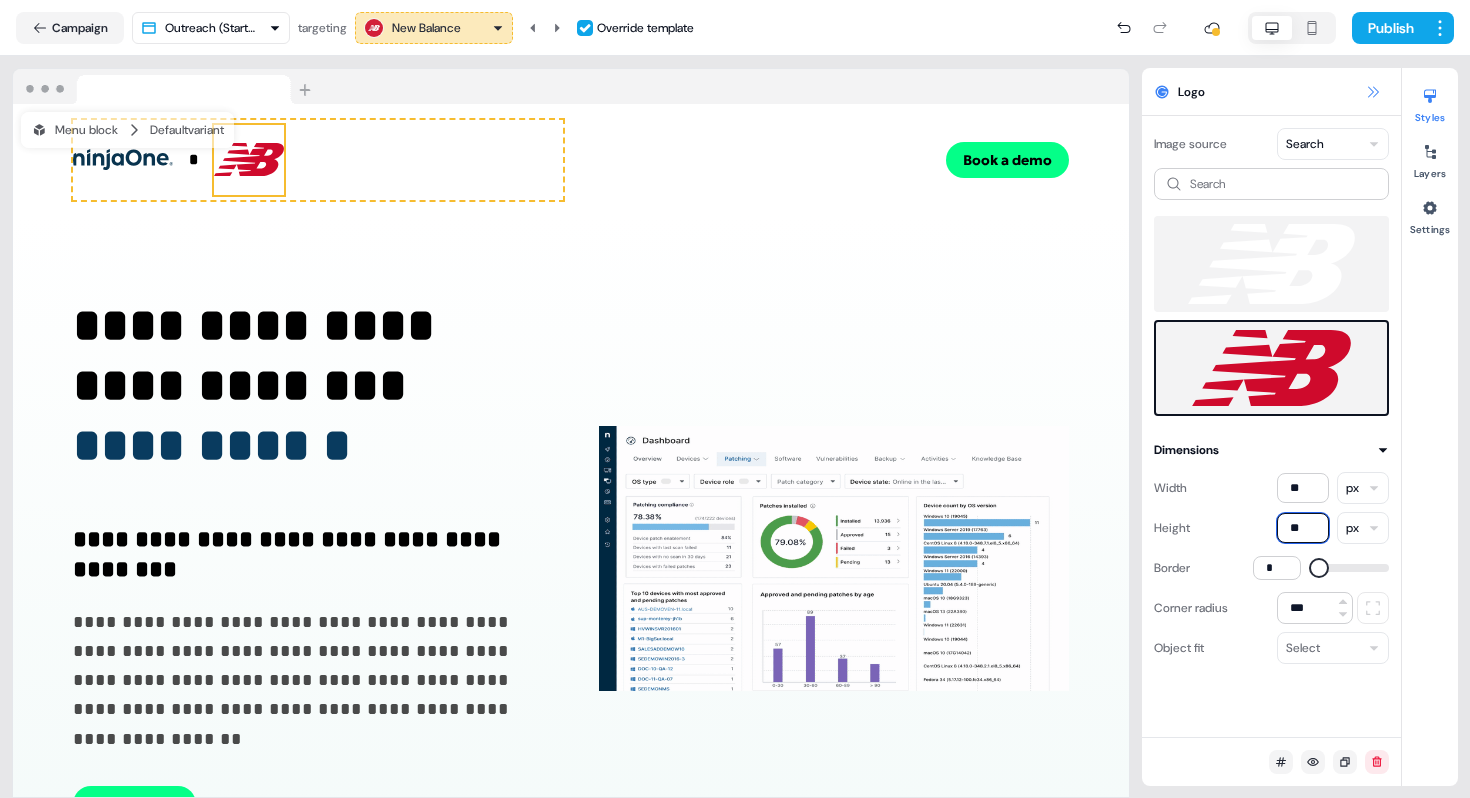 type on "**" 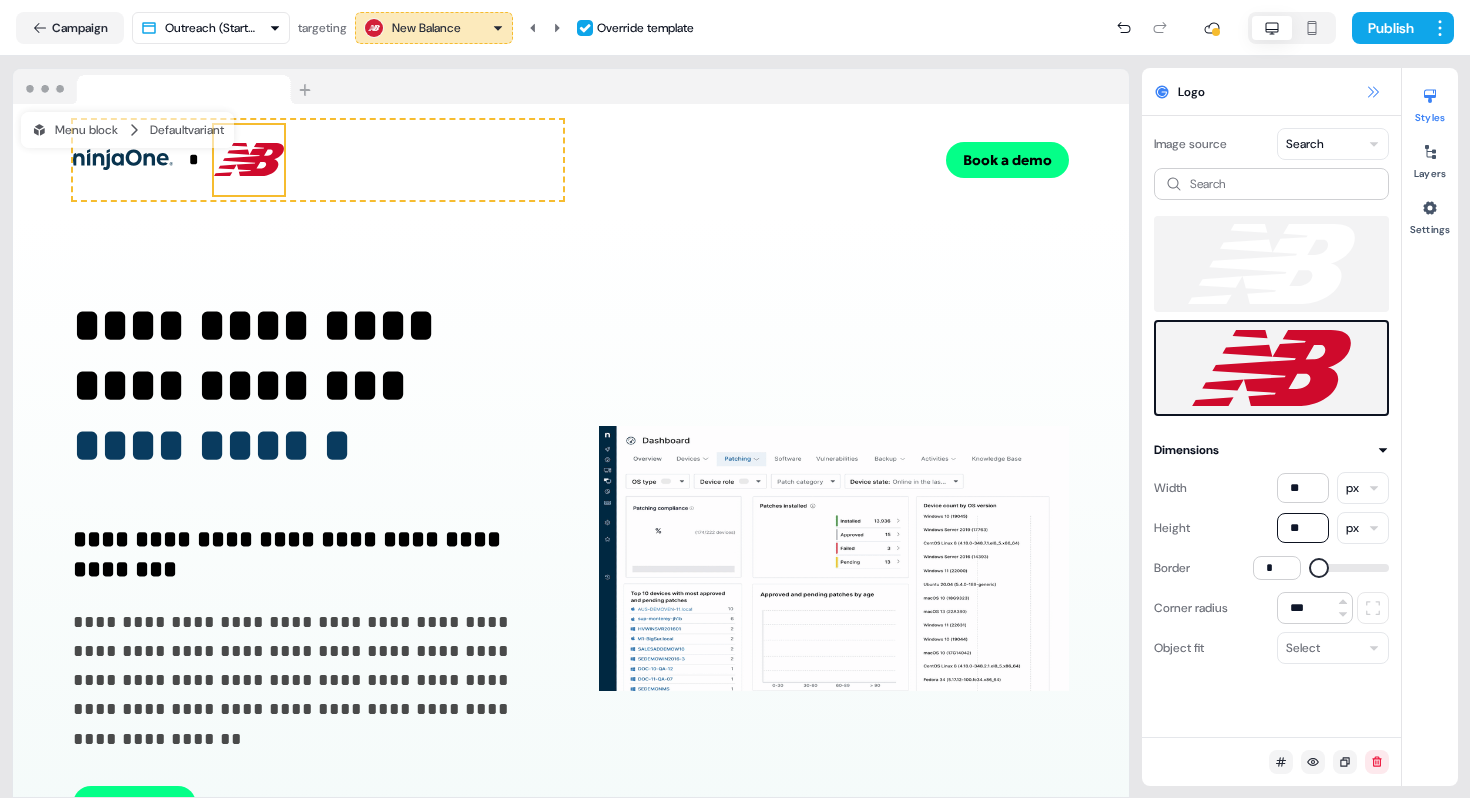 click 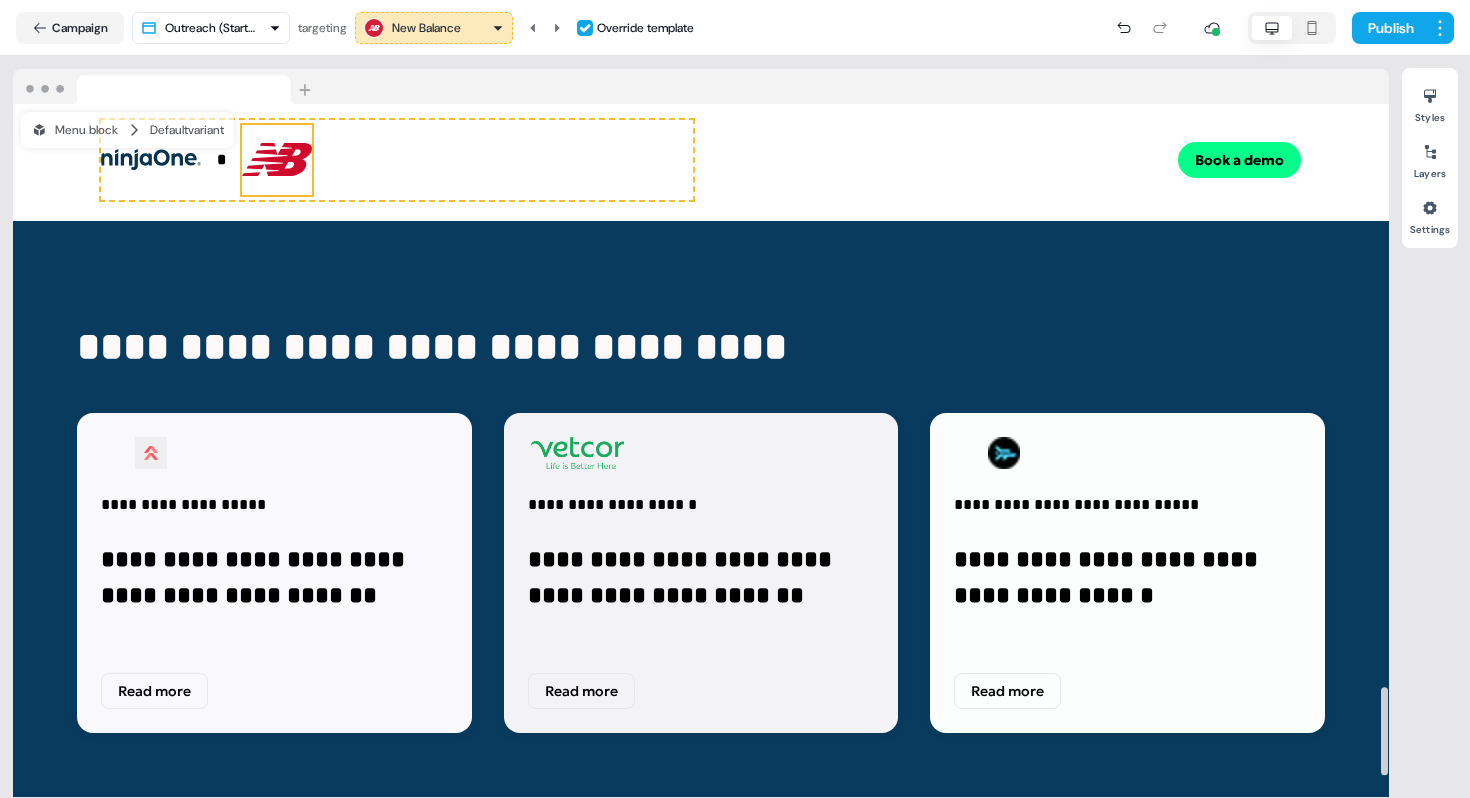 scroll, scrollTop: 4752, scrollLeft: 0, axis: vertical 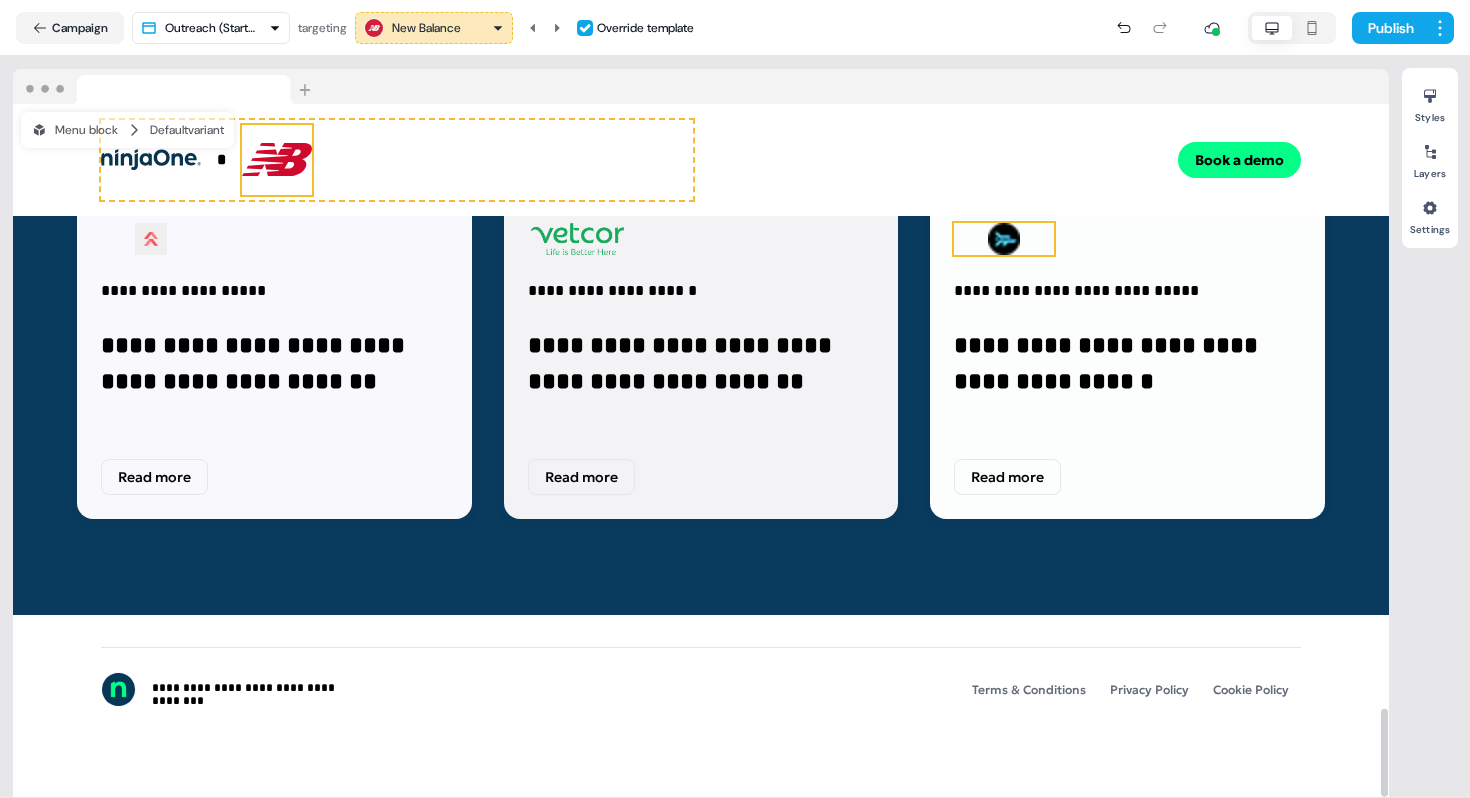click at bounding box center [1004, 239] 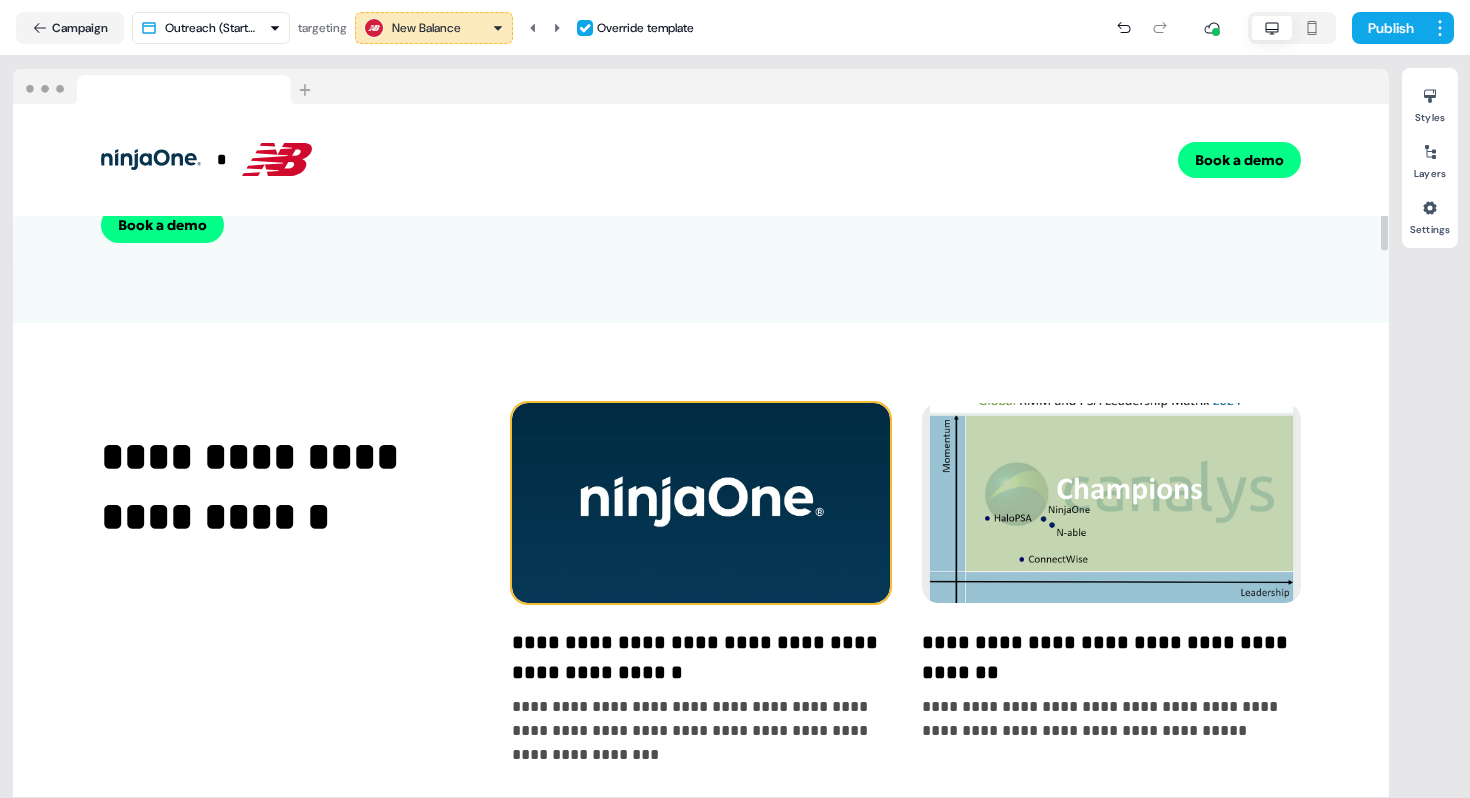 scroll, scrollTop: 0, scrollLeft: 0, axis: both 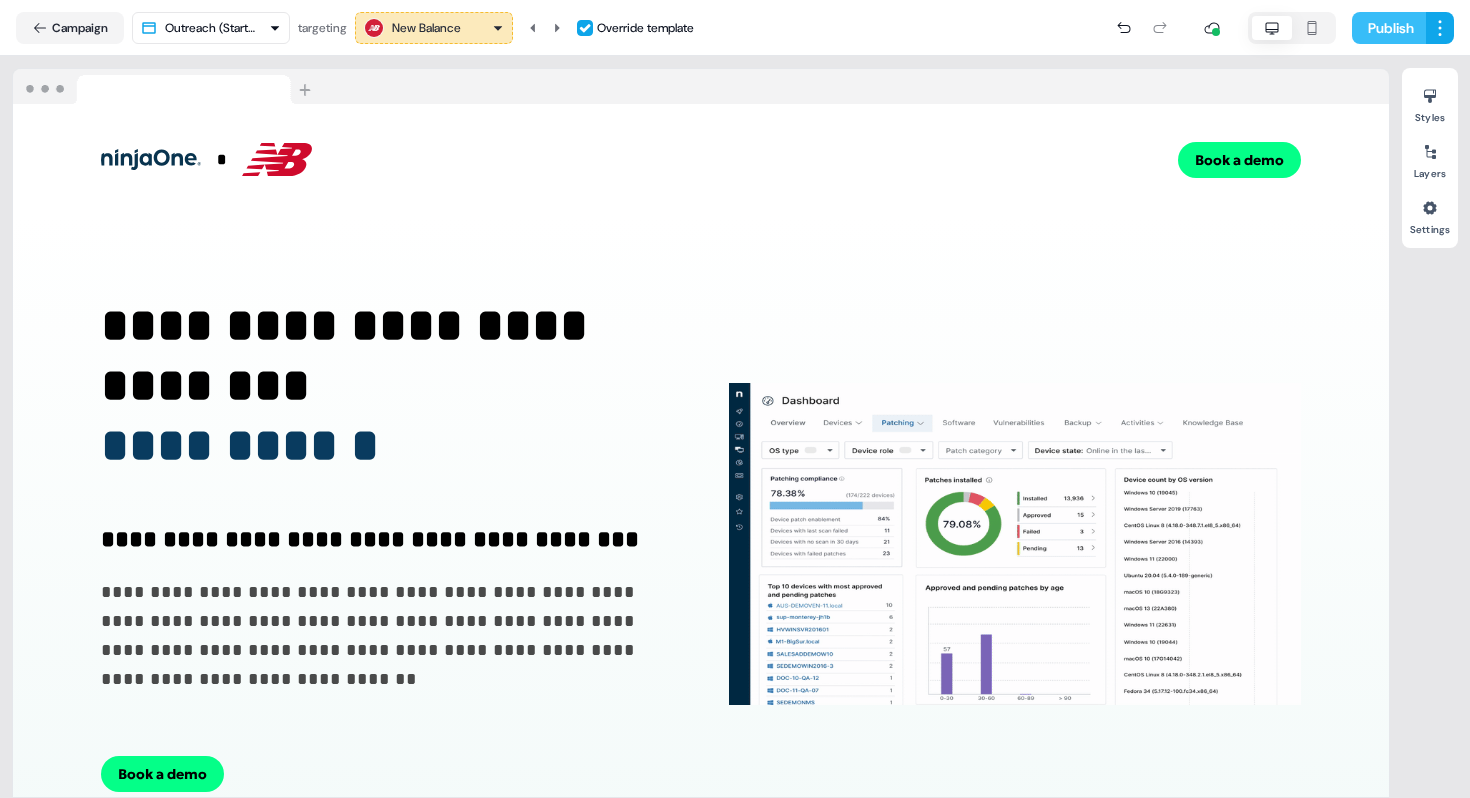 click on "Publish" at bounding box center (1389, 28) 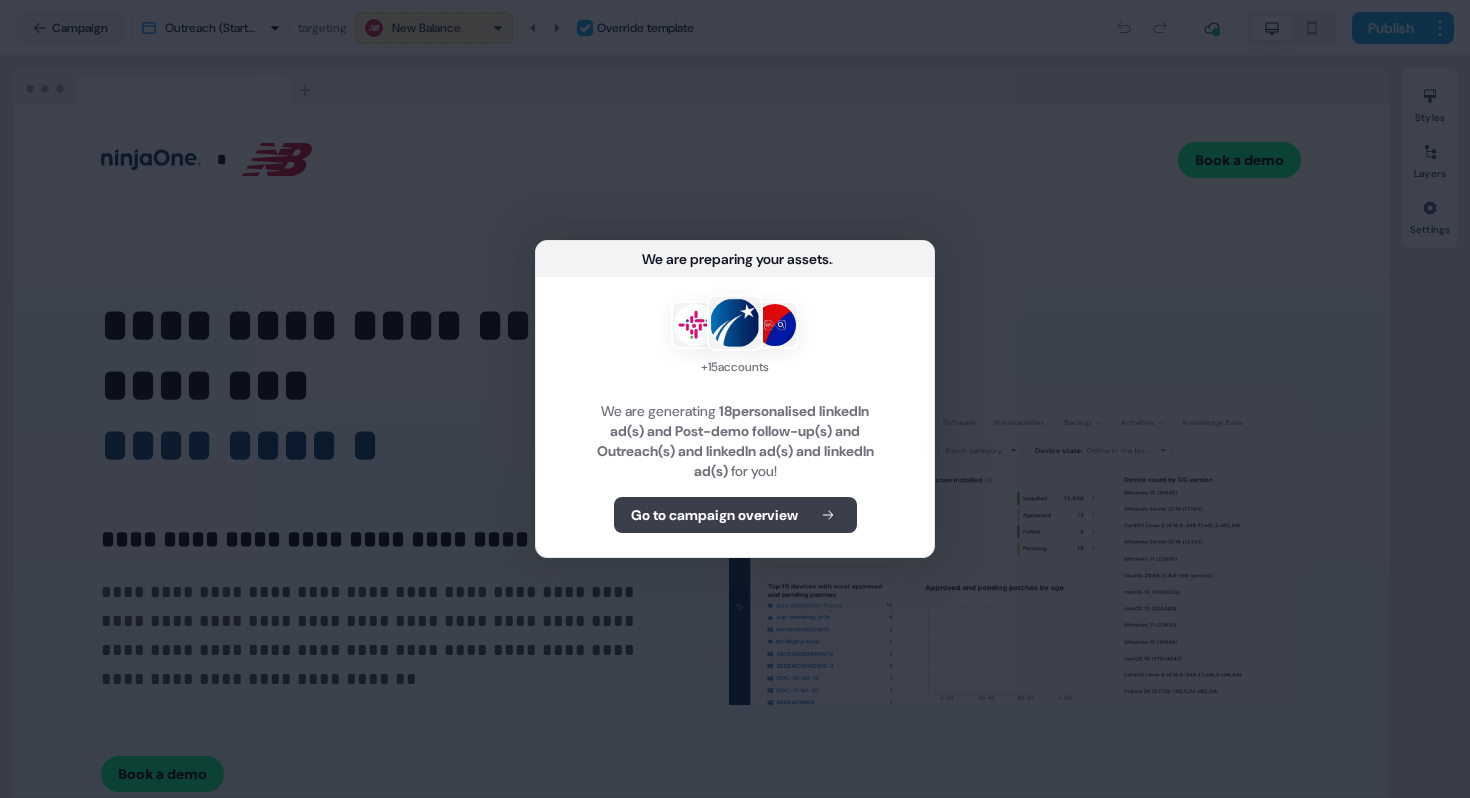 click on "Go to campaign overview" at bounding box center (714, 515) 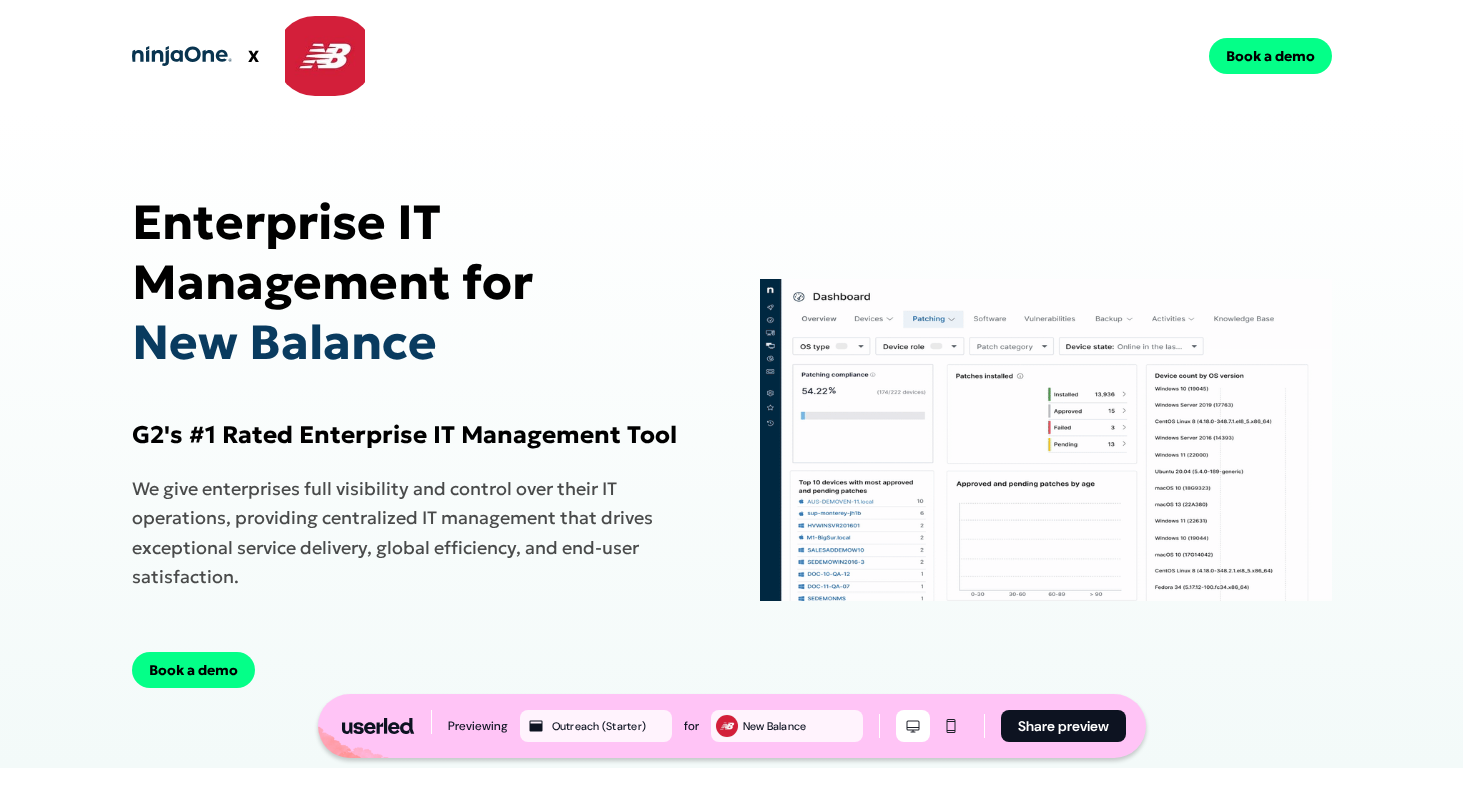 scroll, scrollTop: 0, scrollLeft: 0, axis: both 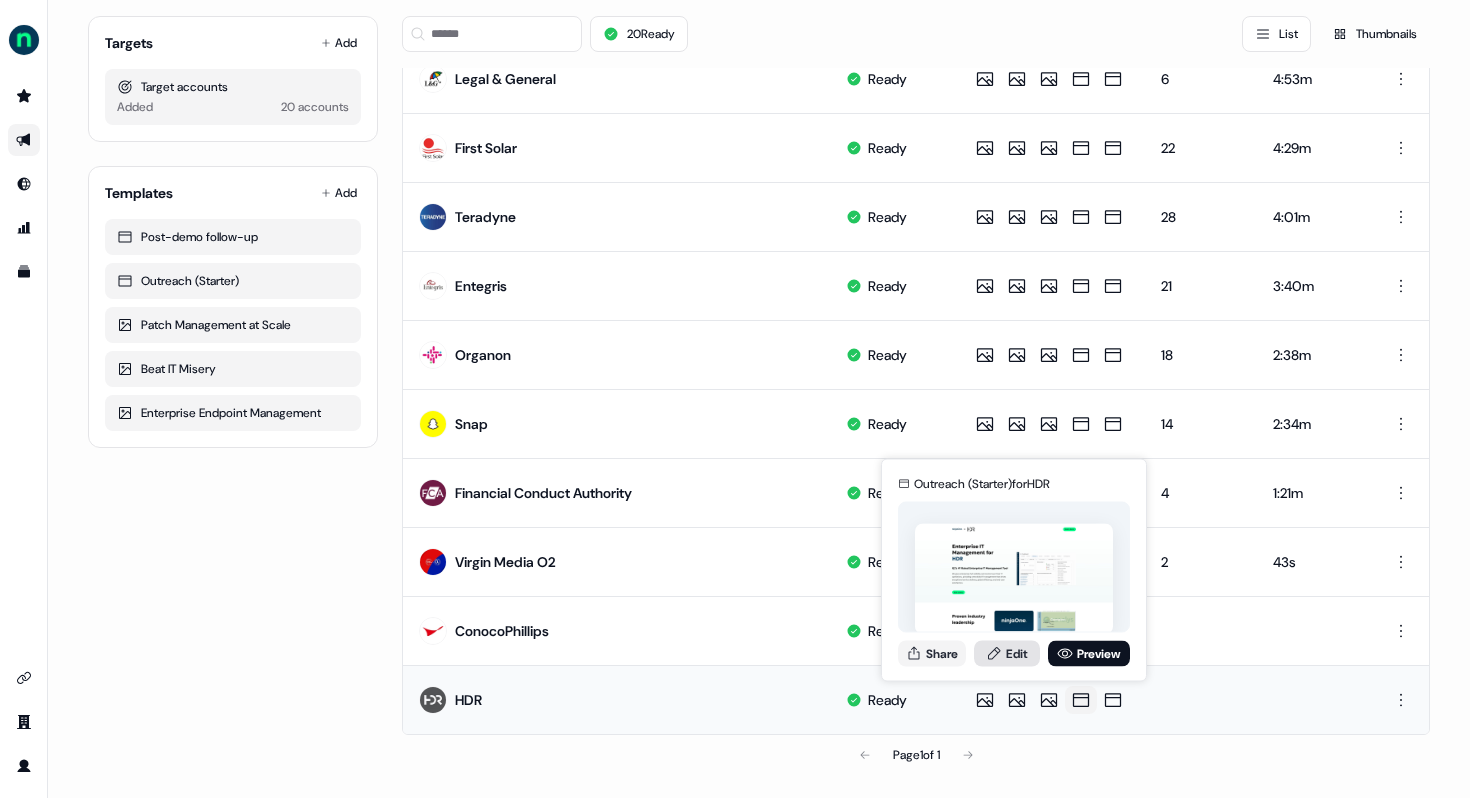 click on "Edit" at bounding box center (1007, 653) 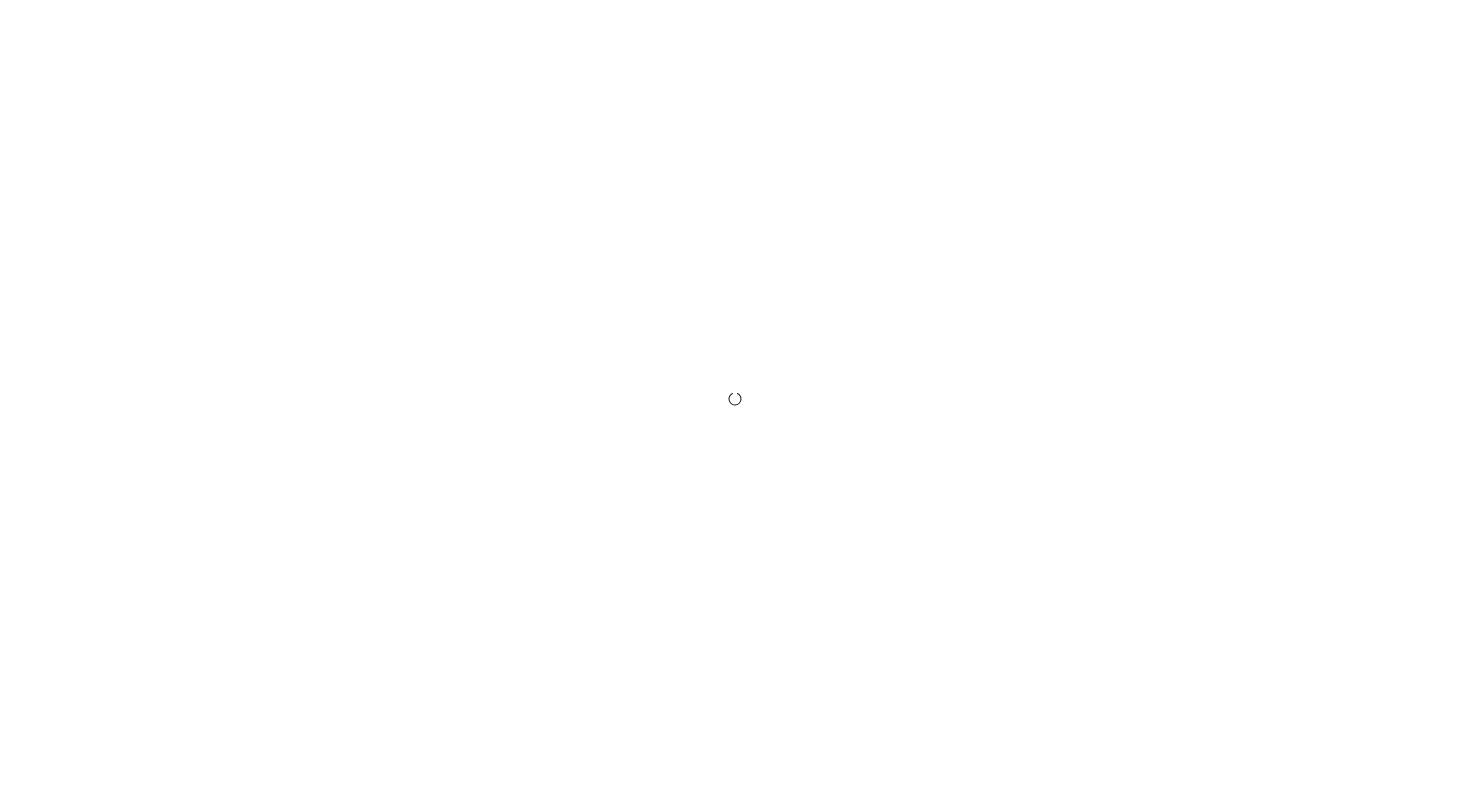 scroll, scrollTop: 0, scrollLeft: 0, axis: both 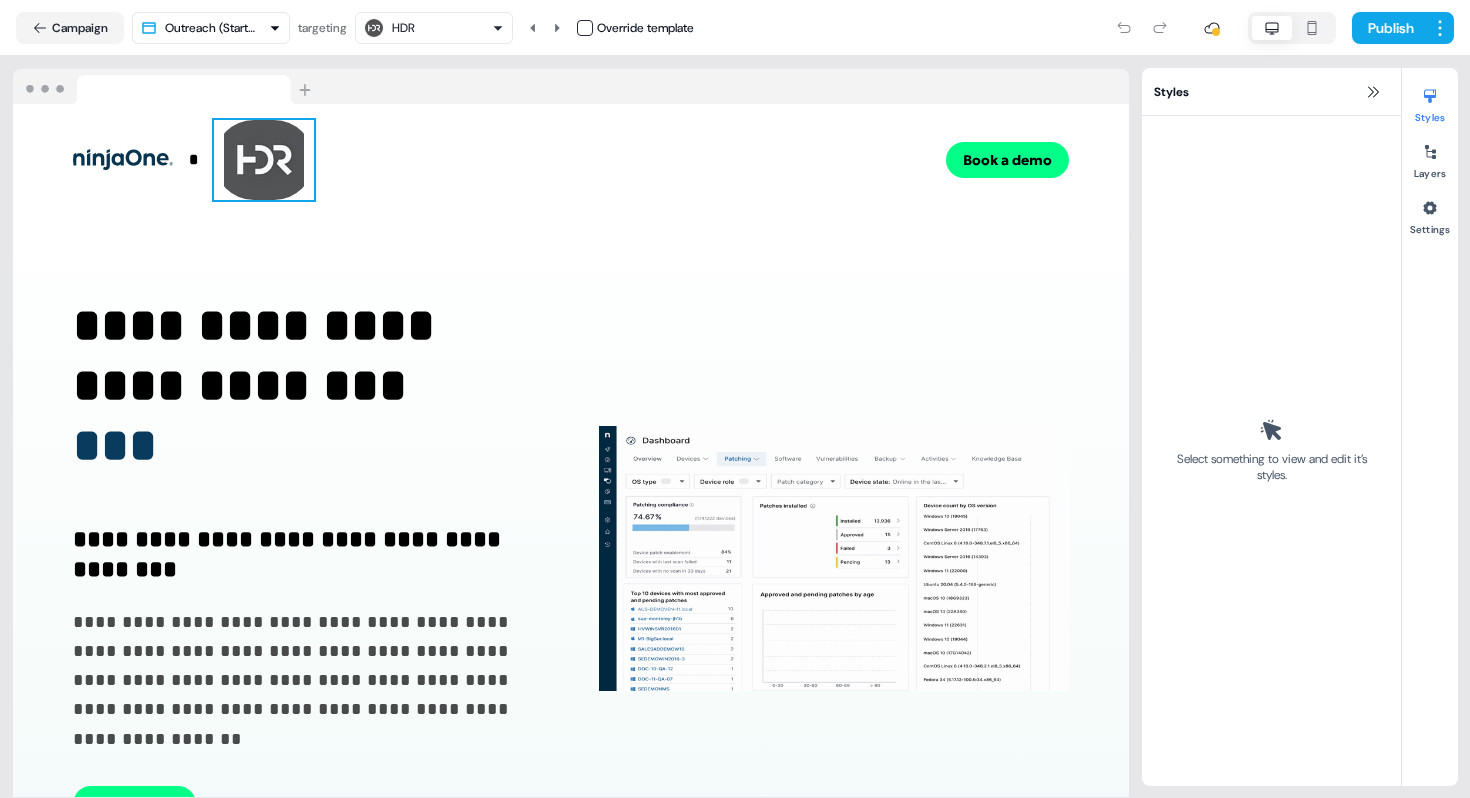 click at bounding box center (264, 160) 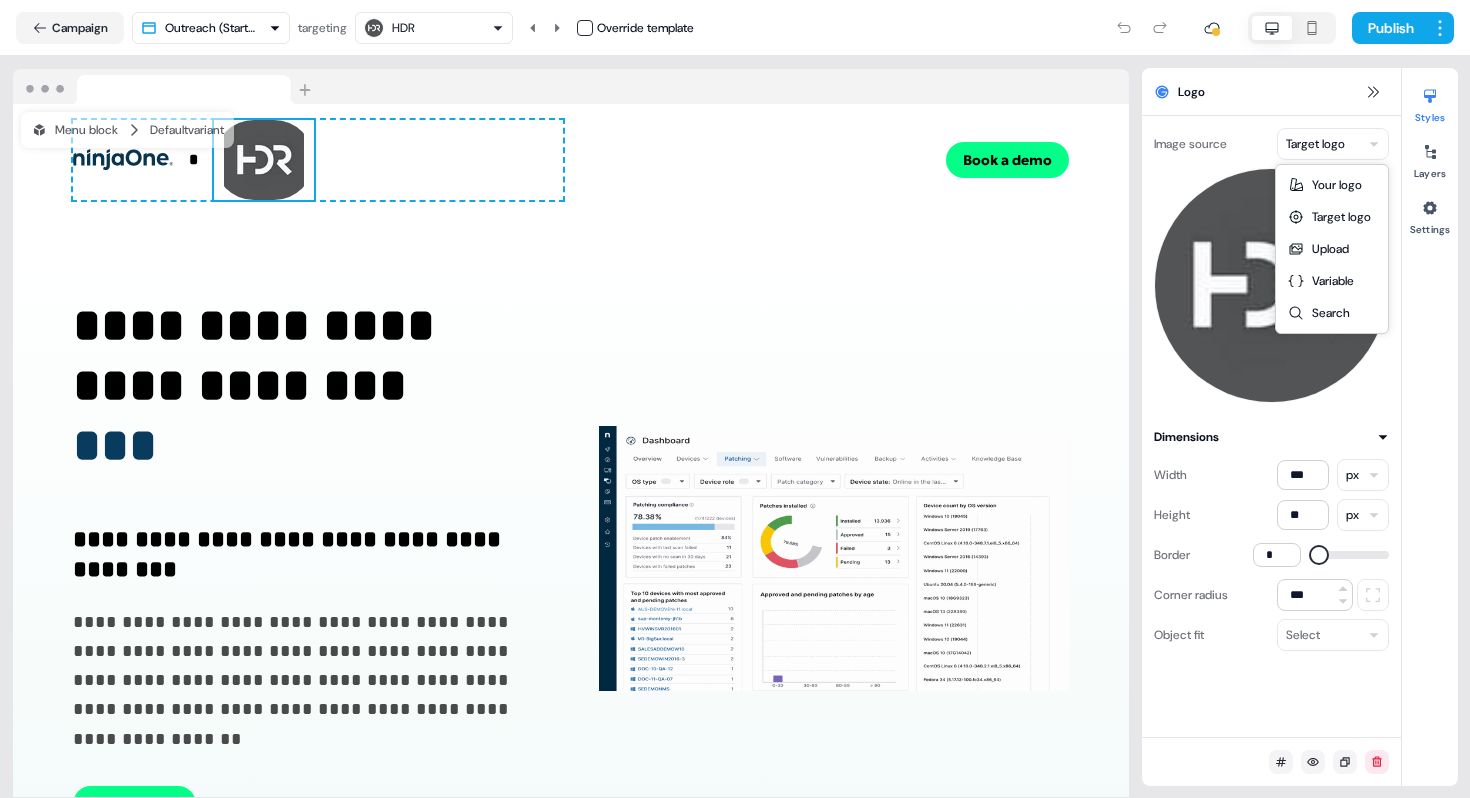 click on "**********" at bounding box center (735, 399) 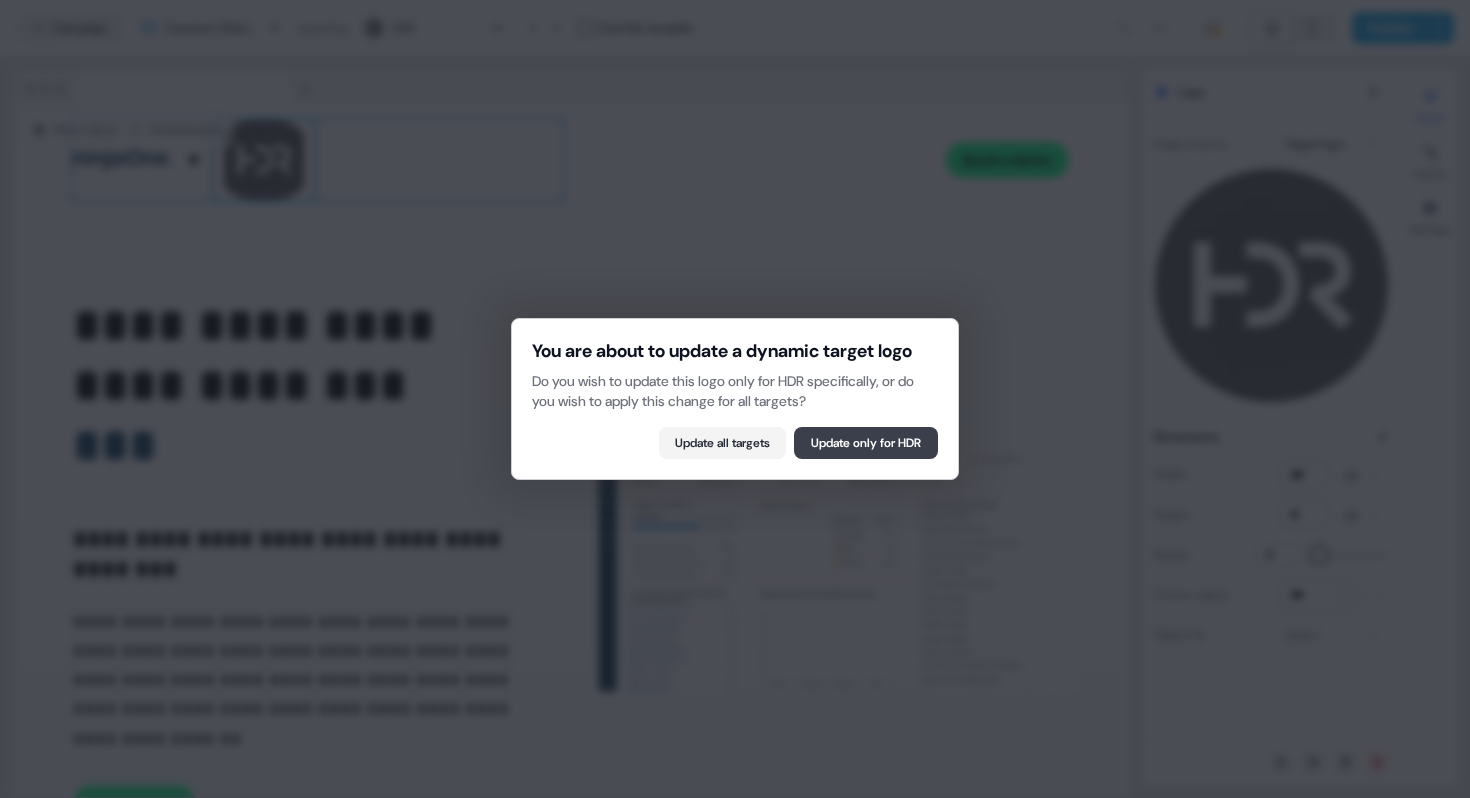 click on "Update only for HDR" at bounding box center [866, 443] 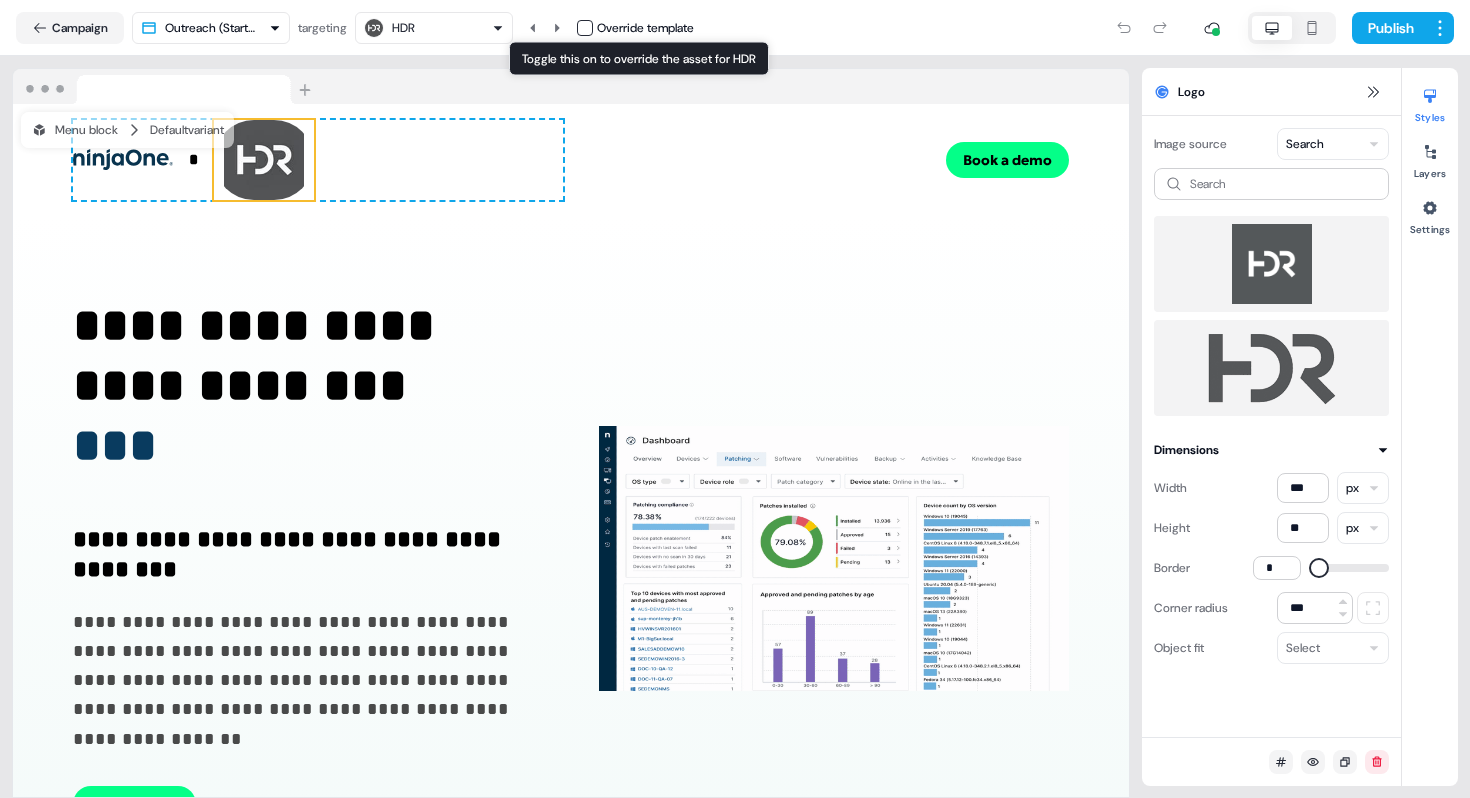 click at bounding box center [585, 28] 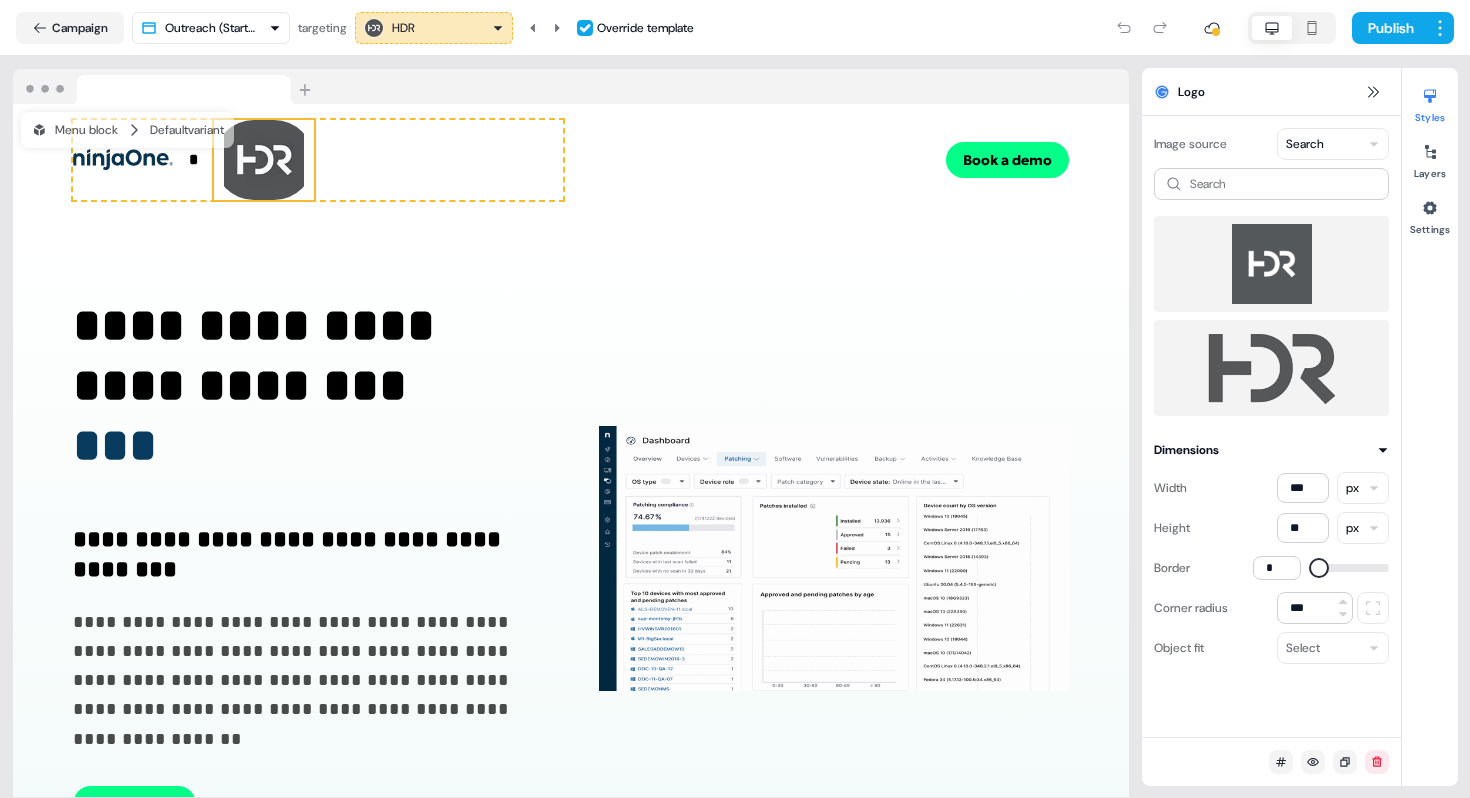 click at bounding box center (1271, 368) 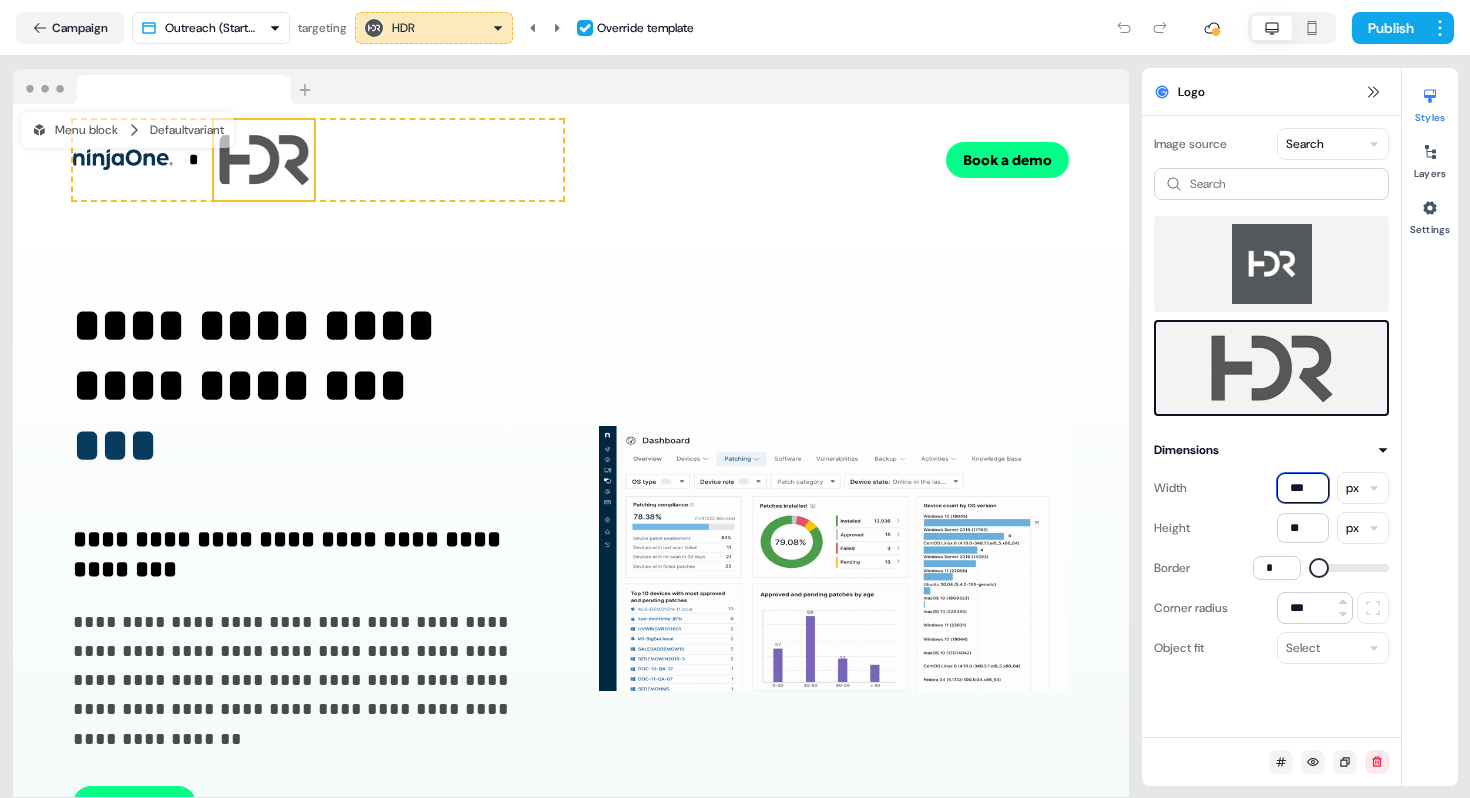 click on "***" at bounding box center [1303, 488] 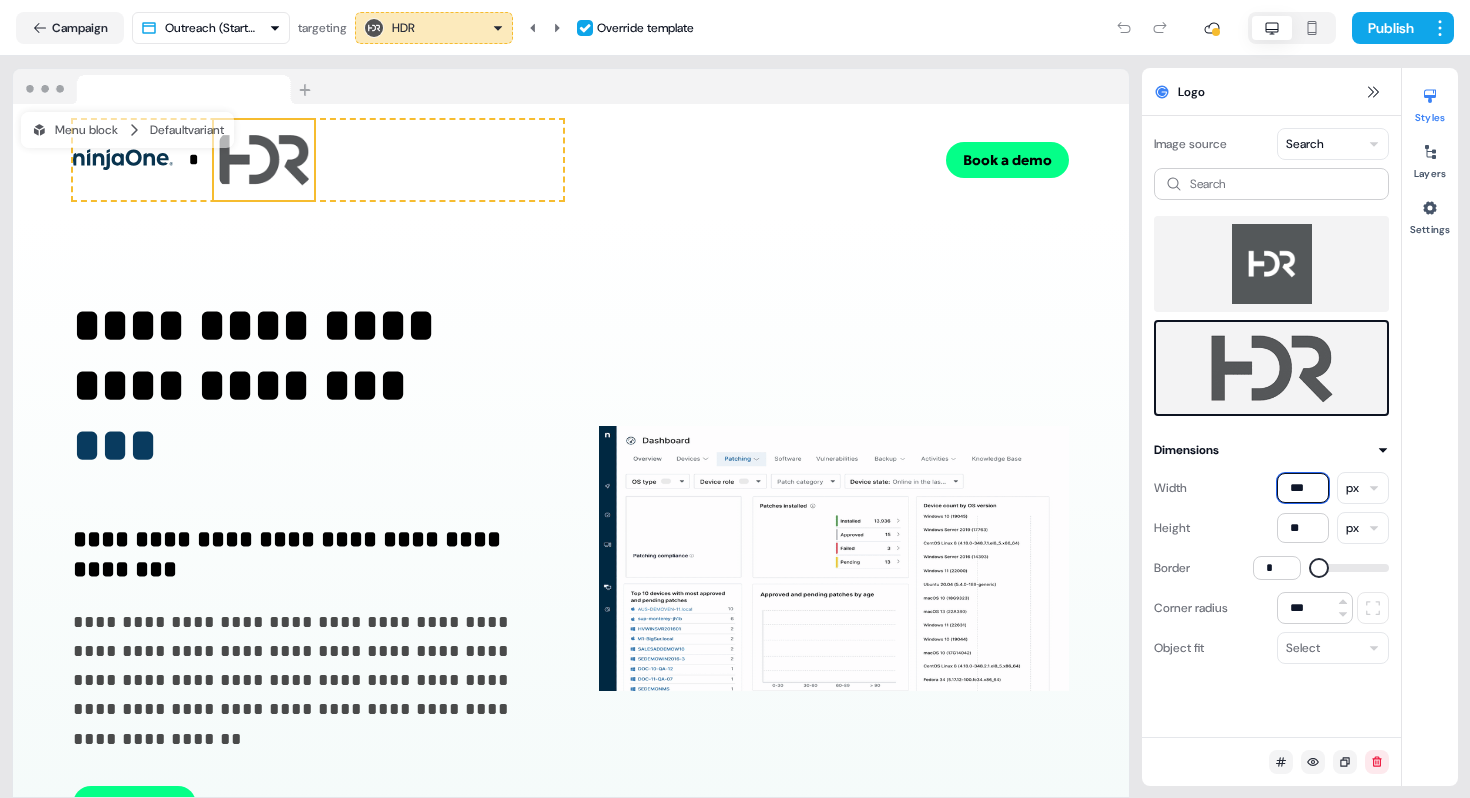 click on "***" at bounding box center [1303, 488] 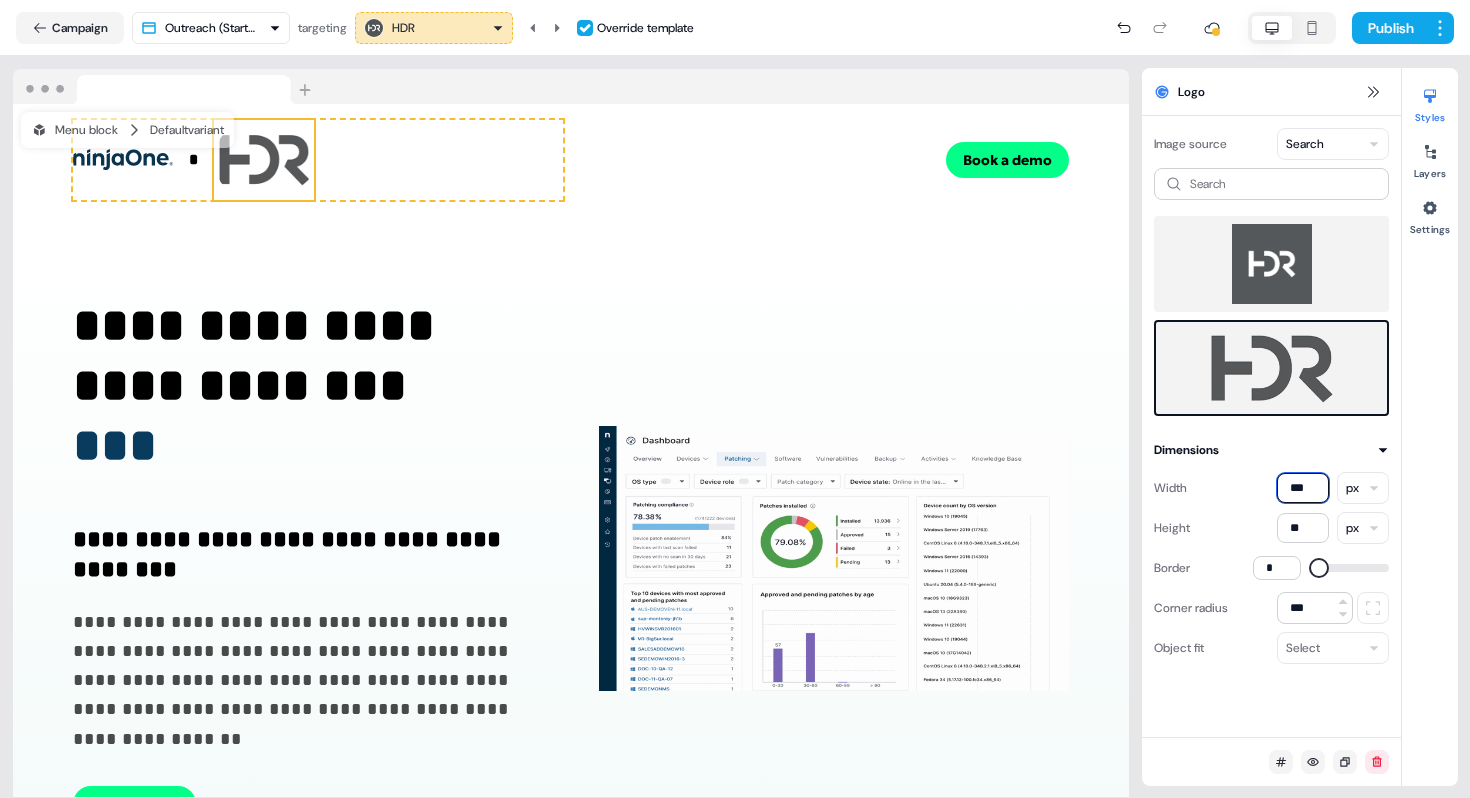 click on "***" at bounding box center (1303, 488) 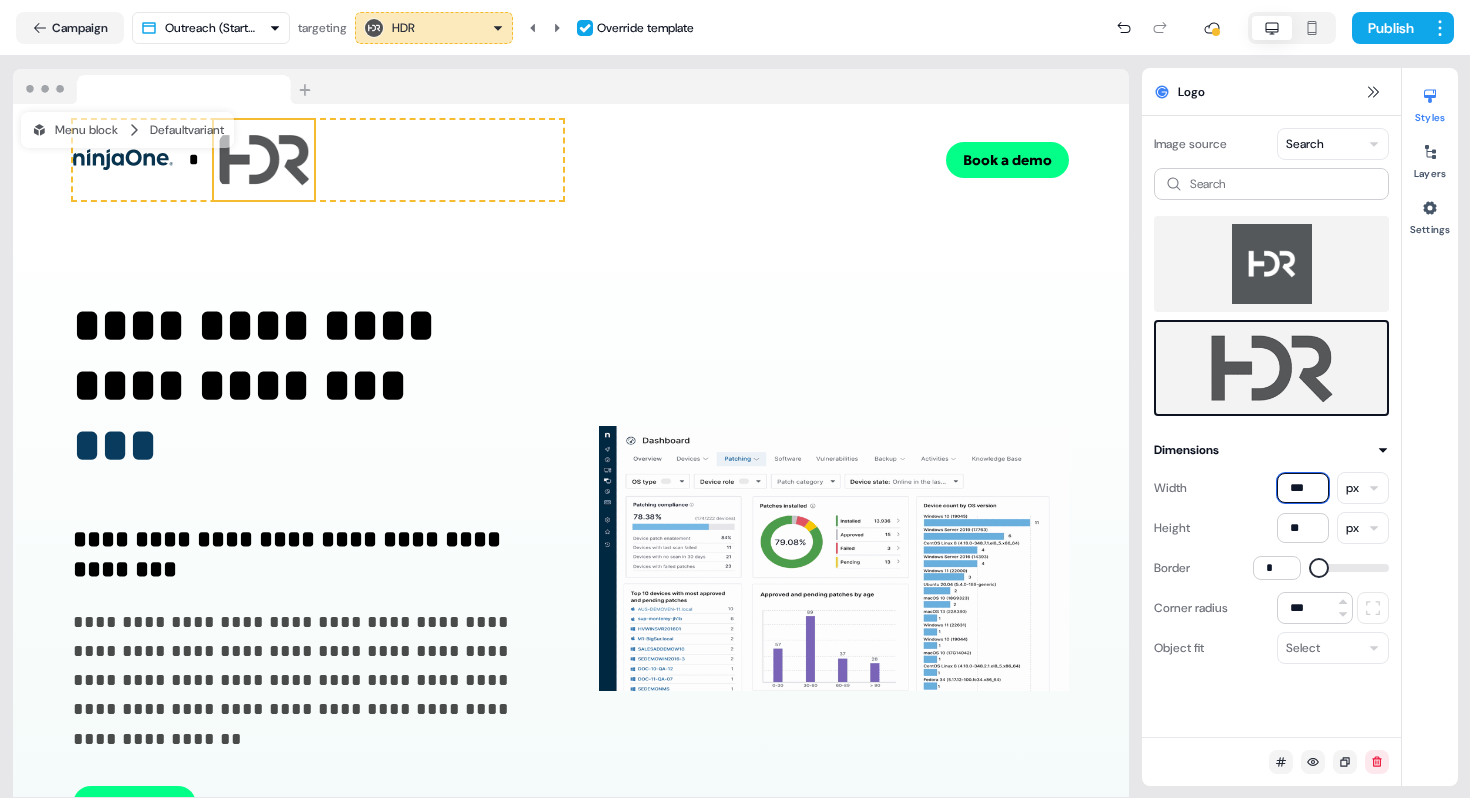 click on "***" at bounding box center (1303, 488) 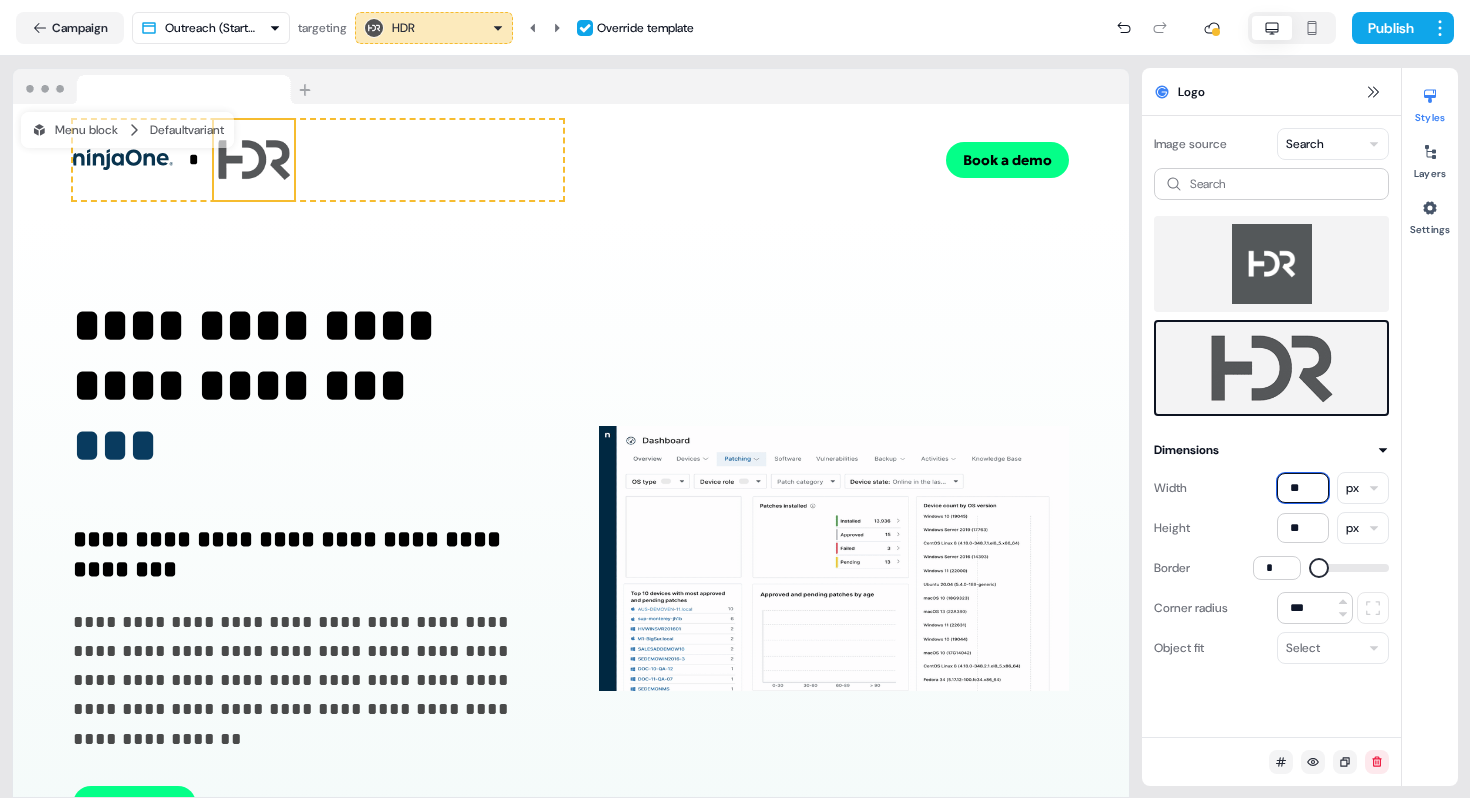 type on "**" 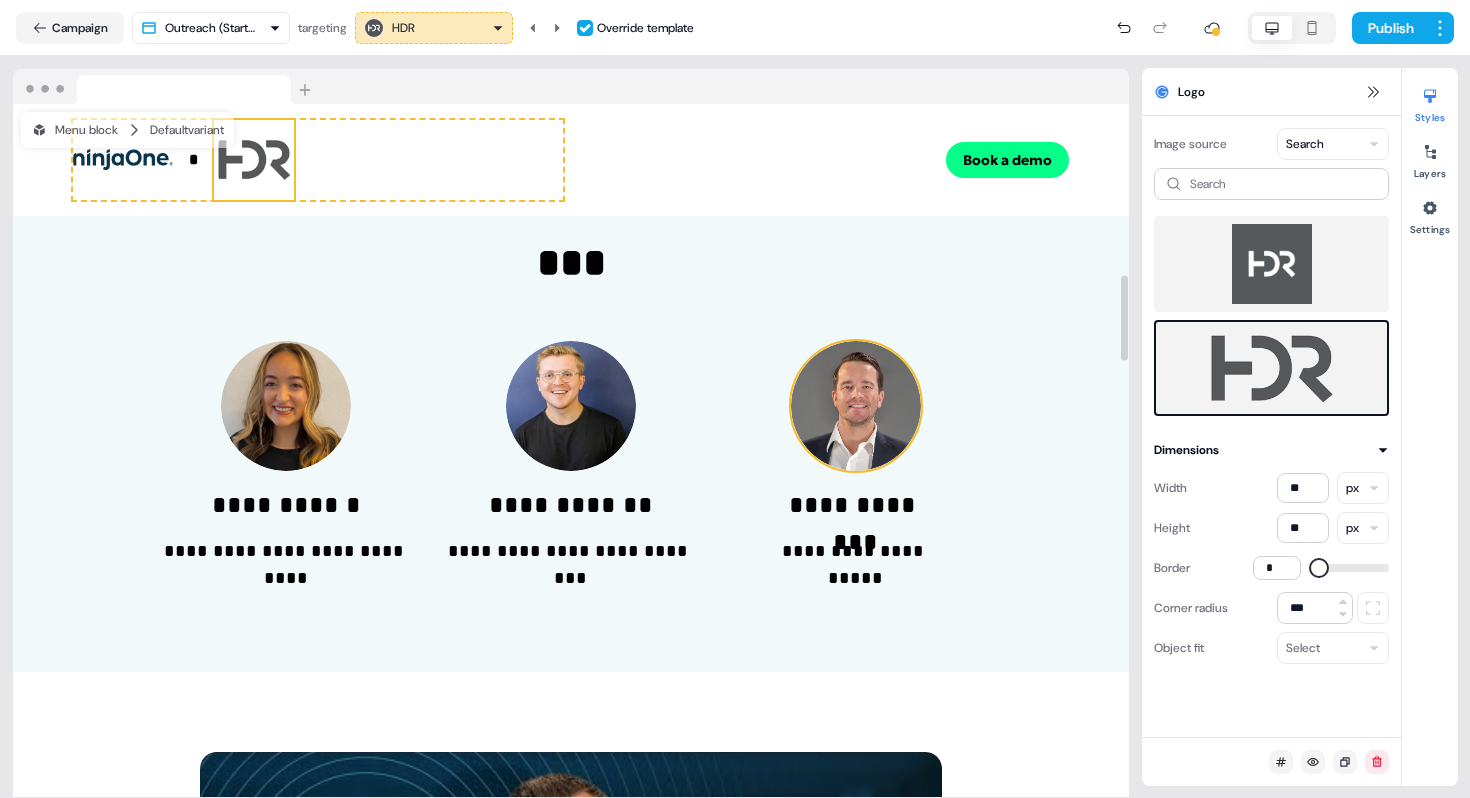scroll, scrollTop: 1380, scrollLeft: 0, axis: vertical 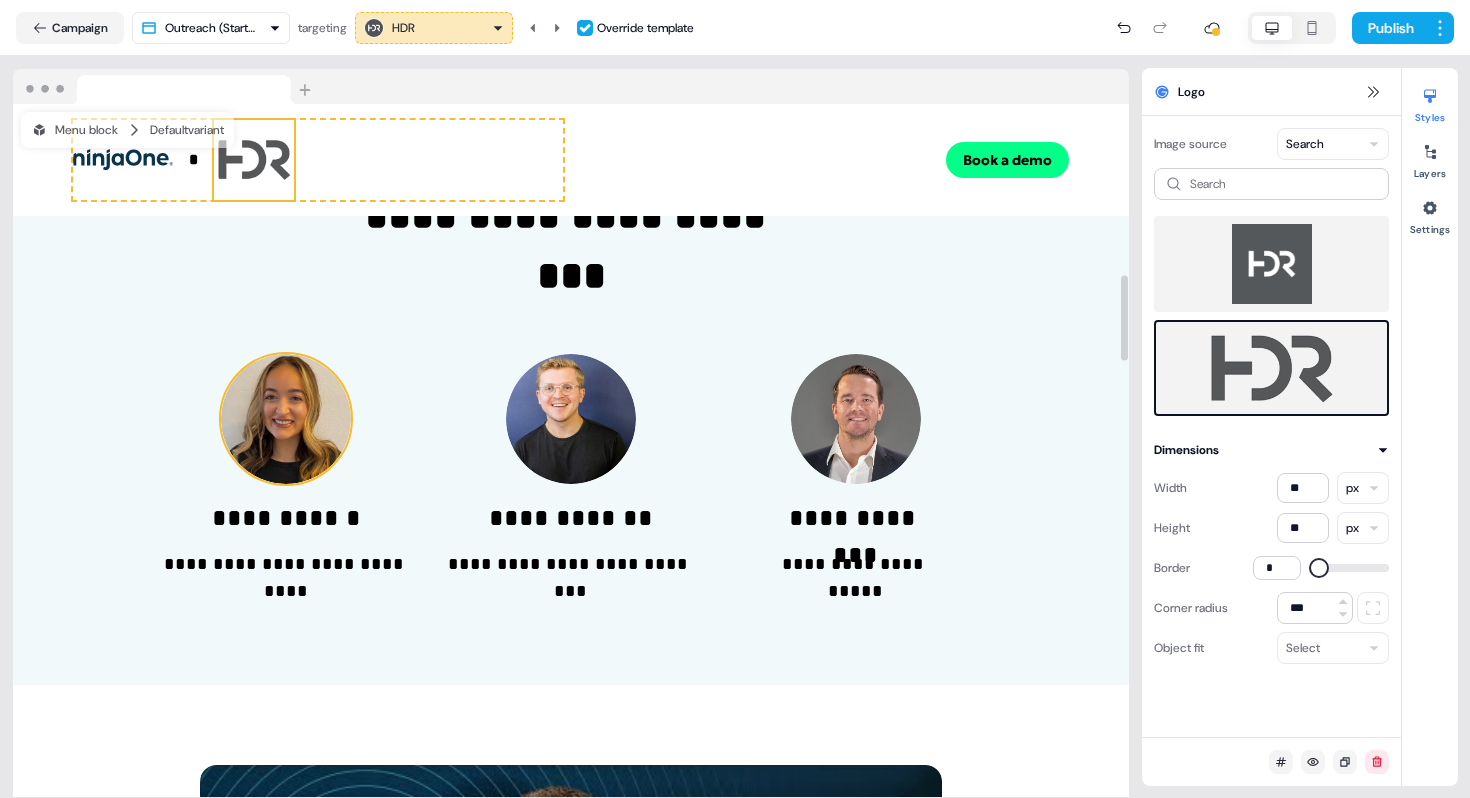 click at bounding box center [286, 419] 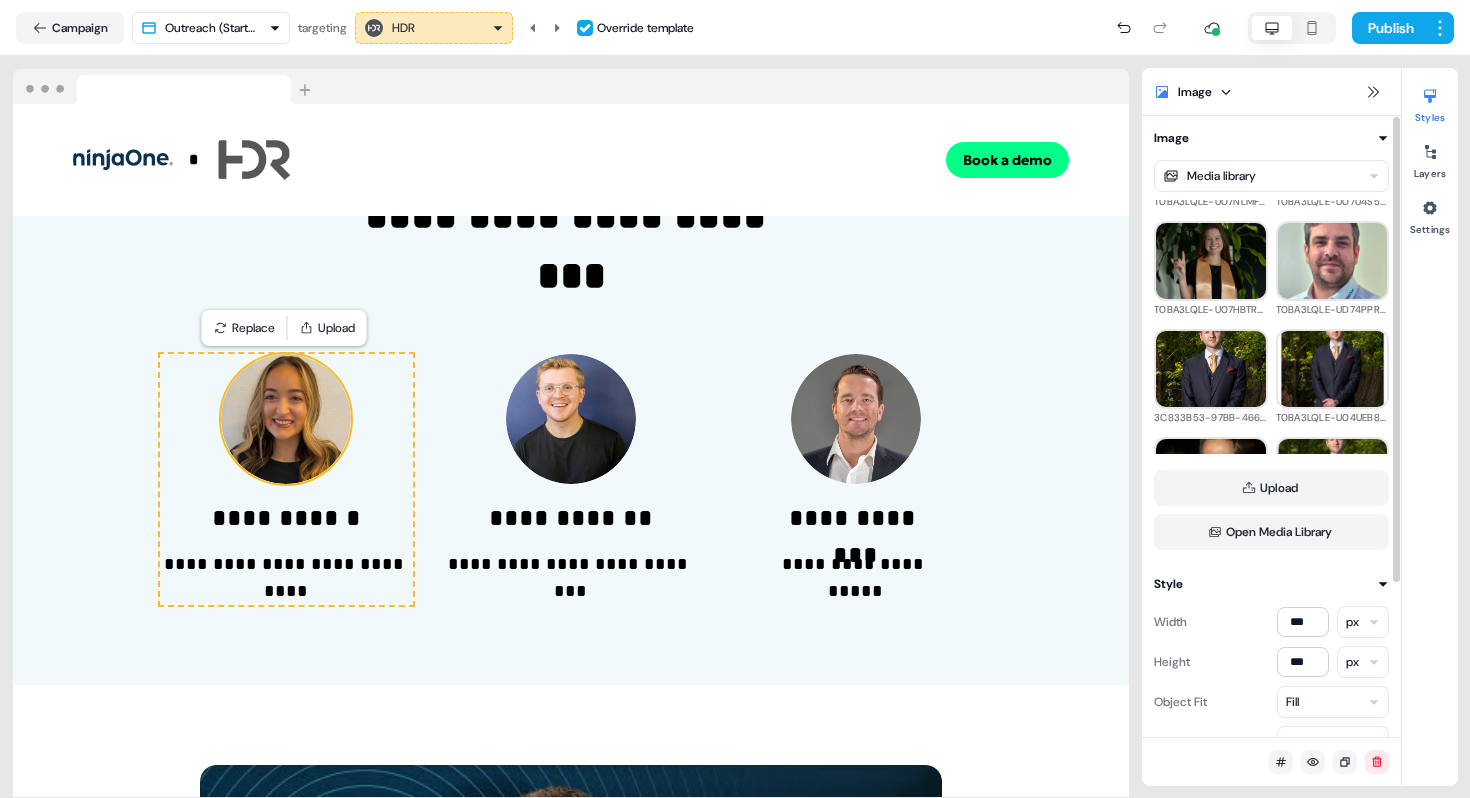 scroll, scrollTop: 1714, scrollLeft: 0, axis: vertical 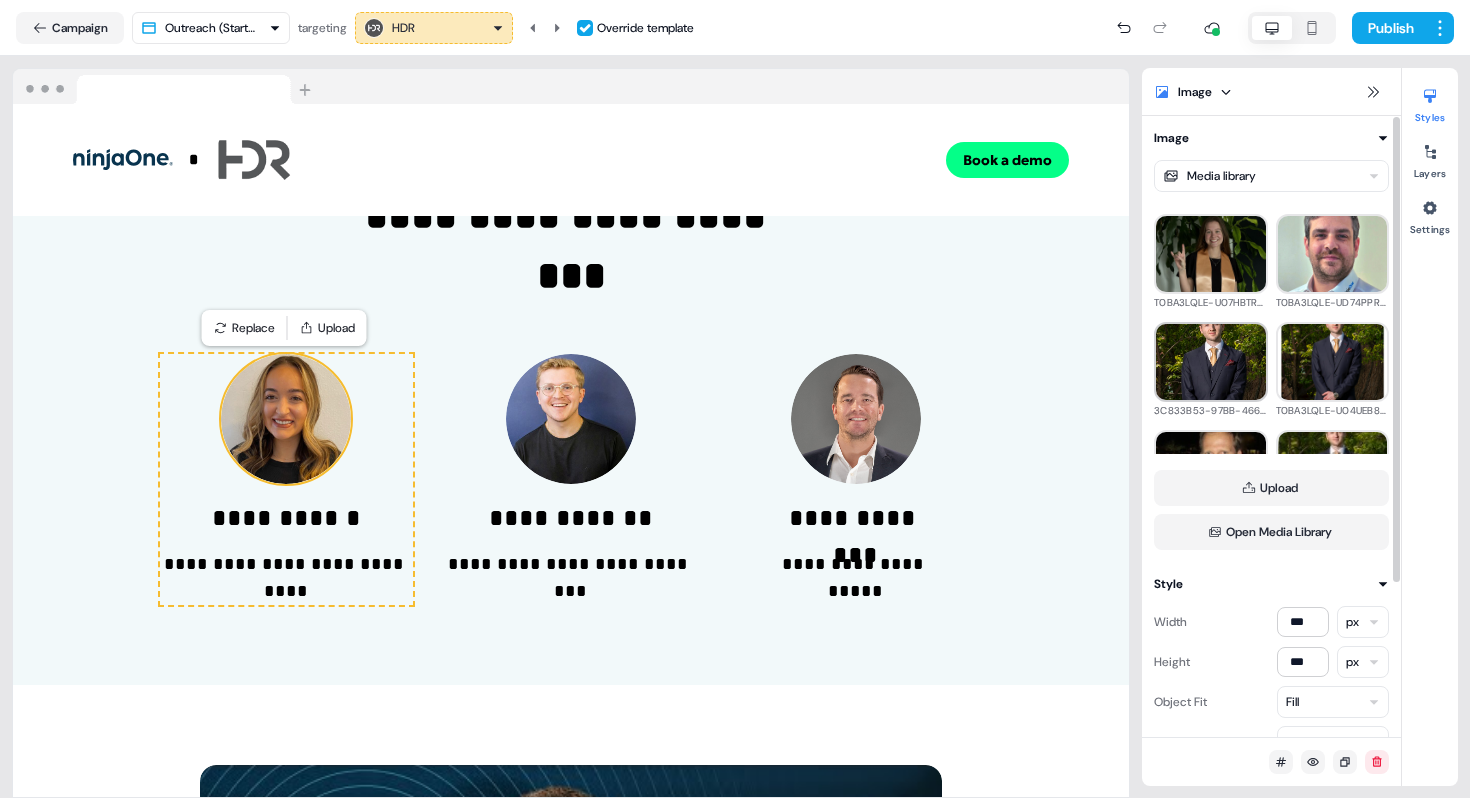 click at bounding box center (1211, 362) 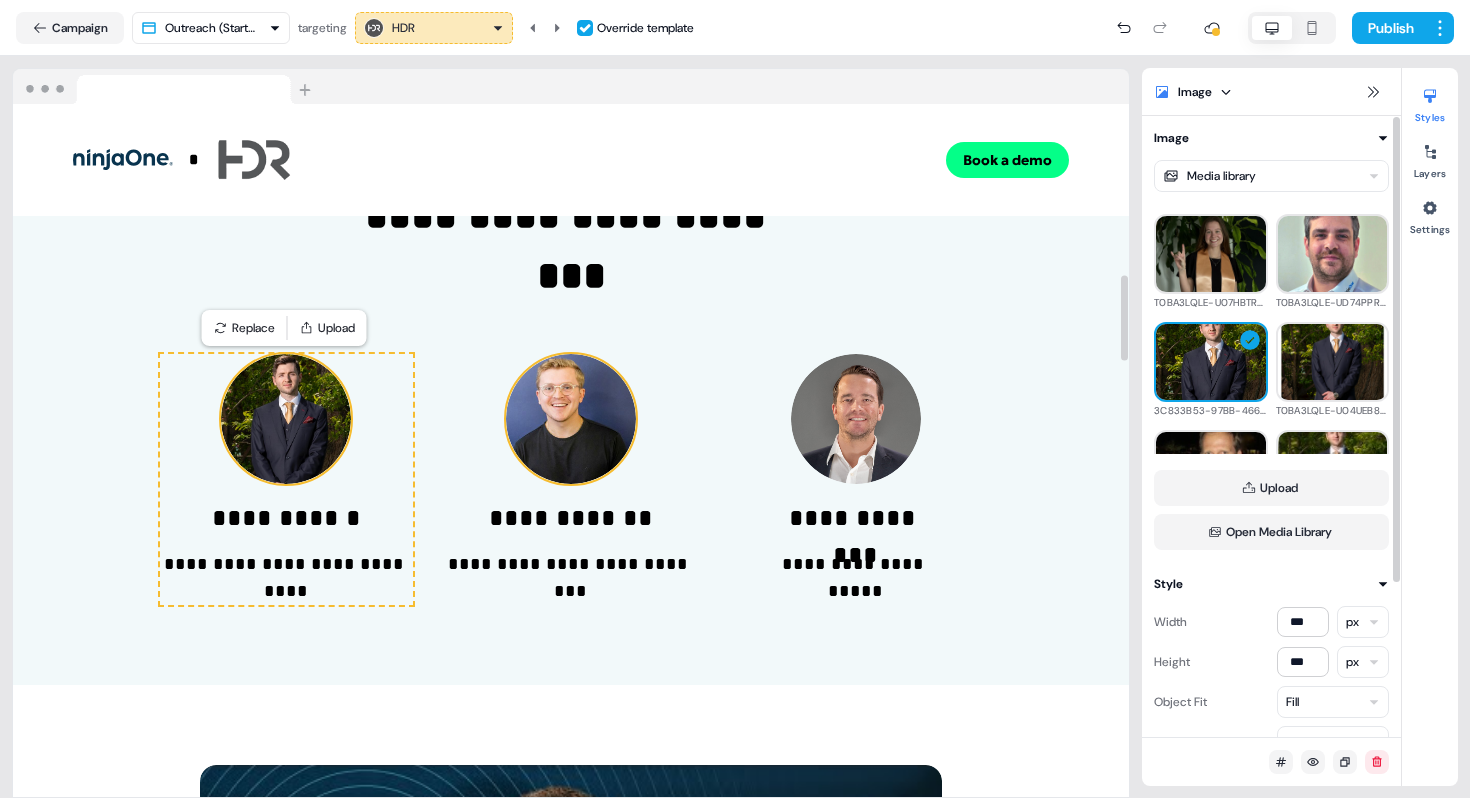 click at bounding box center (571, 419) 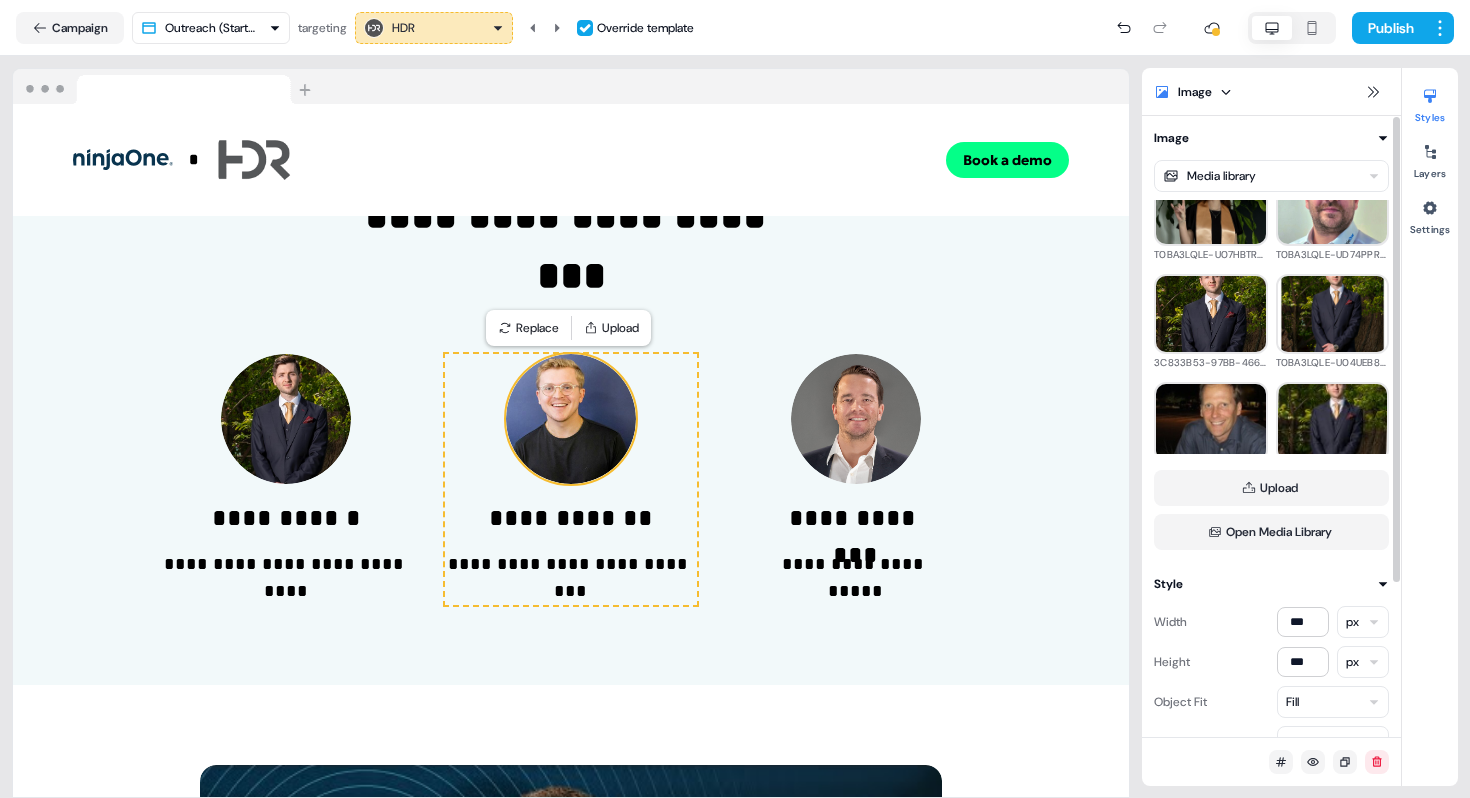 scroll, scrollTop: 0, scrollLeft: 0, axis: both 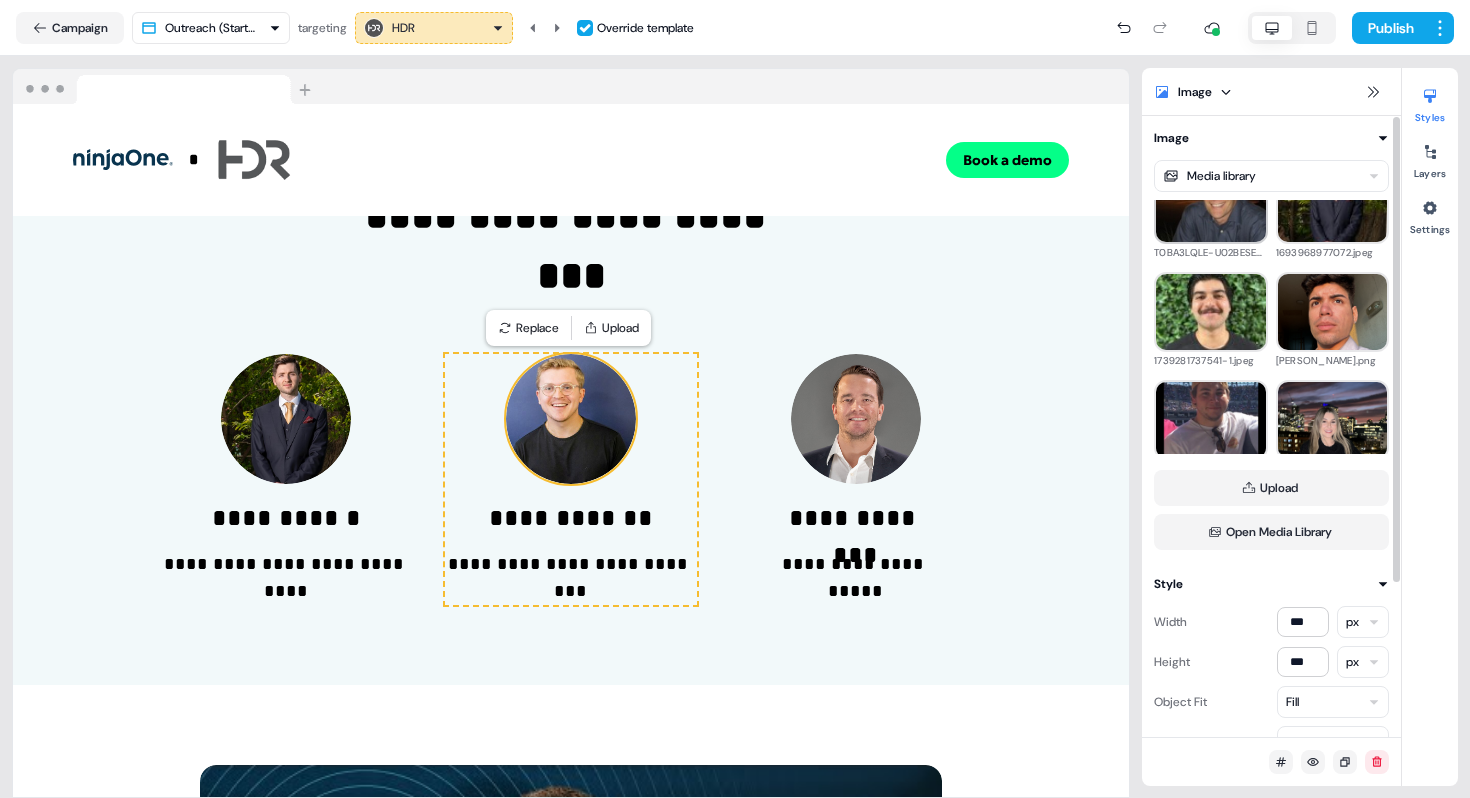 click at bounding box center (1211, 204) 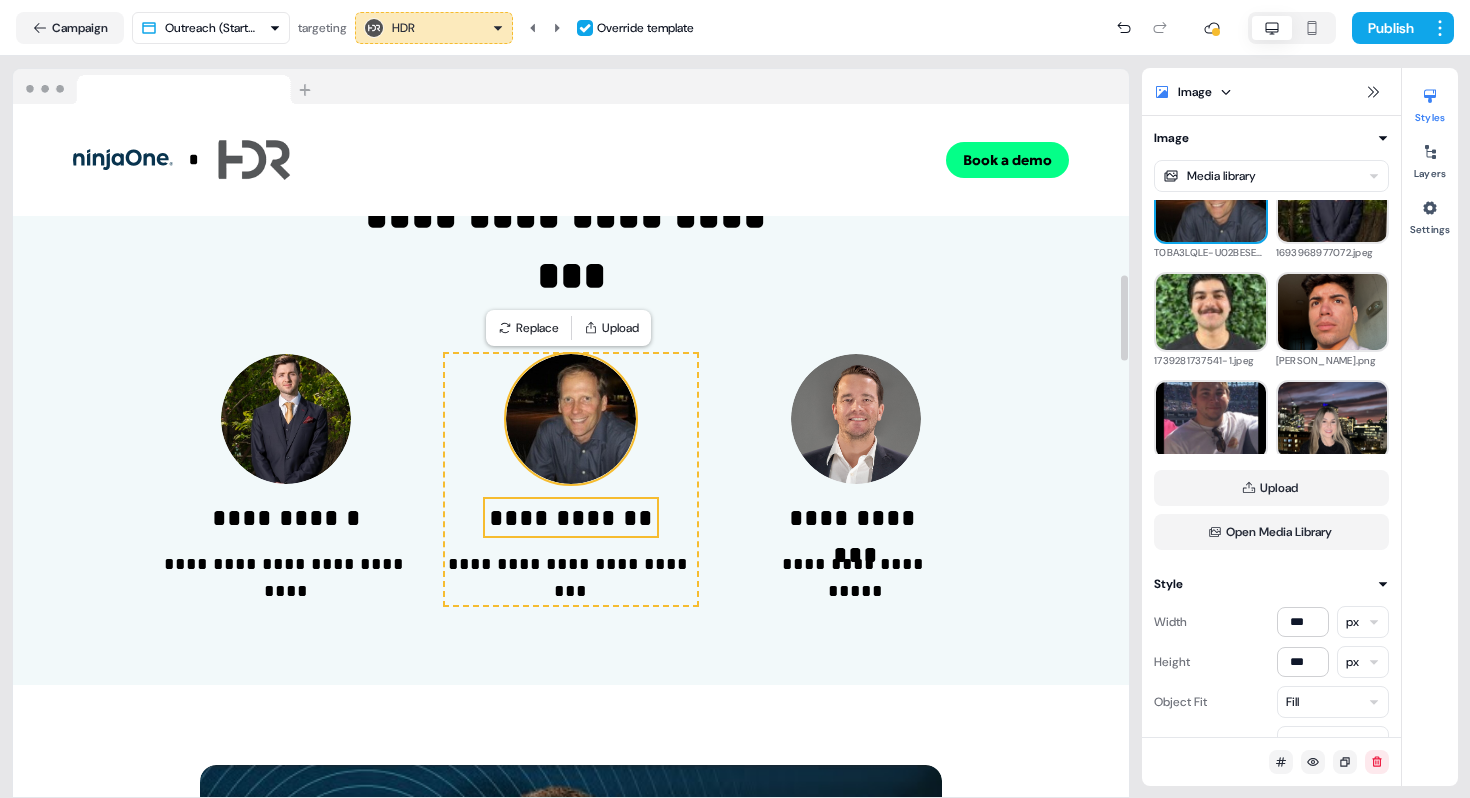 click on "**********" at bounding box center (571, 518) 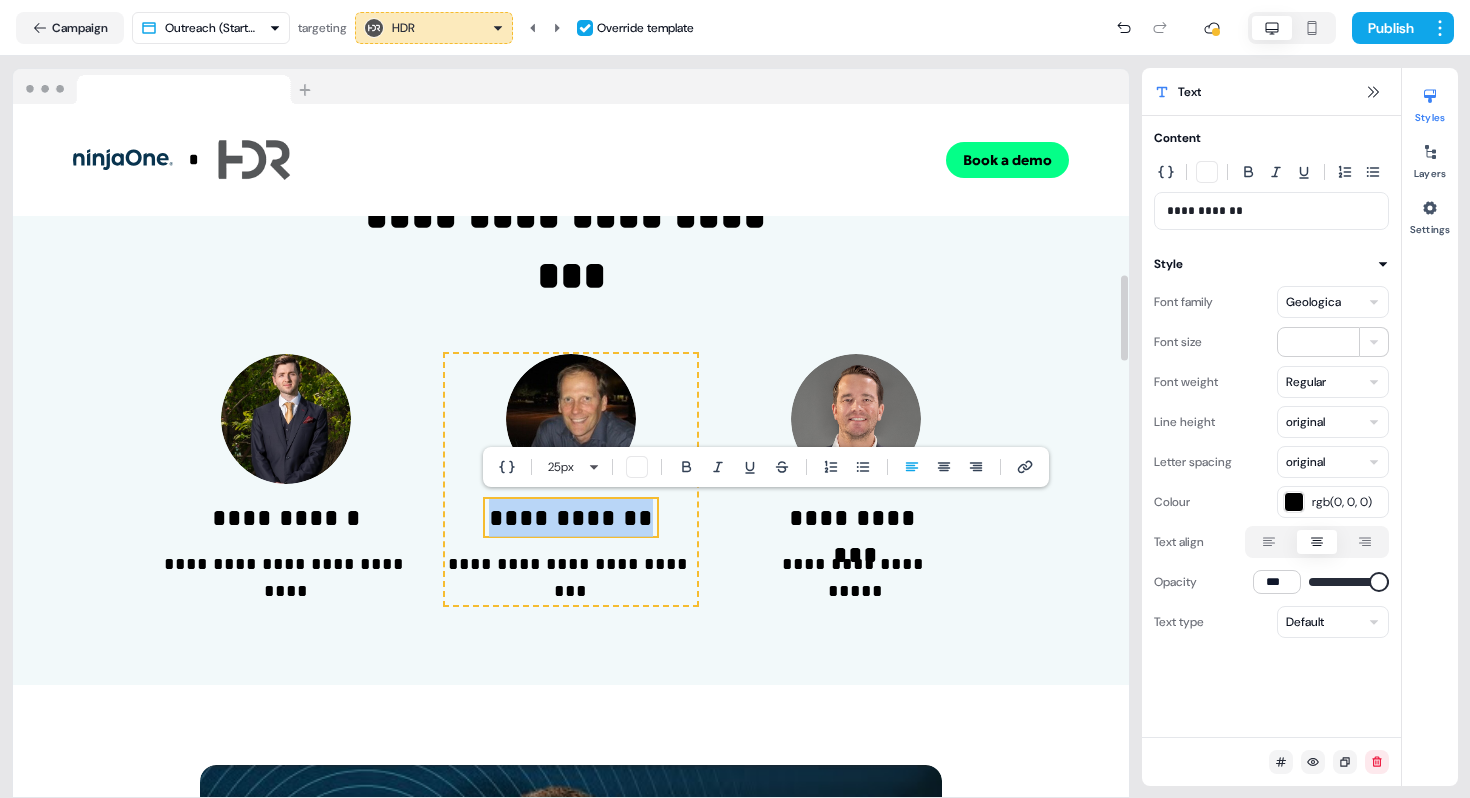 type 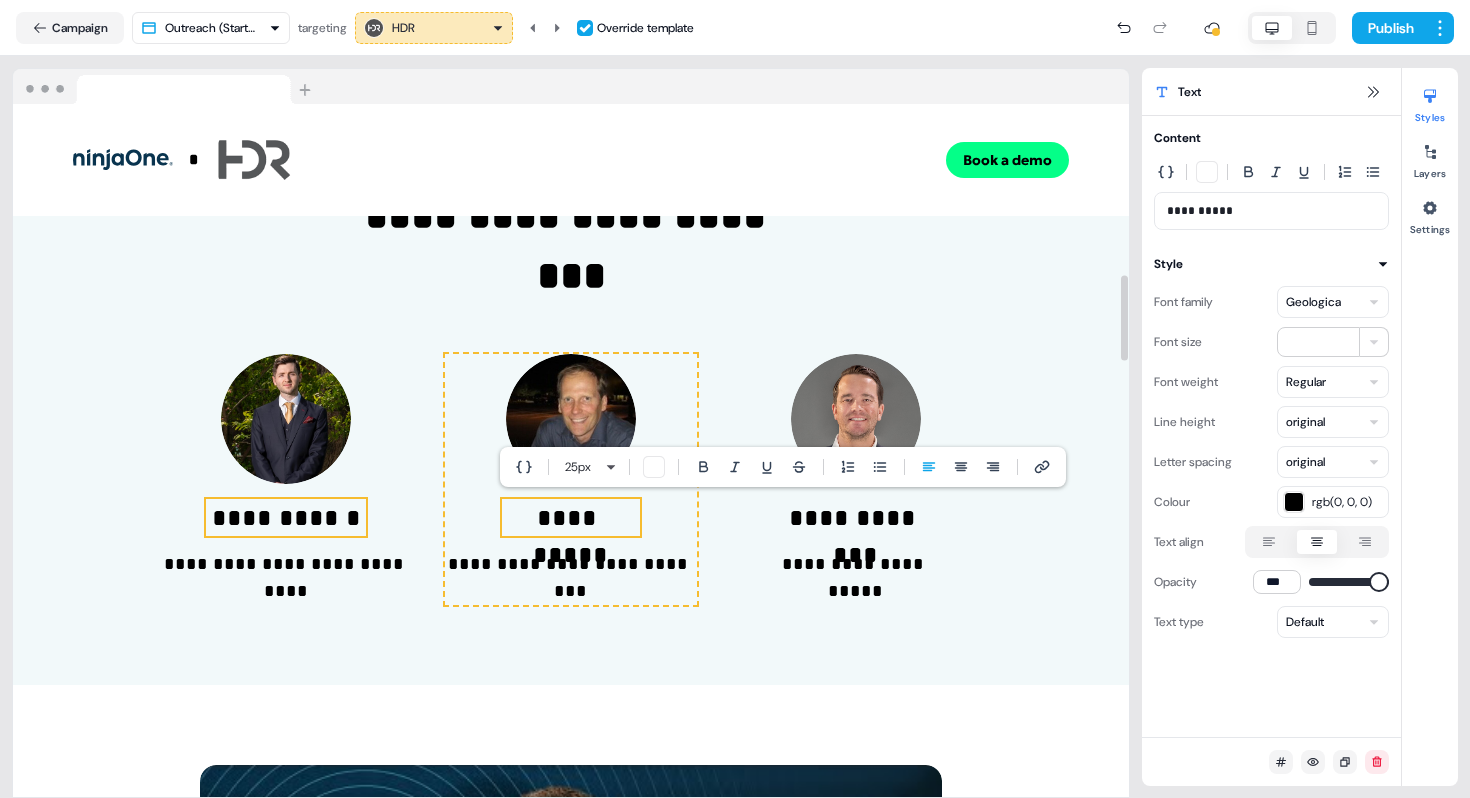 click on "**********" at bounding box center [286, 518] 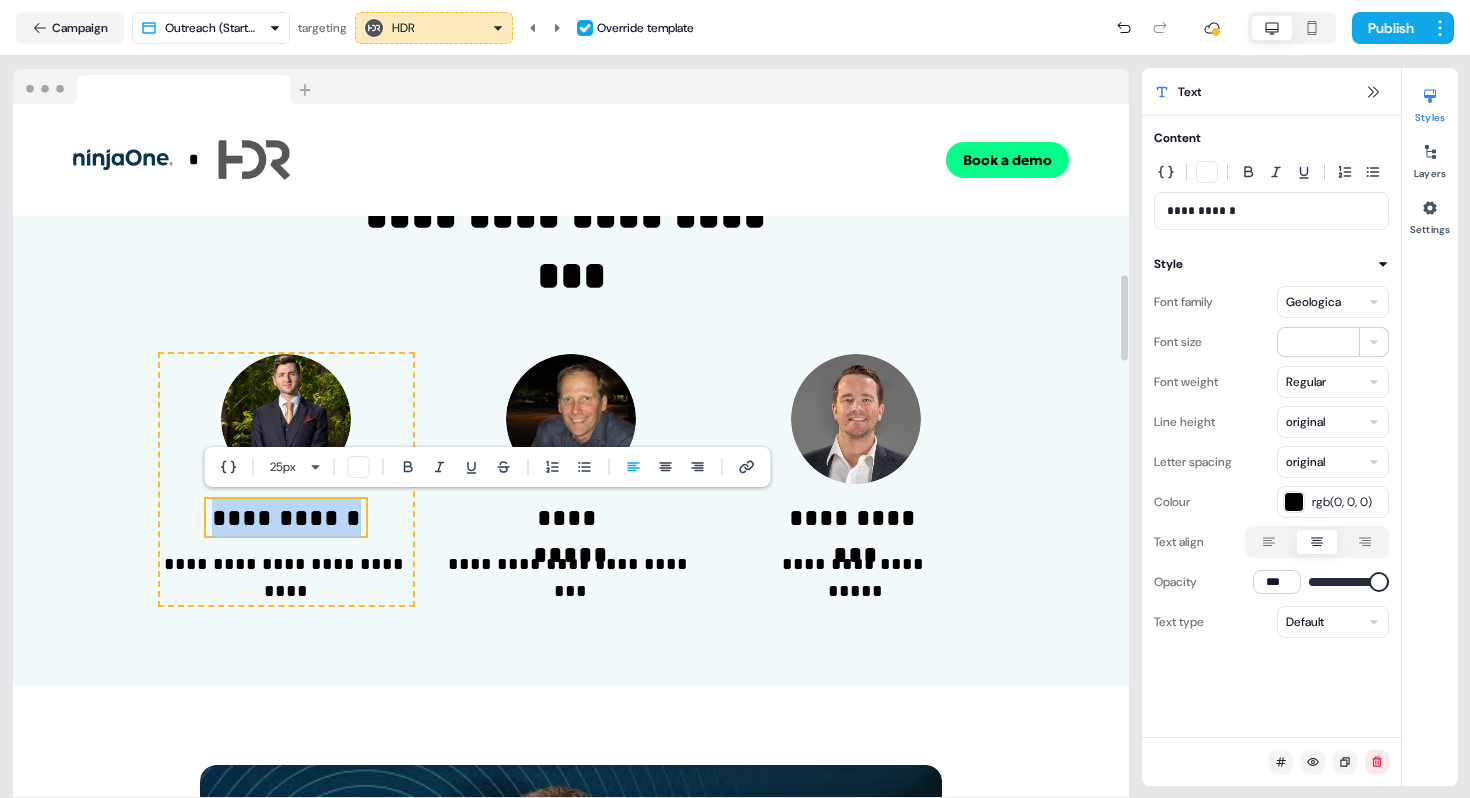 type 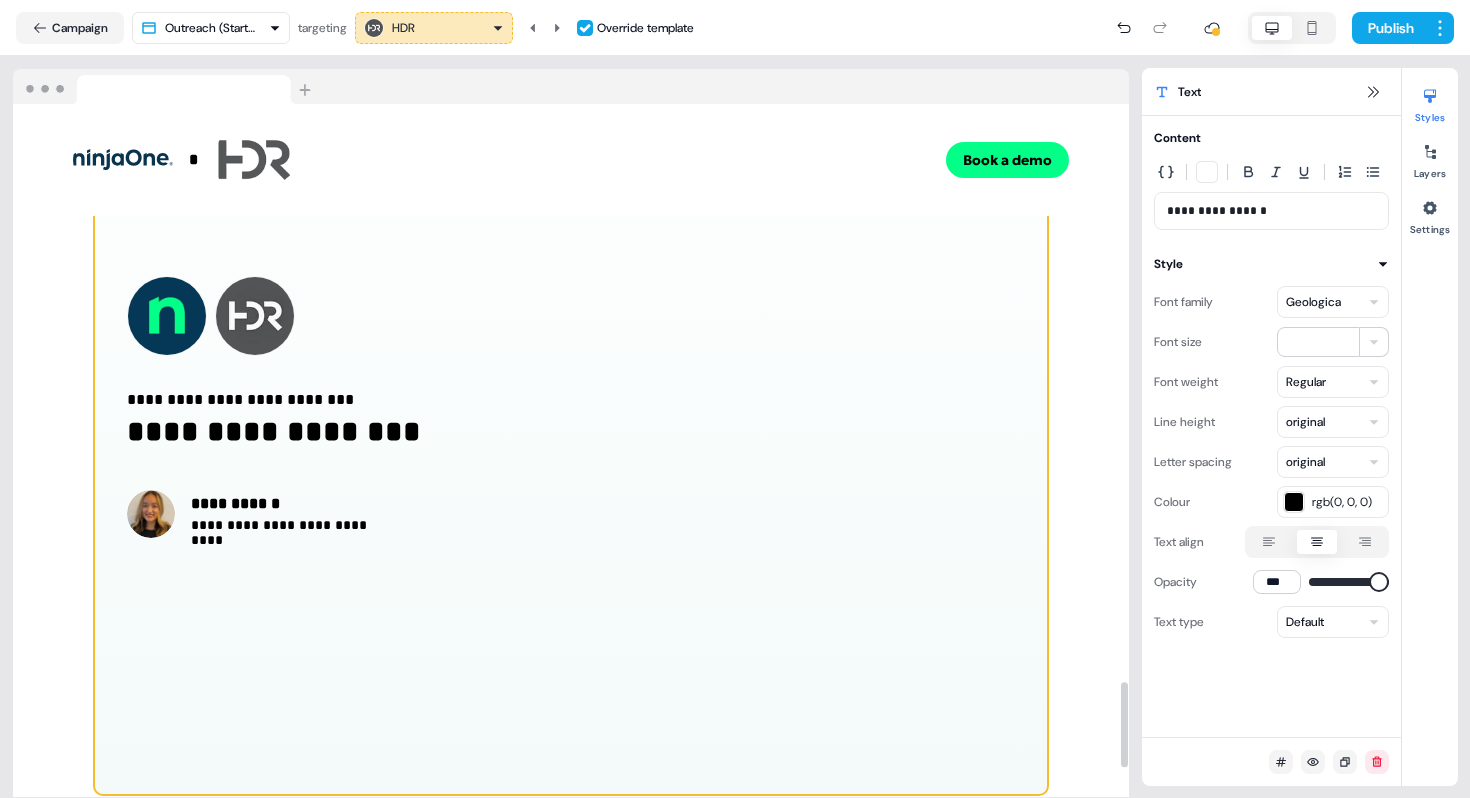 scroll, scrollTop: 4671, scrollLeft: 0, axis: vertical 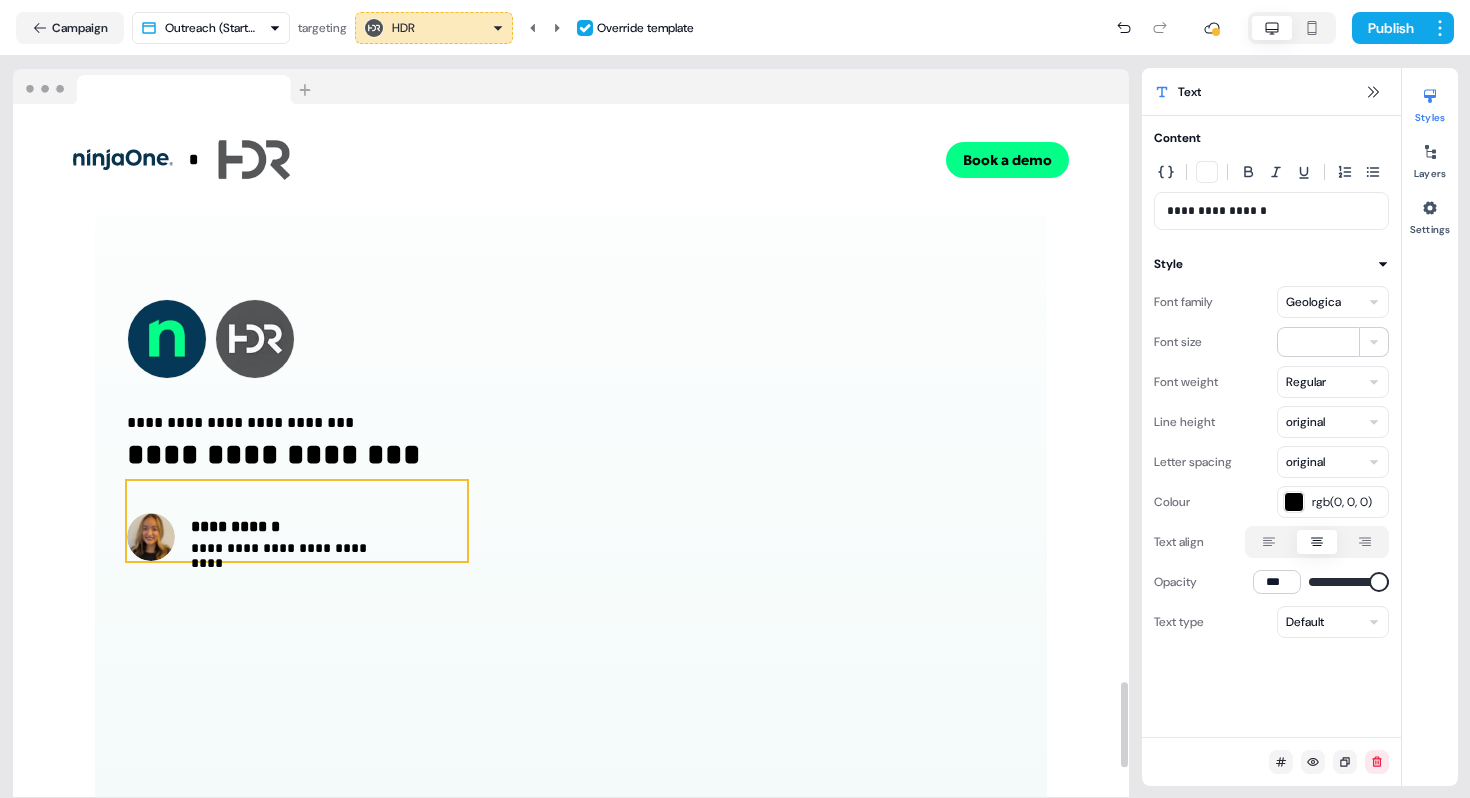 click on "**********" at bounding box center (289, 527) 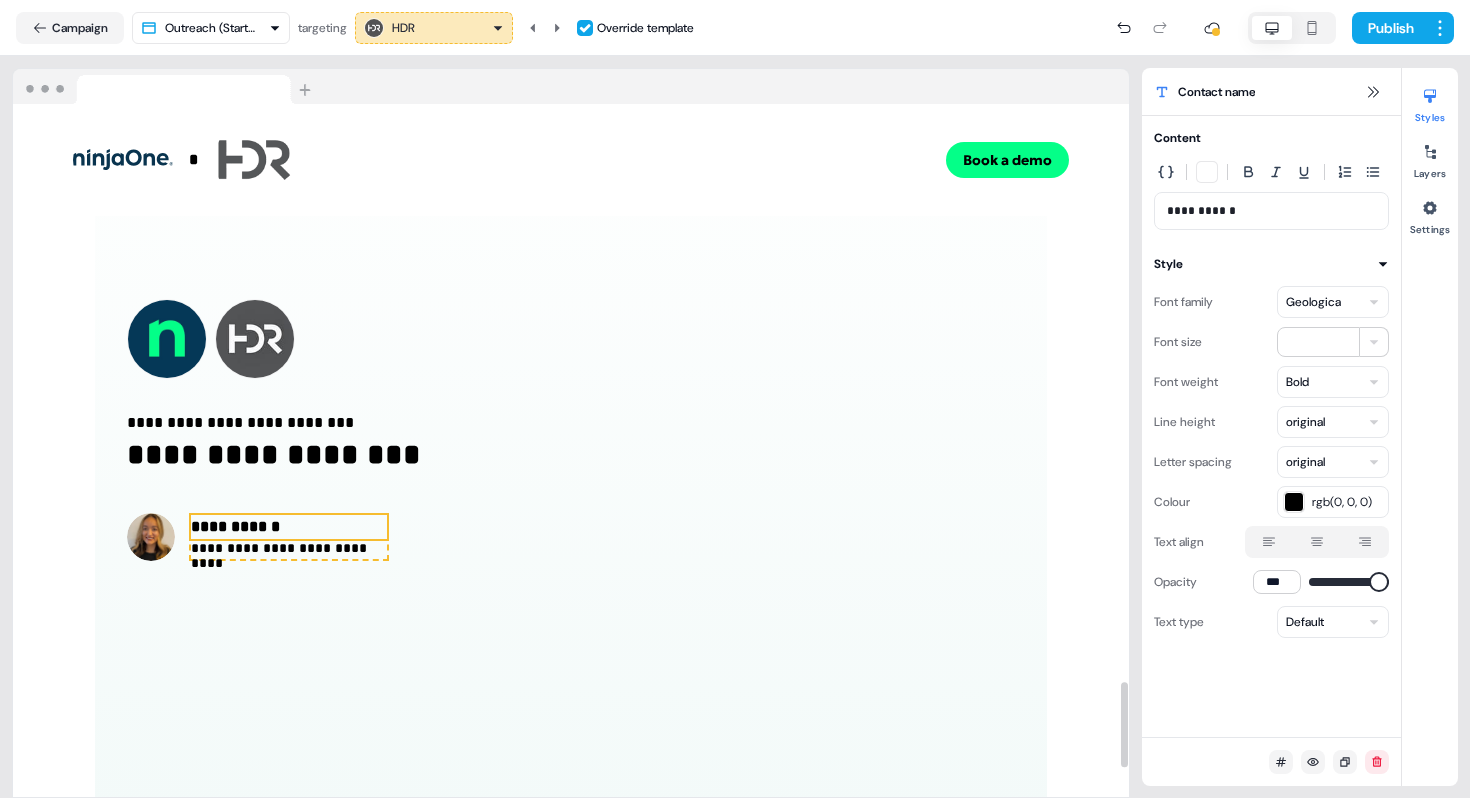 click on "**********" at bounding box center (289, 527) 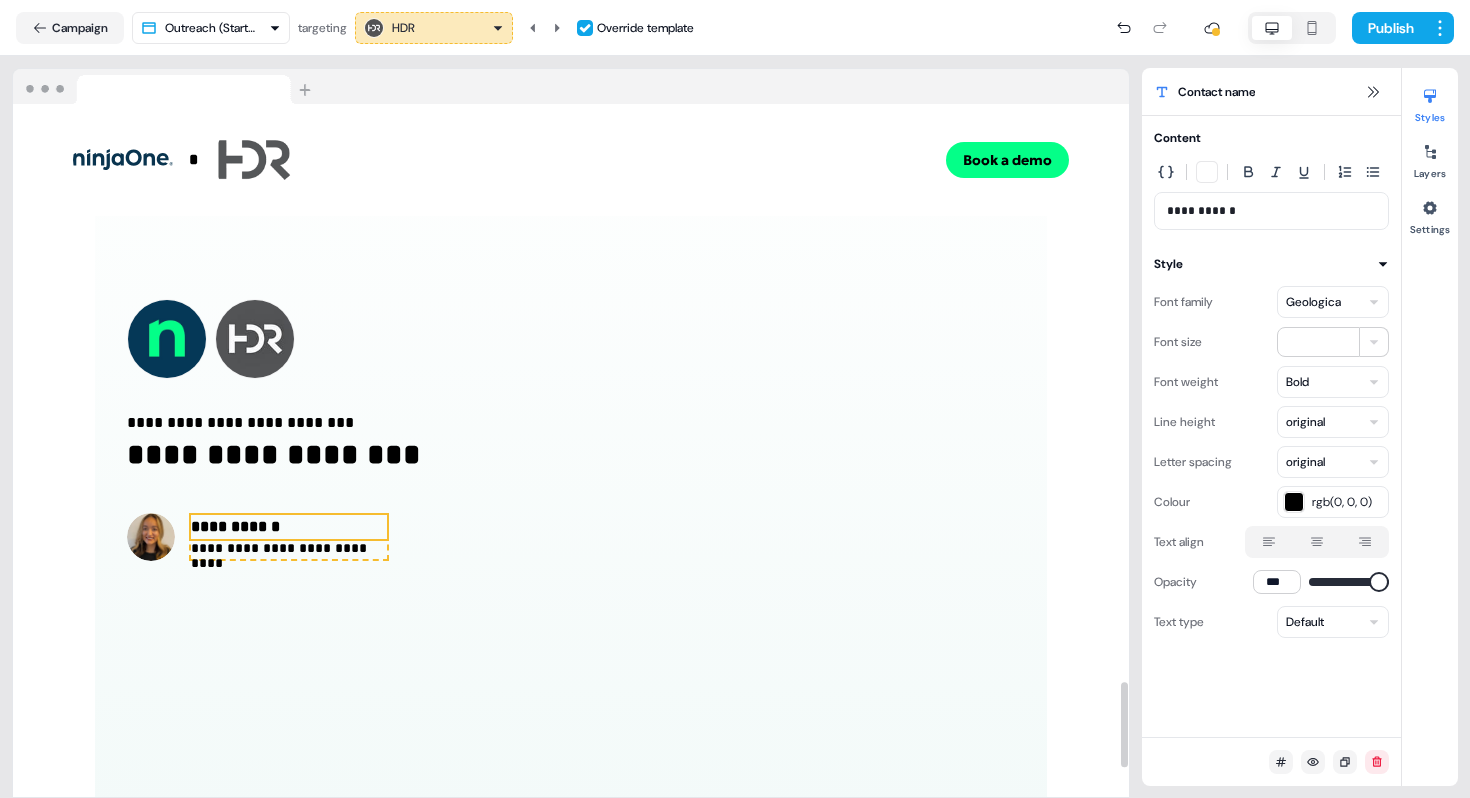 click on "**********" at bounding box center [289, 527] 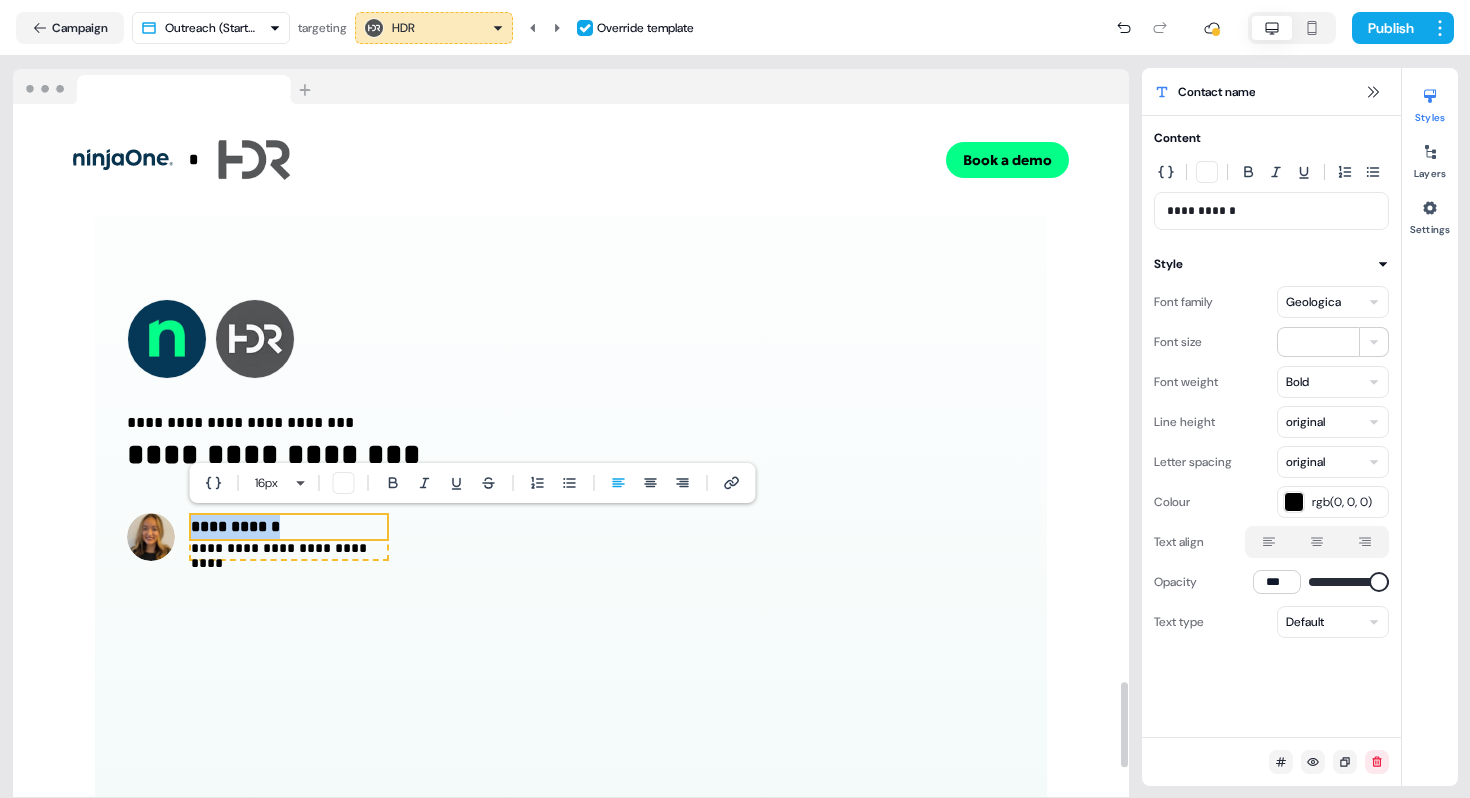 type 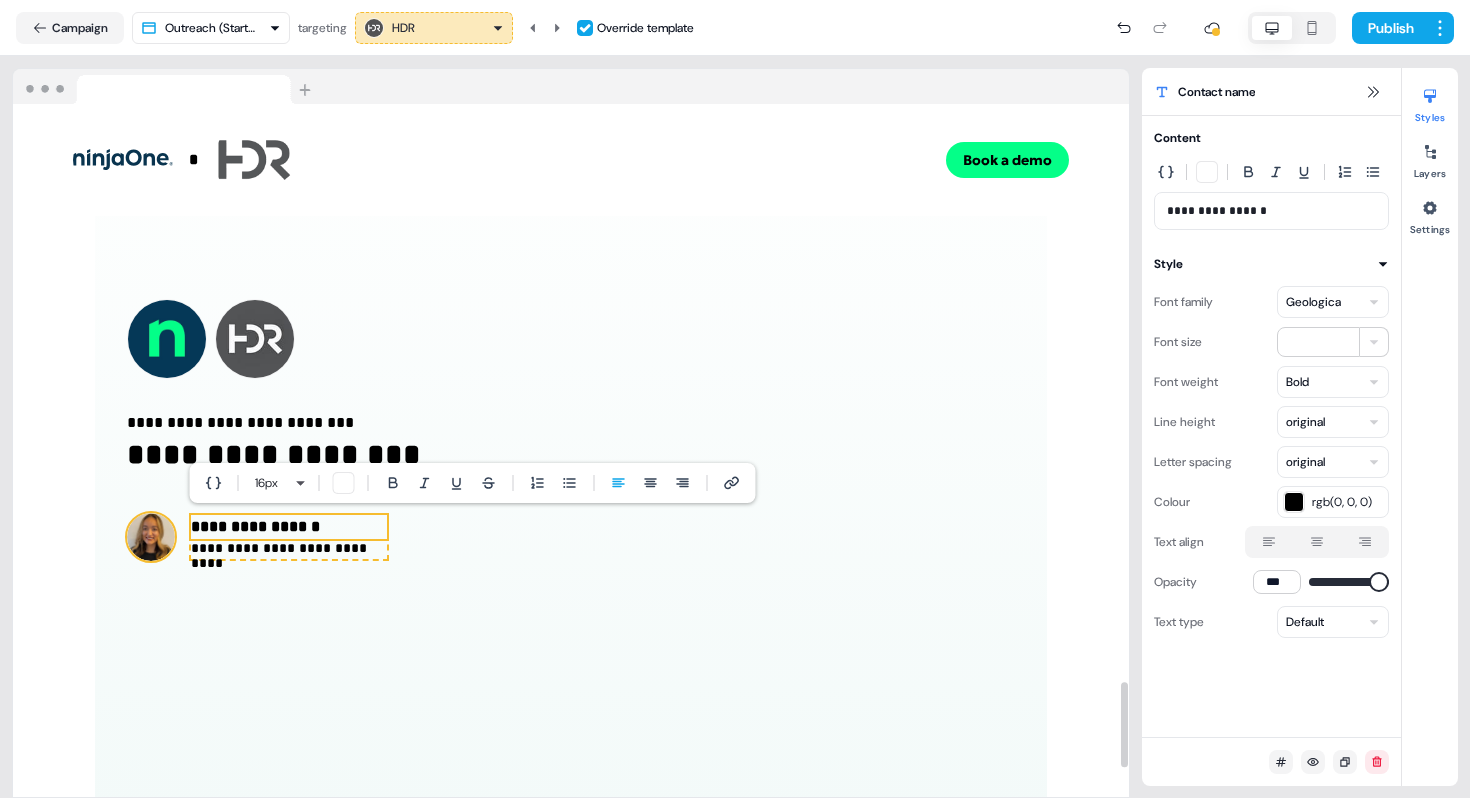 click at bounding box center (151, 537) 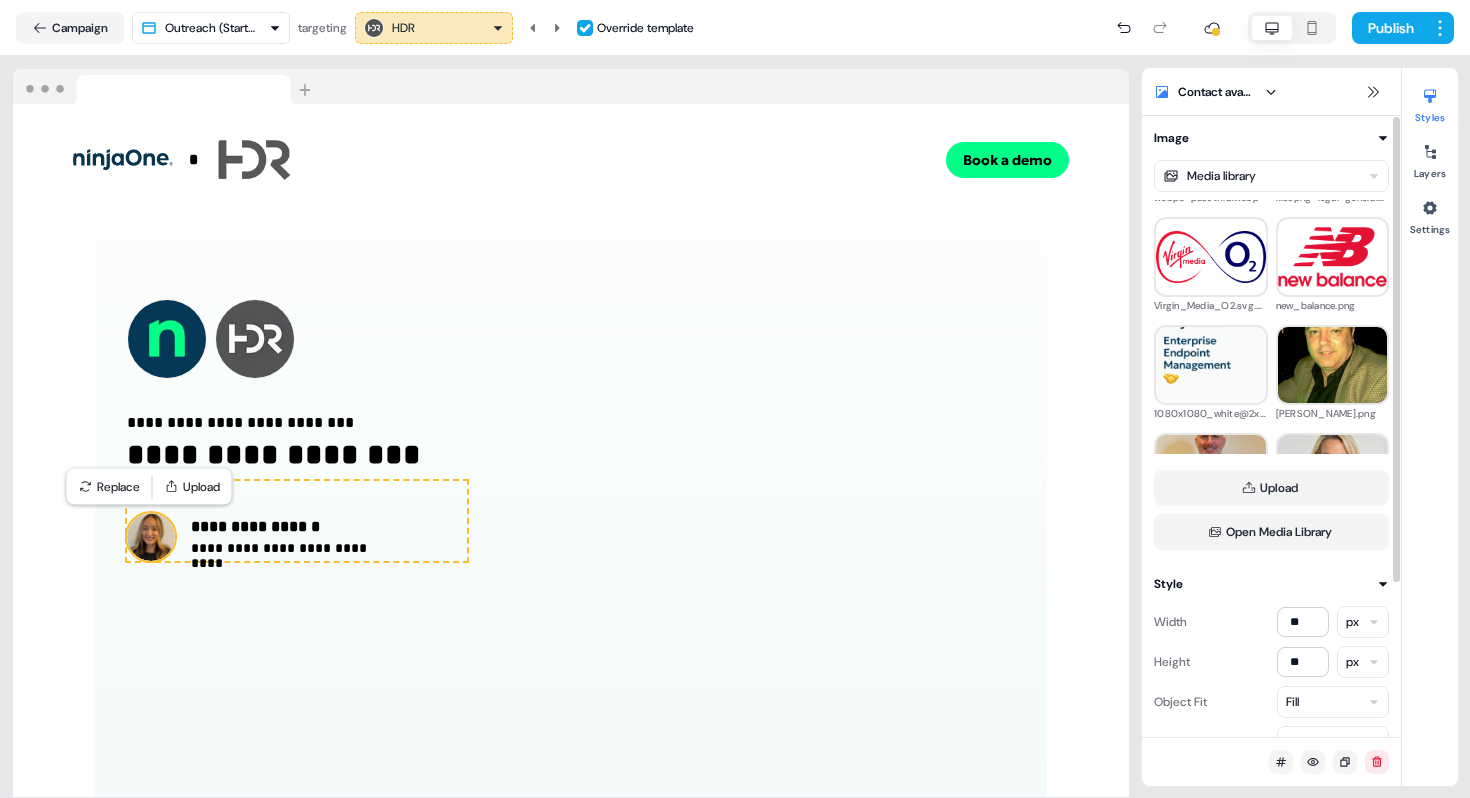 scroll, scrollTop: 1430, scrollLeft: 0, axis: vertical 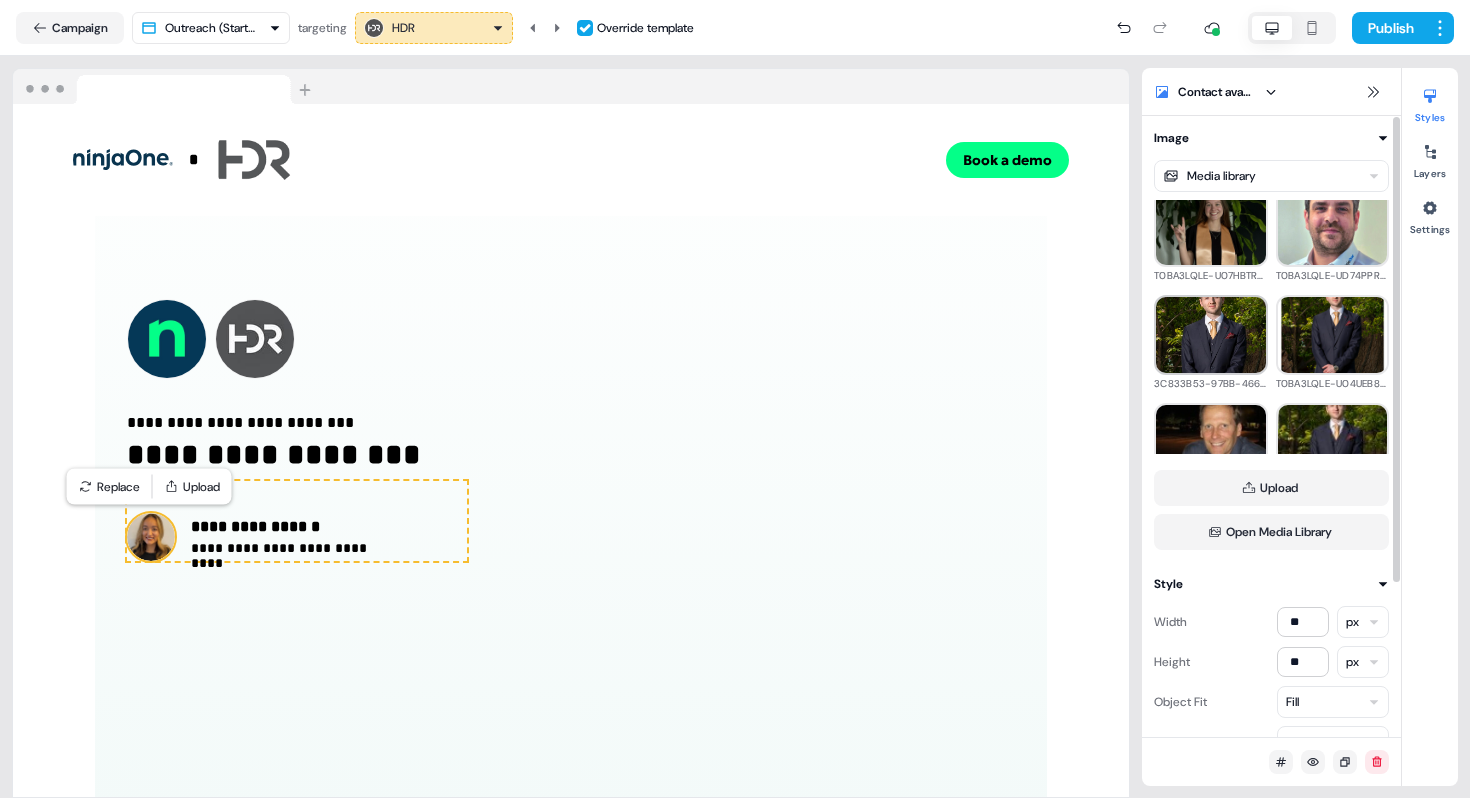 click at bounding box center (1211, 335) 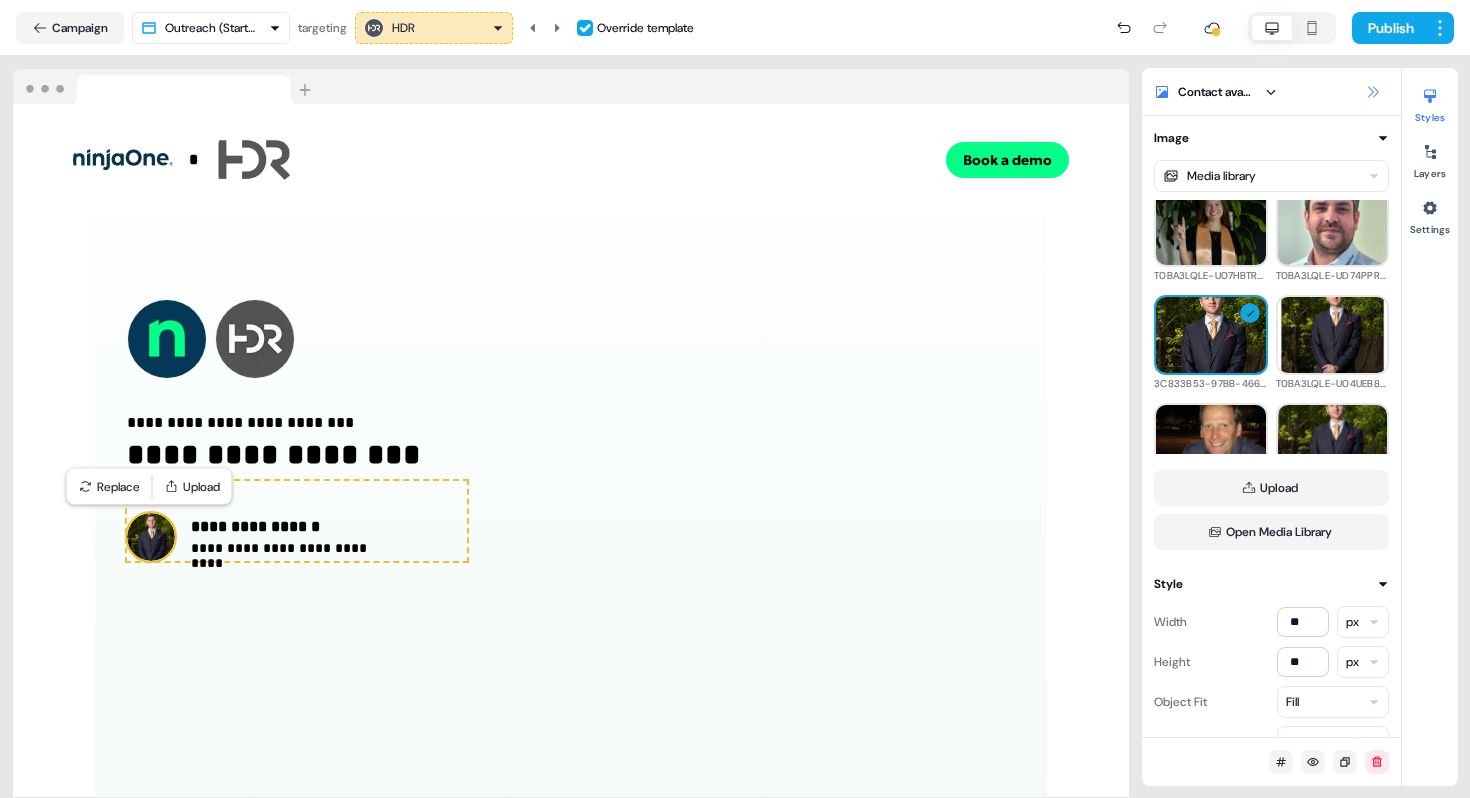 click 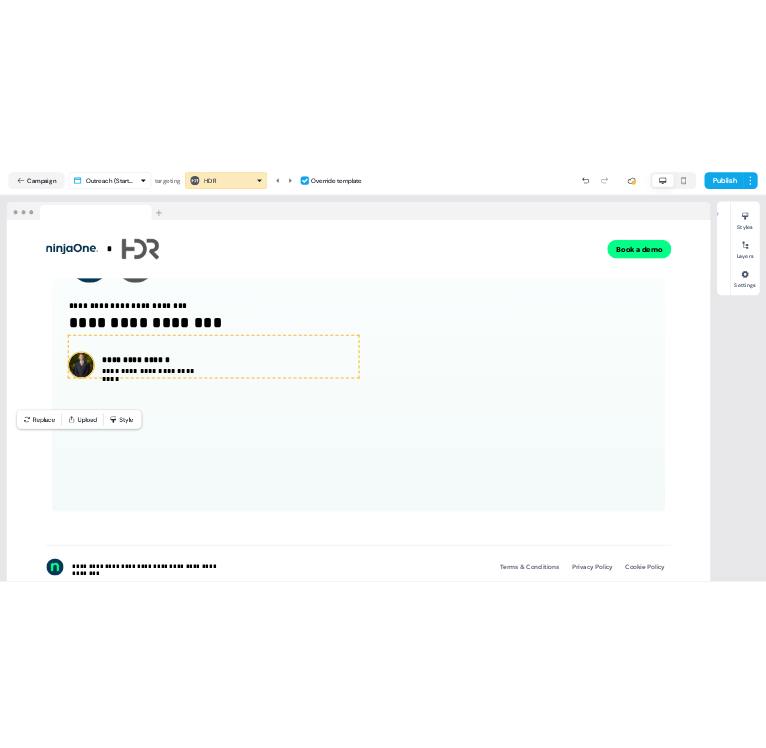 scroll, scrollTop: 4517, scrollLeft: 0, axis: vertical 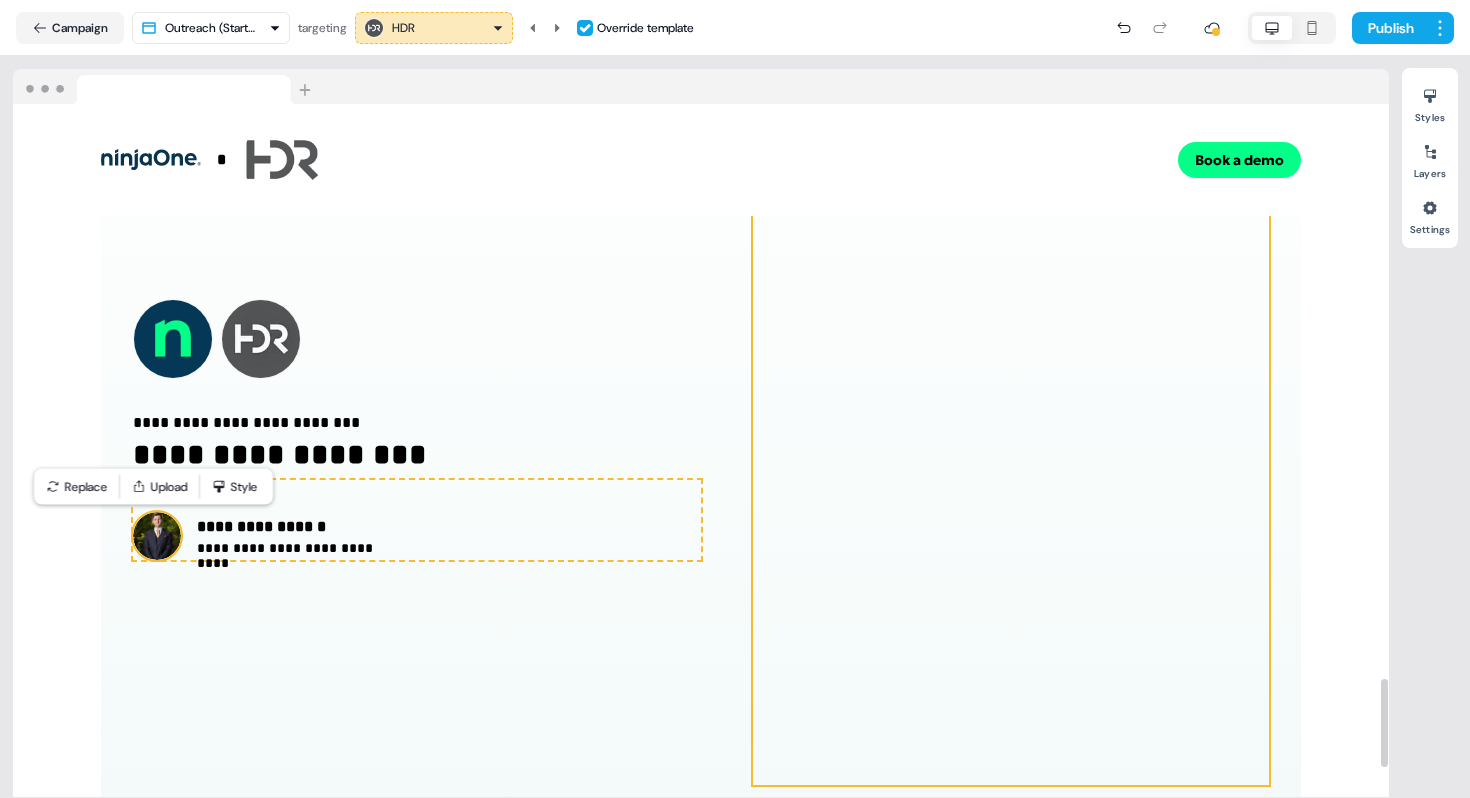 click at bounding box center (1011, 430) 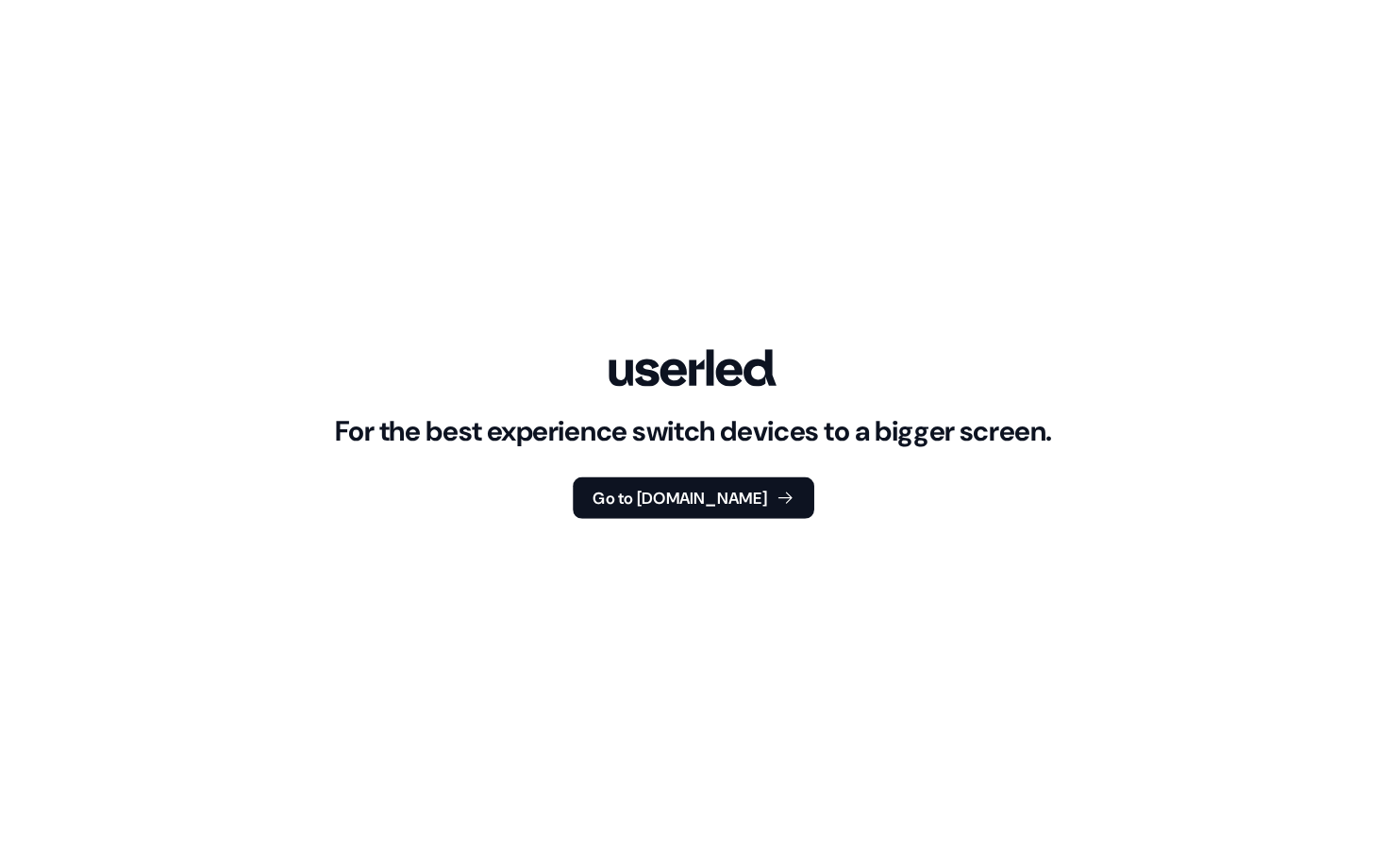 scroll, scrollTop: 4803, scrollLeft: 0, axis: vertical 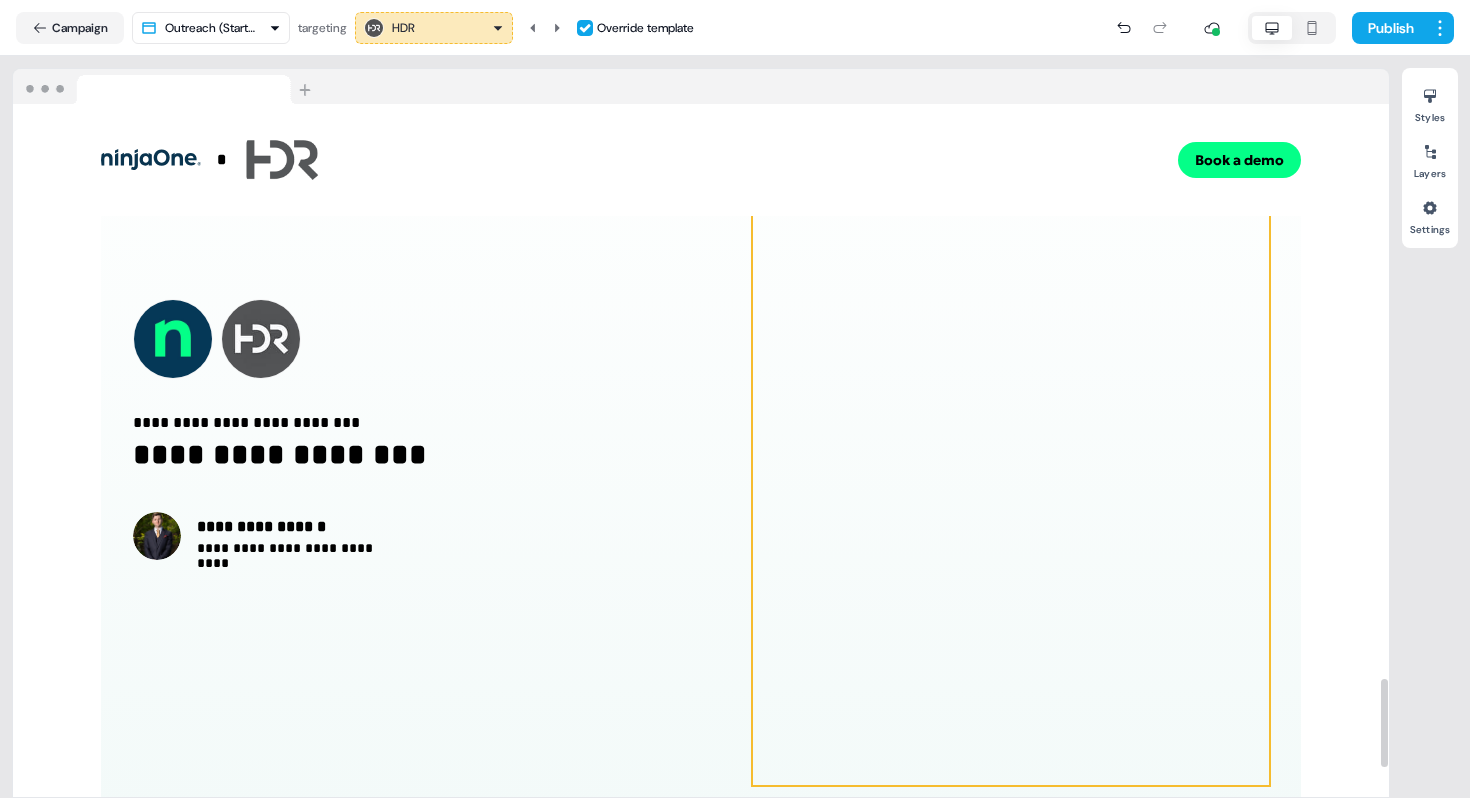 click at bounding box center [1011, 430] 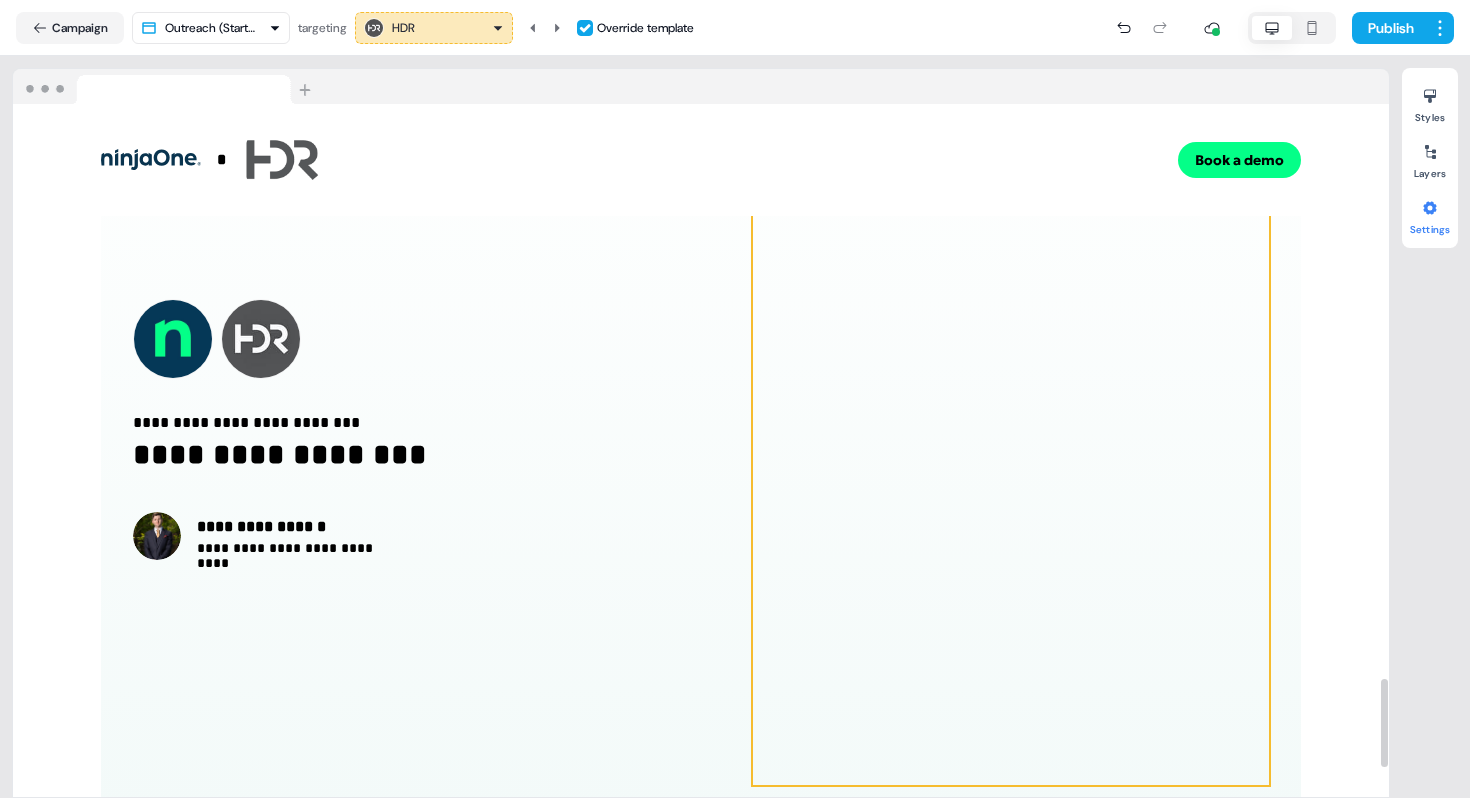 click on "Settings" at bounding box center [1430, 214] 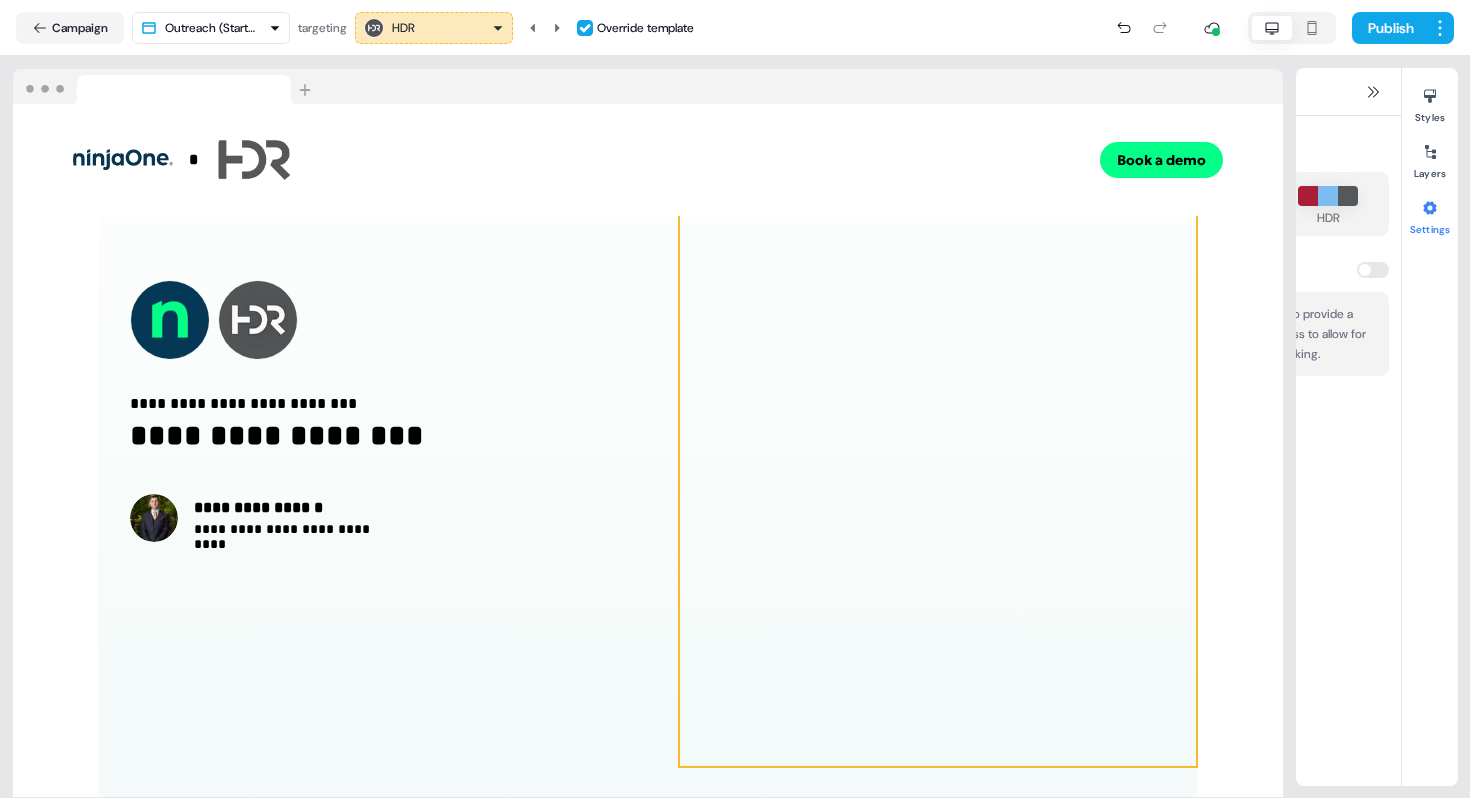 scroll, scrollTop: 4671, scrollLeft: 0, axis: vertical 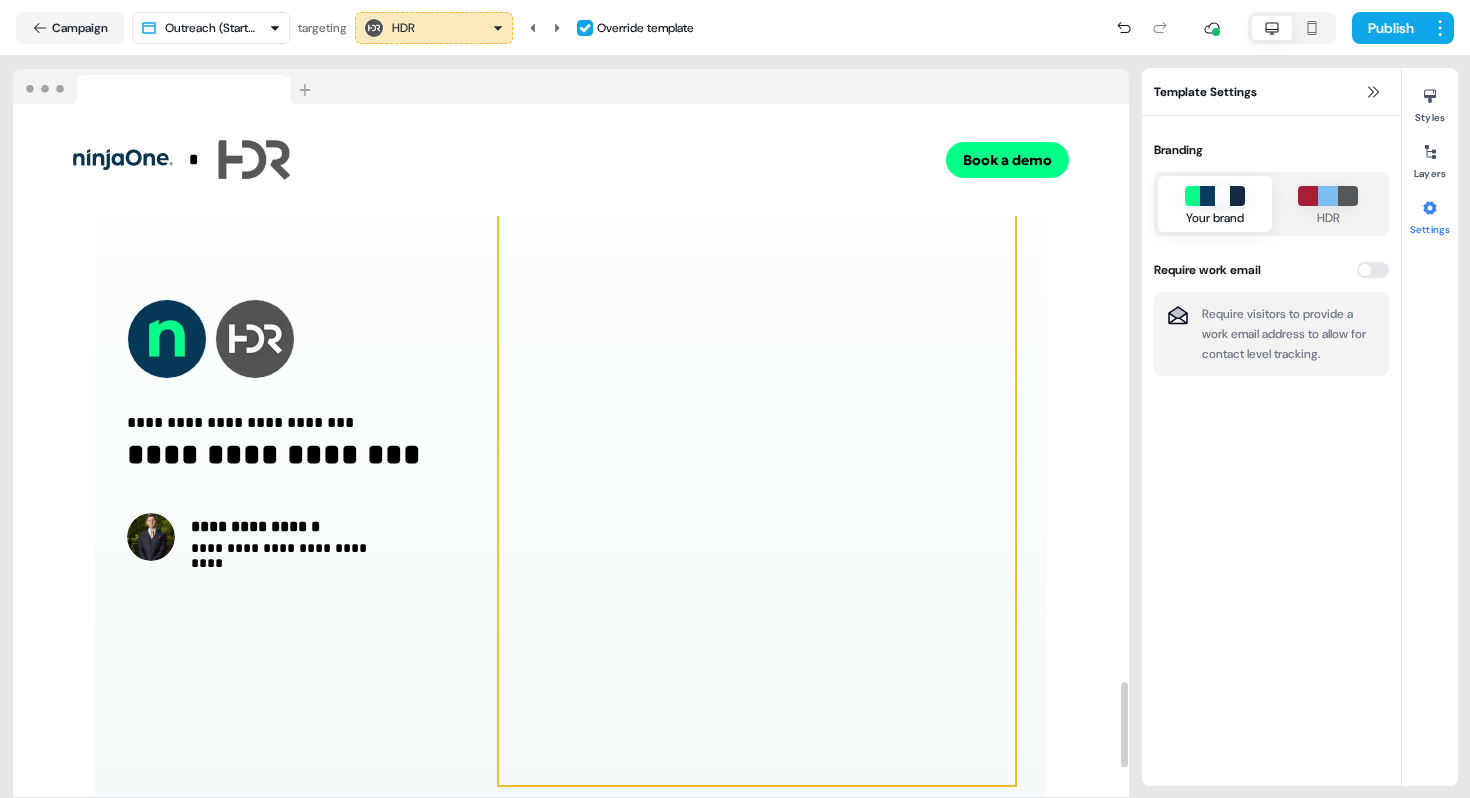 click at bounding box center [757, 430] 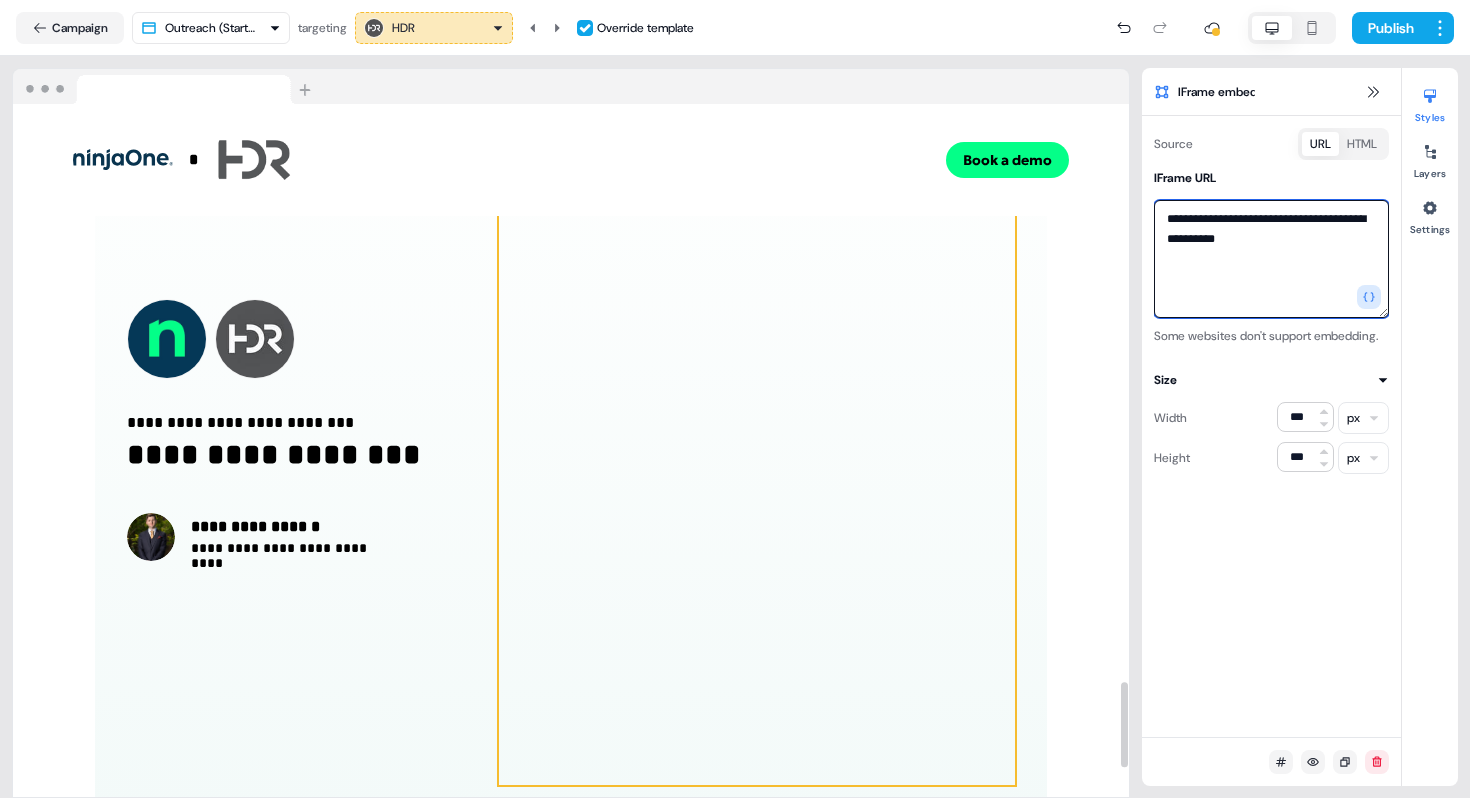 click on "**********" at bounding box center [1271, 259] 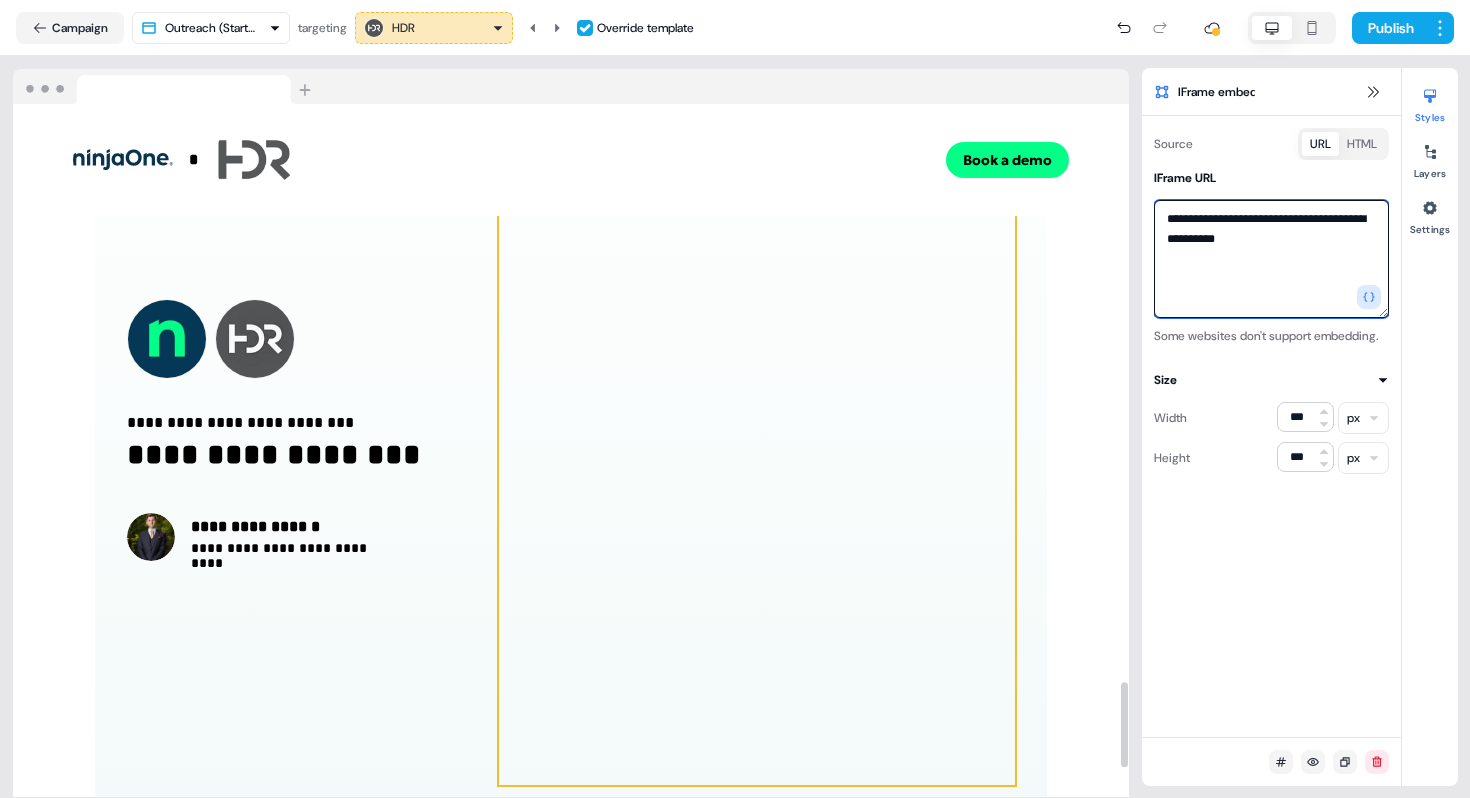 click on "**********" at bounding box center [1271, 259] 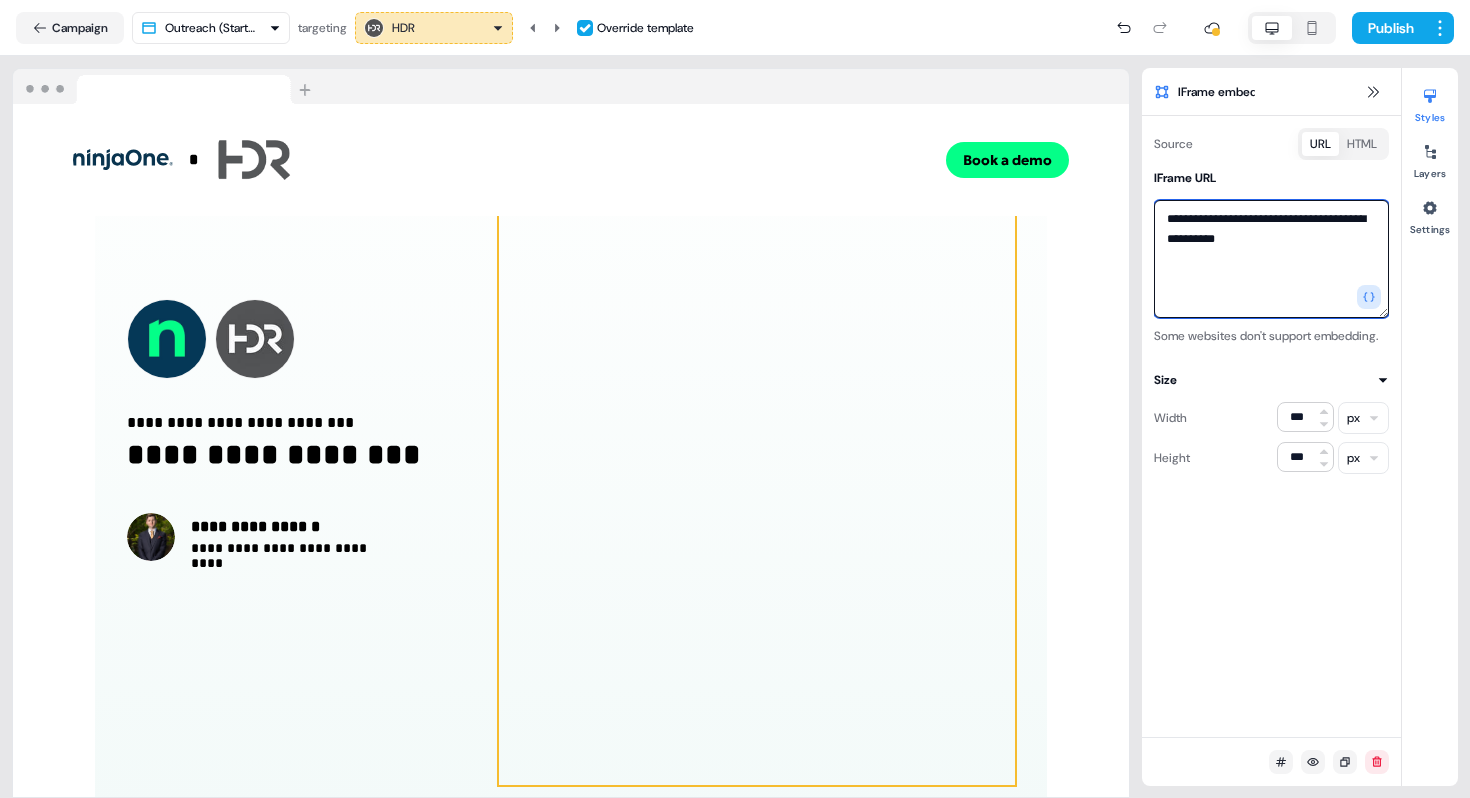 paste on "*****" 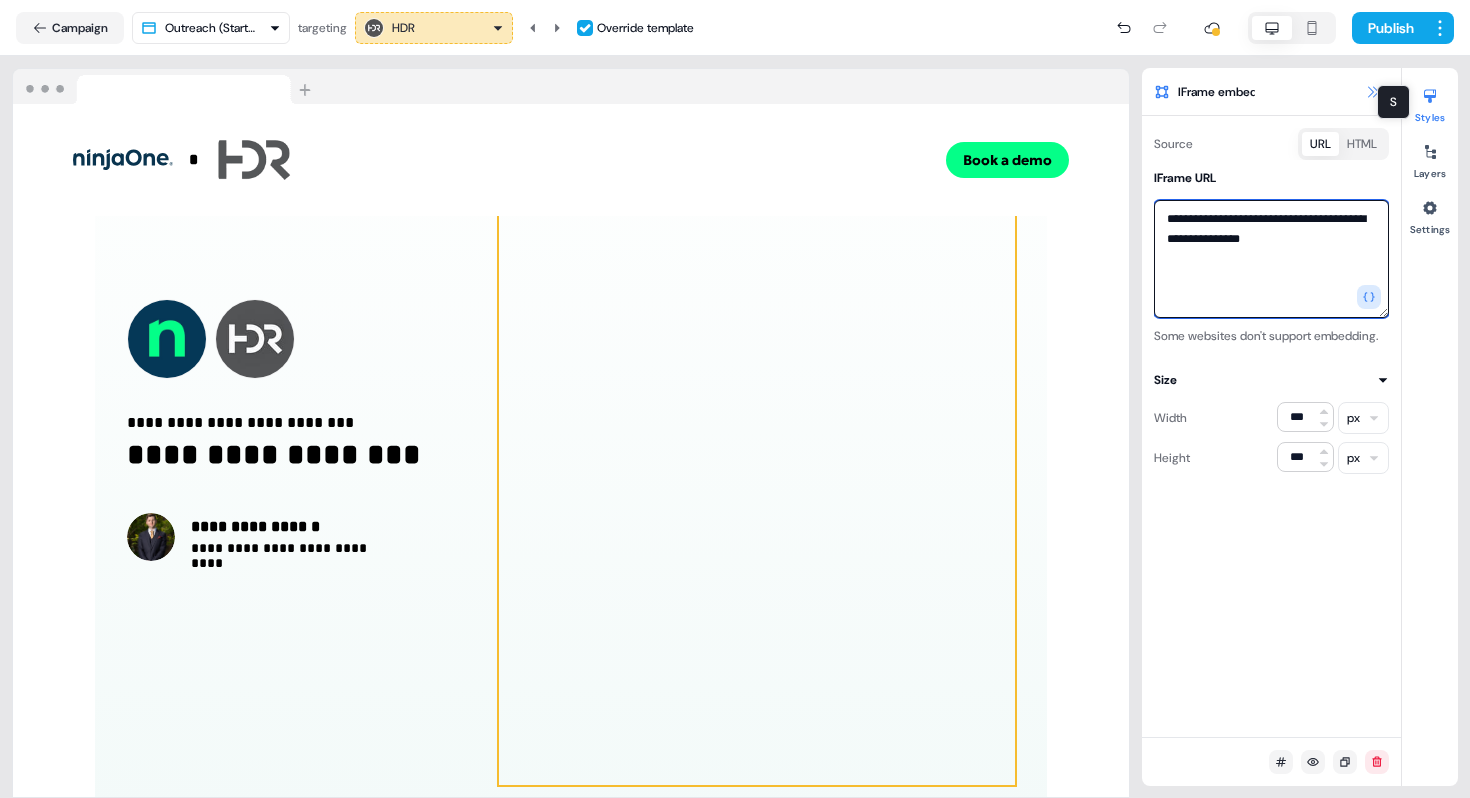 type on "**********" 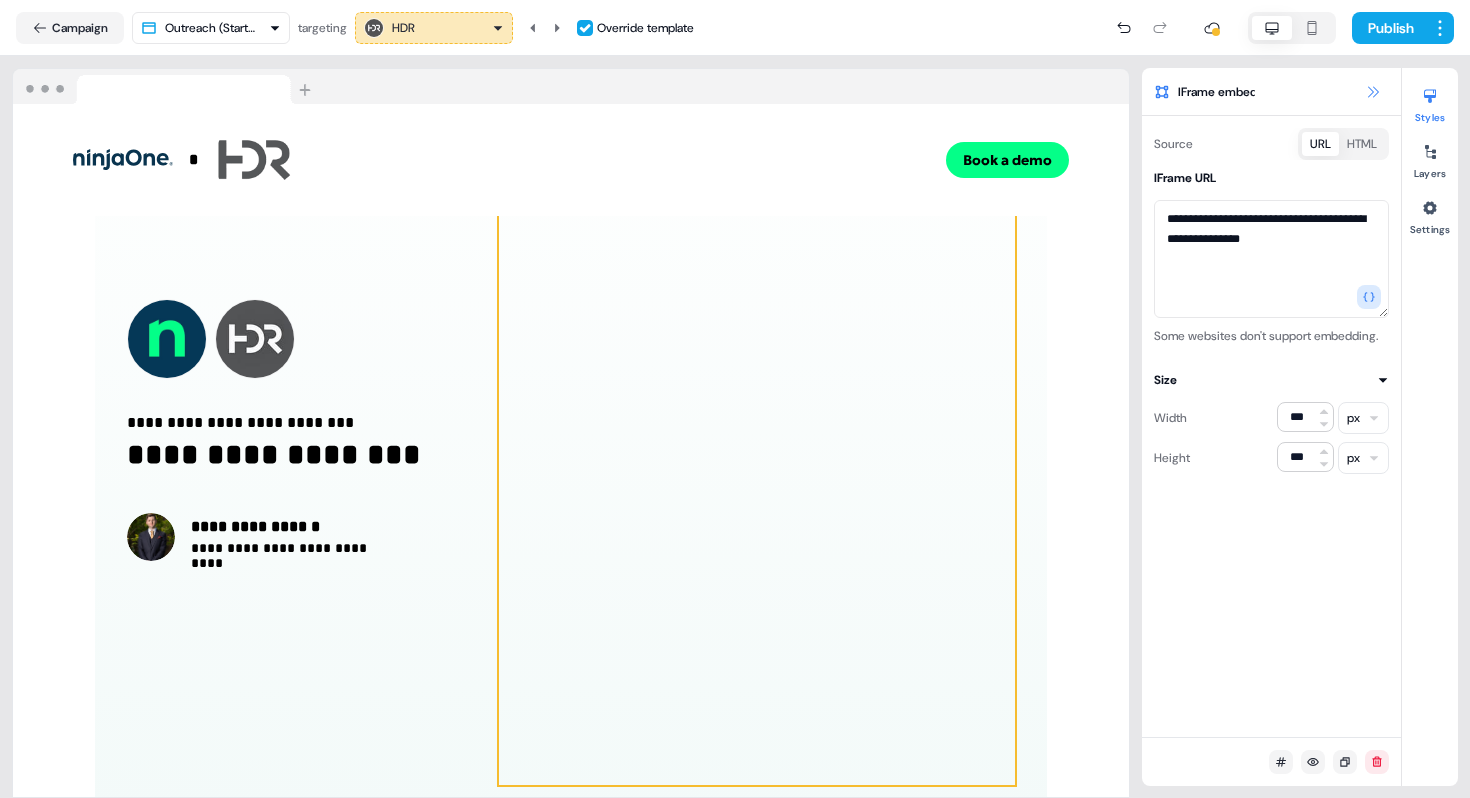 click 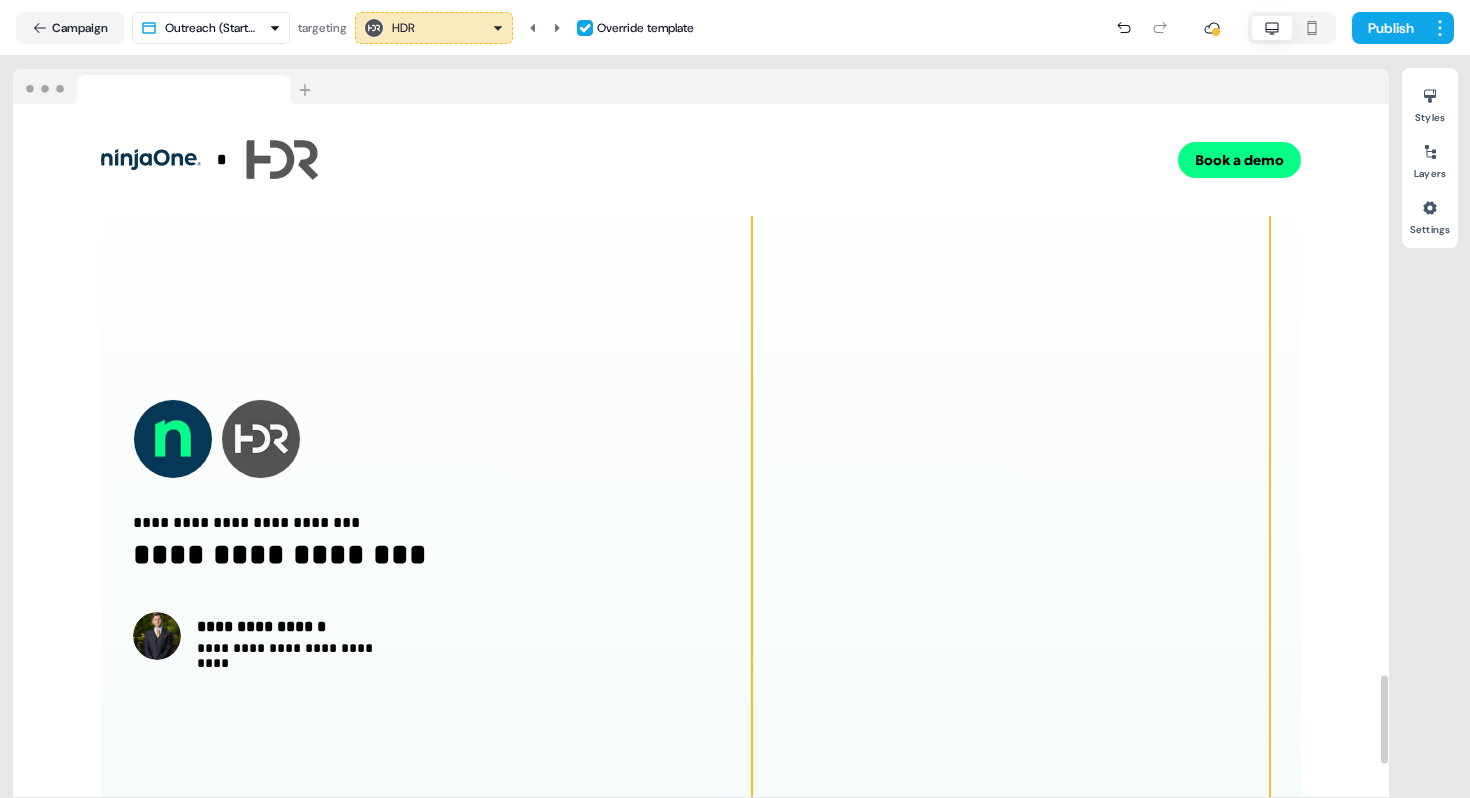 scroll, scrollTop: 4392, scrollLeft: 0, axis: vertical 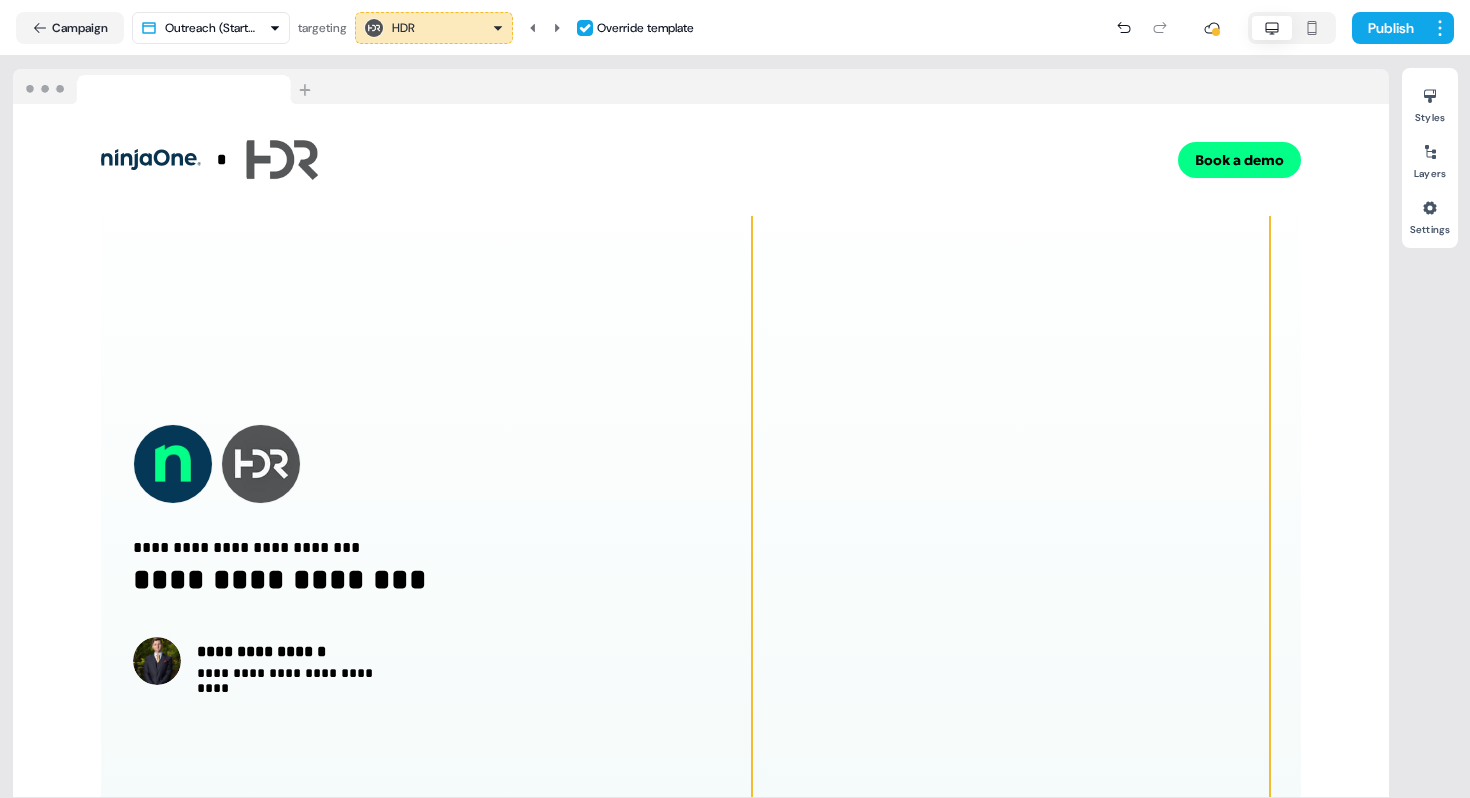click on "**********" at bounding box center [735, 399] 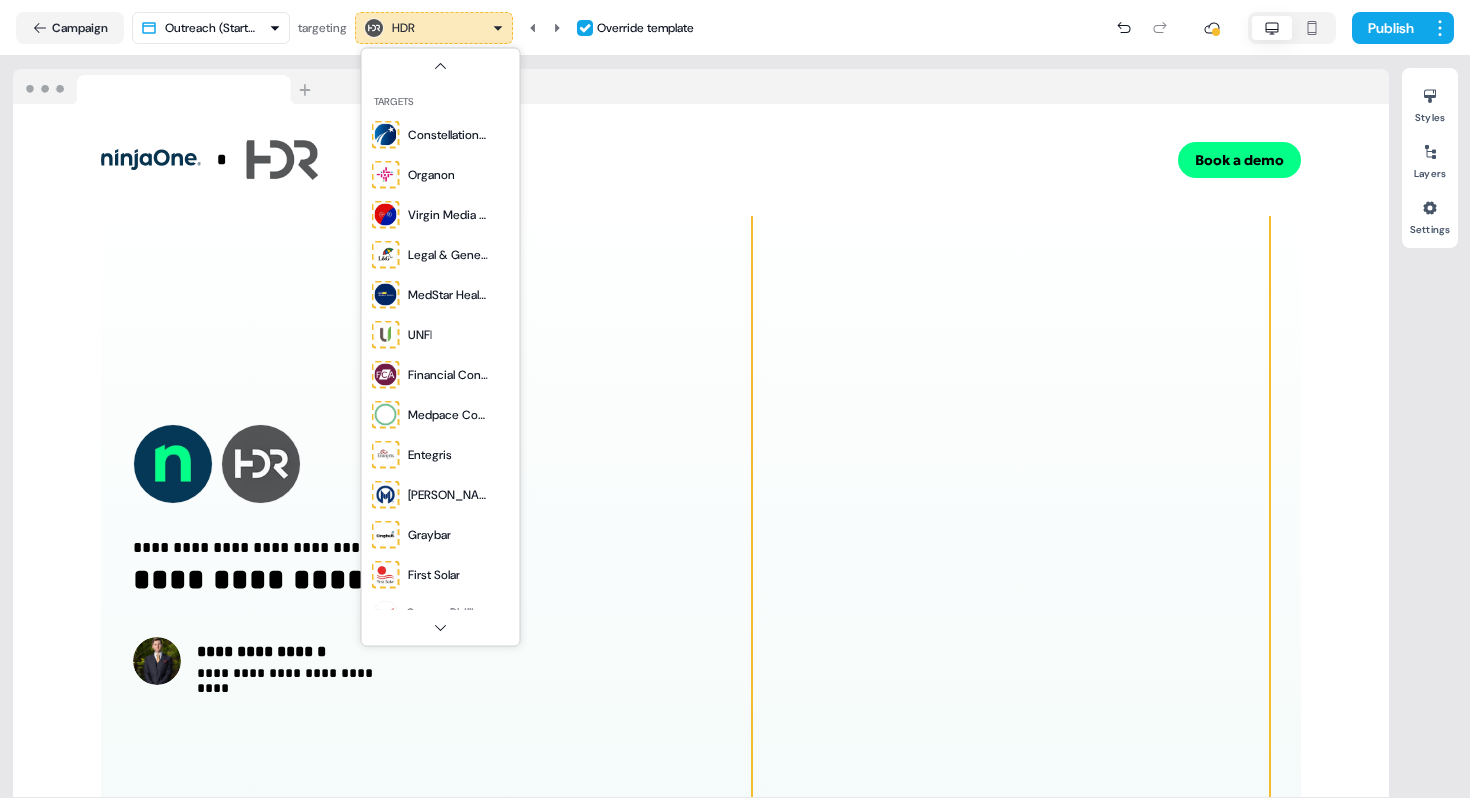 scroll, scrollTop: 61, scrollLeft: 0, axis: vertical 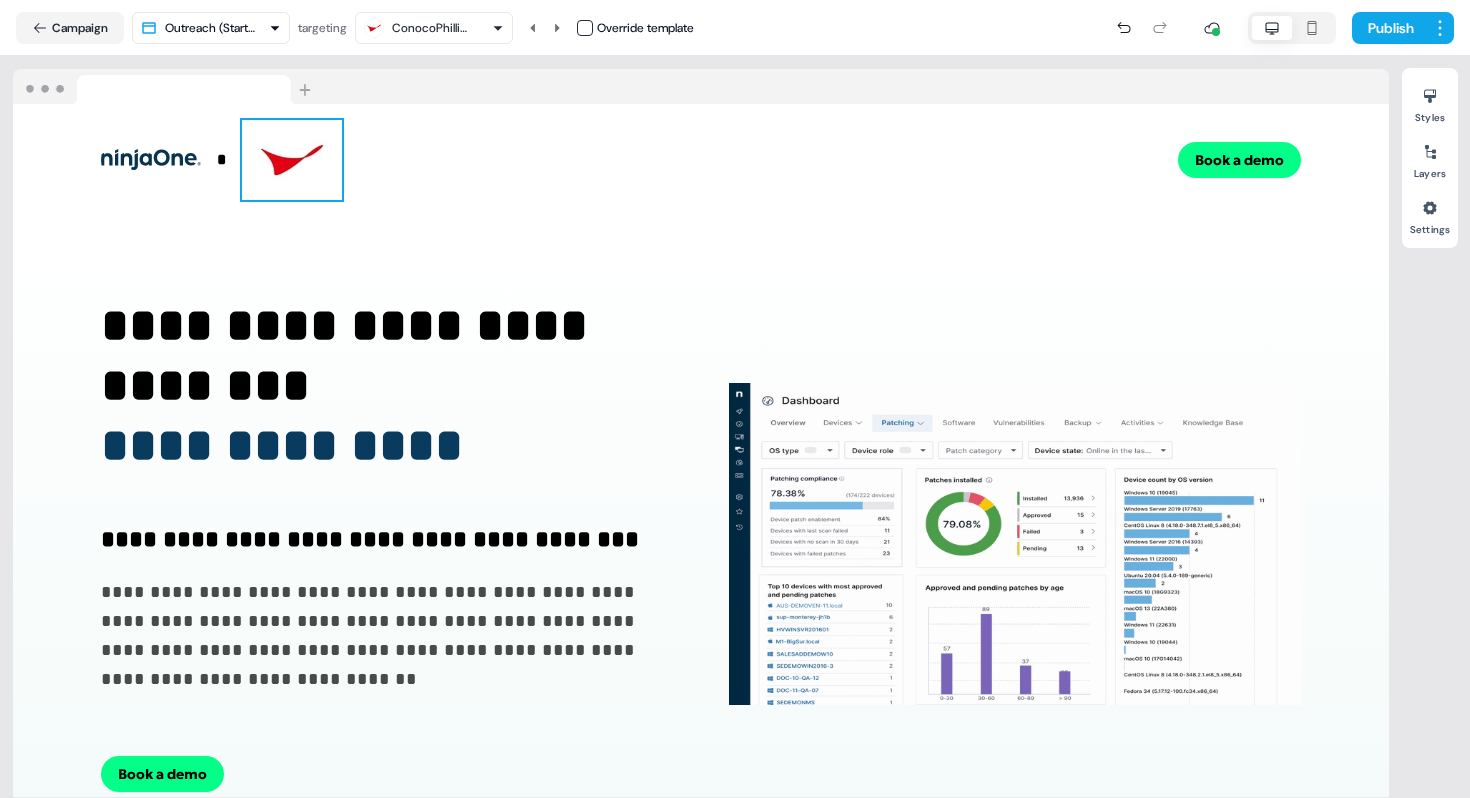 click at bounding box center (292, 160) 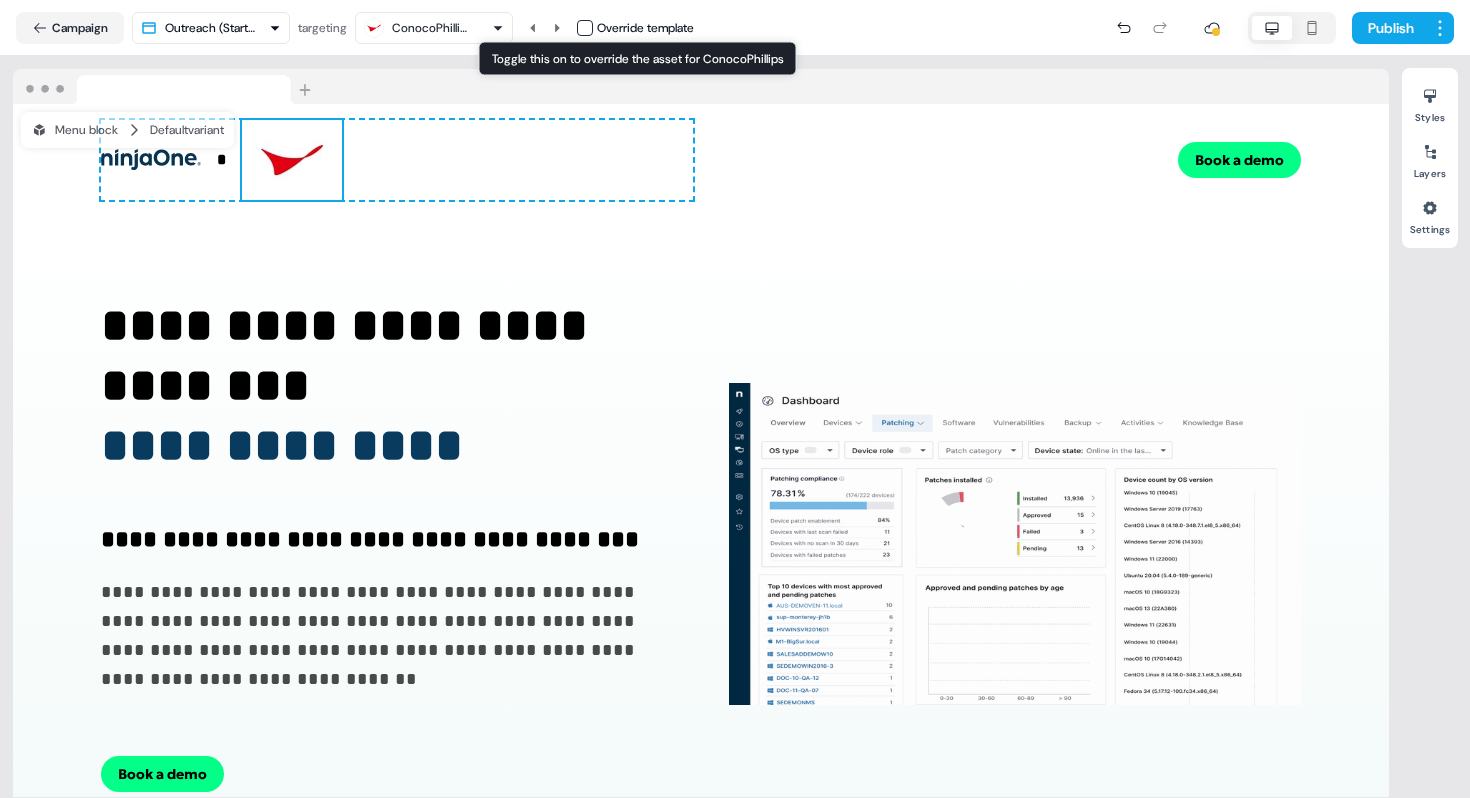 click at bounding box center (585, 28) 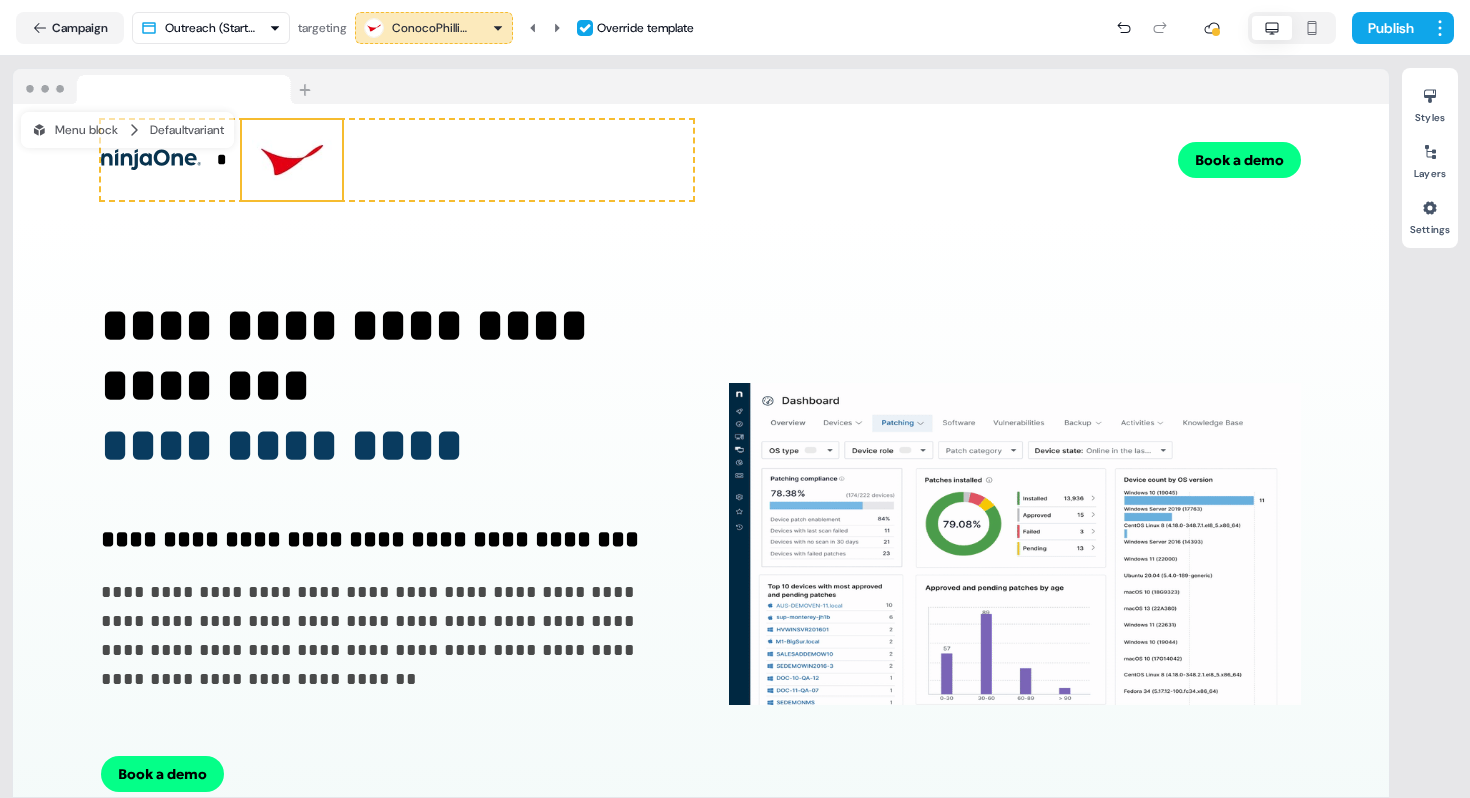 click at bounding box center (292, 160) 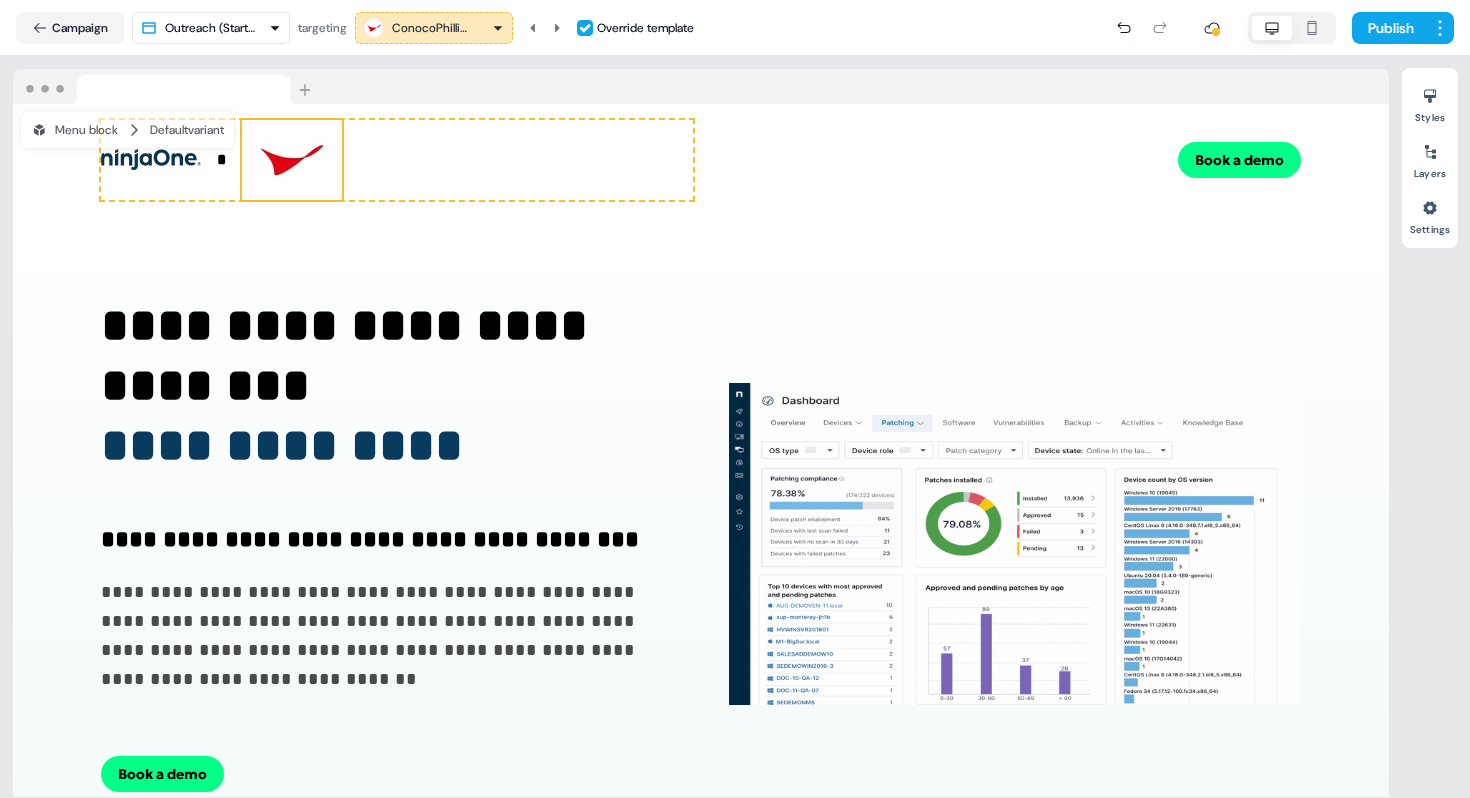 click at bounding box center [292, 160] 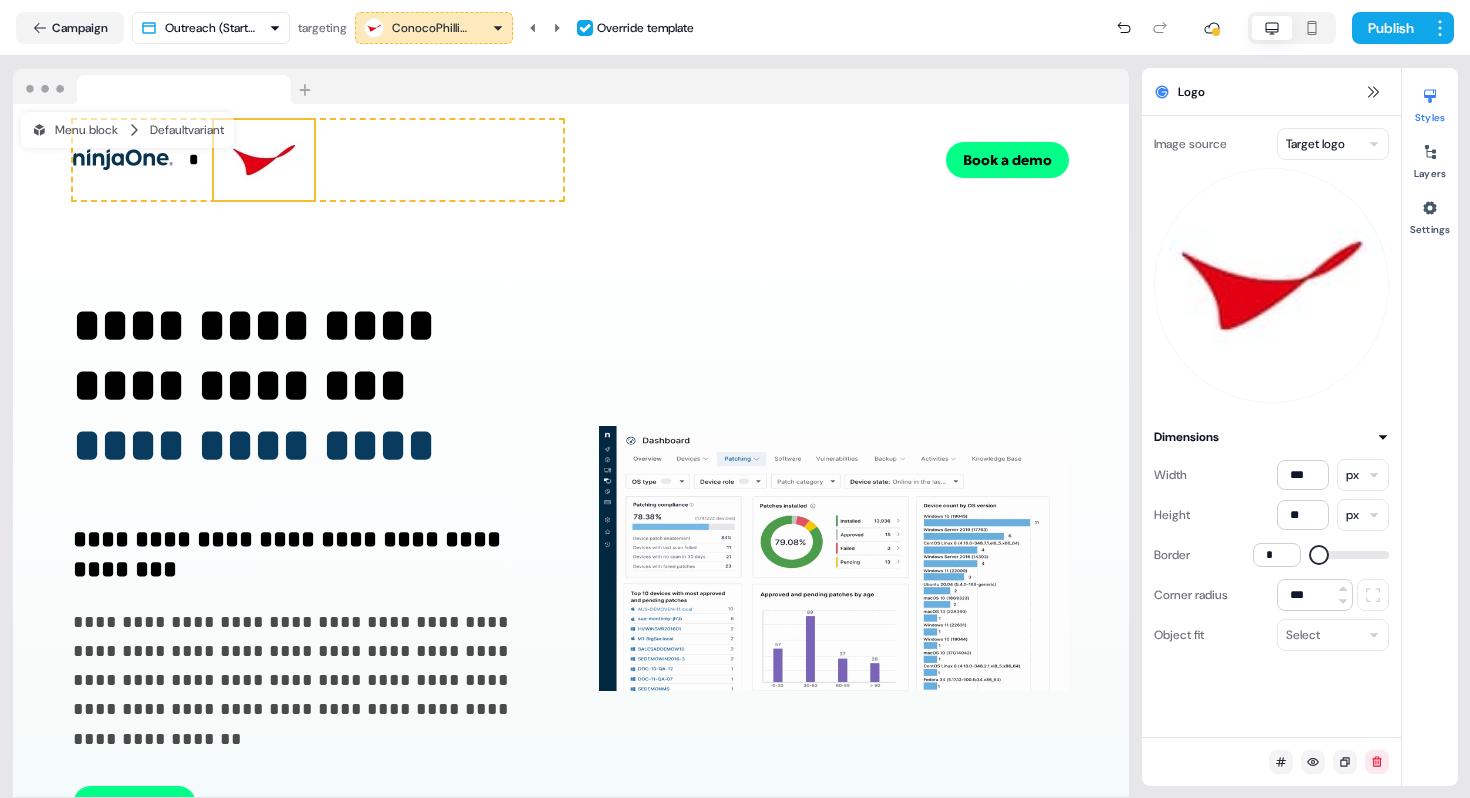 click on "**********" at bounding box center (735, 399) 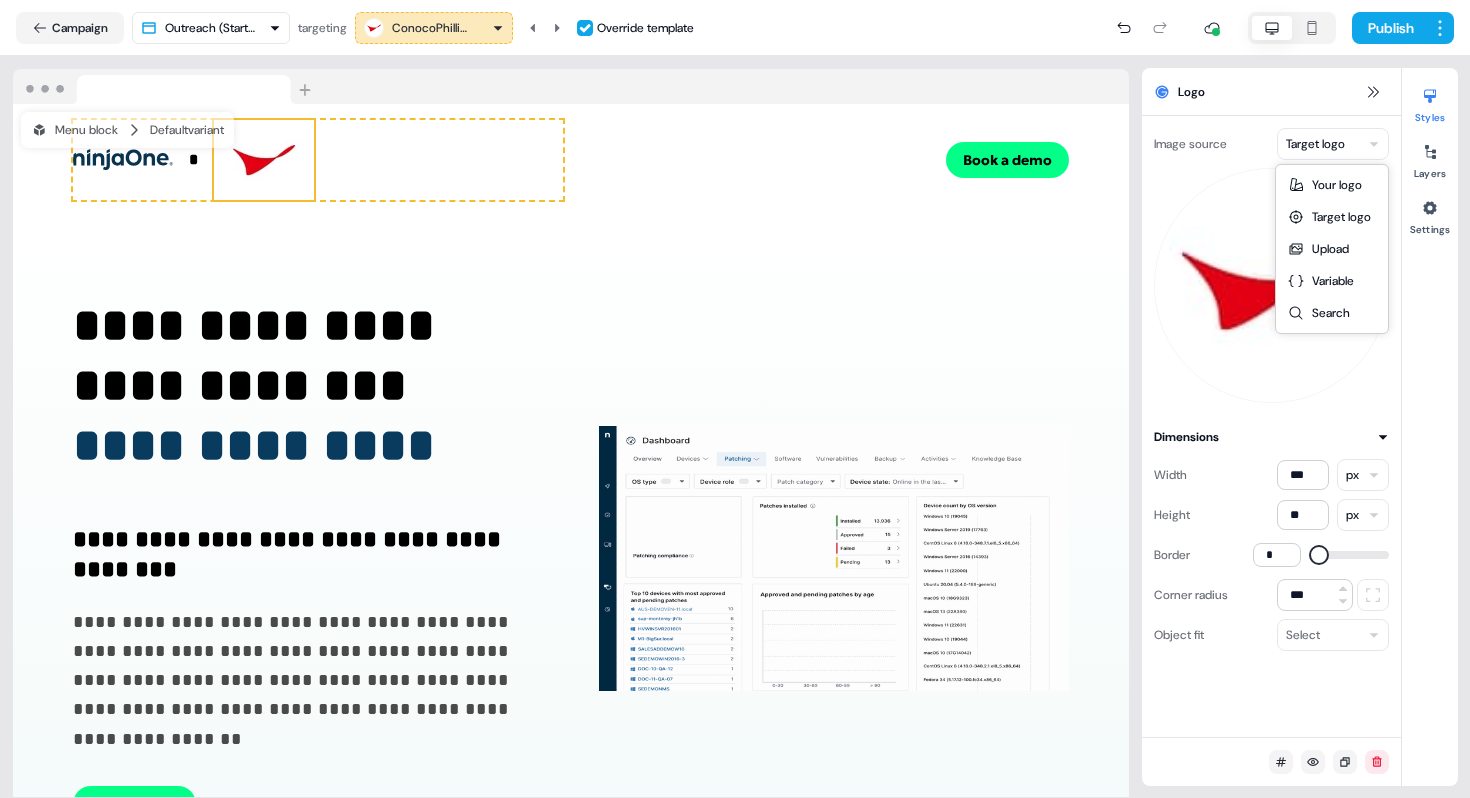 click on "**********" at bounding box center [735, 399] 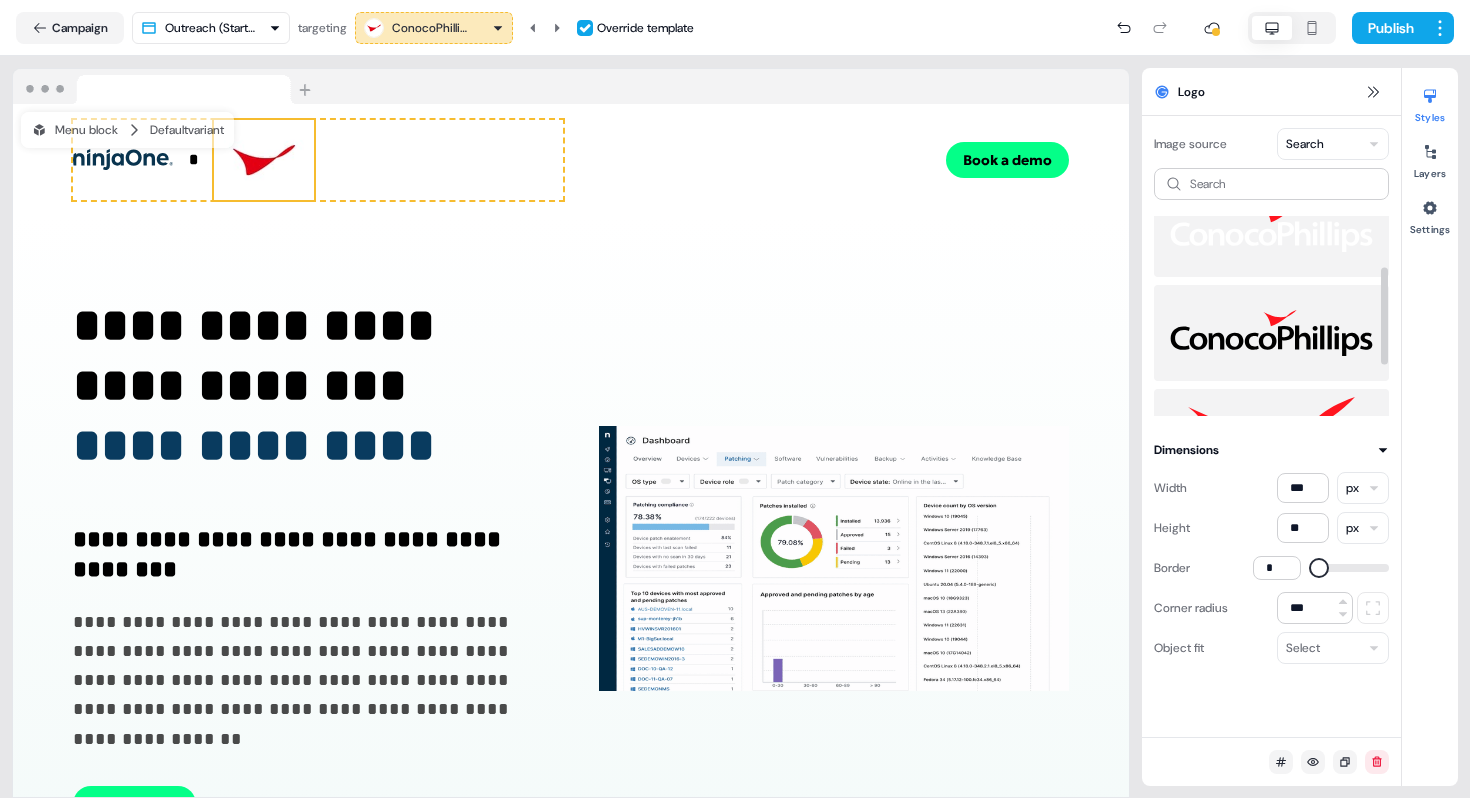 scroll, scrollTop: 208, scrollLeft: 0, axis: vertical 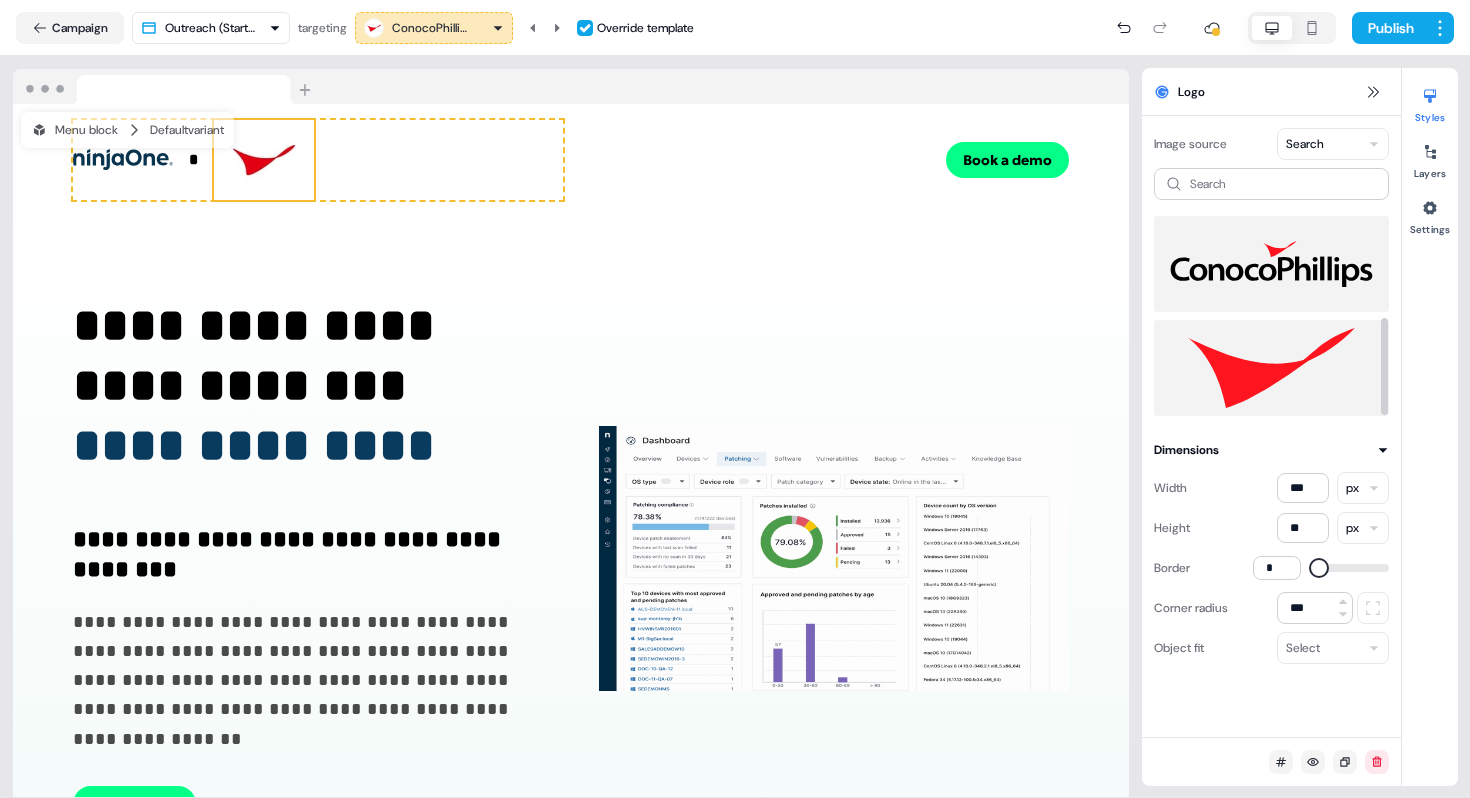 click at bounding box center [1271, 264] 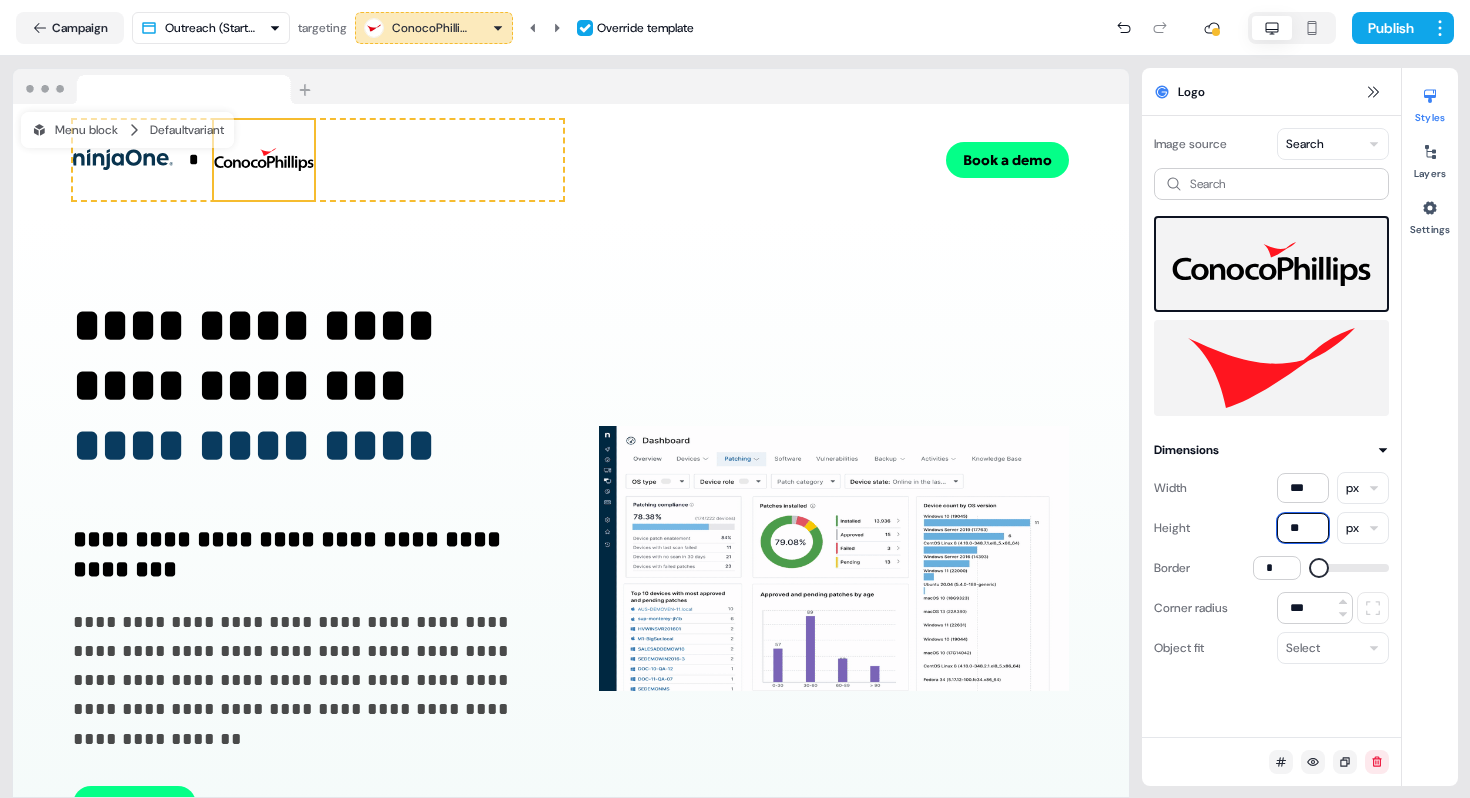click on "**" at bounding box center [1303, 528] 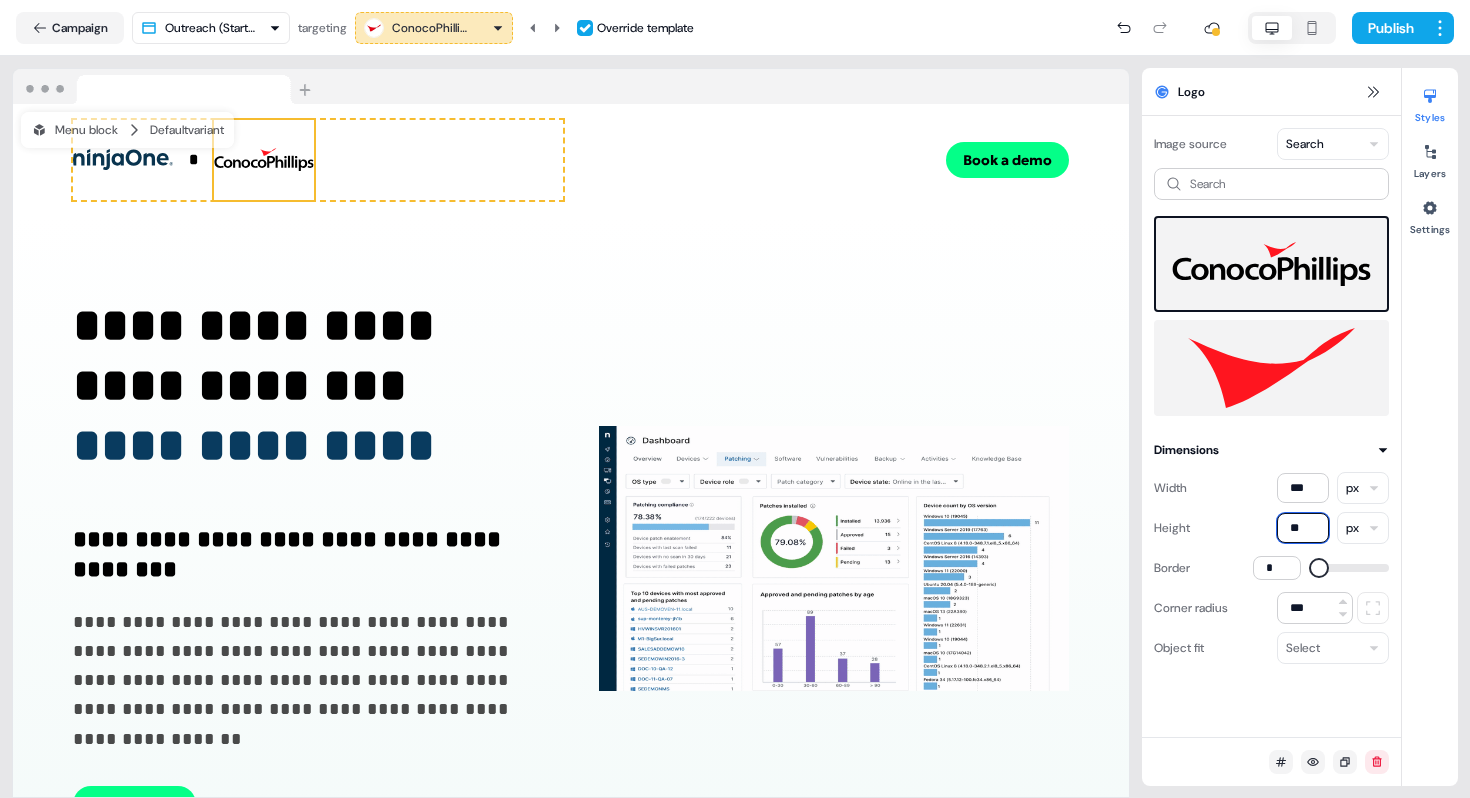 click on "**" at bounding box center [1303, 528] 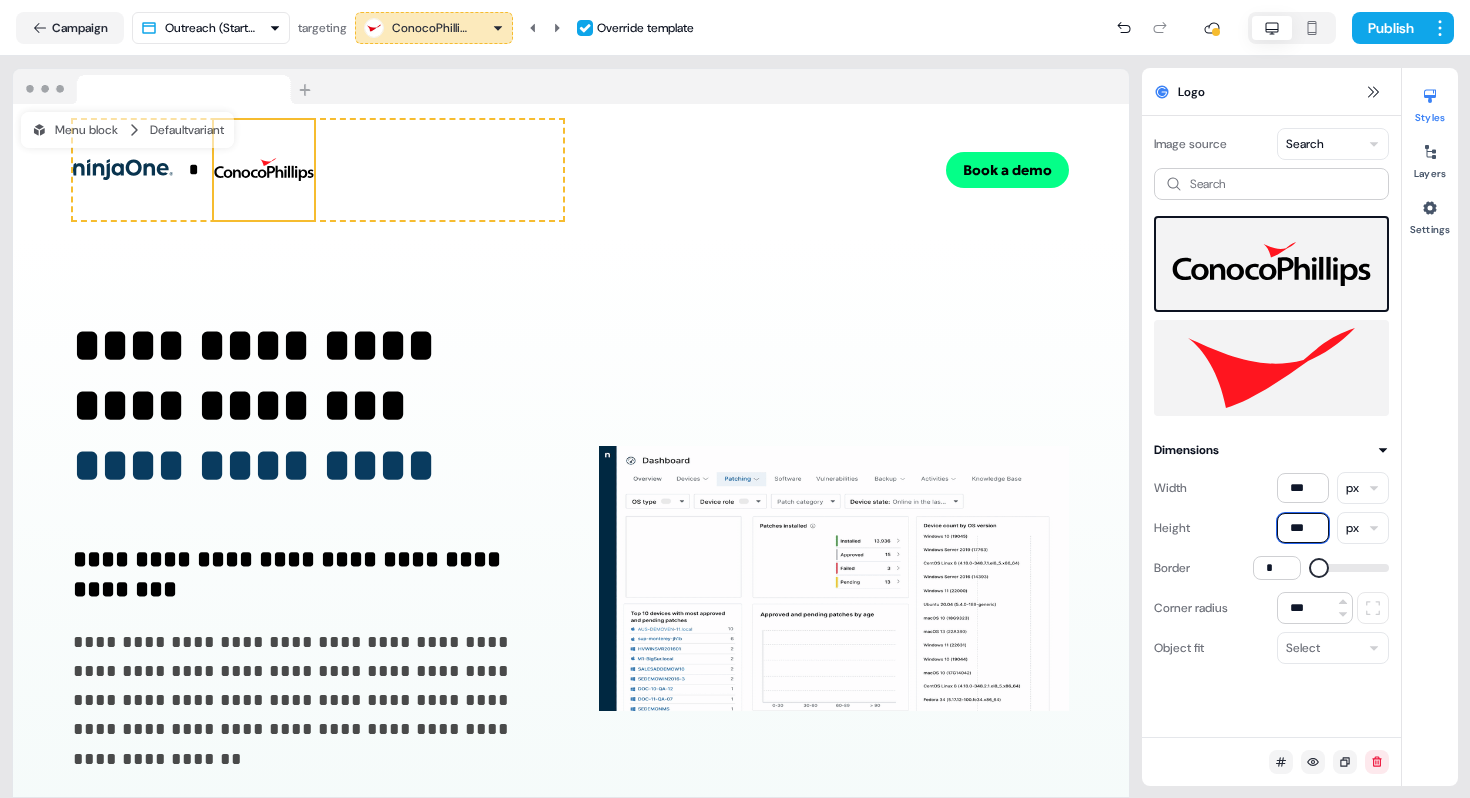 type on "***" 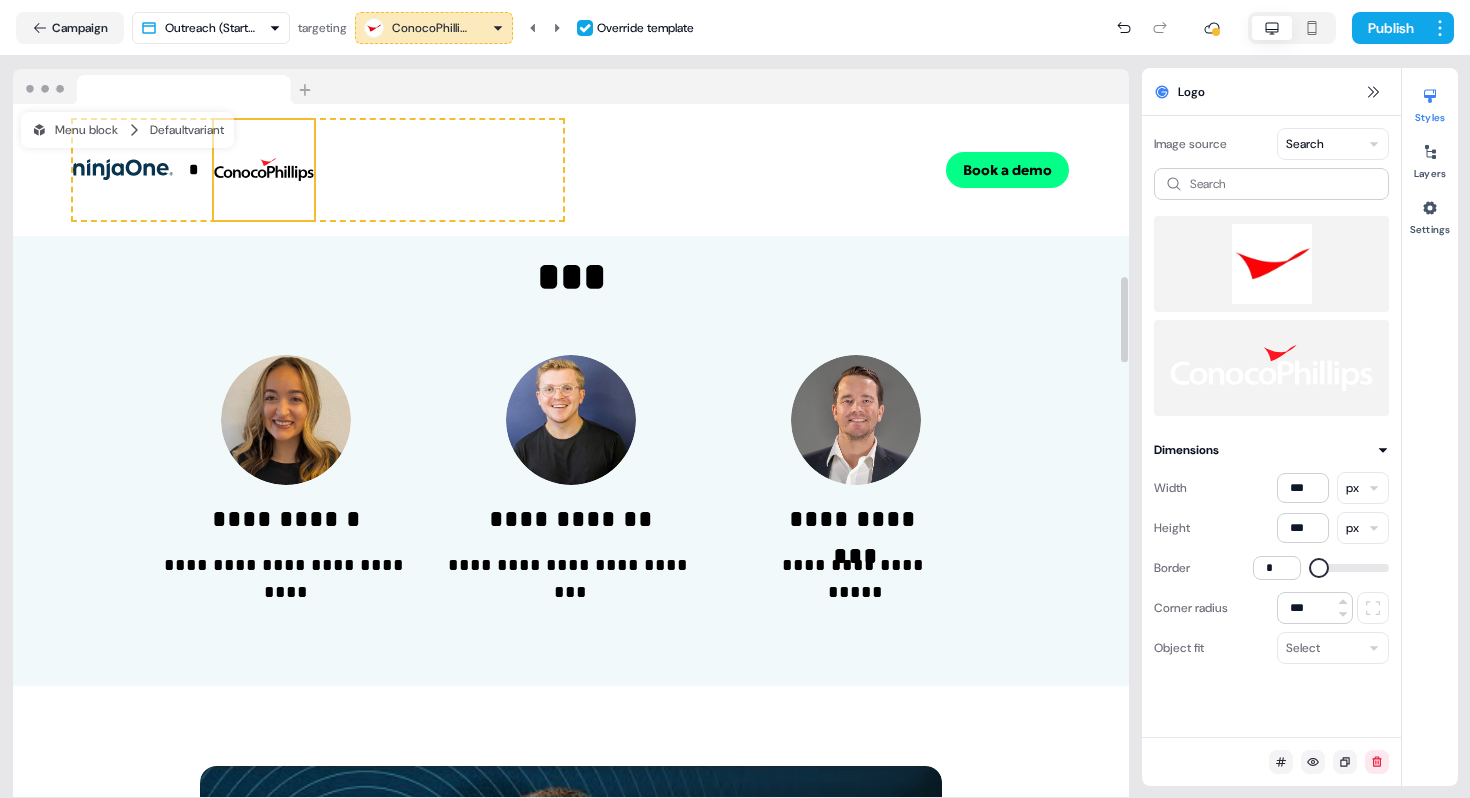scroll, scrollTop: 1398, scrollLeft: 0, axis: vertical 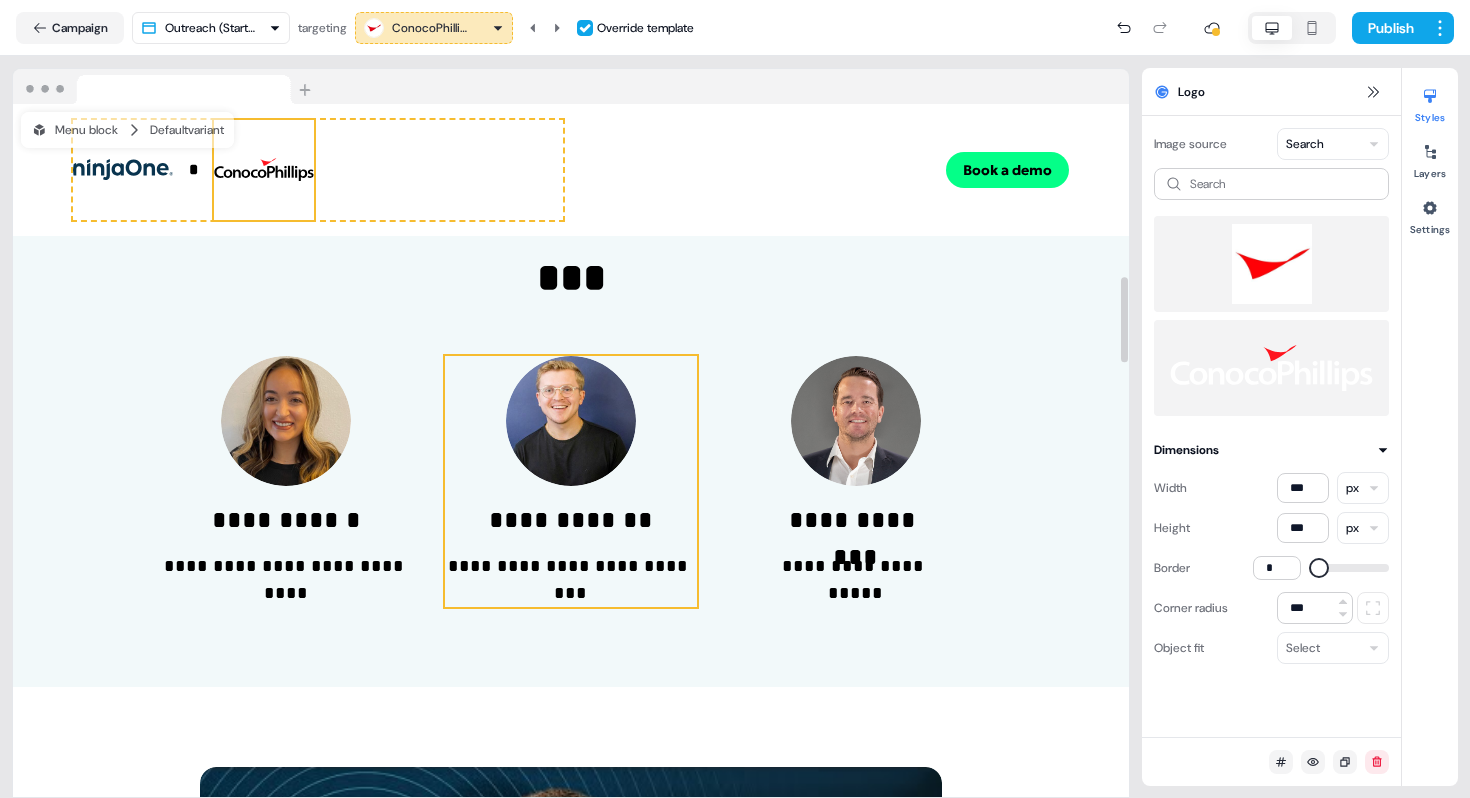 click on "**********" at bounding box center (571, 520) 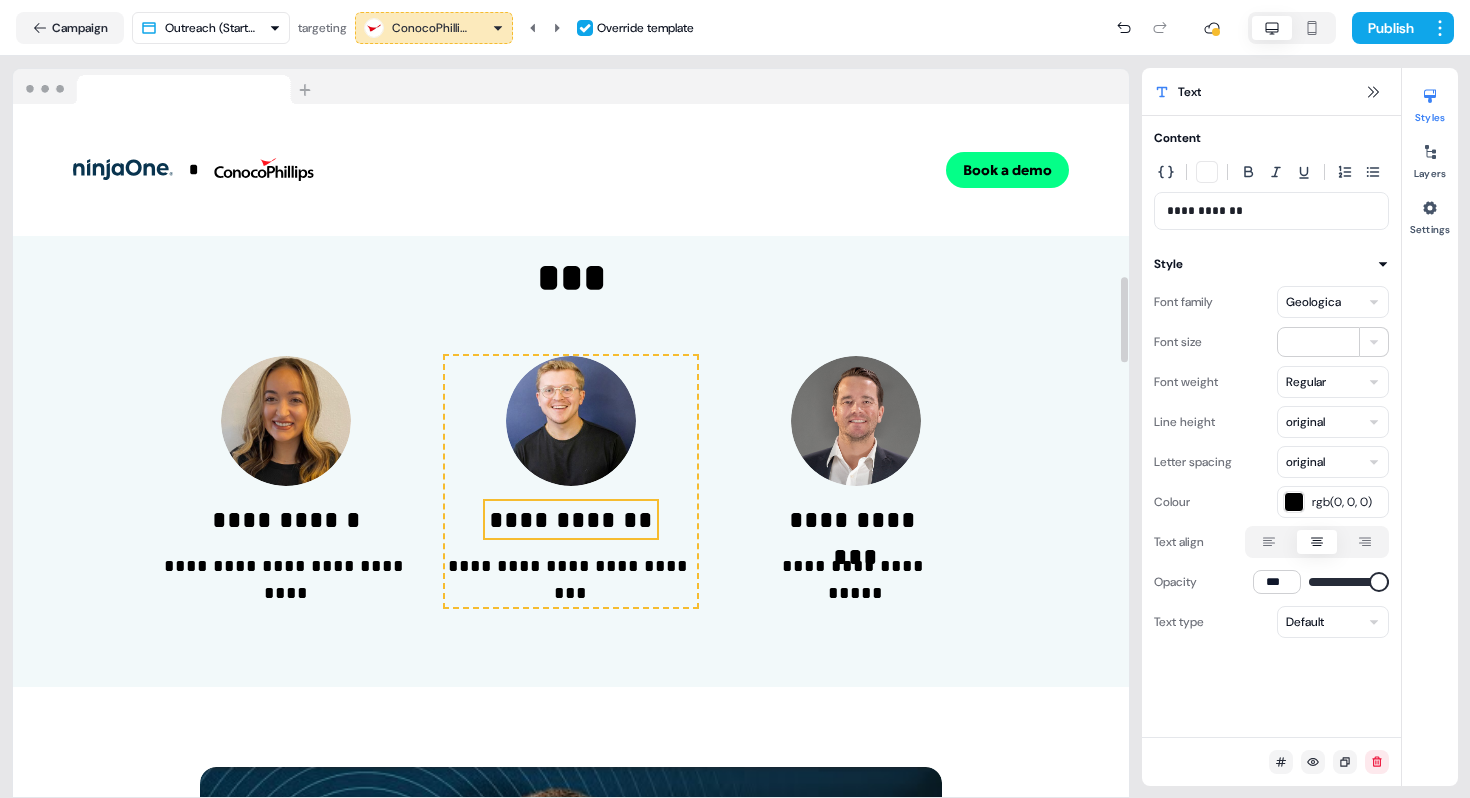 click on "**********" at bounding box center [571, 520] 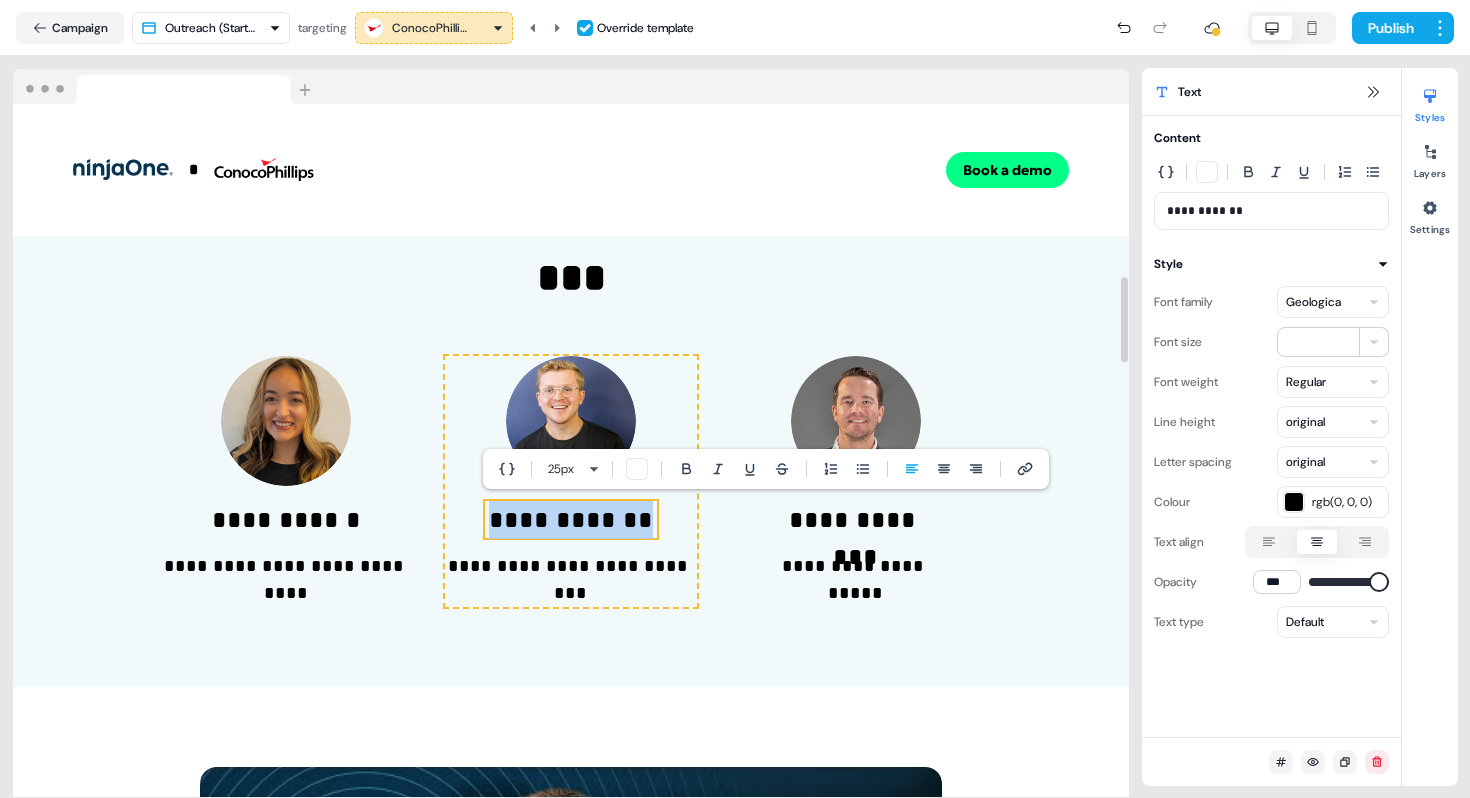 click on "**********" at bounding box center (571, 520) 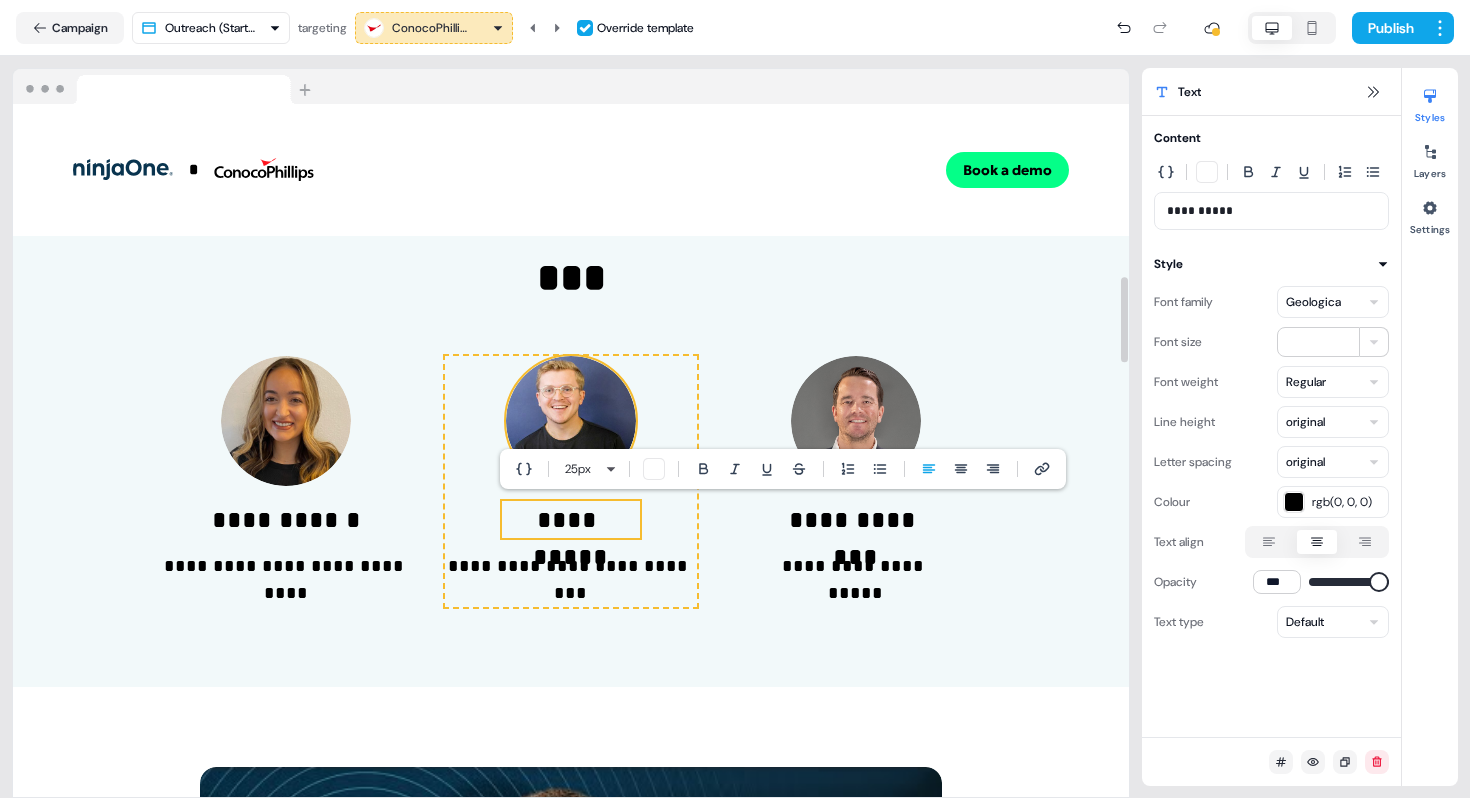 click at bounding box center [571, 421] 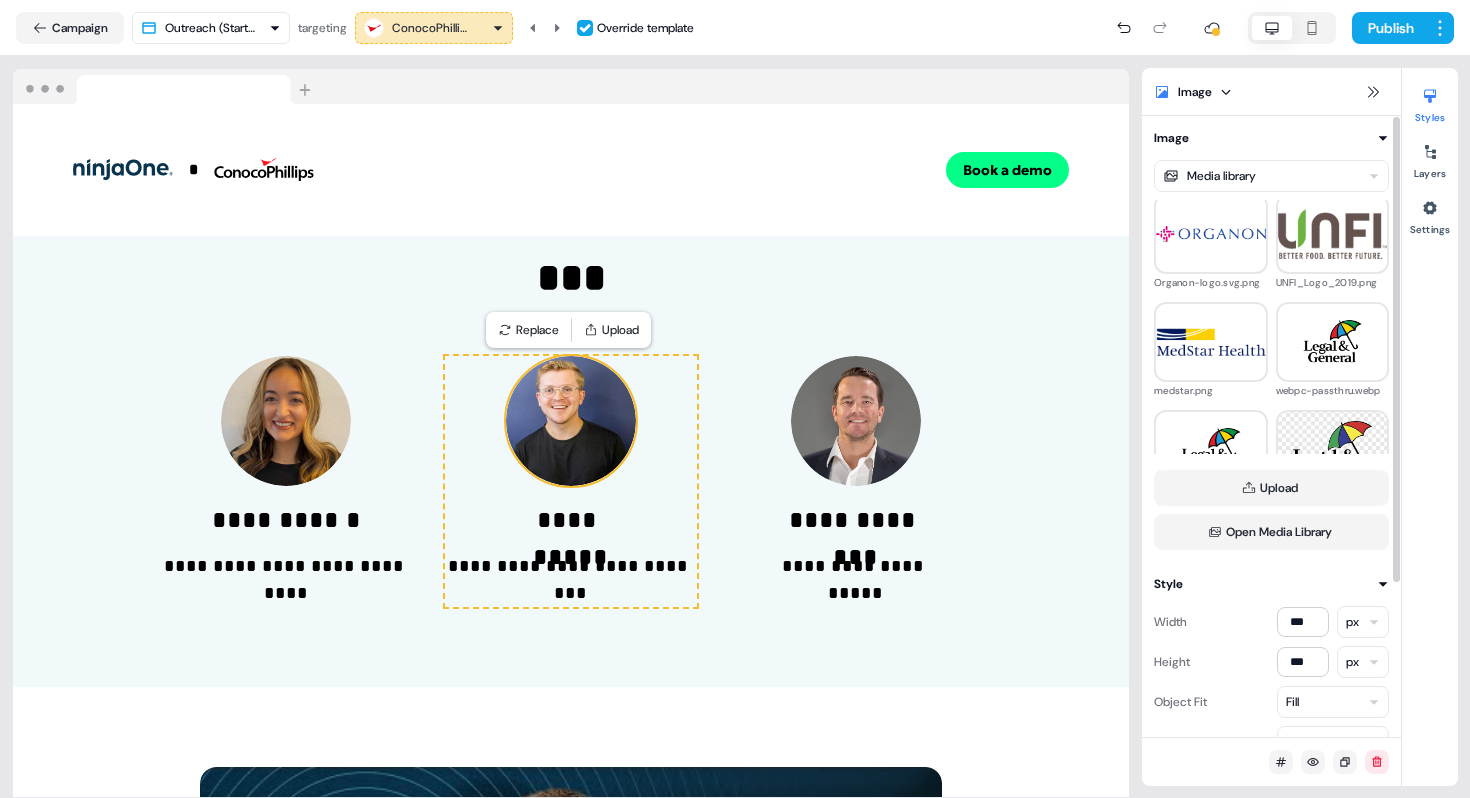 scroll, scrollTop: 1120, scrollLeft: 0, axis: vertical 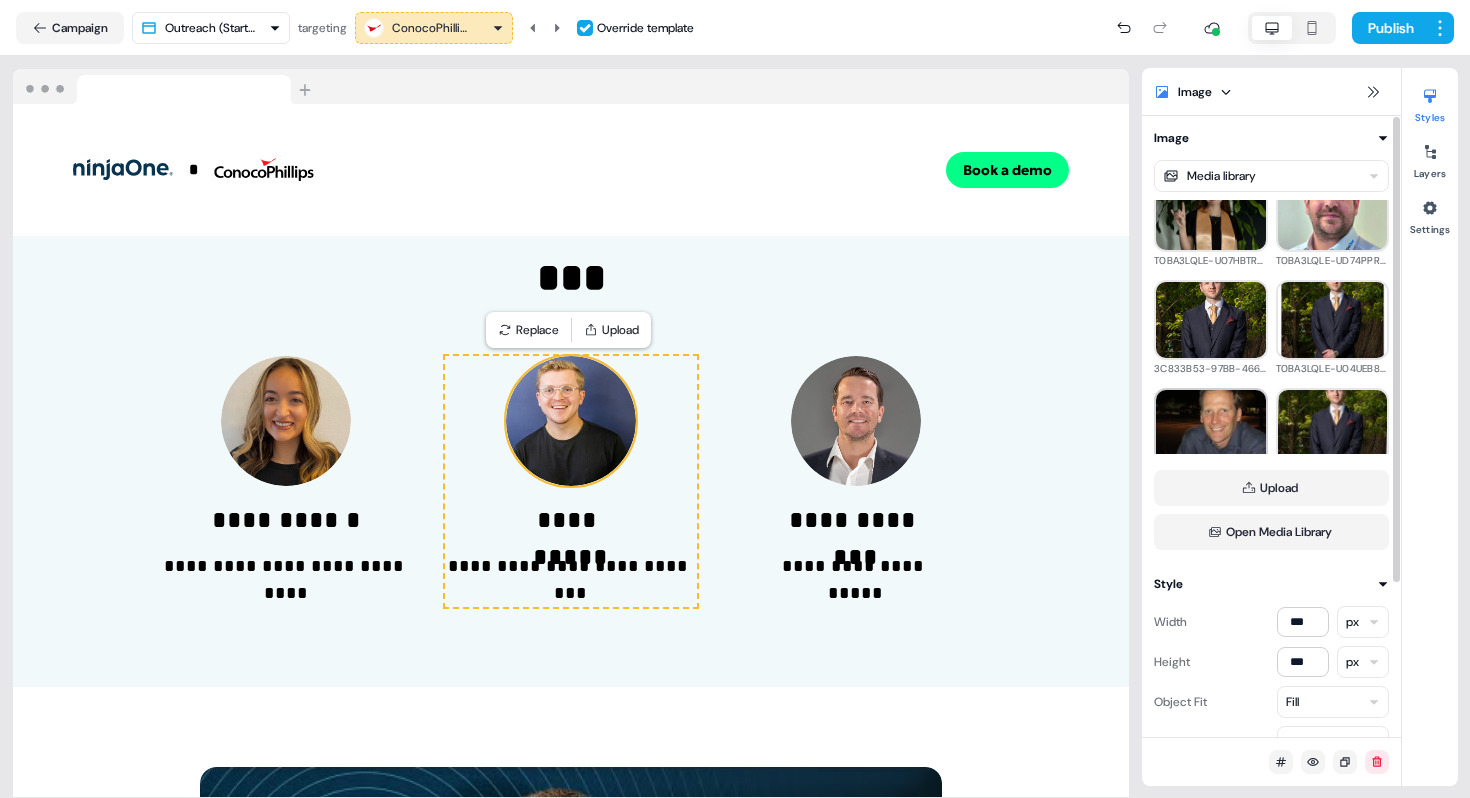 click at bounding box center (1211, 428) 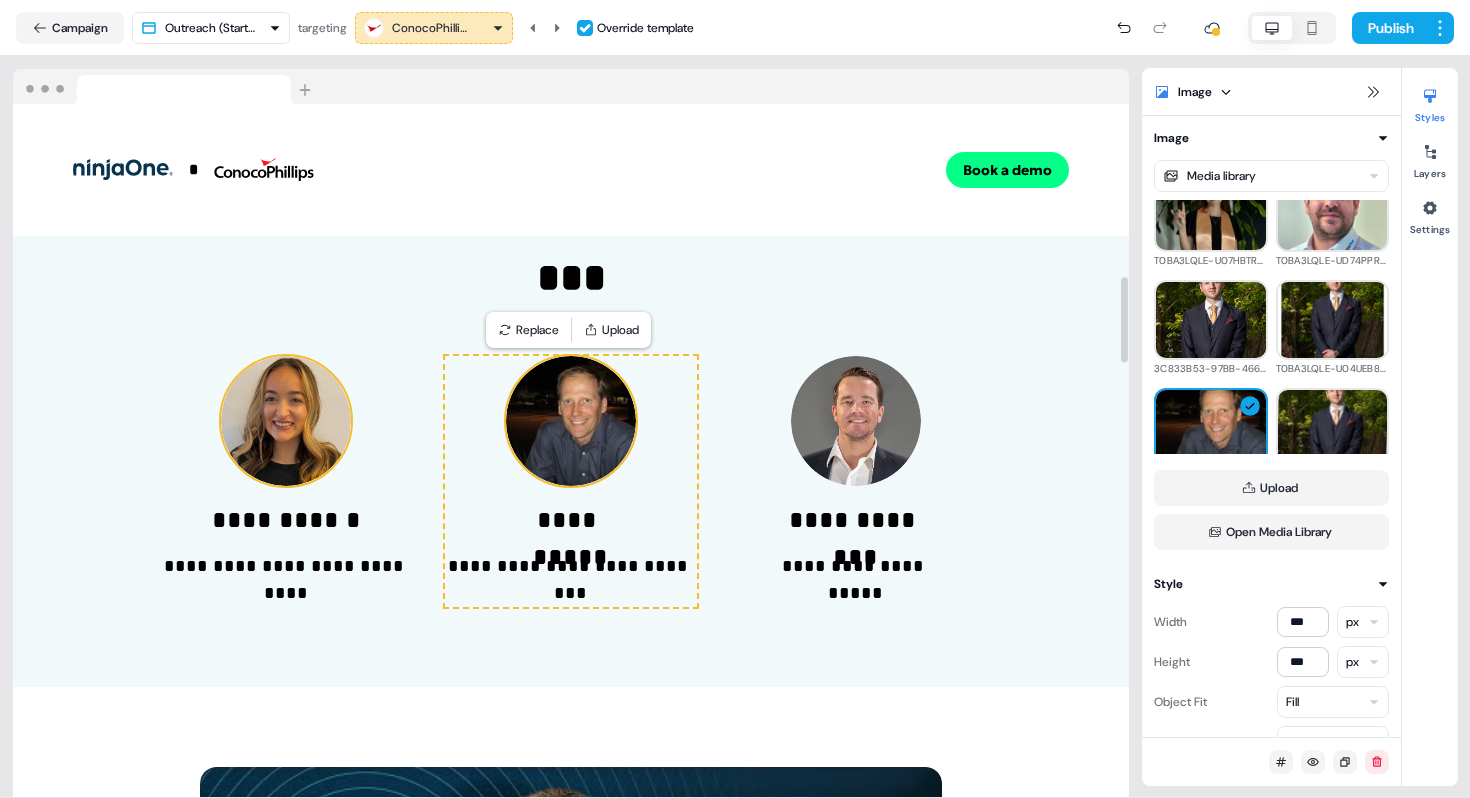 click at bounding box center [286, 421] 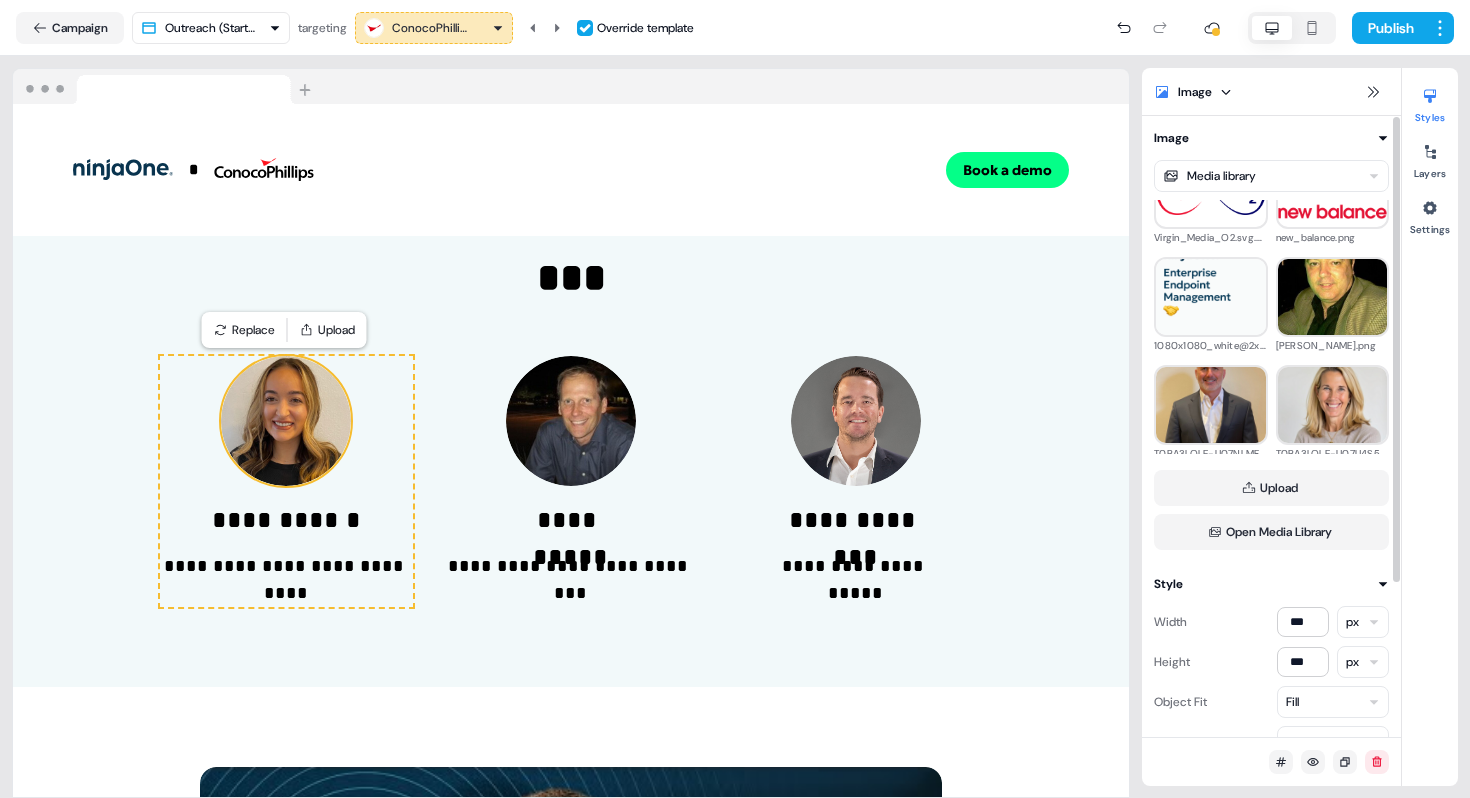 scroll, scrollTop: 1462, scrollLeft: 0, axis: vertical 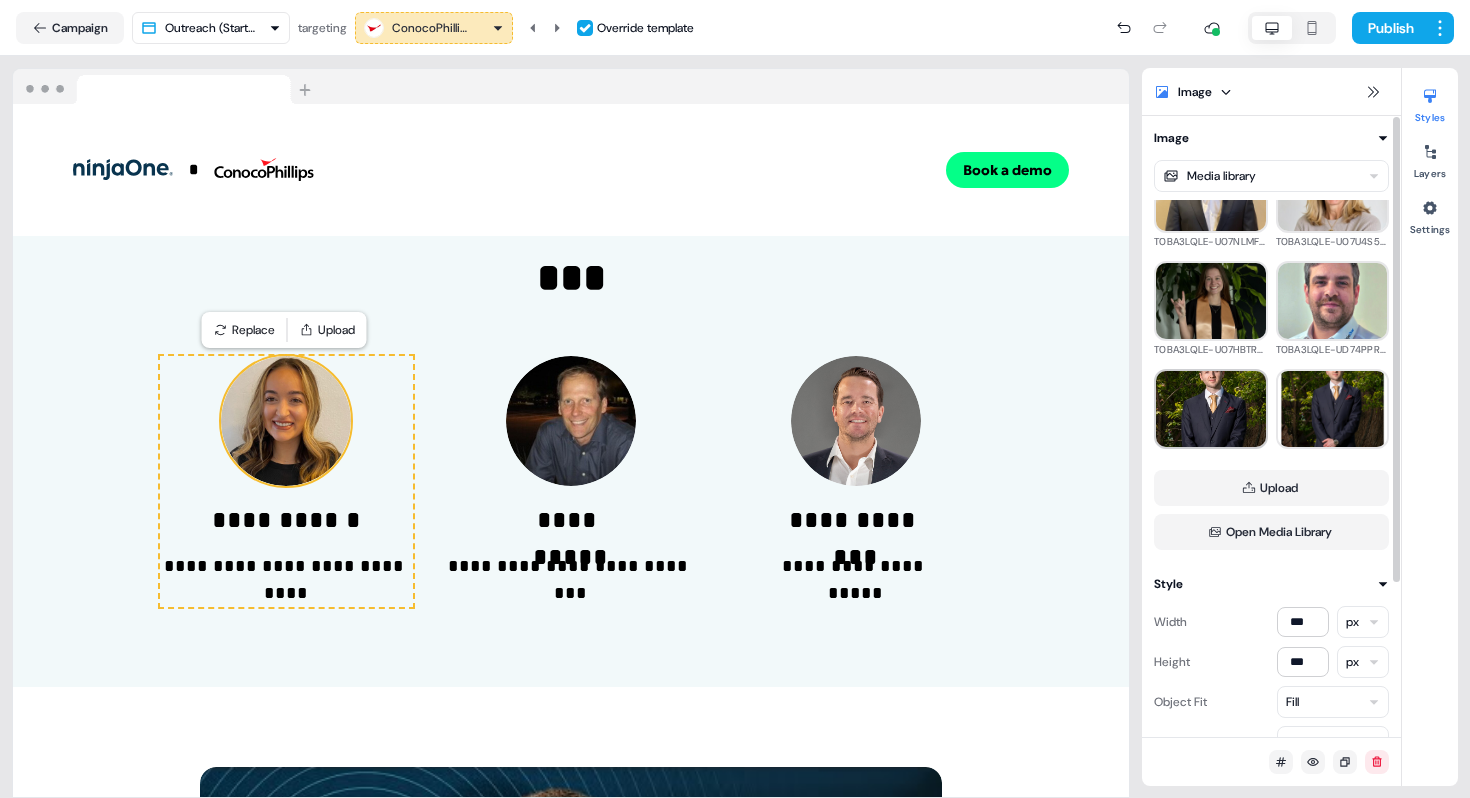 click at bounding box center [1211, 409] 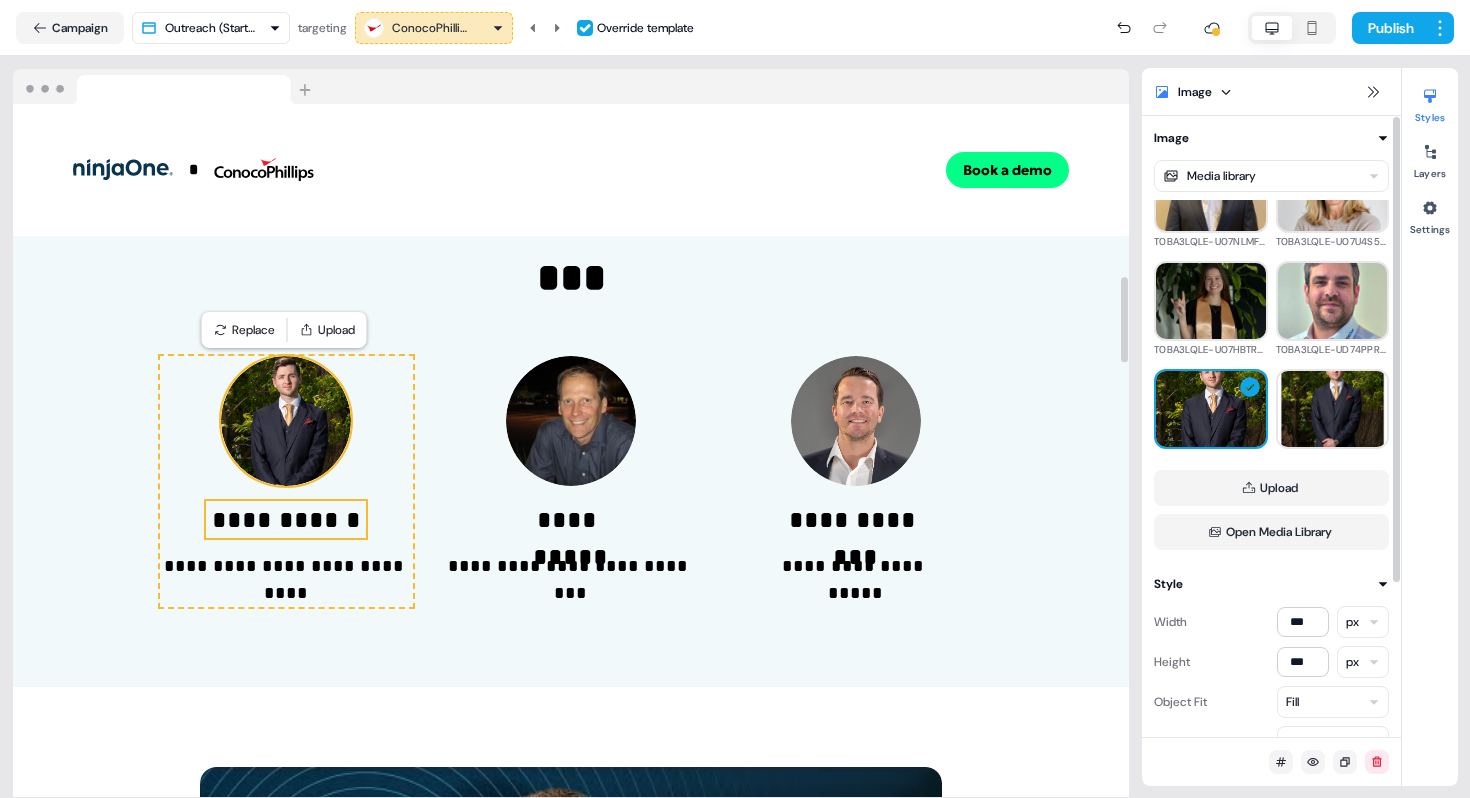 click on "**********" at bounding box center (286, 520) 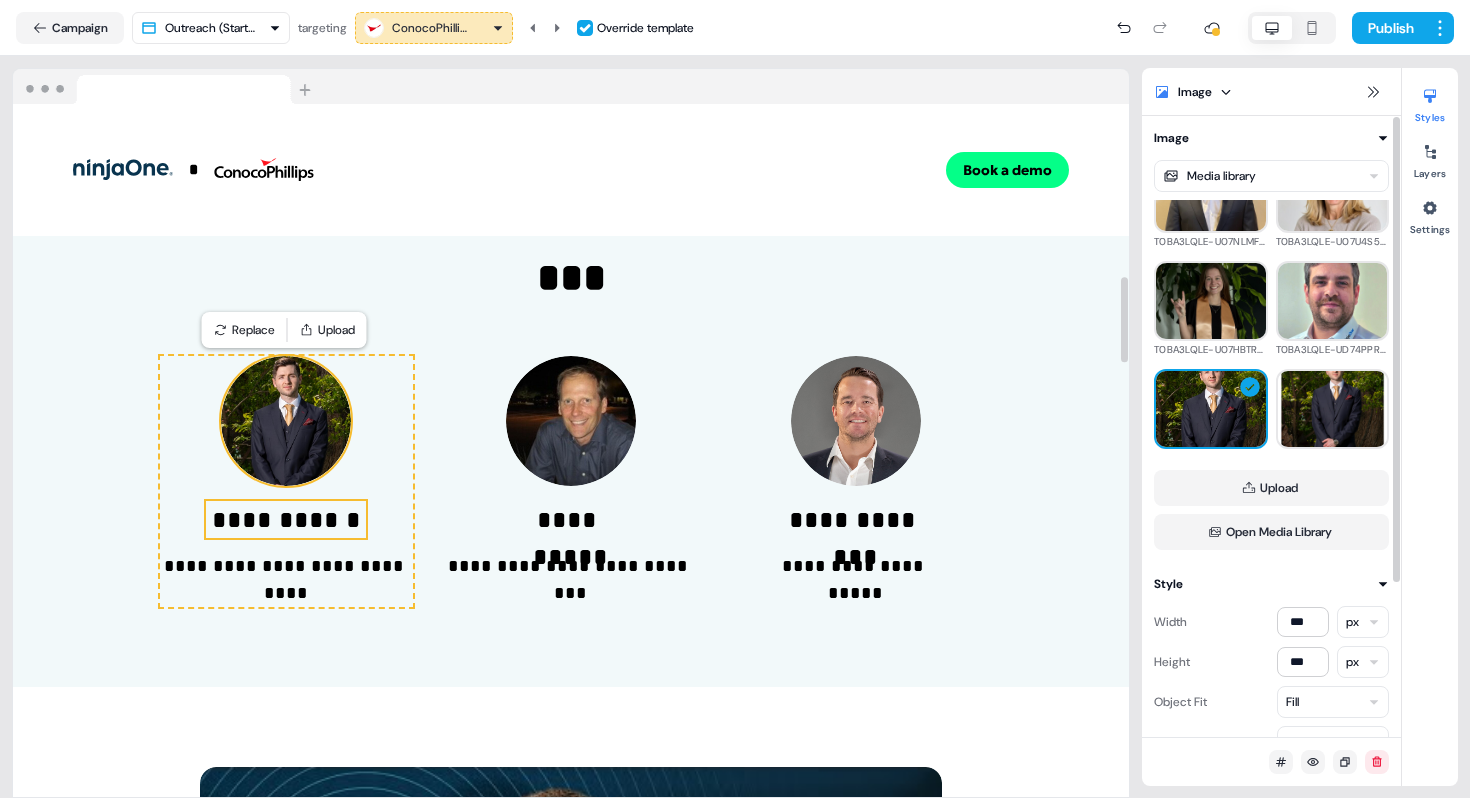 click on "**********" at bounding box center [286, 520] 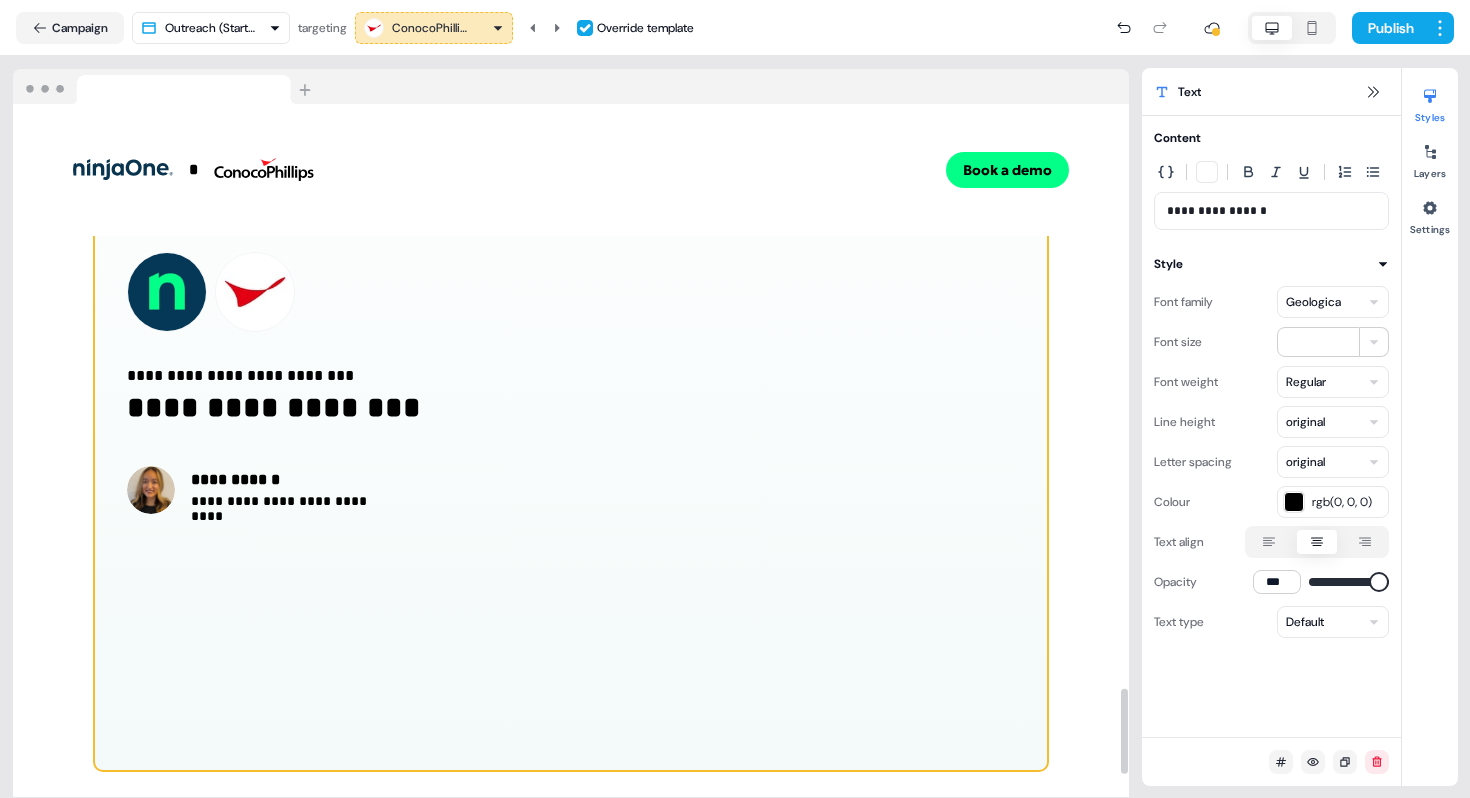scroll, scrollTop: 4740, scrollLeft: 0, axis: vertical 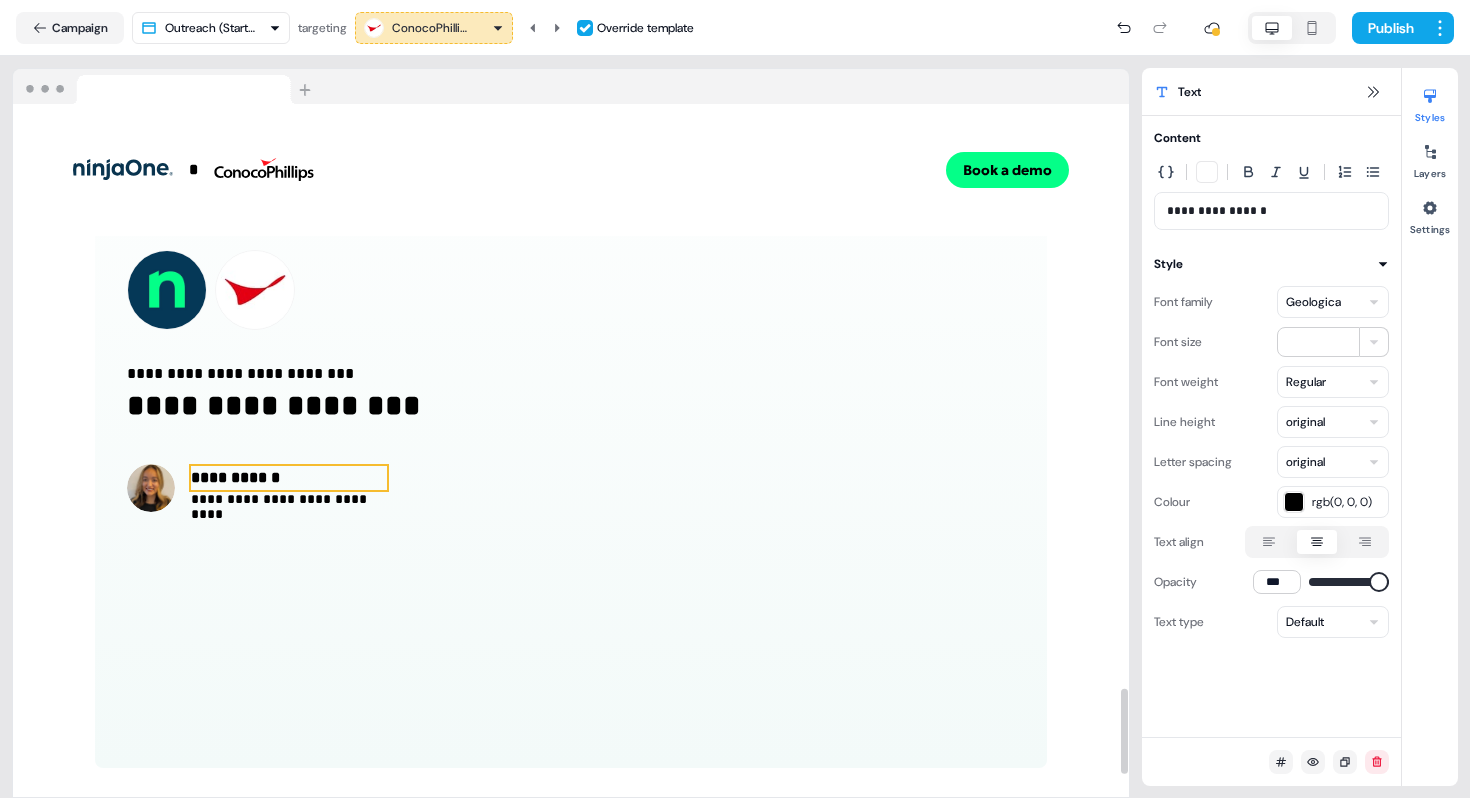 click on "**********" at bounding box center [289, 478] 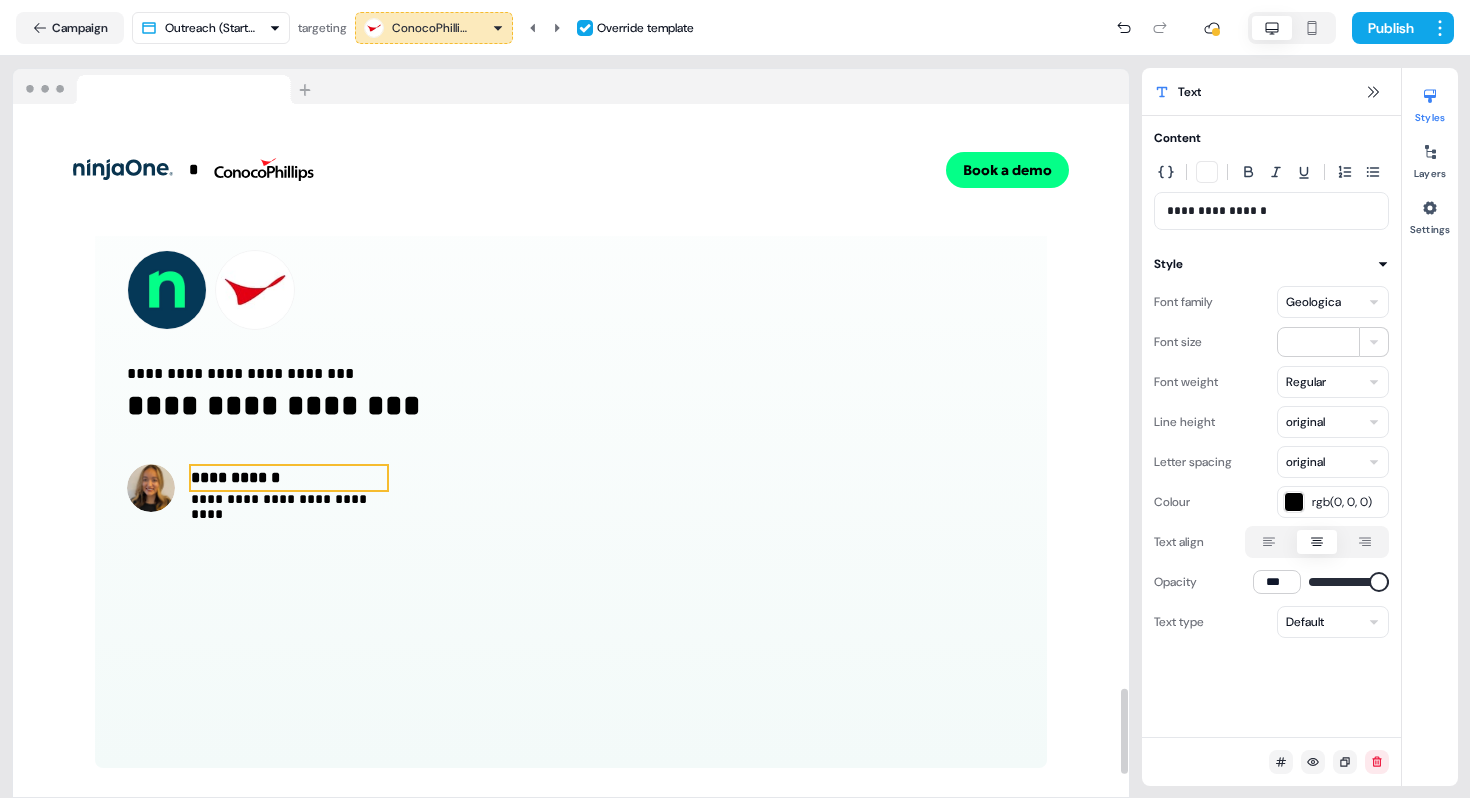 click on "**********" at bounding box center (289, 478) 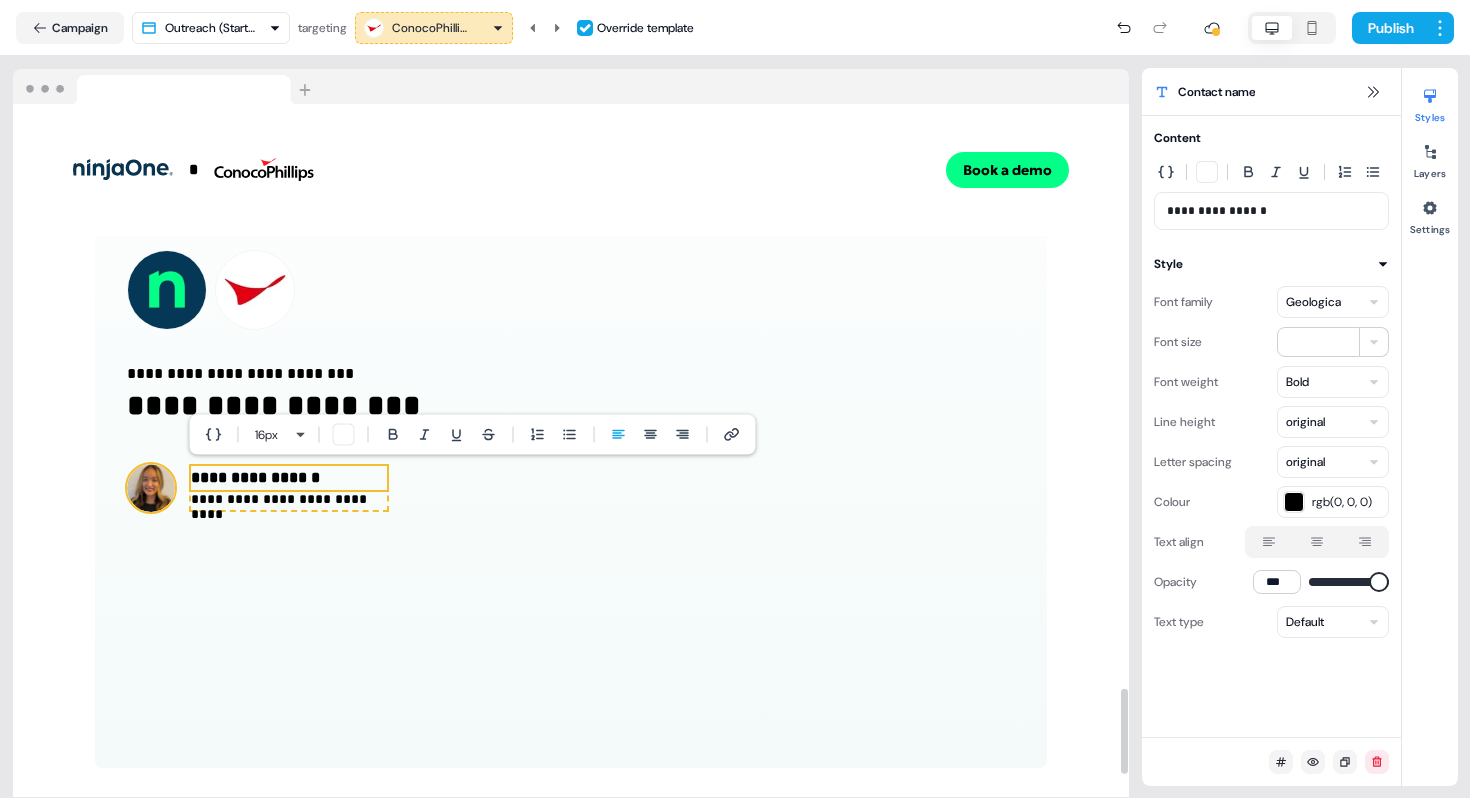 click at bounding box center [151, 488] 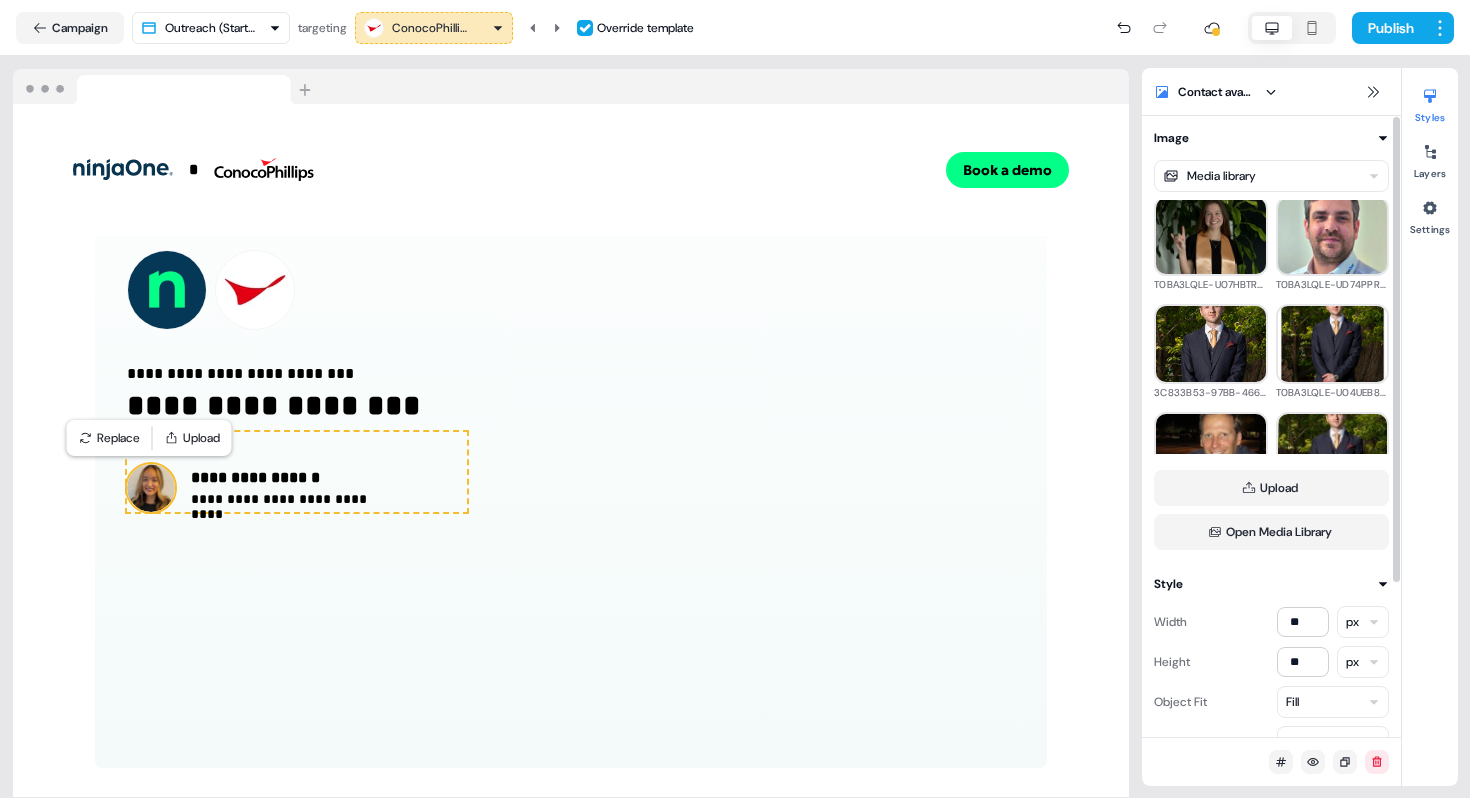 scroll, scrollTop: 1738, scrollLeft: 0, axis: vertical 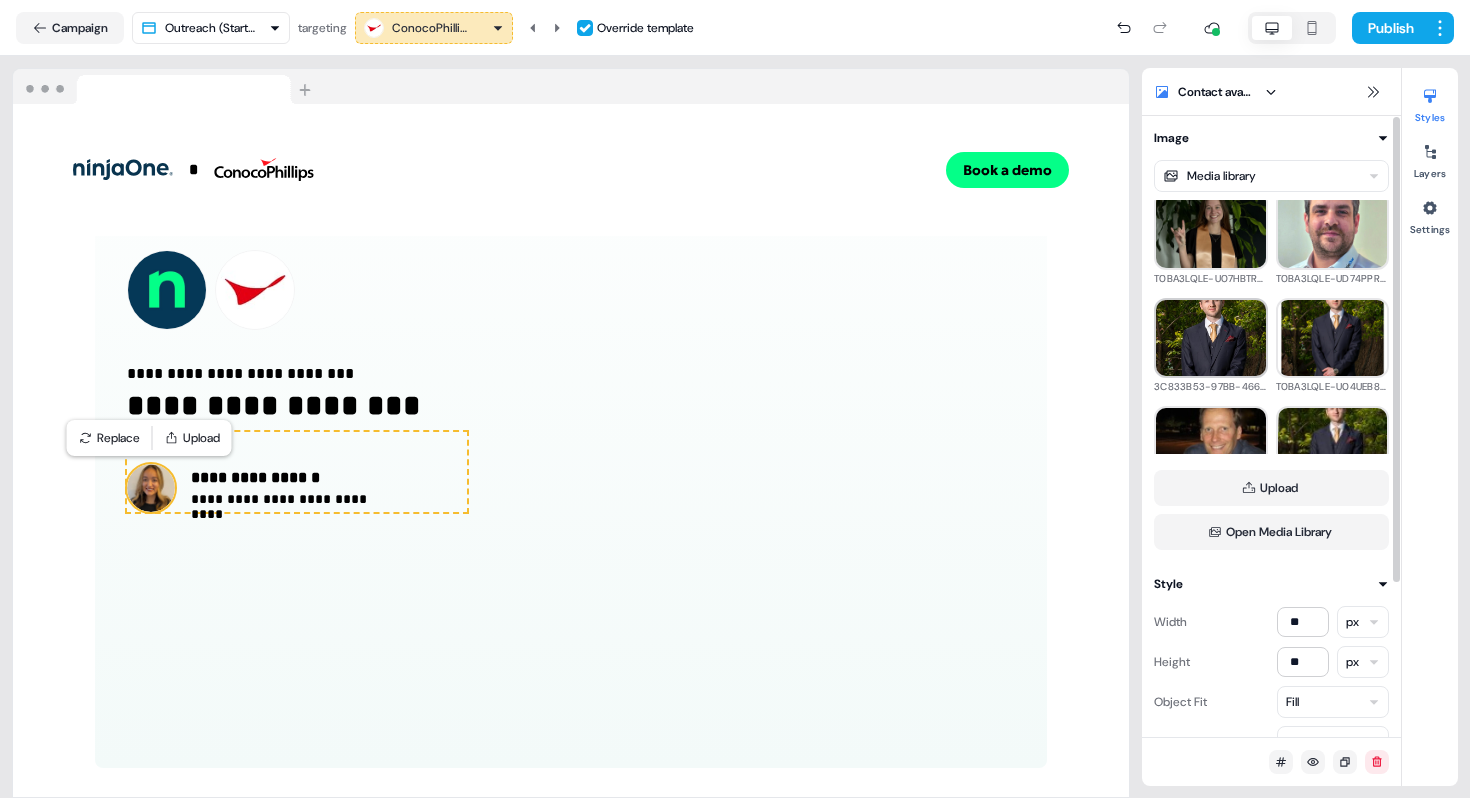 click at bounding box center [1211, 338] 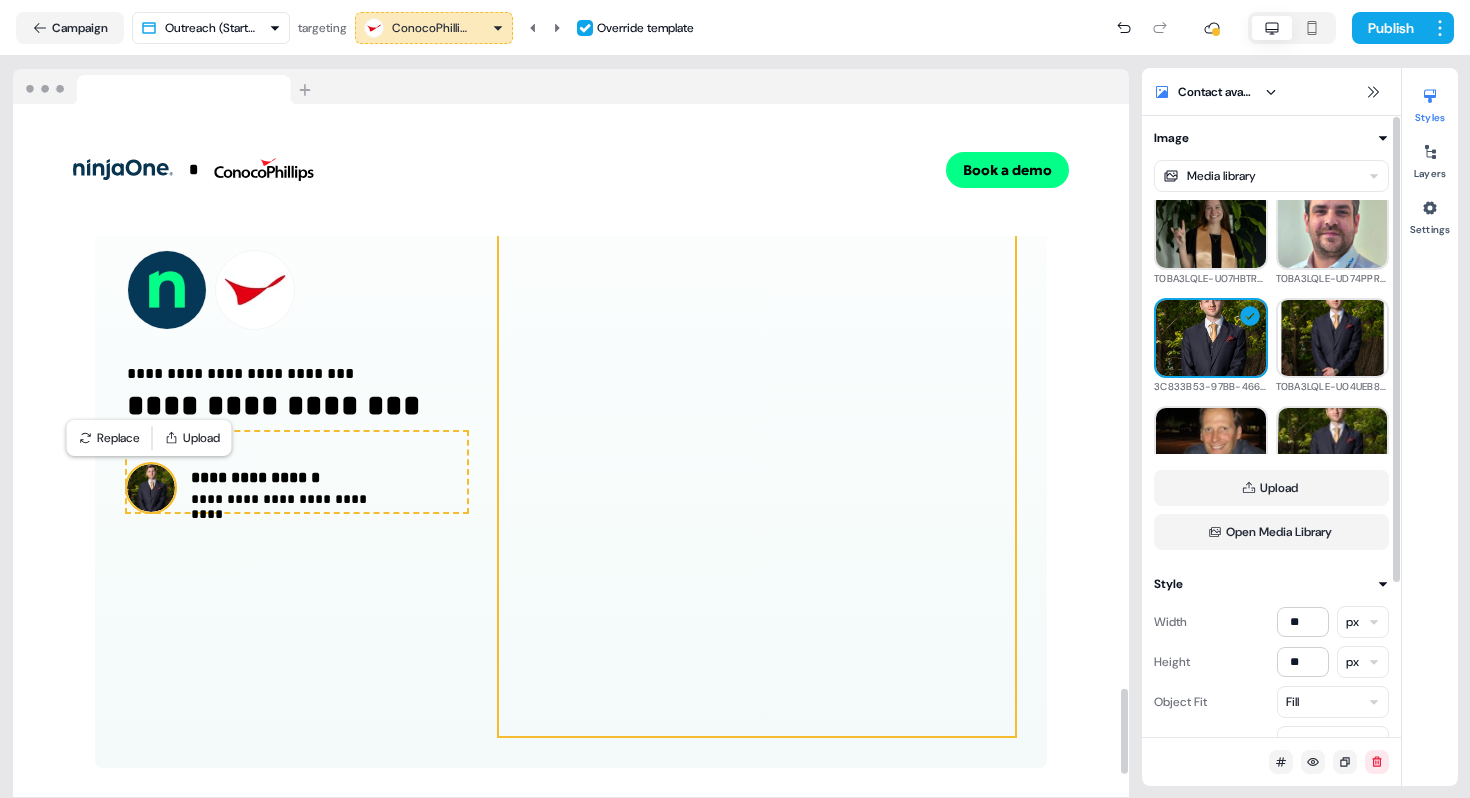 click at bounding box center (757, 381) 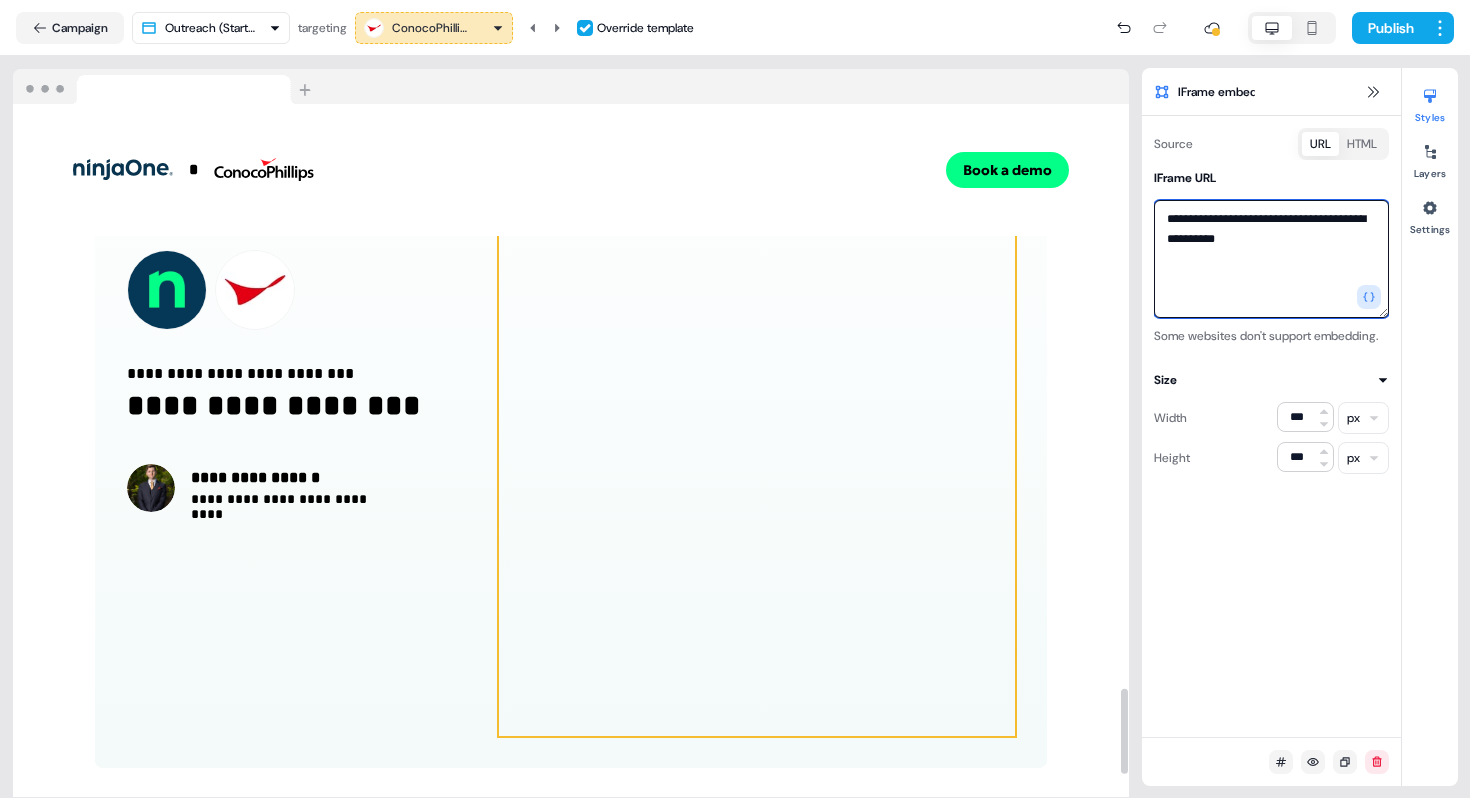 click on "**********" at bounding box center [1271, 259] 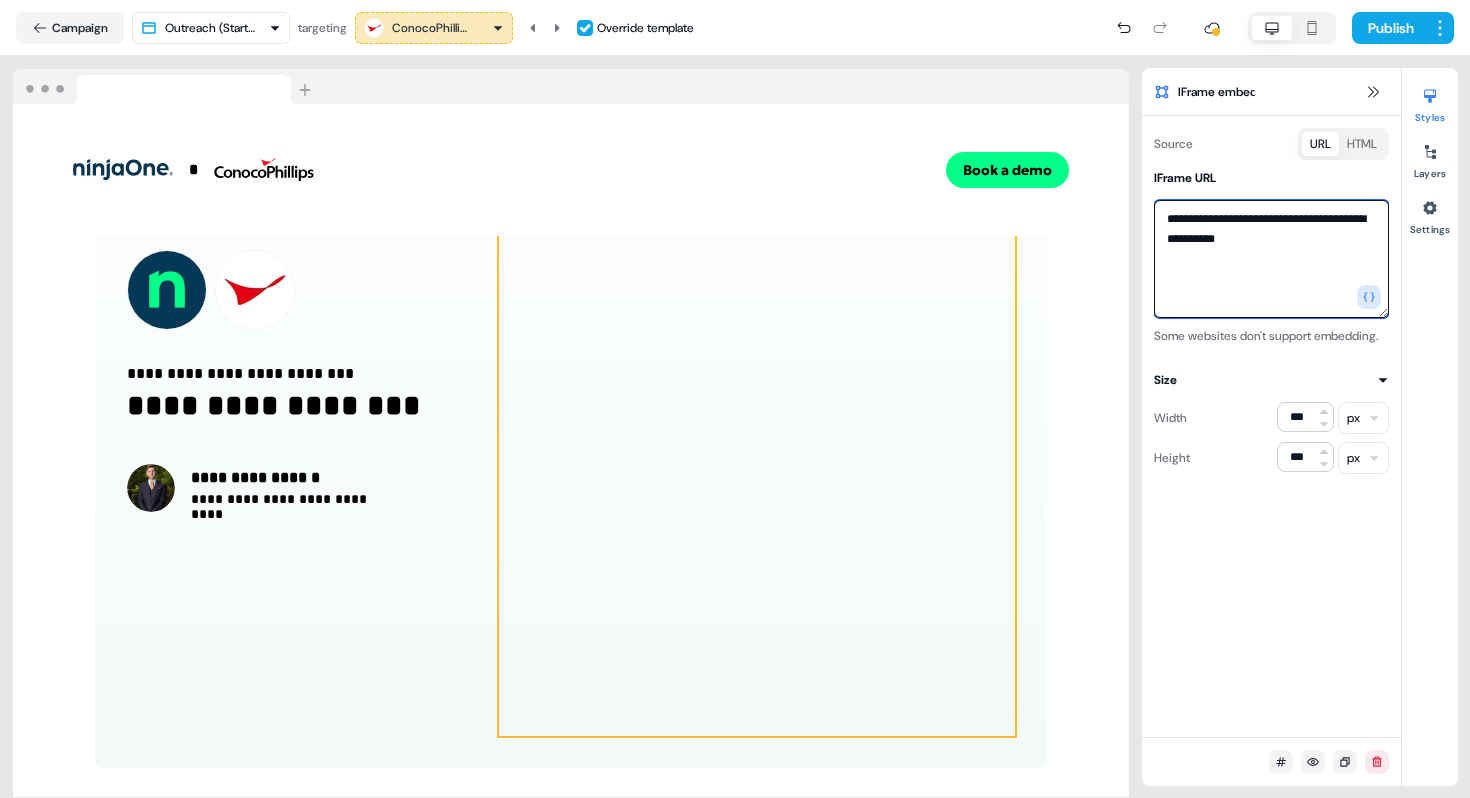click on "**********" at bounding box center (1271, 259) 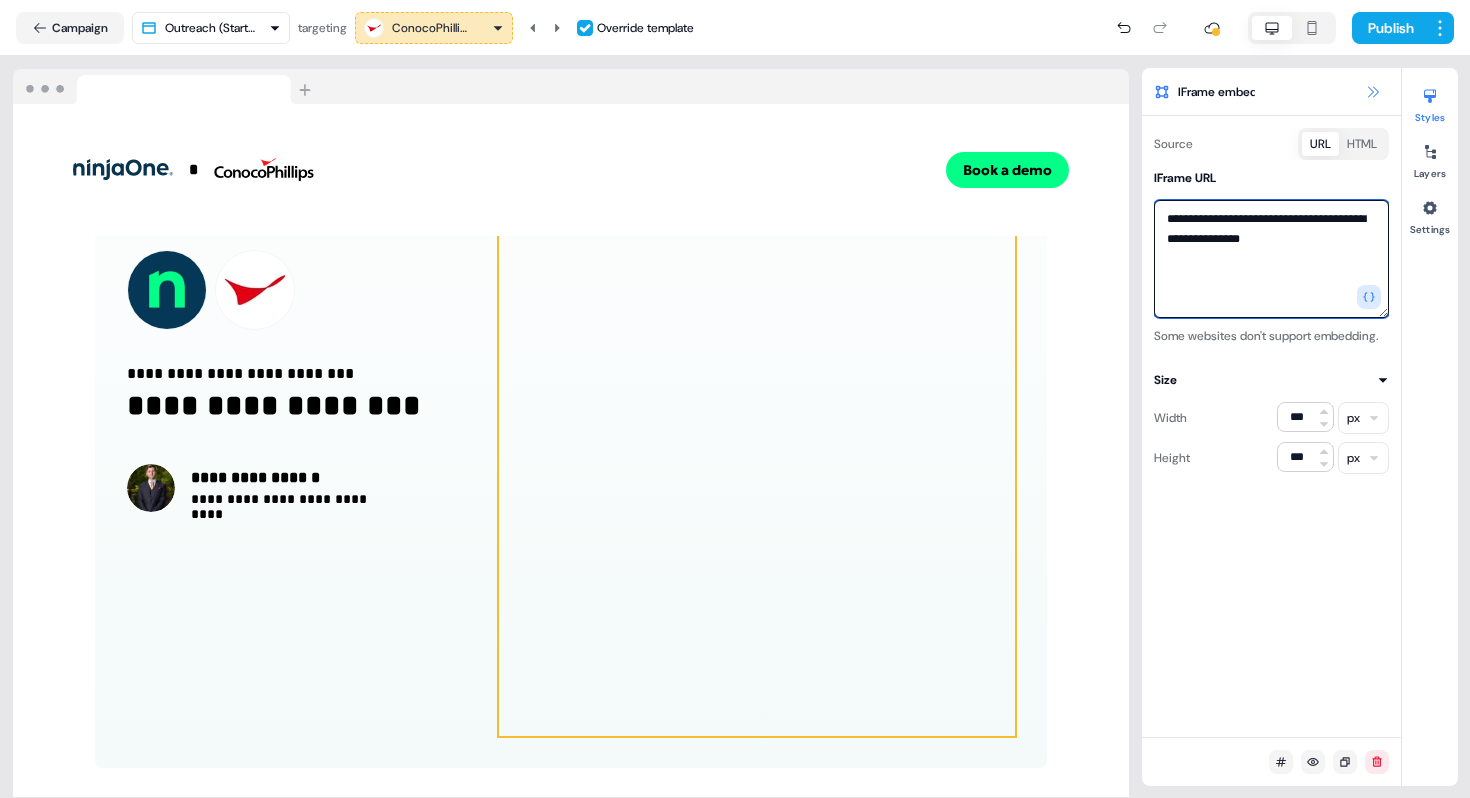 type on "**********" 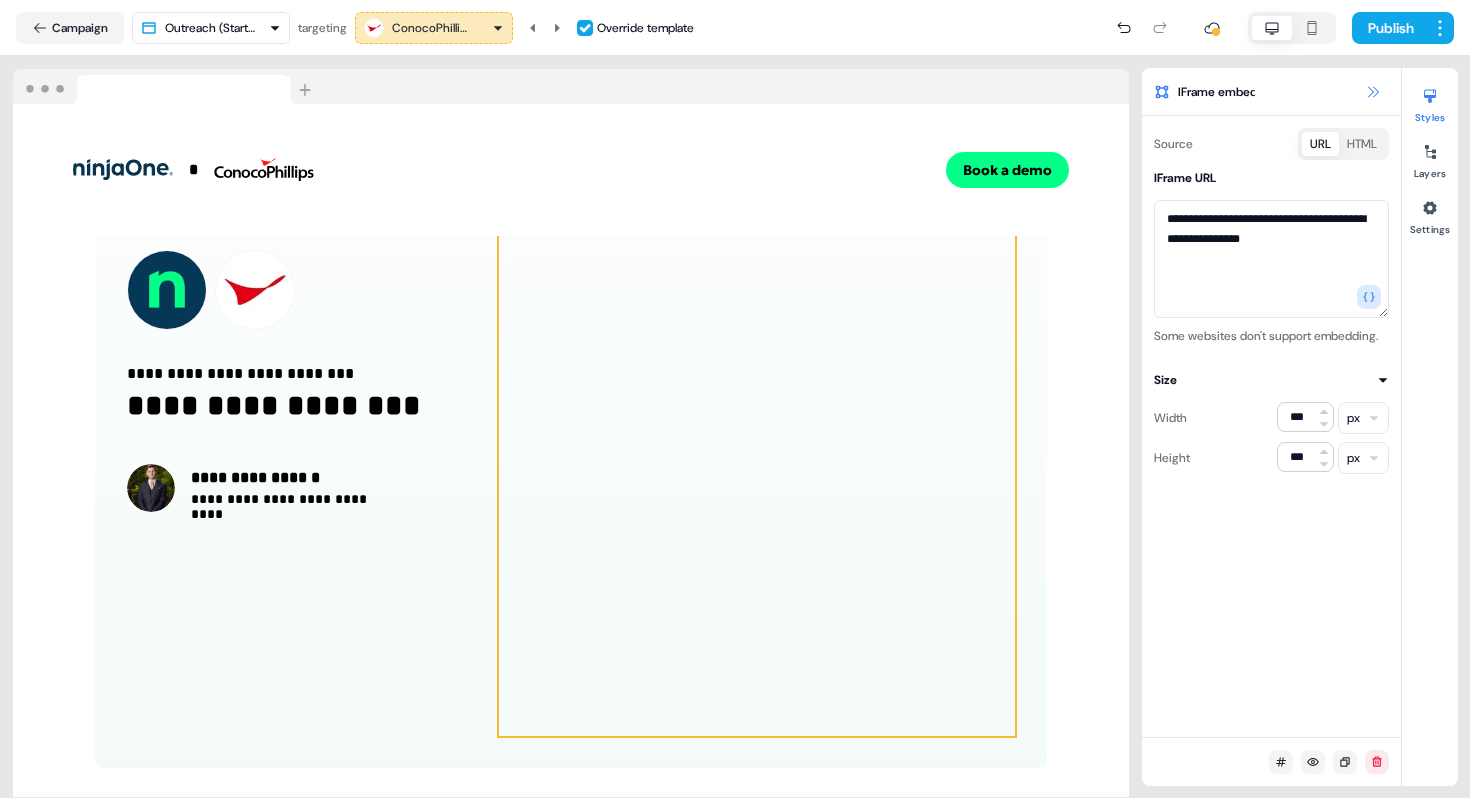 click 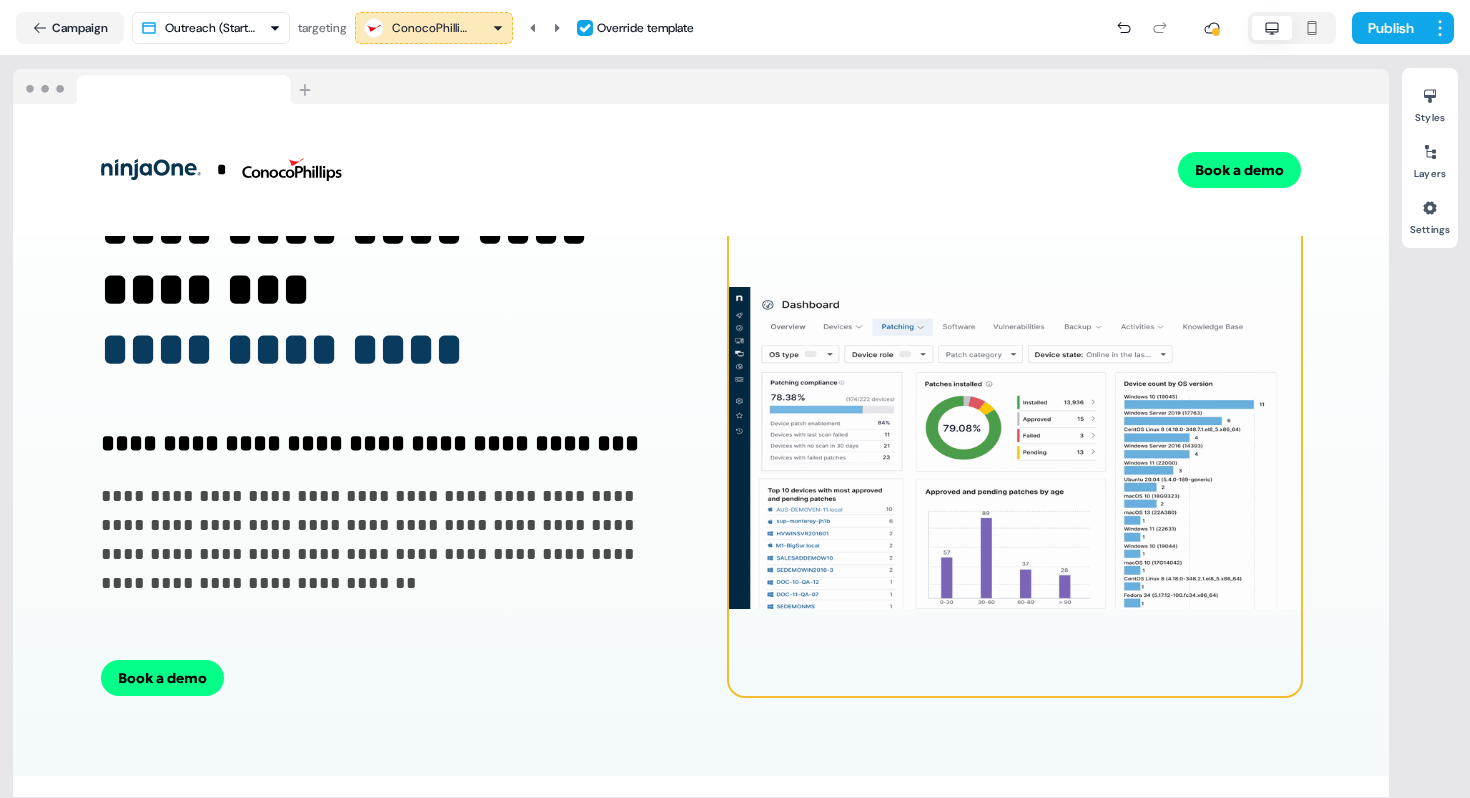 scroll, scrollTop: 119, scrollLeft: 0, axis: vertical 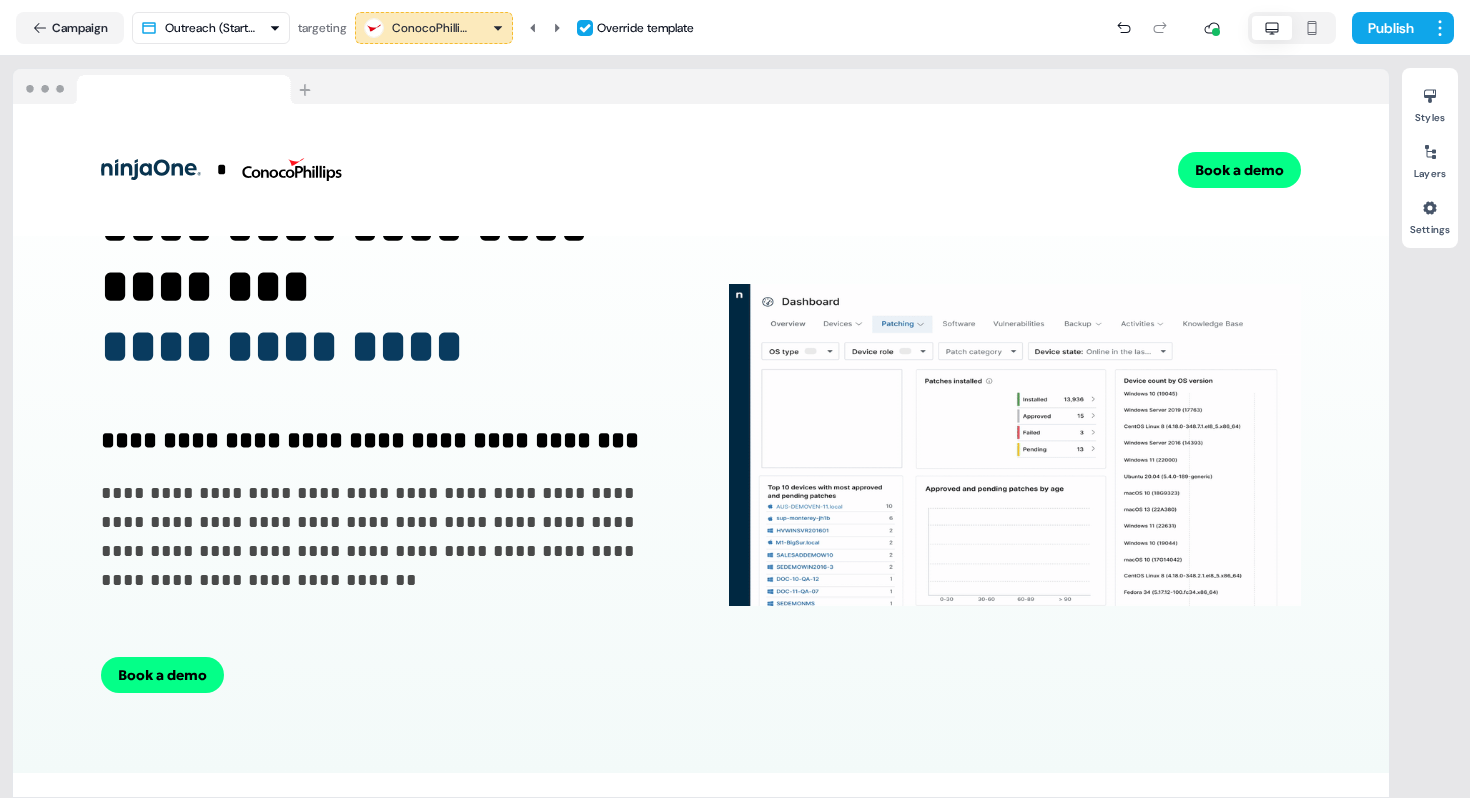 click on "**********" at bounding box center [735, 399] 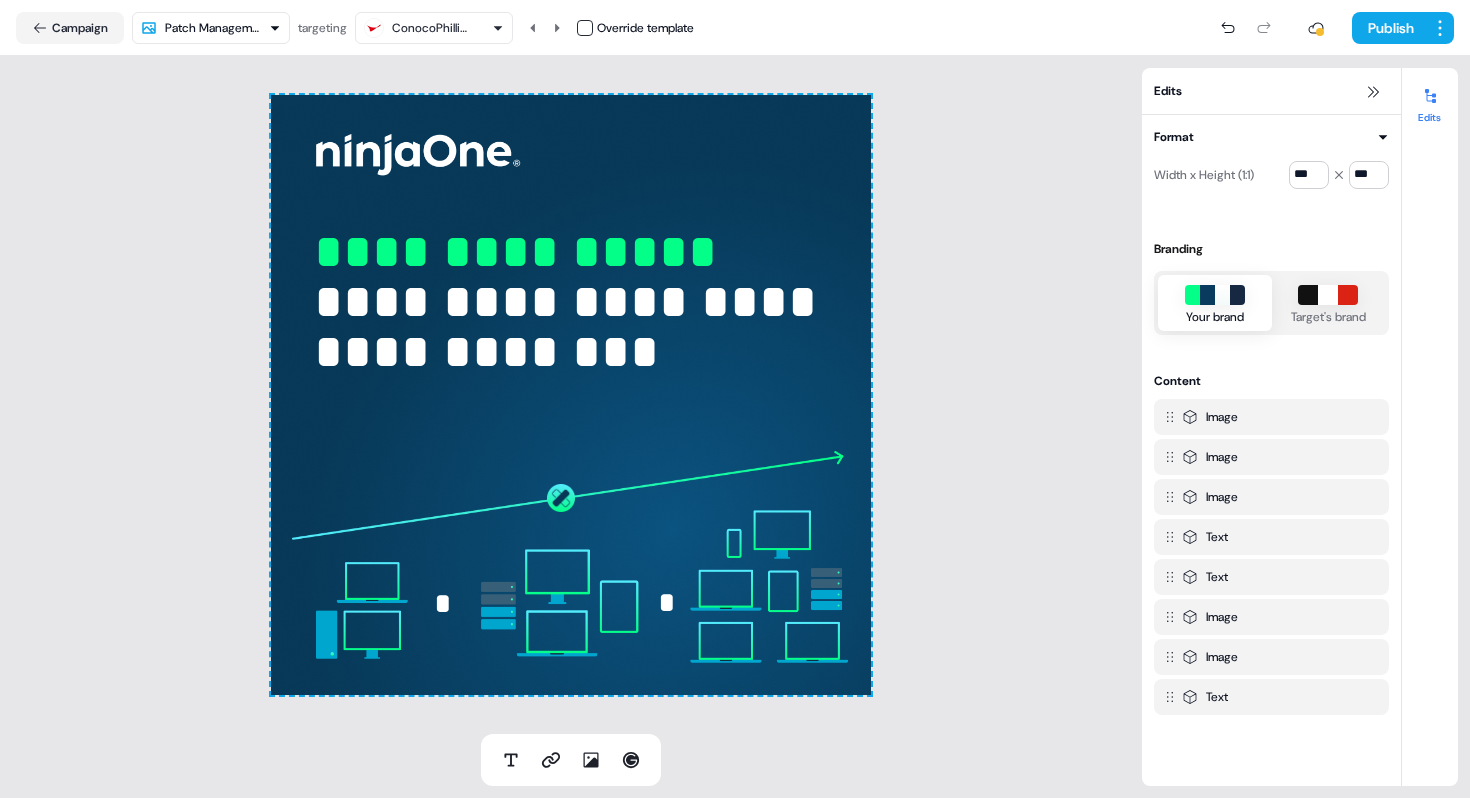 click on "**********" at bounding box center [735, 399] 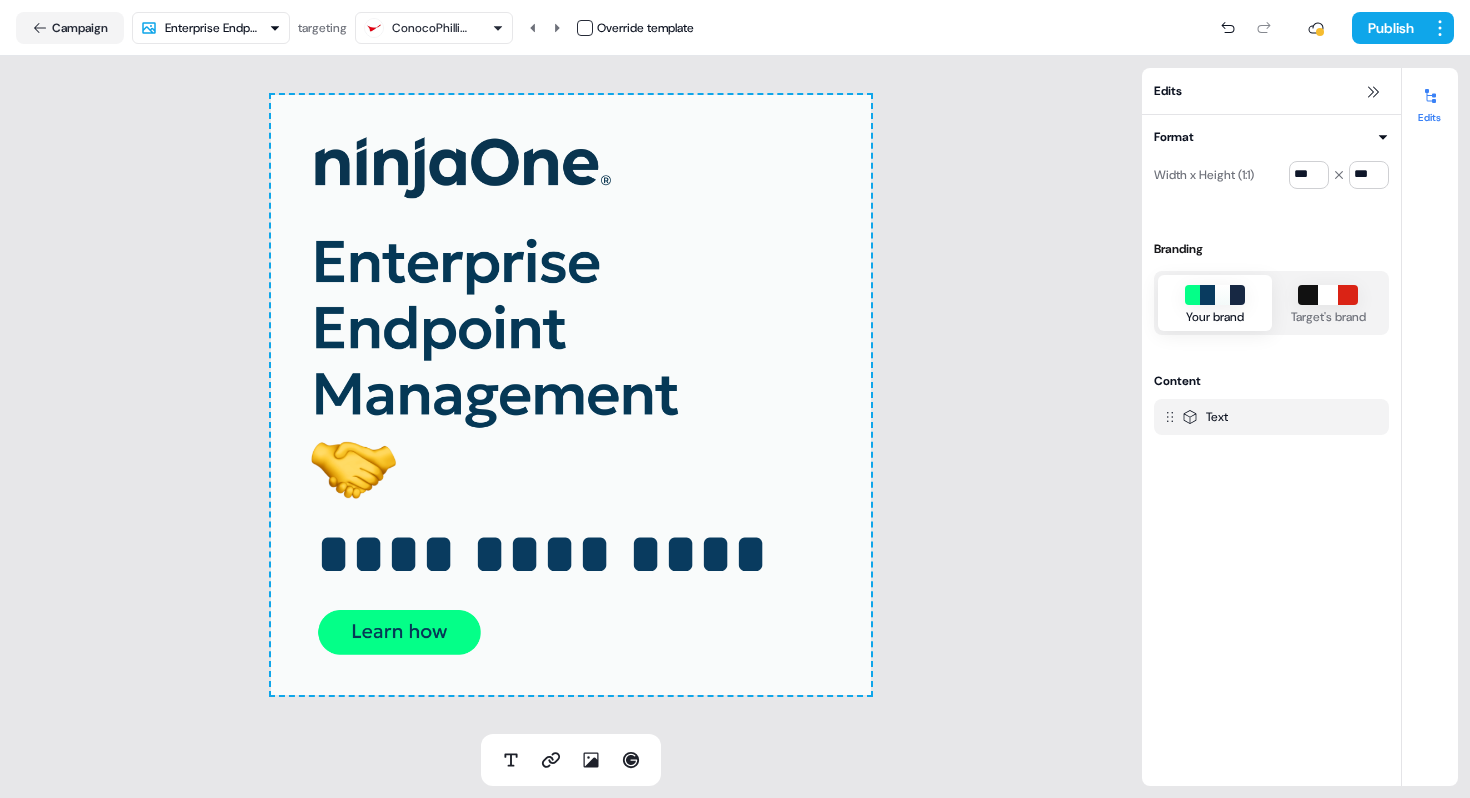 click on "**********" at bounding box center [735, 399] 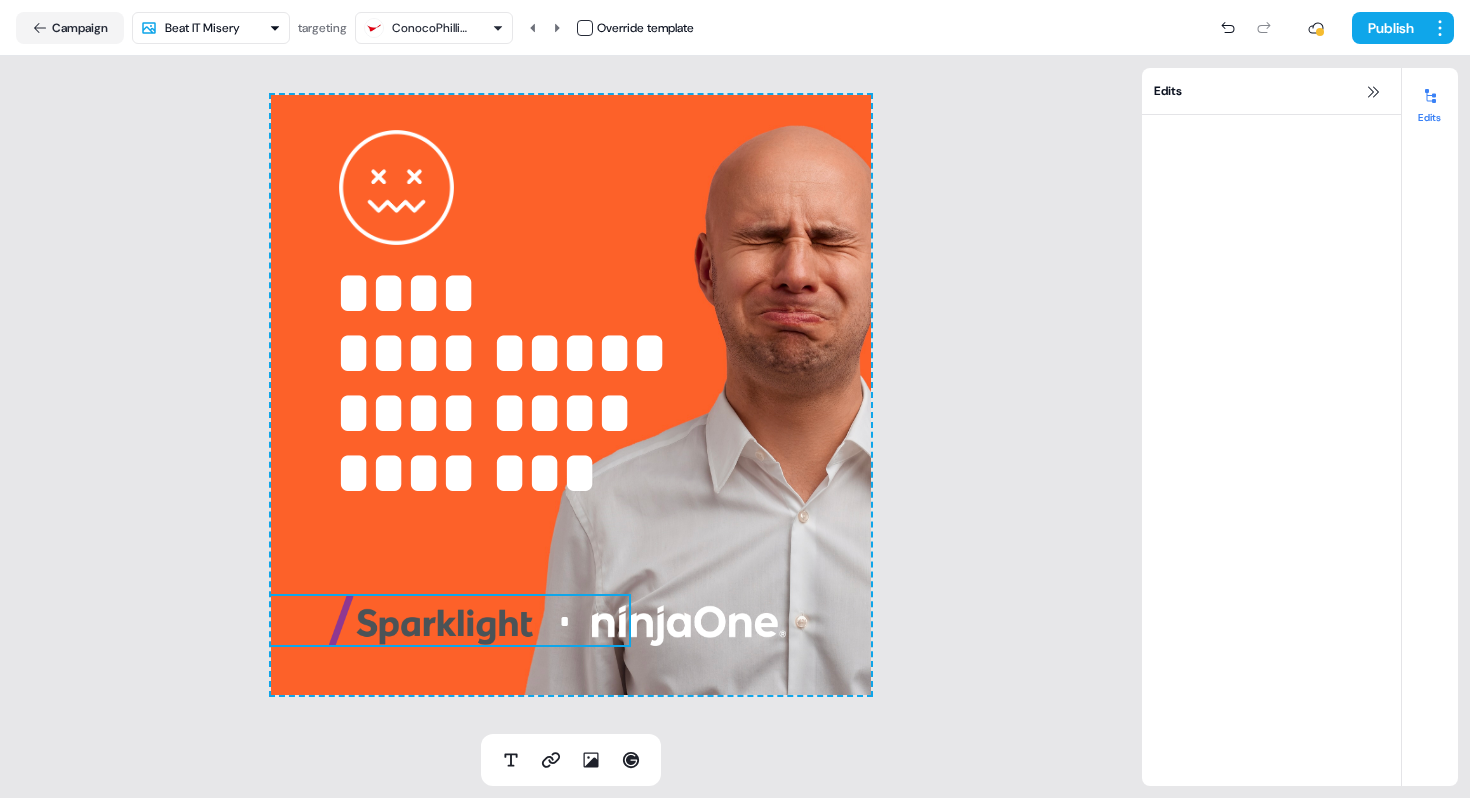 click at bounding box center (431, 620) 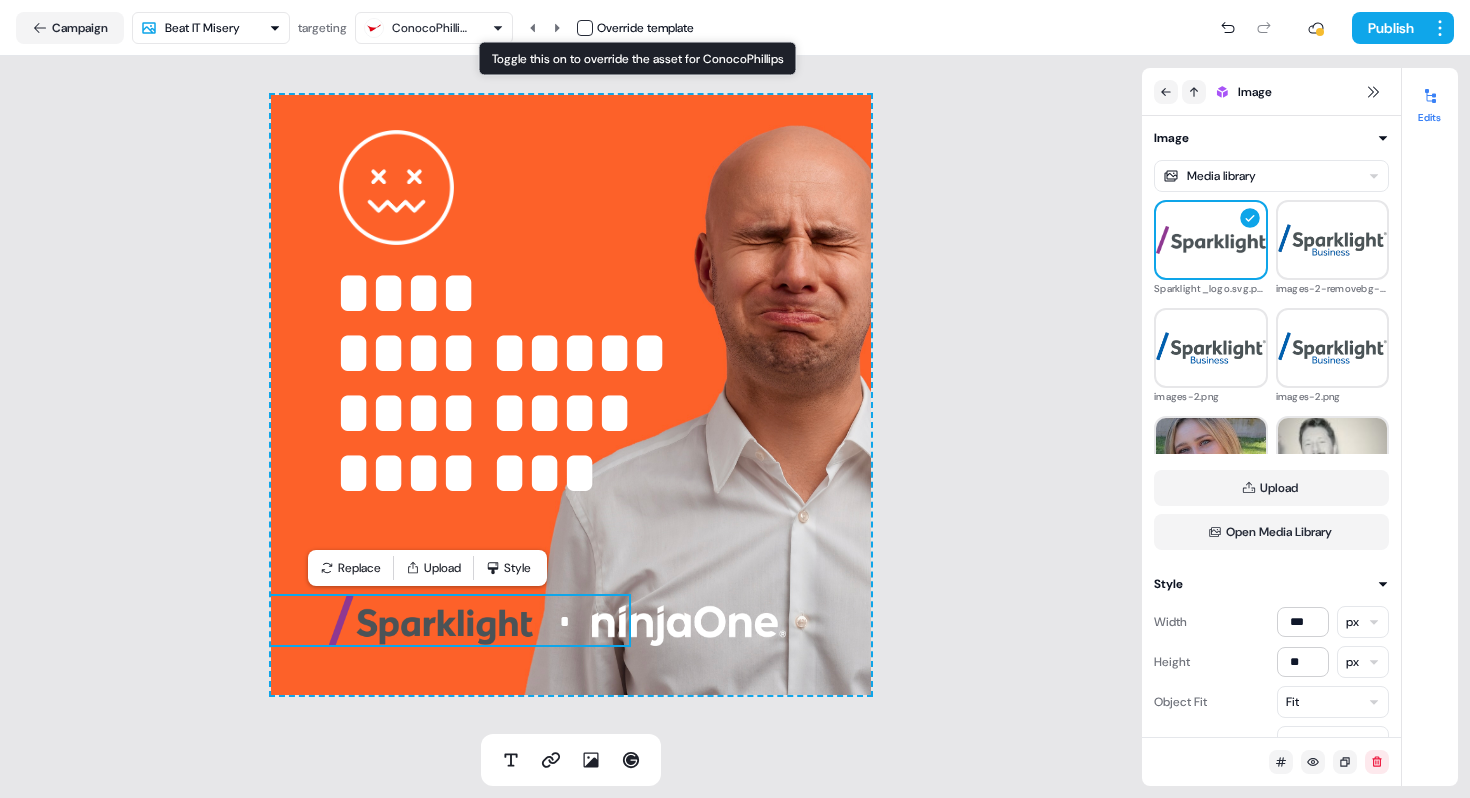 click at bounding box center [585, 28] 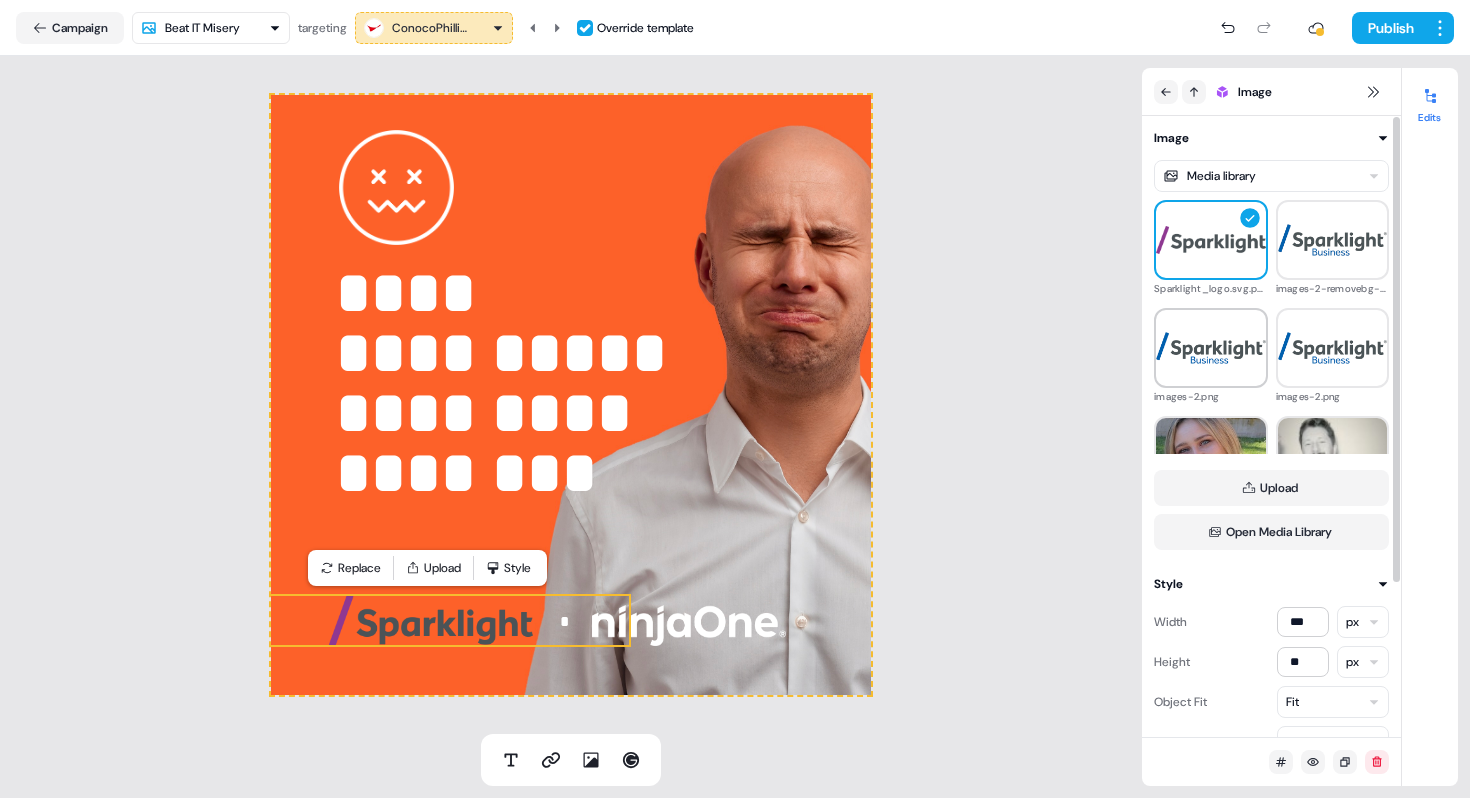 scroll, scrollTop: 0, scrollLeft: 0, axis: both 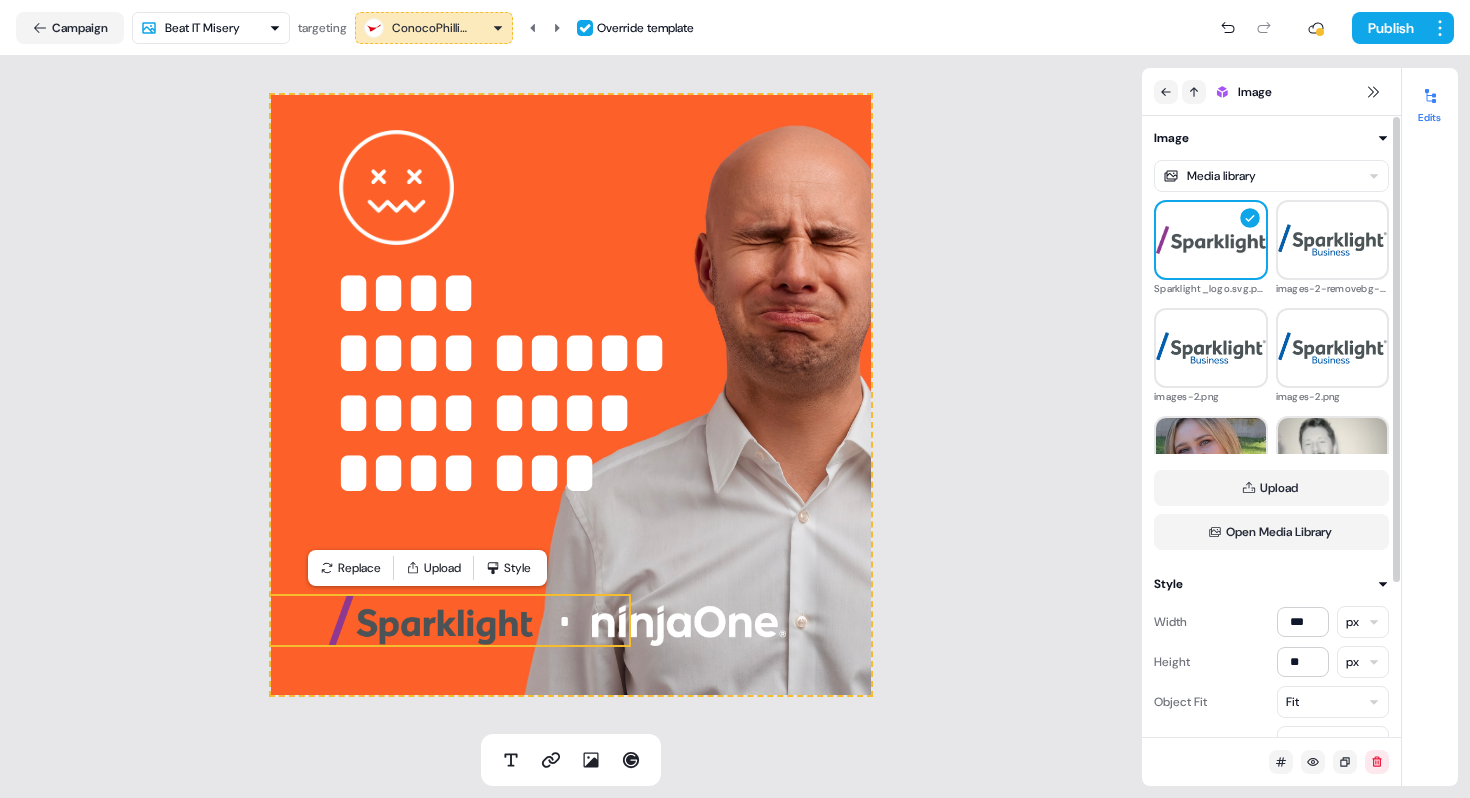 click on "**********" at bounding box center [735, 399] 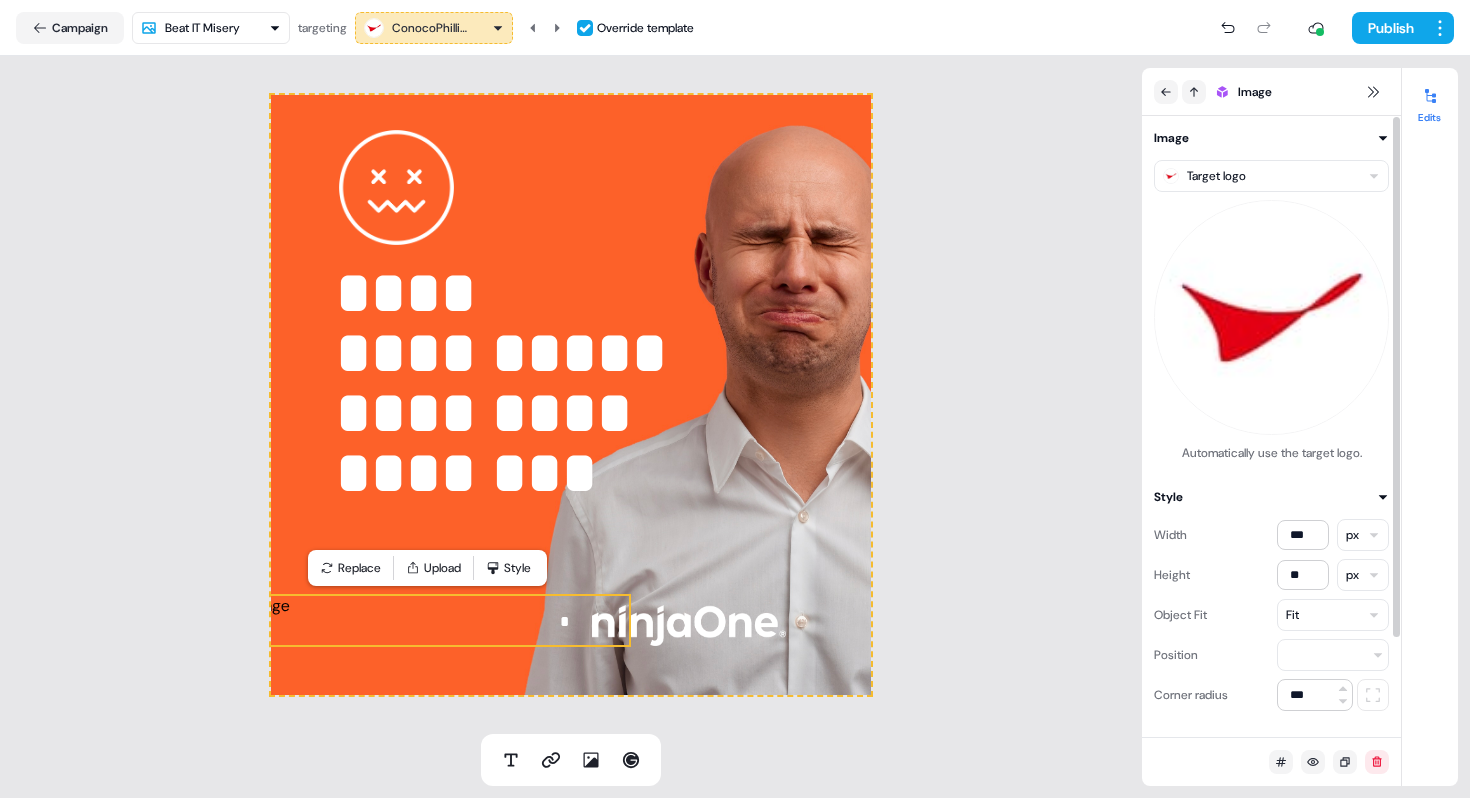 click on "**********" at bounding box center [735, 399] 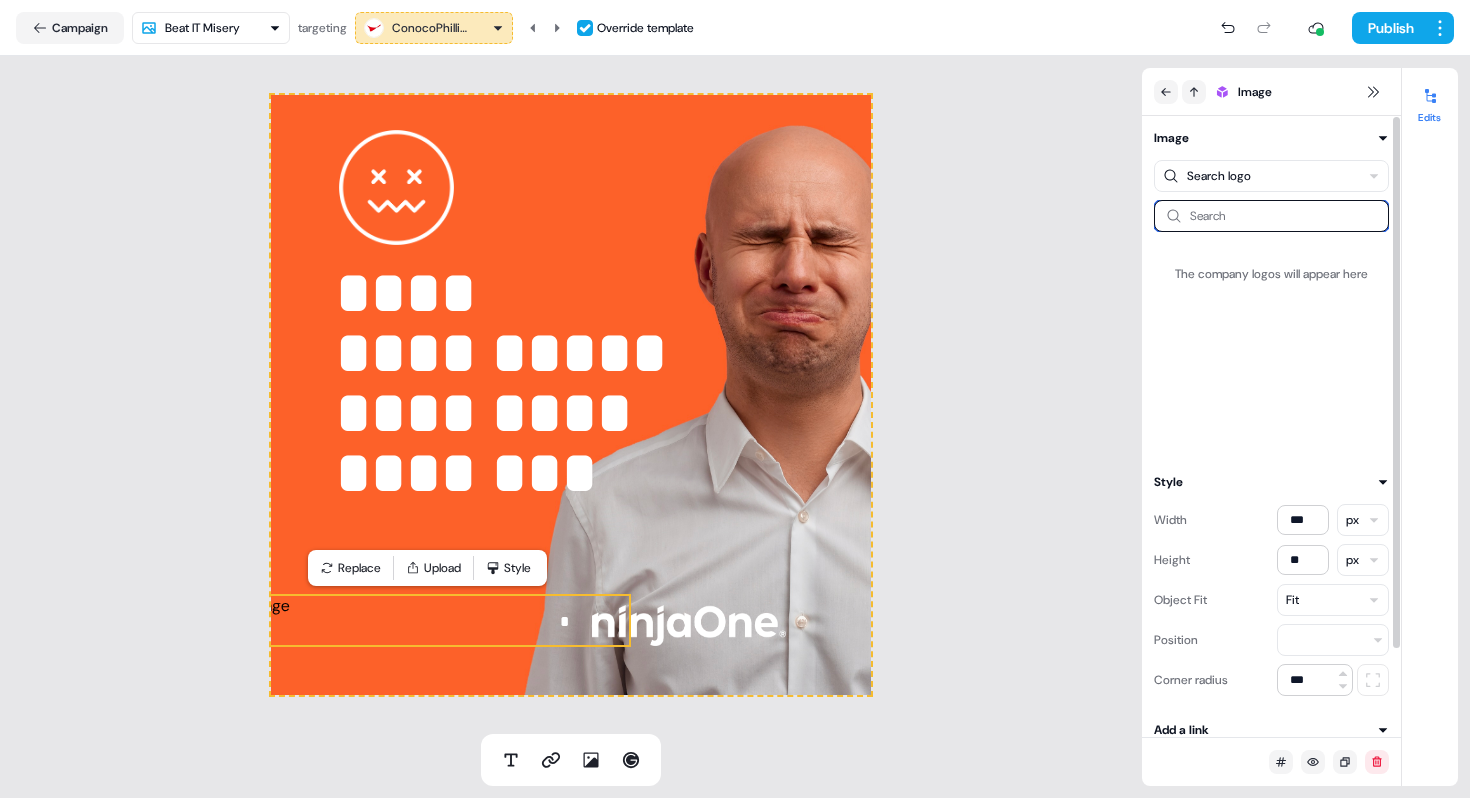 click at bounding box center (1271, 216) 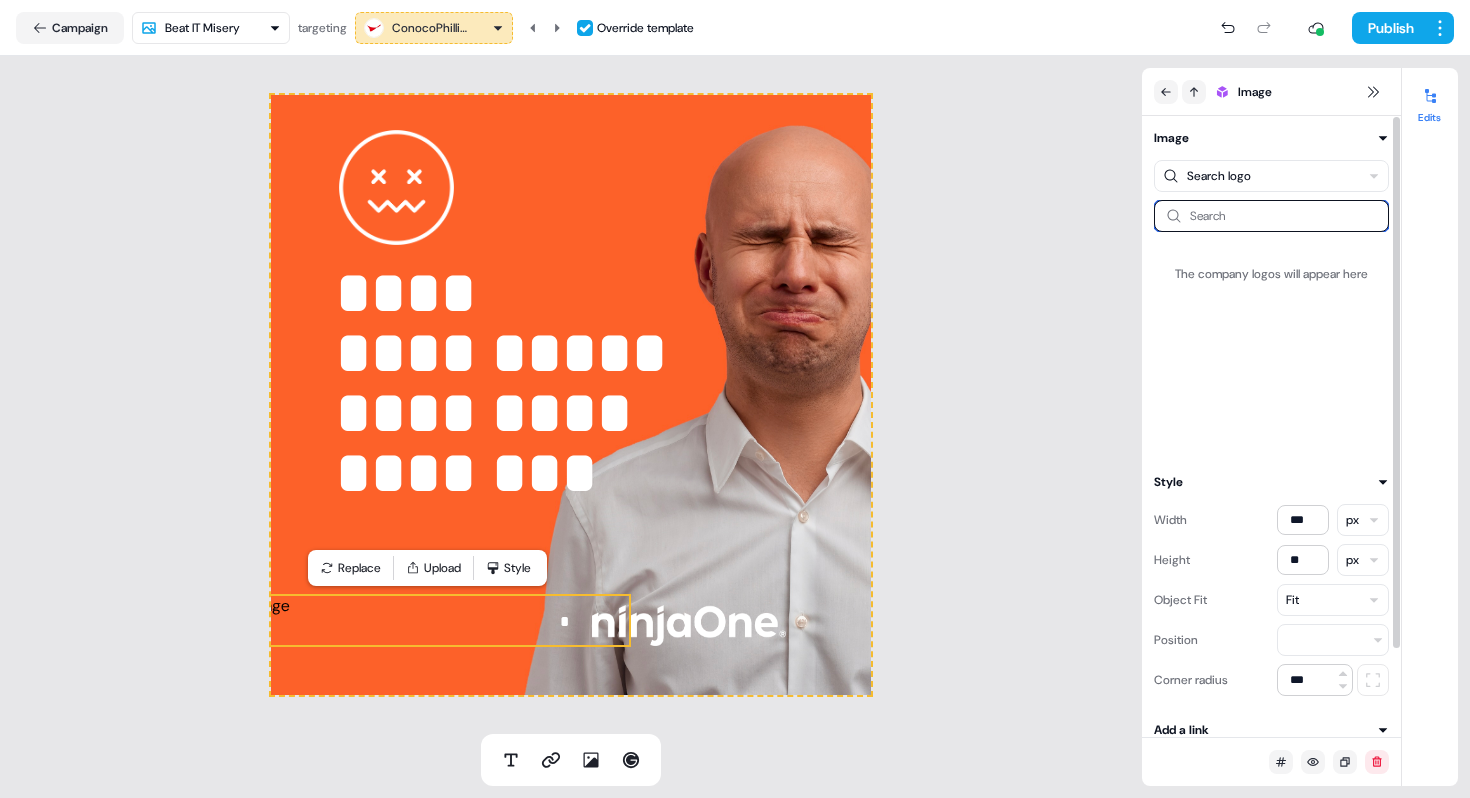 type on "*" 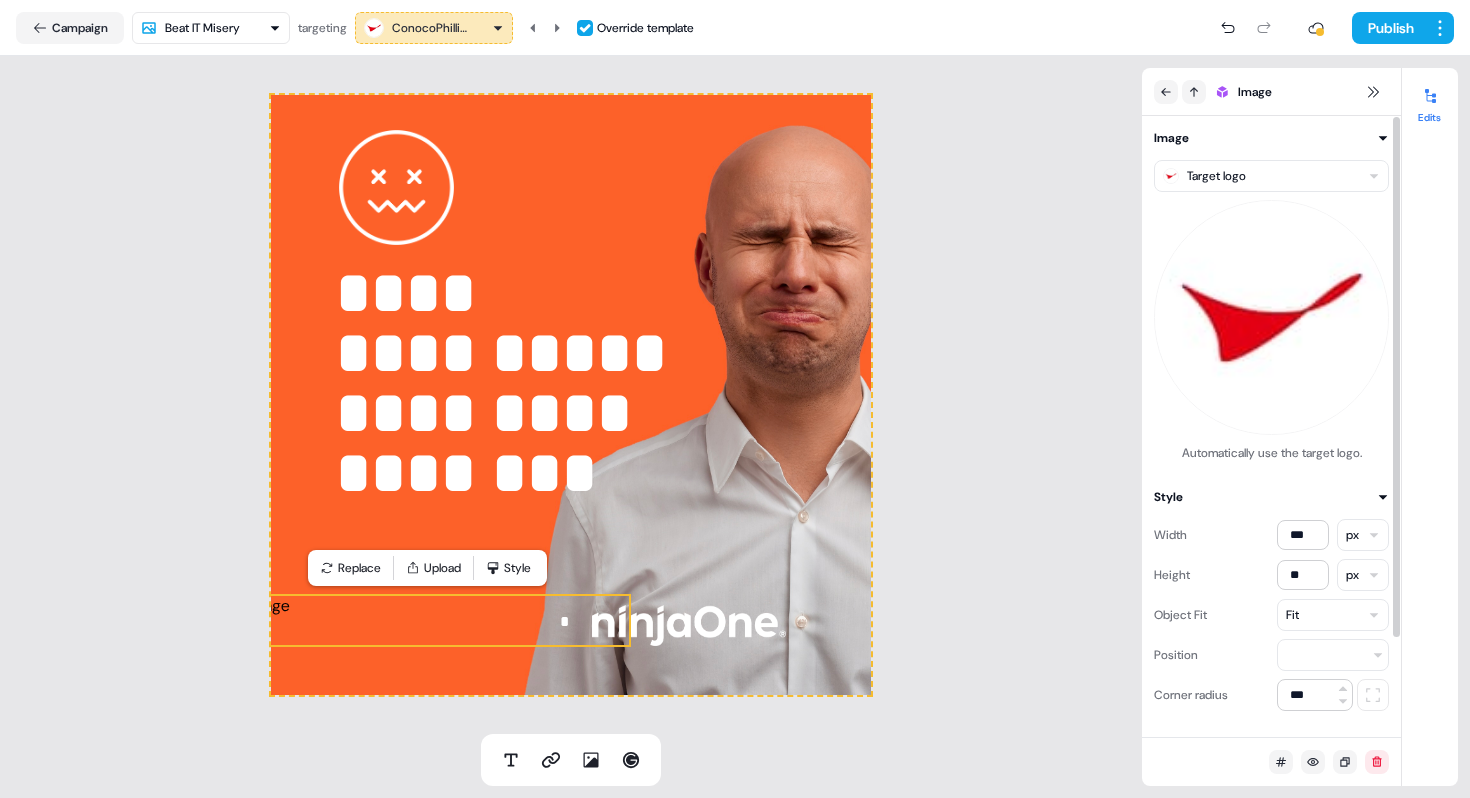 click on "**********" at bounding box center (735, 399) 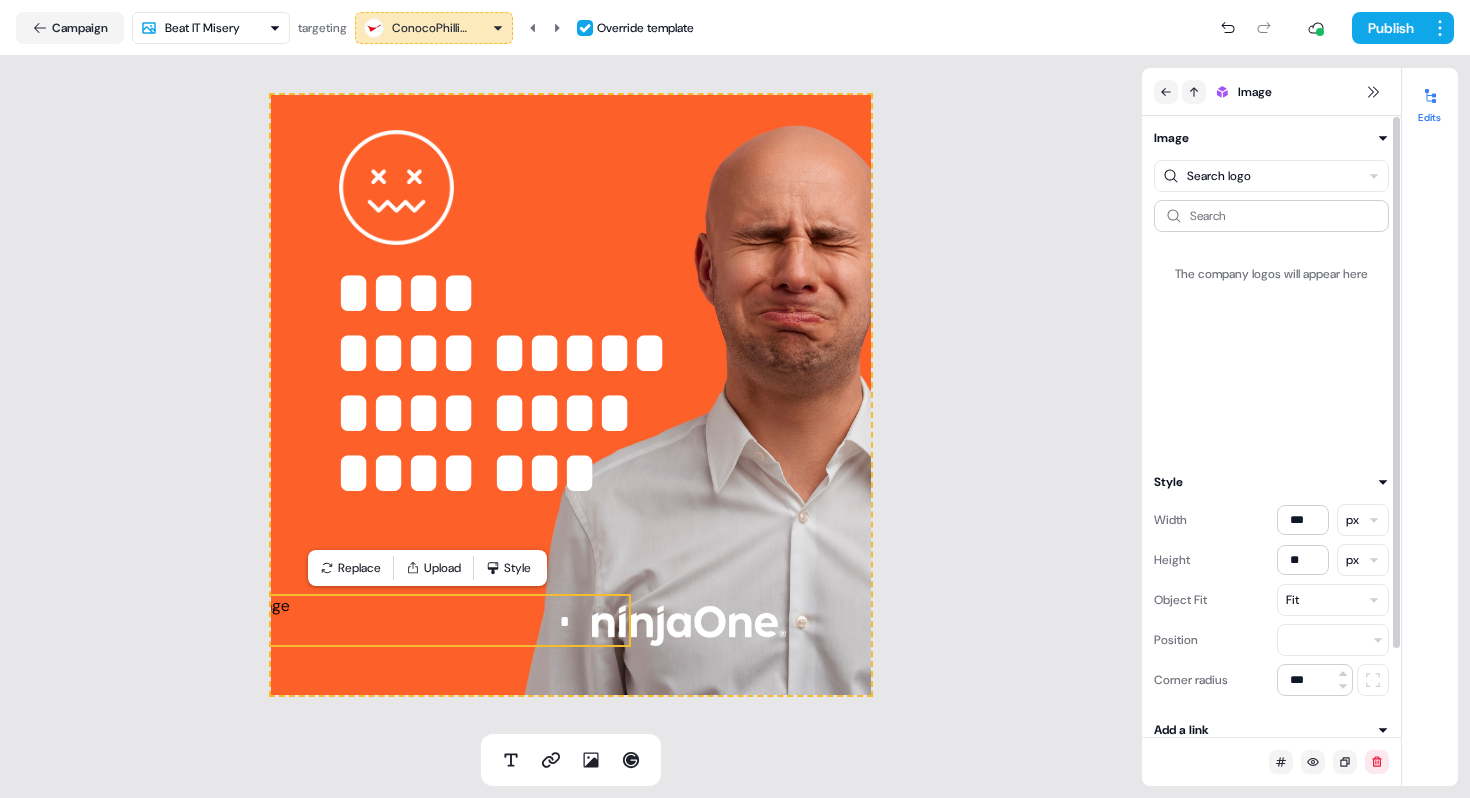 click on "Search The company logos will appear here" at bounding box center (1271, 324) 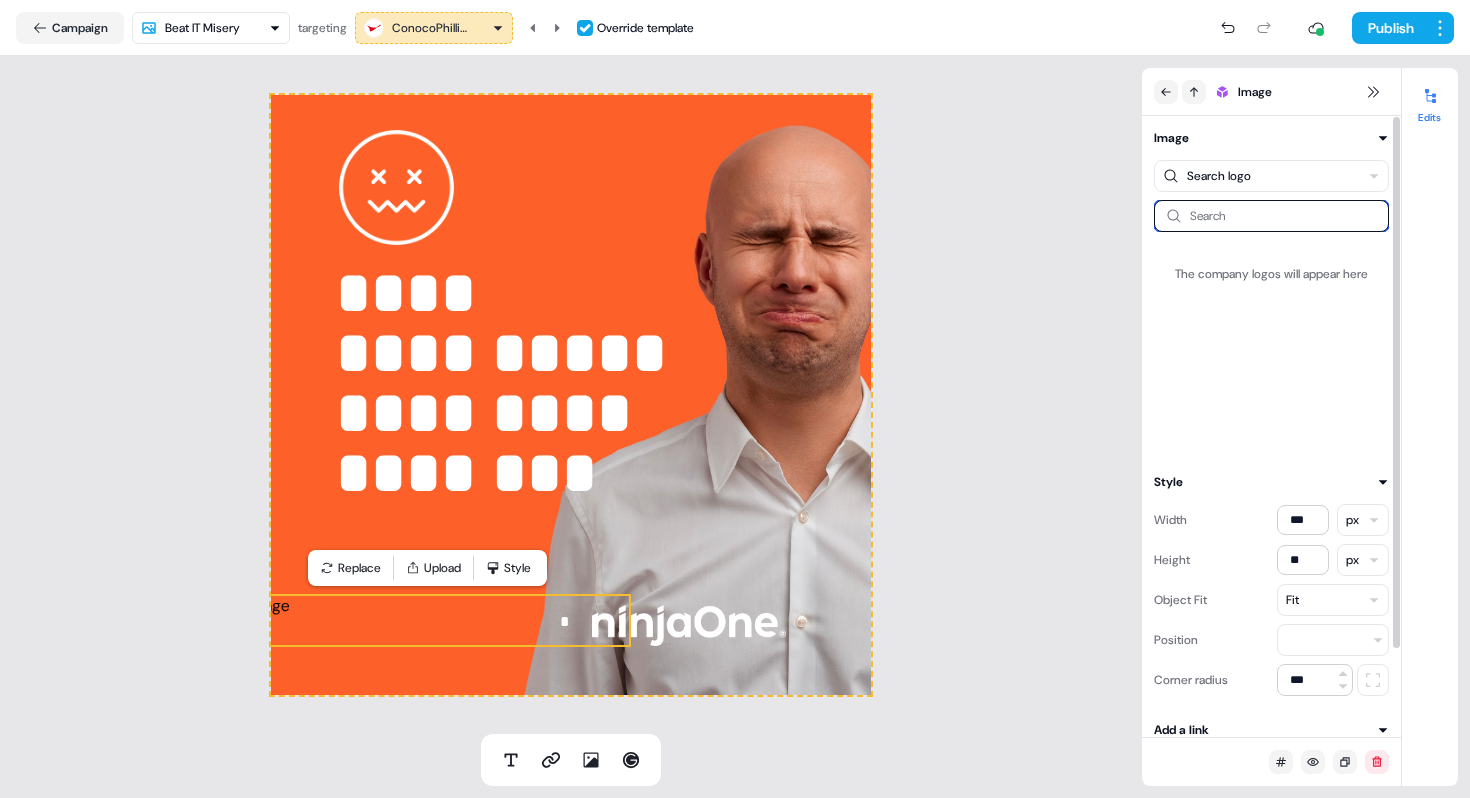 click at bounding box center (1271, 216) 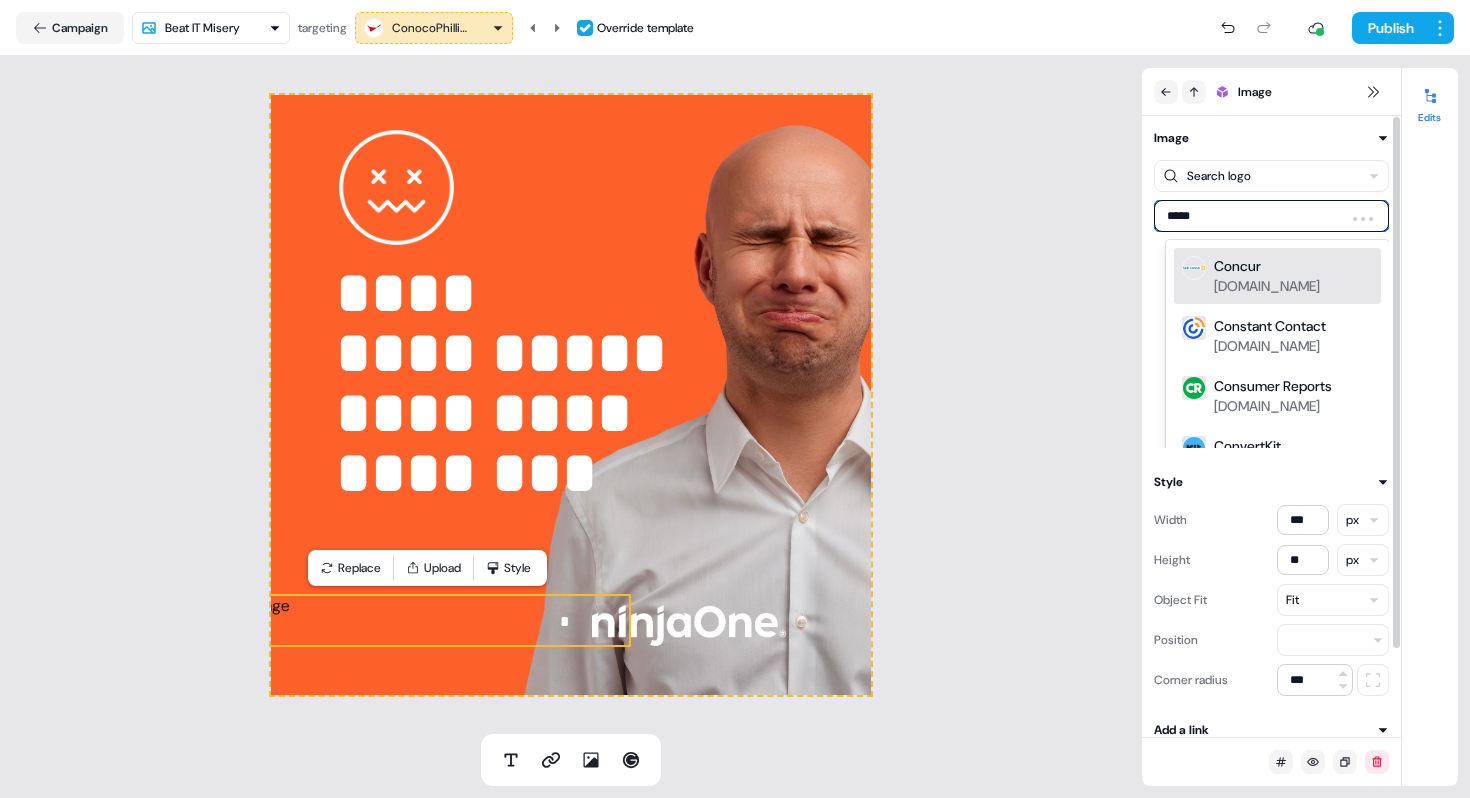 type on "******" 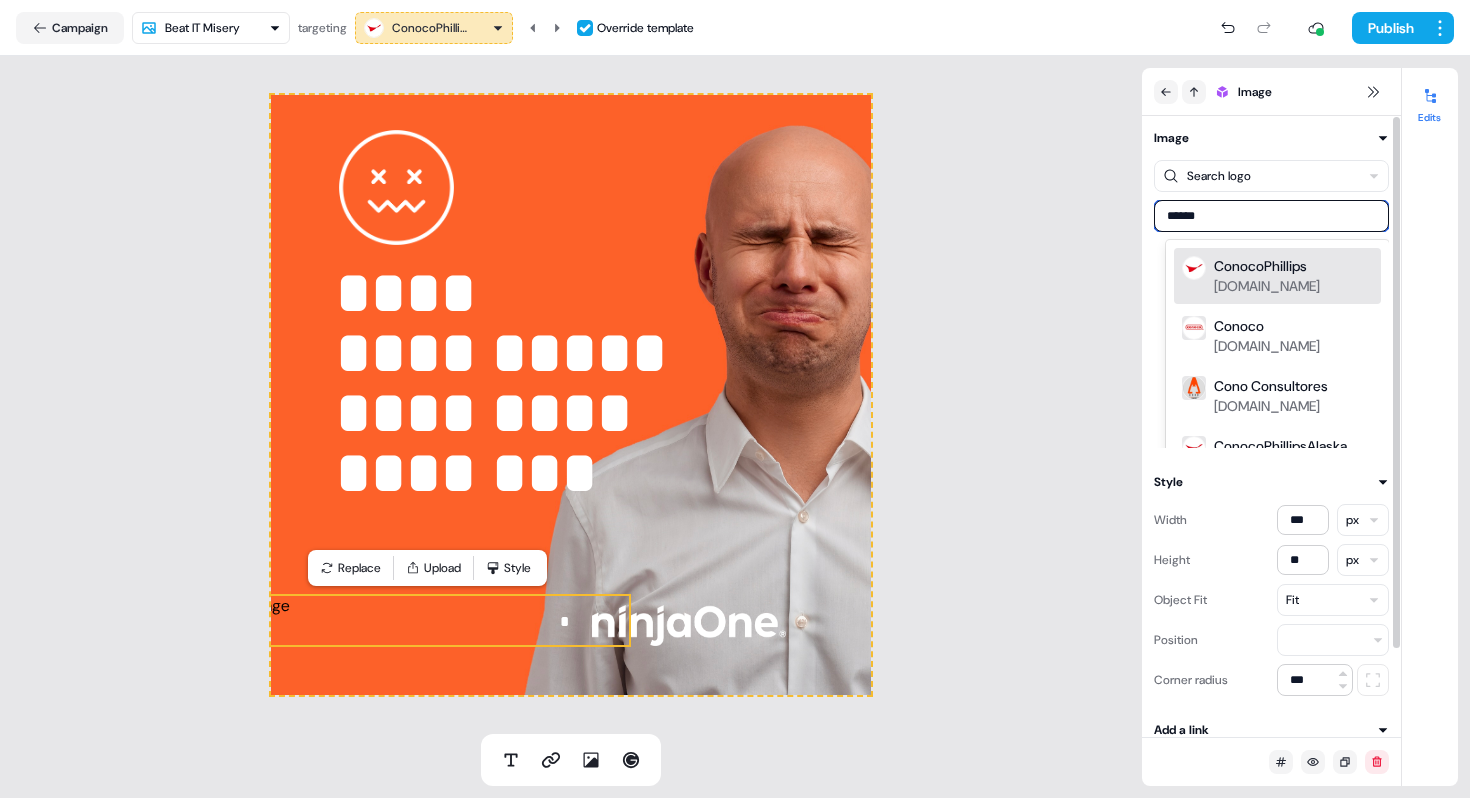 click on "ConocoPhillips" at bounding box center (1260, 266) 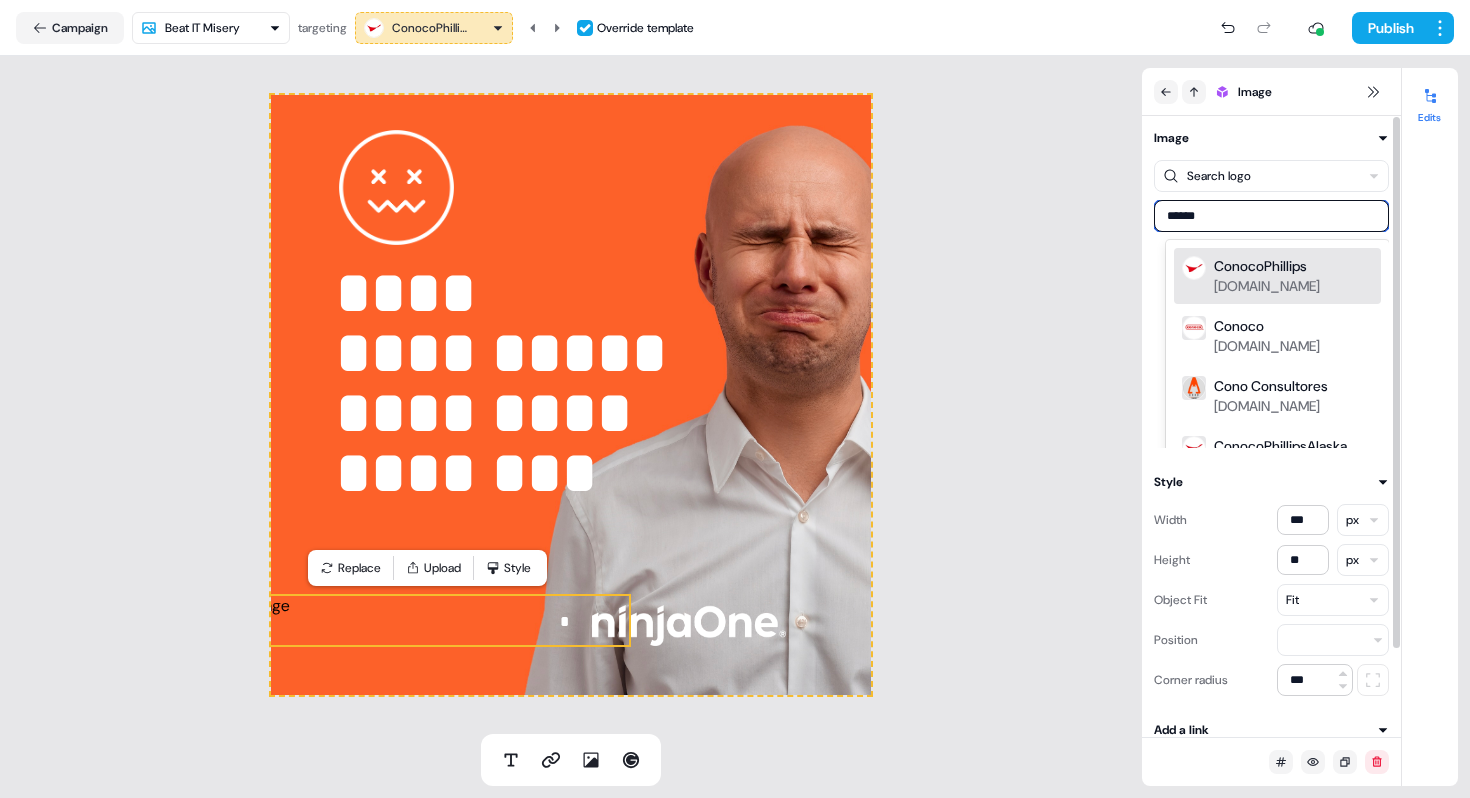 type 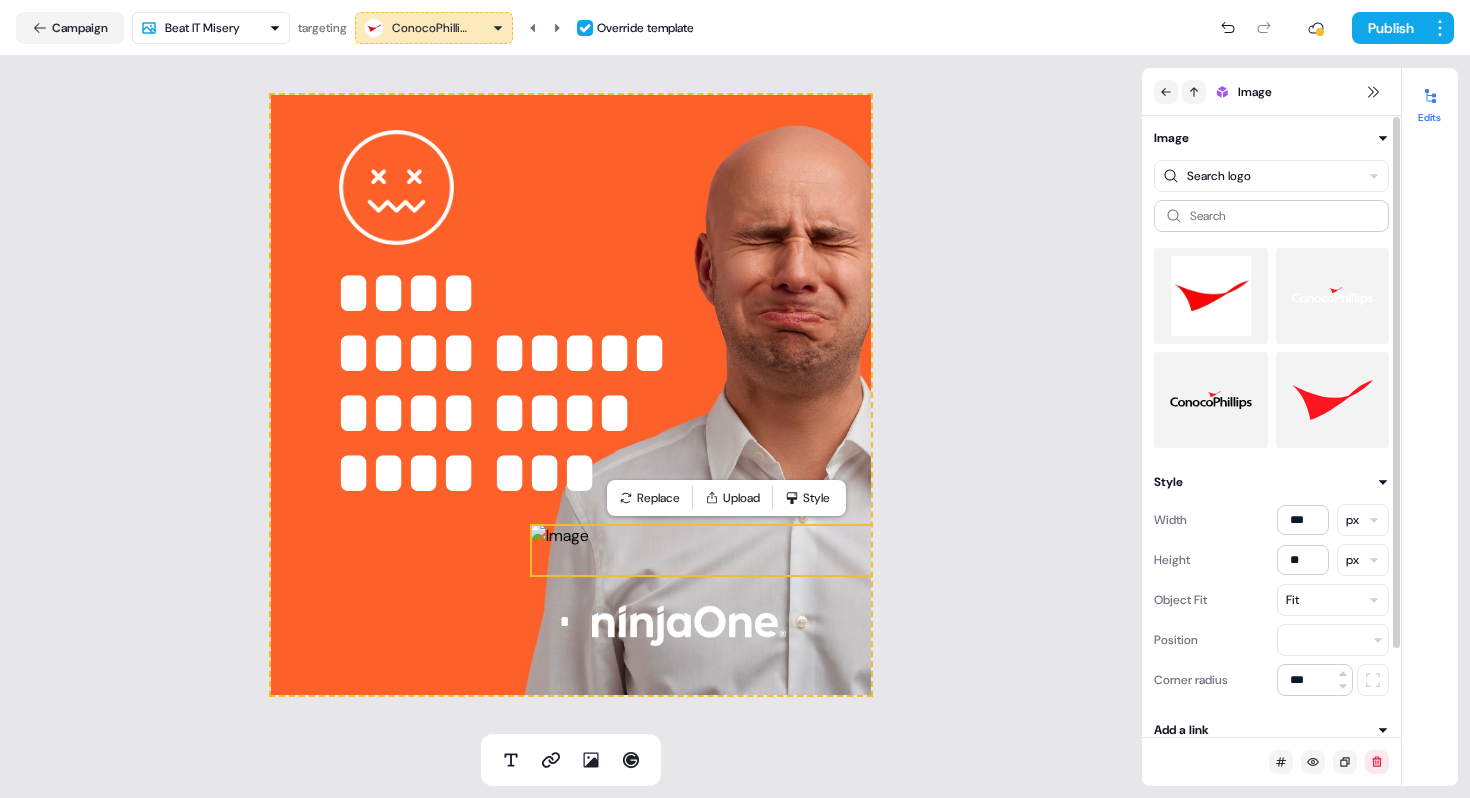 click at bounding box center [1211, 400] 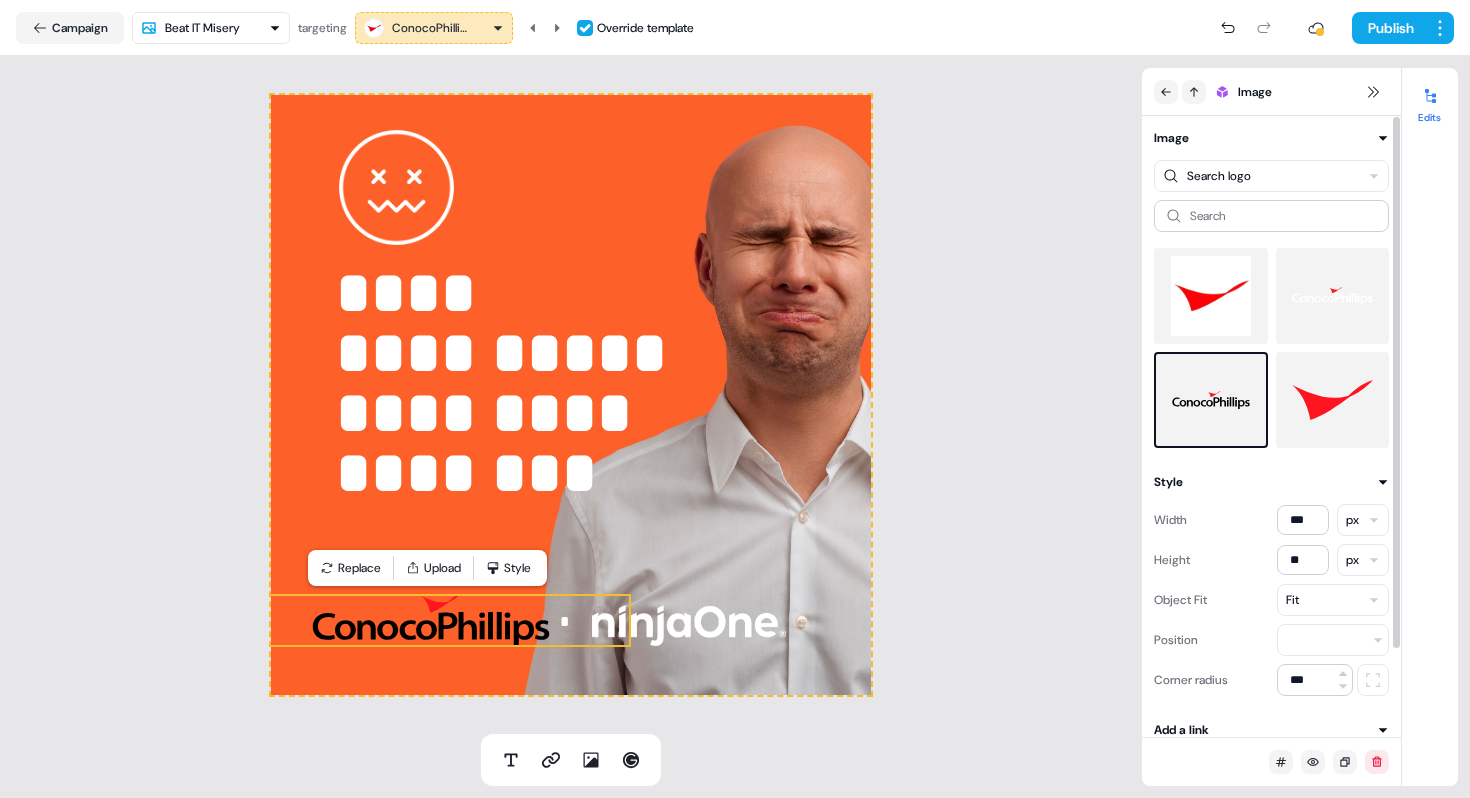click at bounding box center (1333, 296) 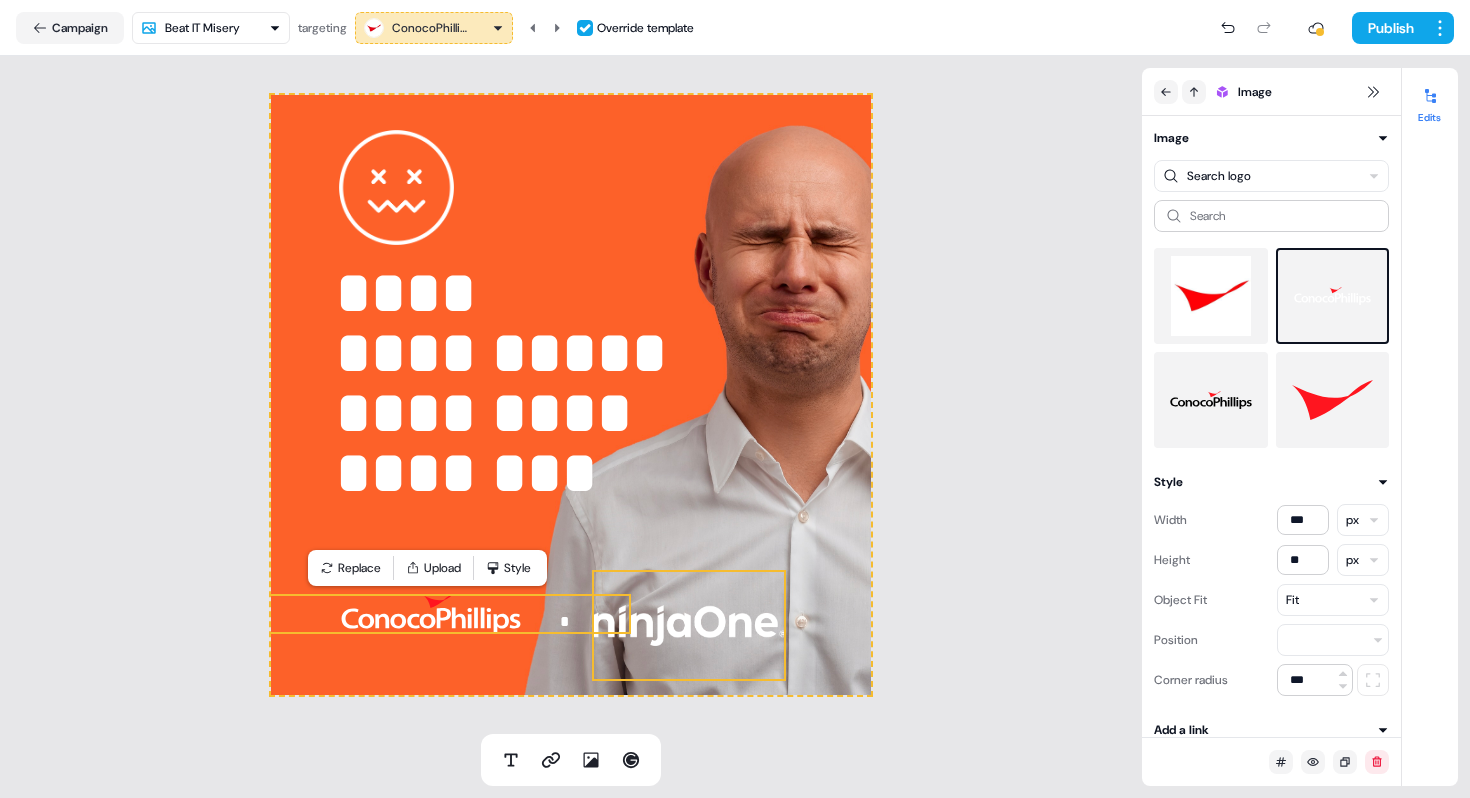 click on "**********" at bounding box center [571, 395] 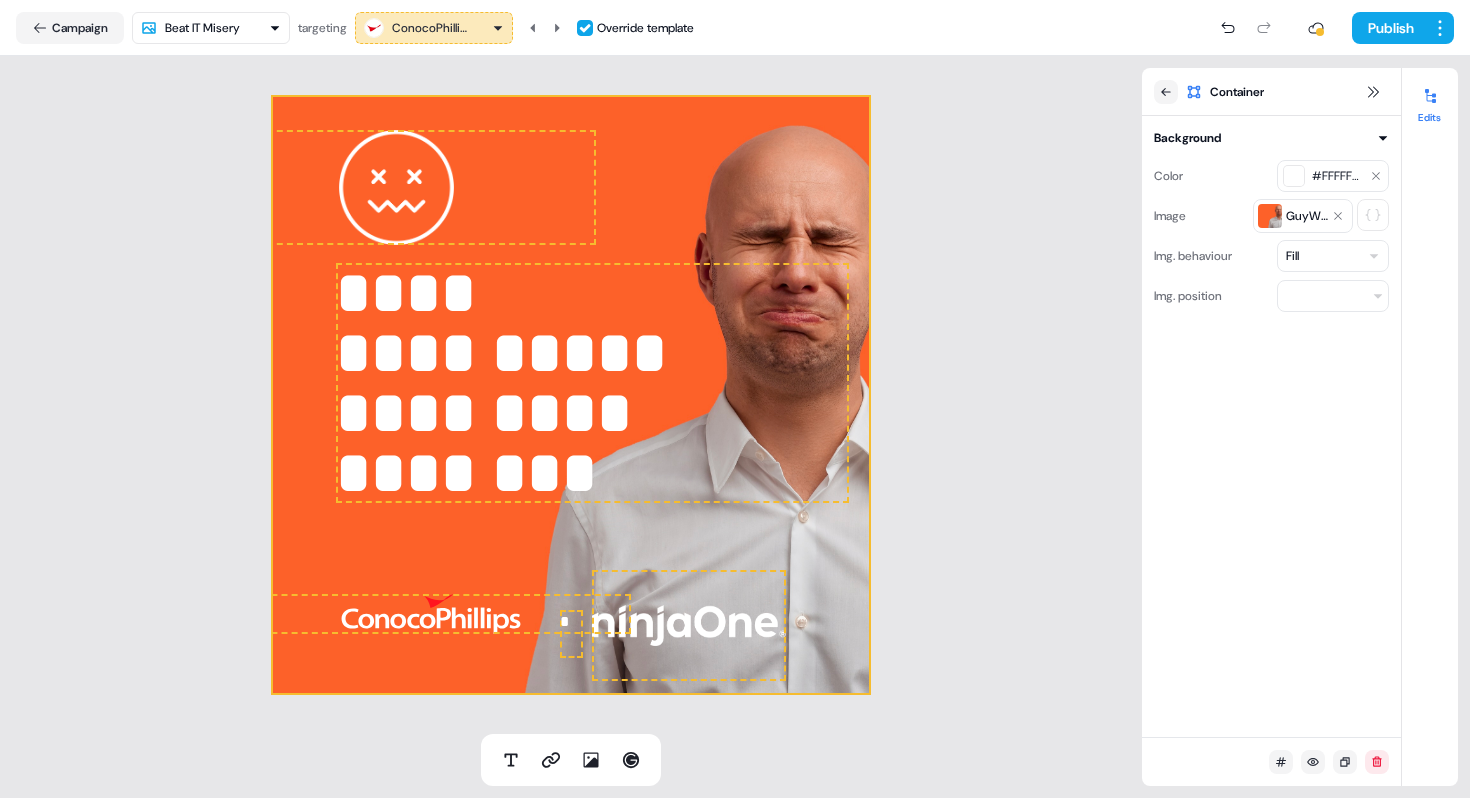 click on "**********" at bounding box center [571, 395] 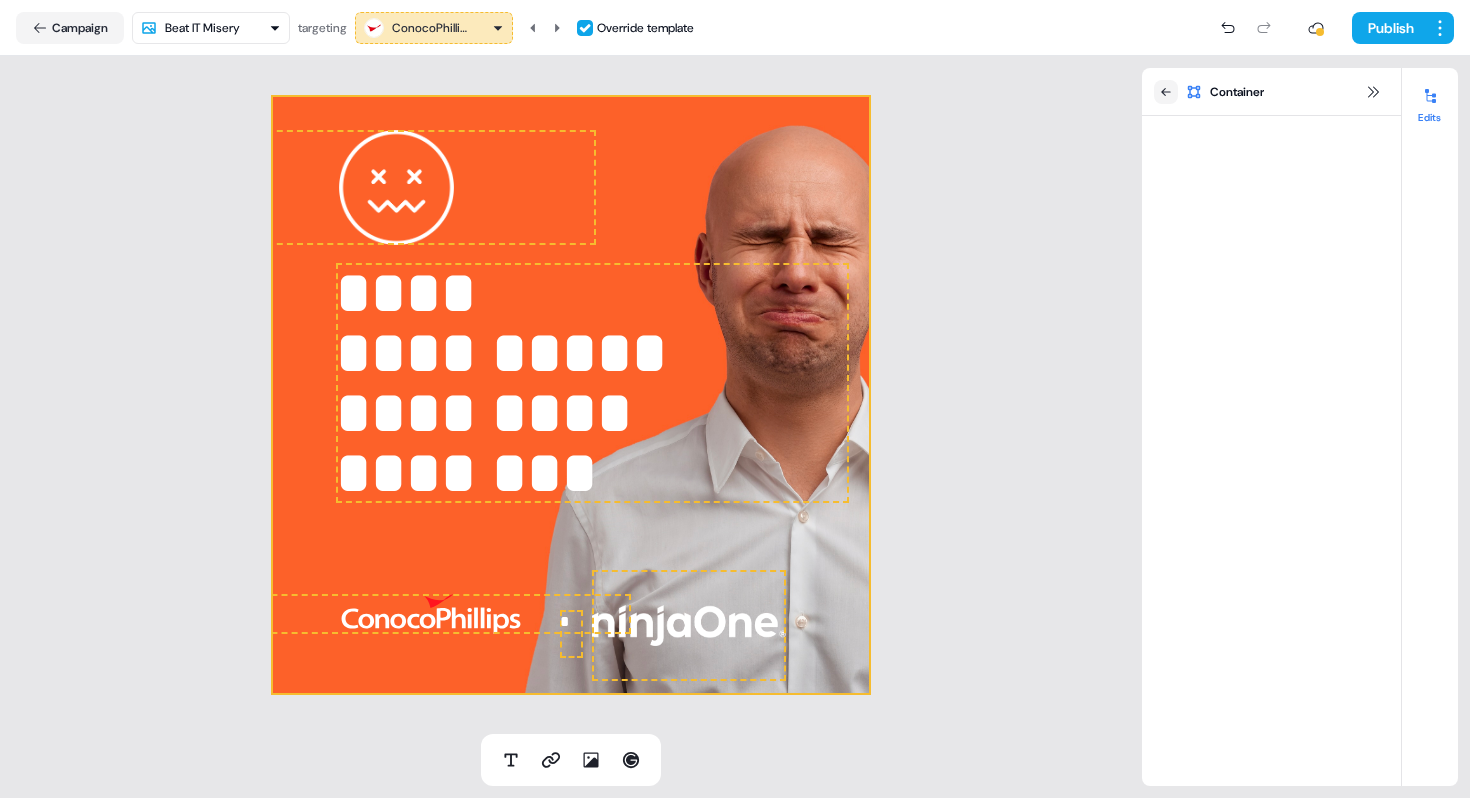 click on "**********" at bounding box center [571, 395] 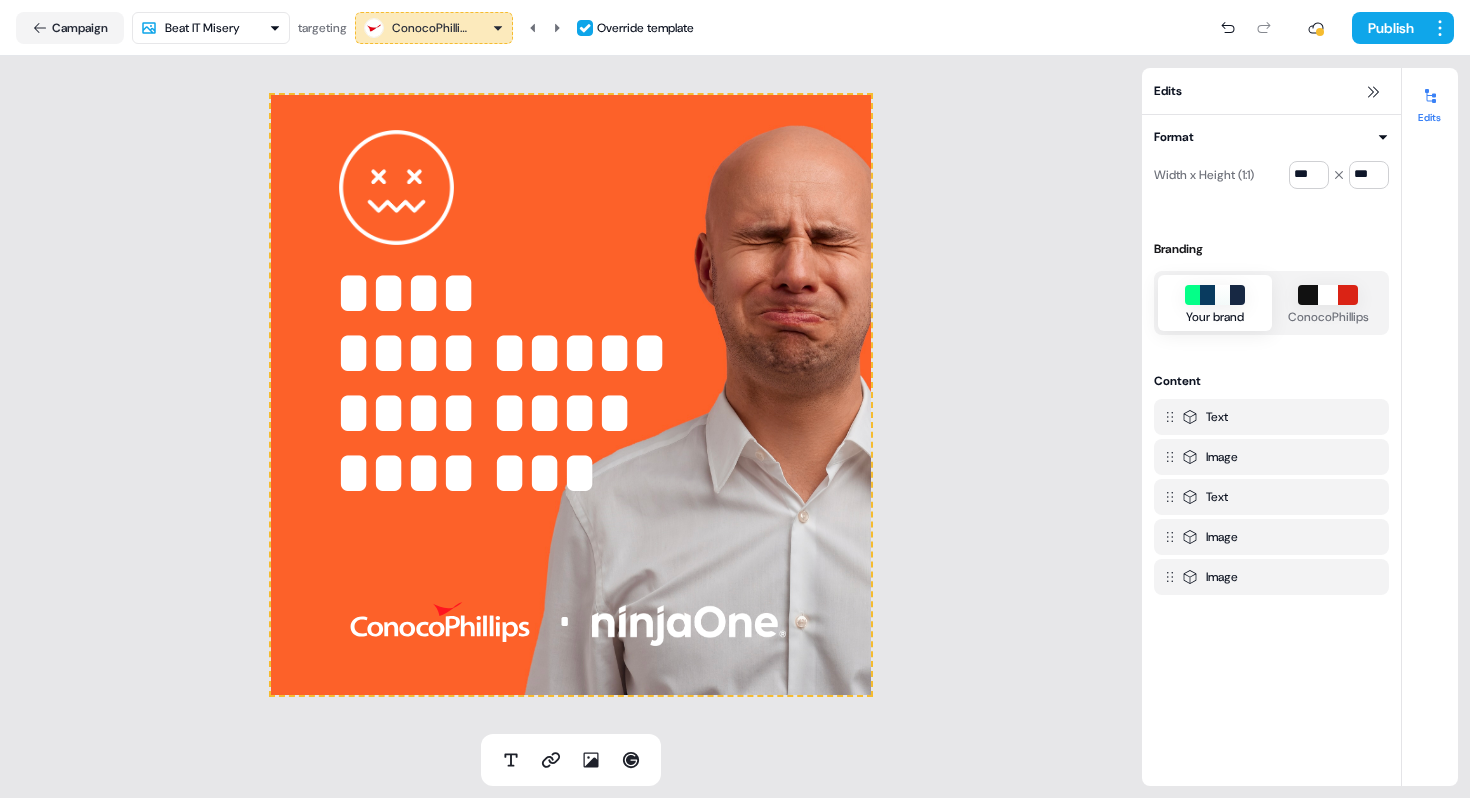 click on "**********" at bounding box center [571, 395] 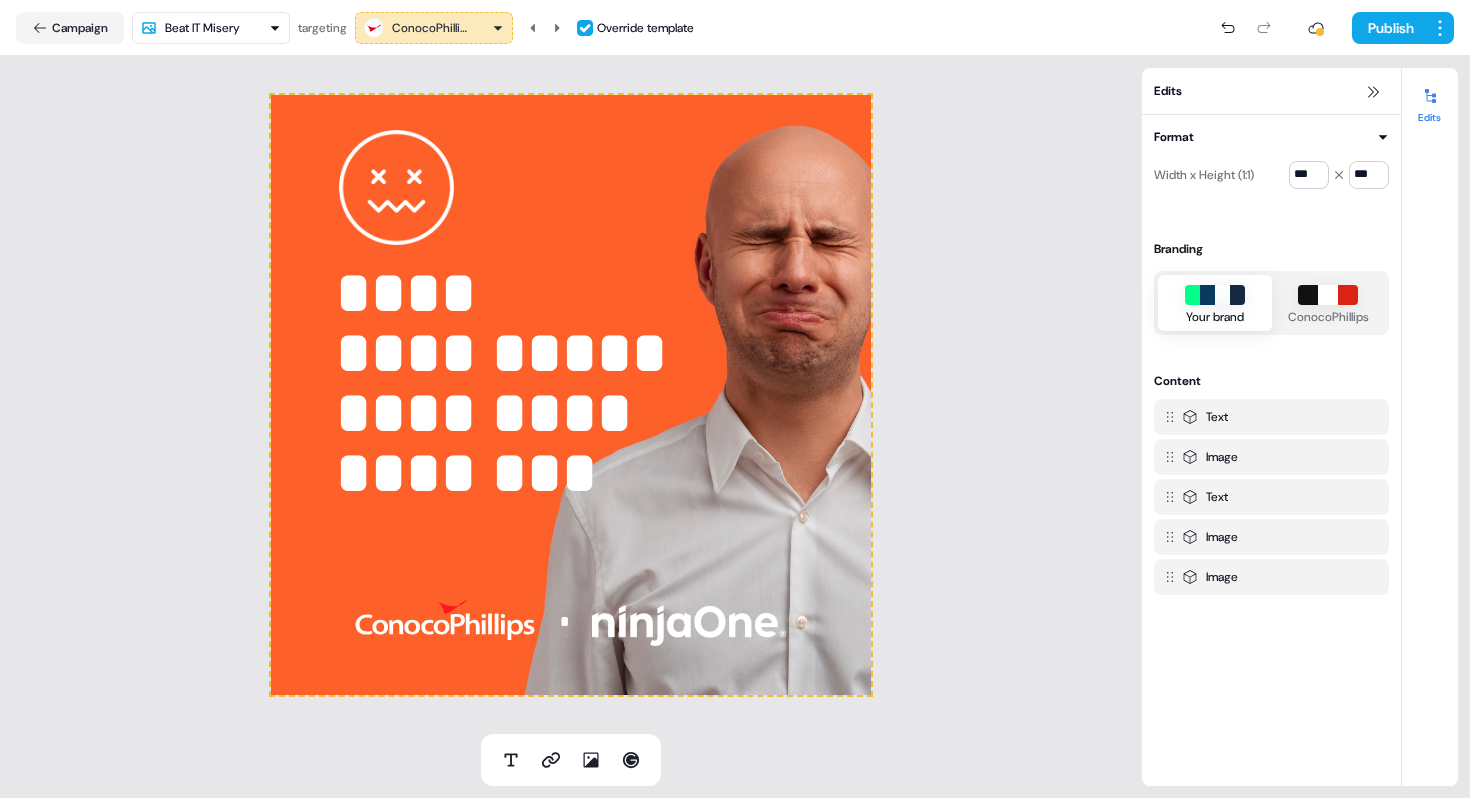 click on "**********" at bounding box center [571, 395] 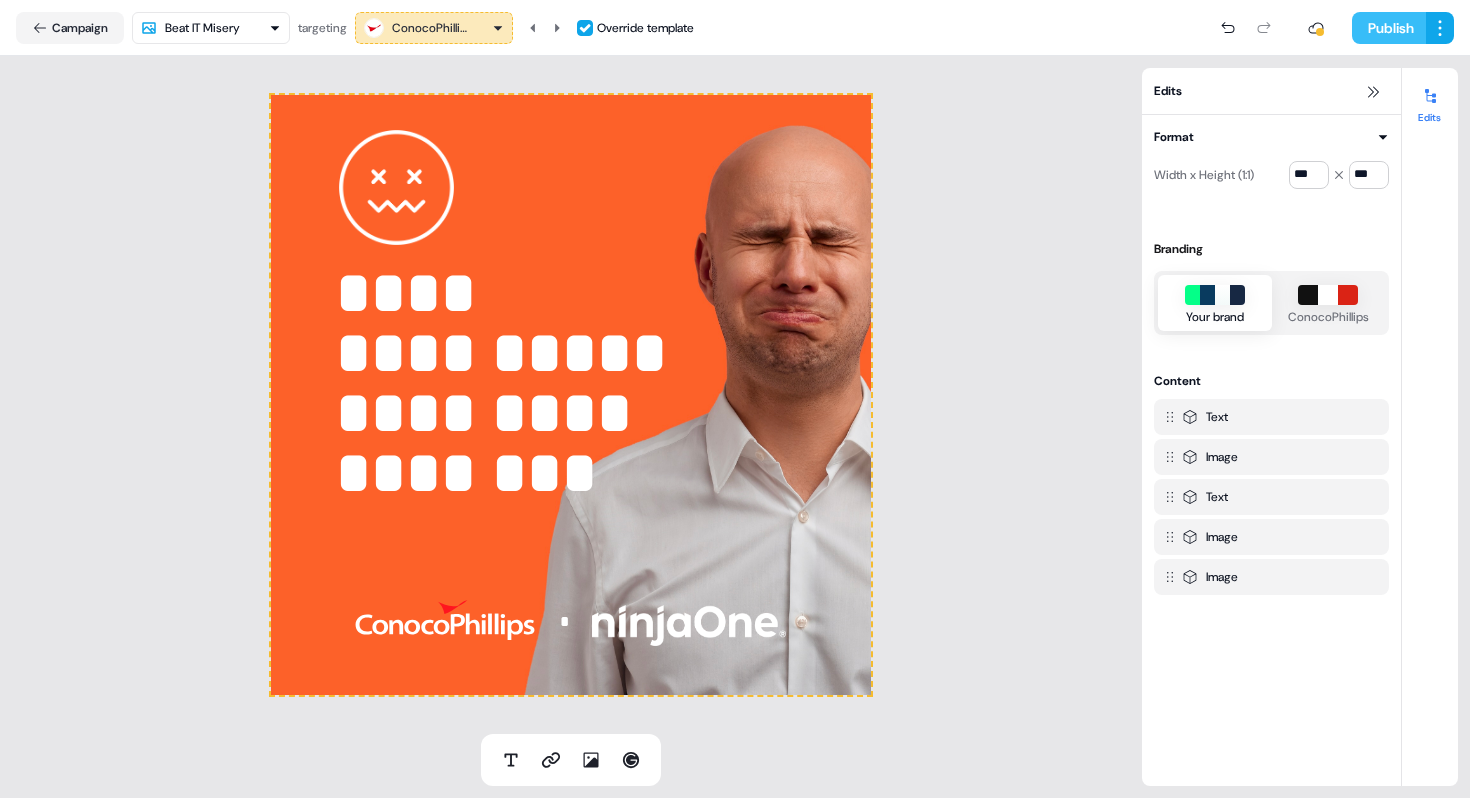 click on "Publish" at bounding box center [1389, 28] 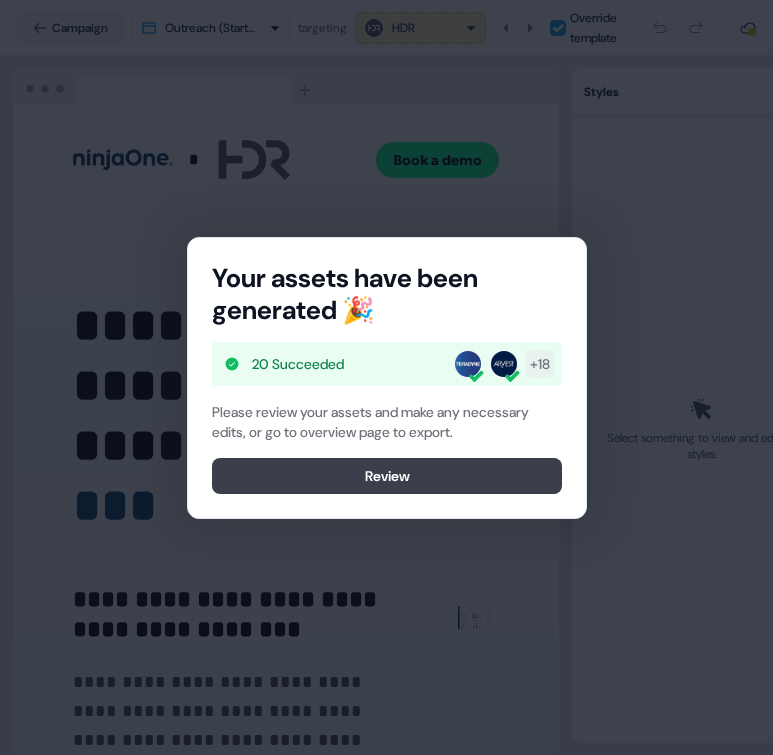 click on "Review" at bounding box center [387, 476] 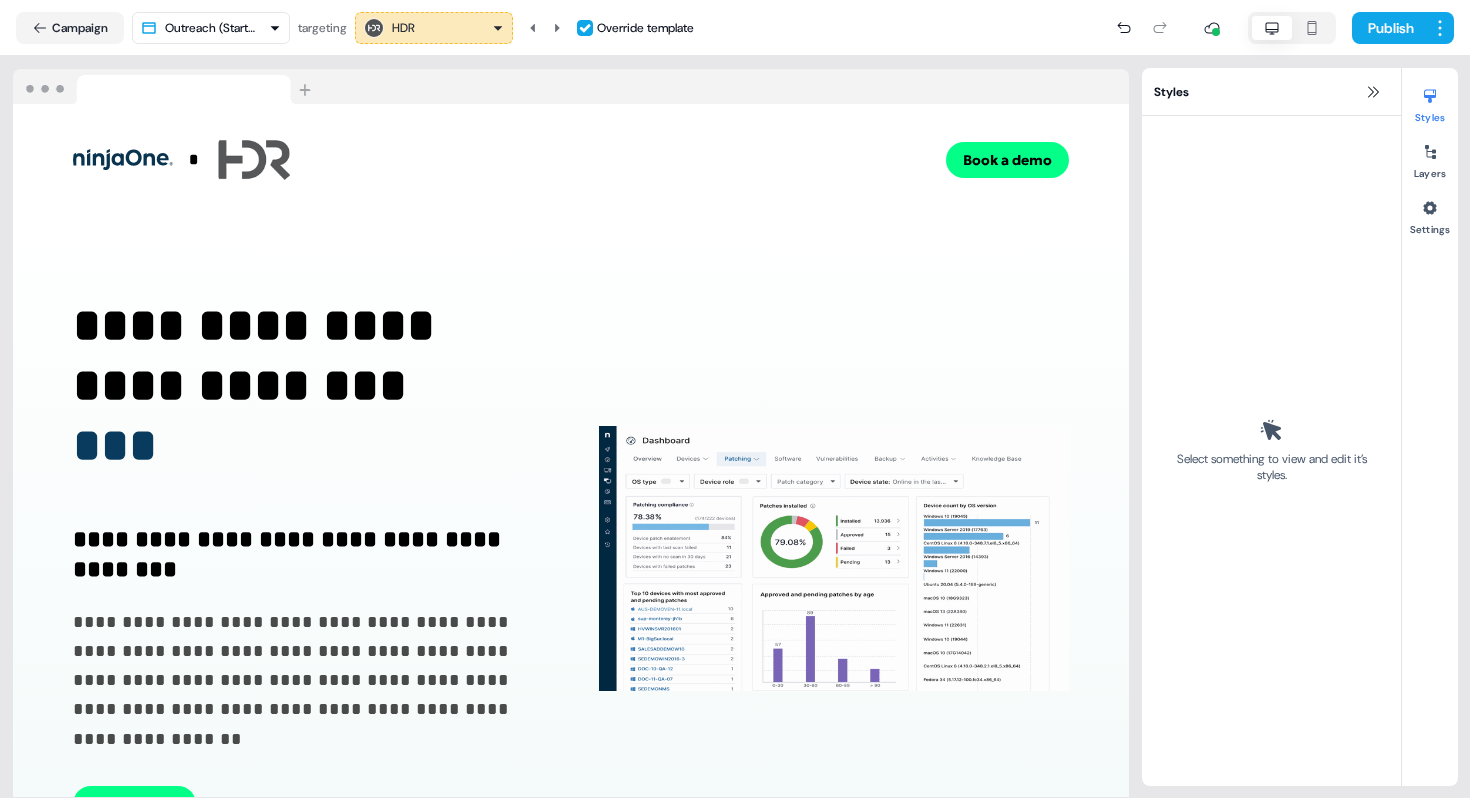 click on "**********" at bounding box center [735, 399] 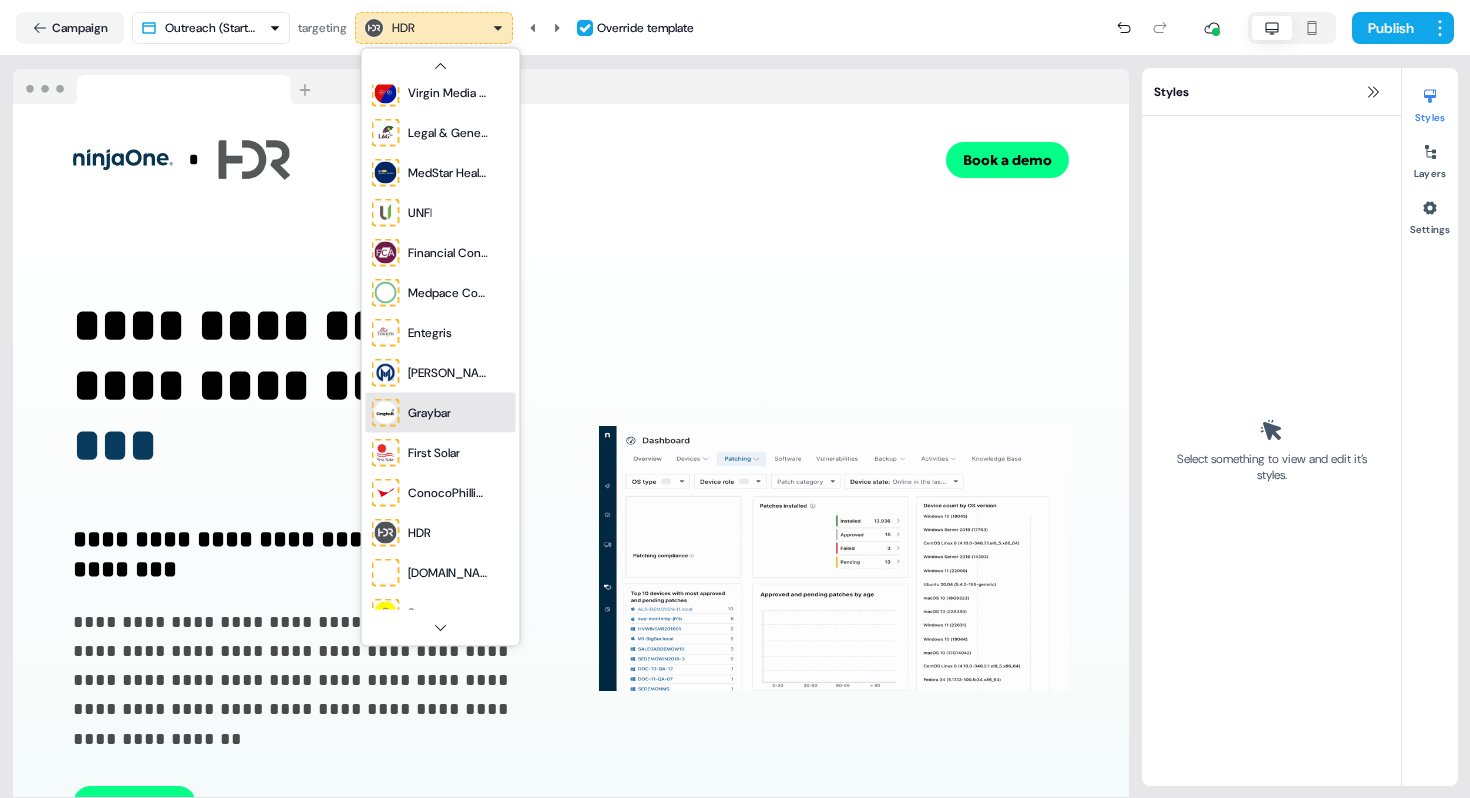 scroll, scrollTop: 132, scrollLeft: 0, axis: vertical 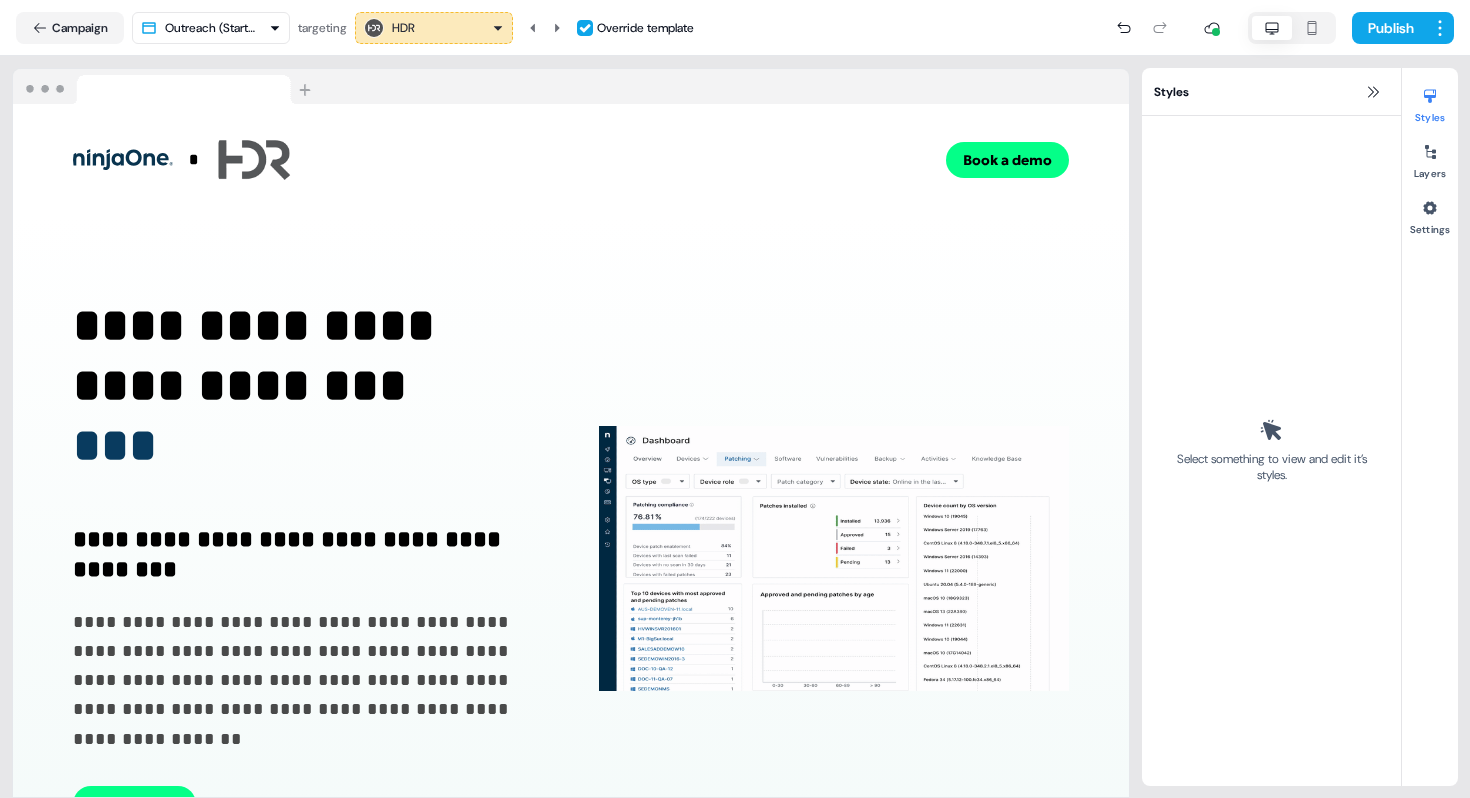 click on "**********" at bounding box center (735, 399) 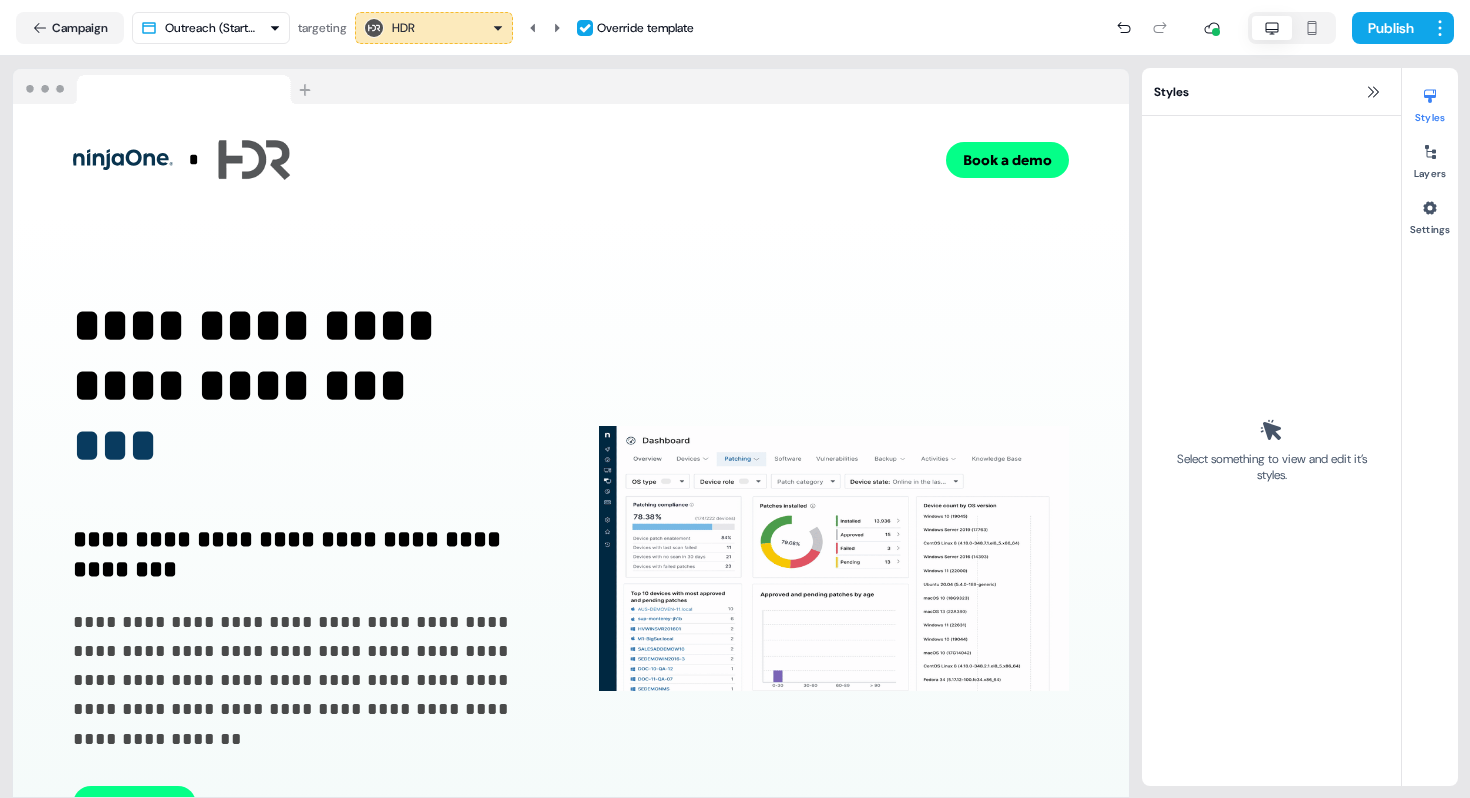 click on "**********" at bounding box center (735, 399) 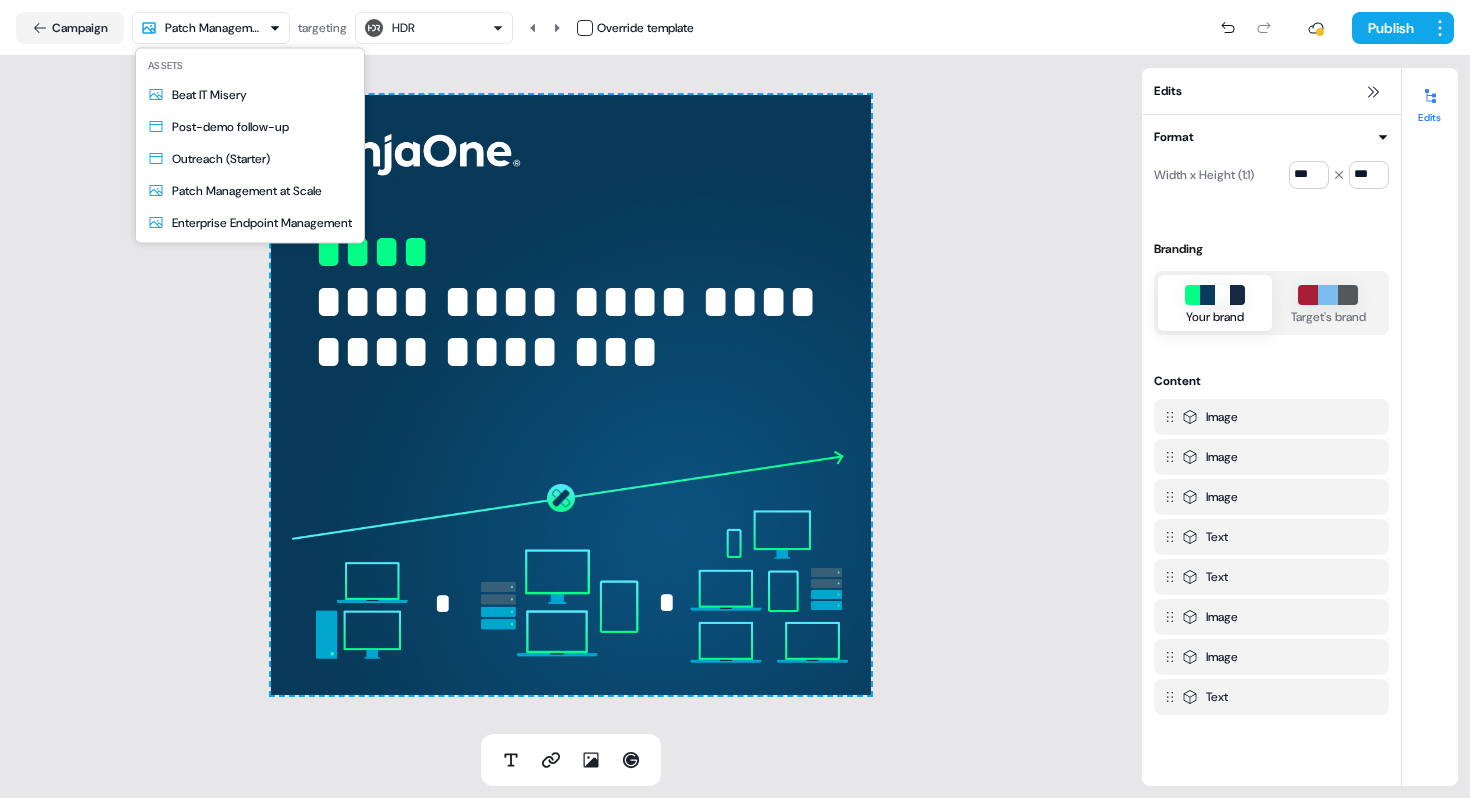 click on "**********" at bounding box center [735, 399] 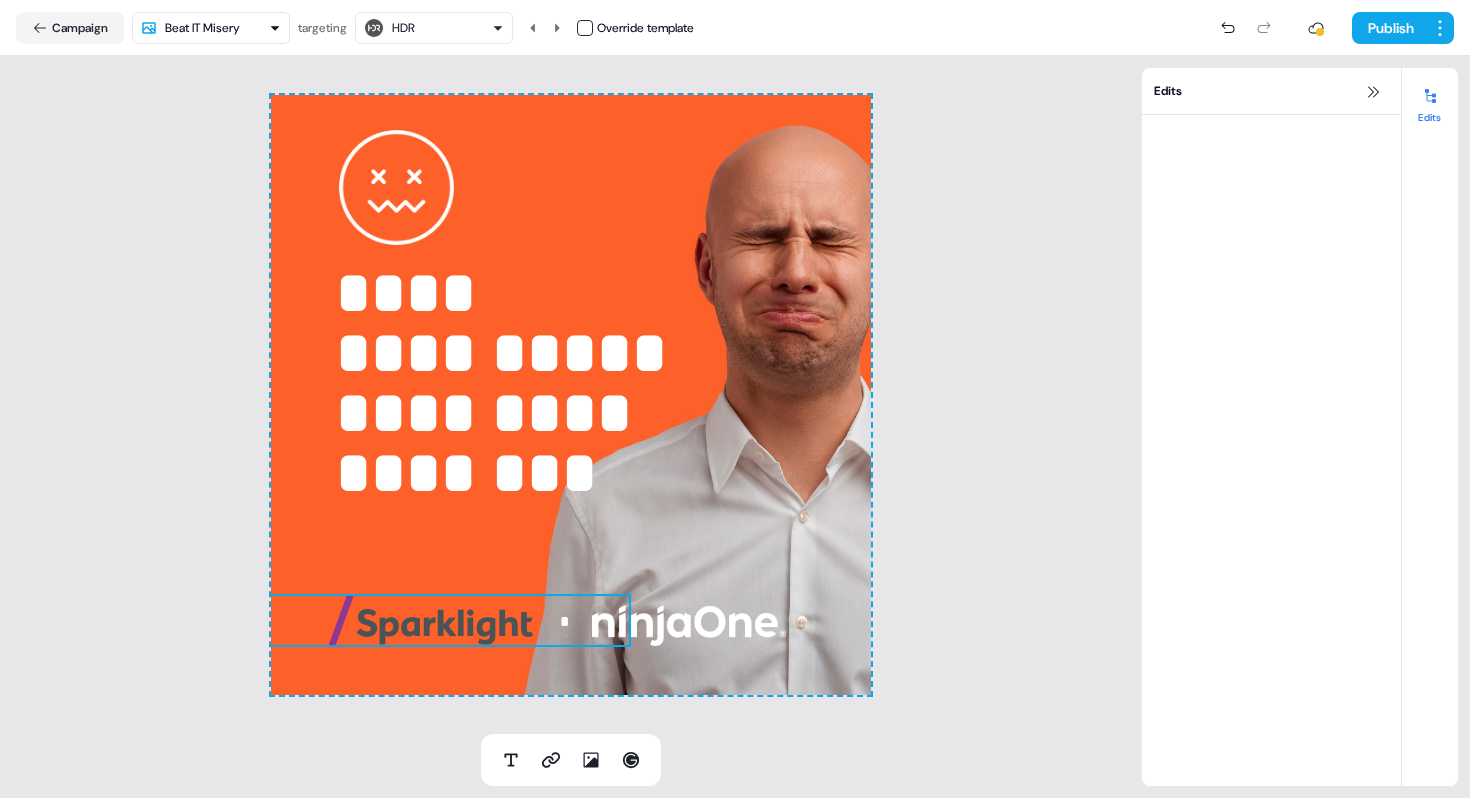 click at bounding box center (431, 620) 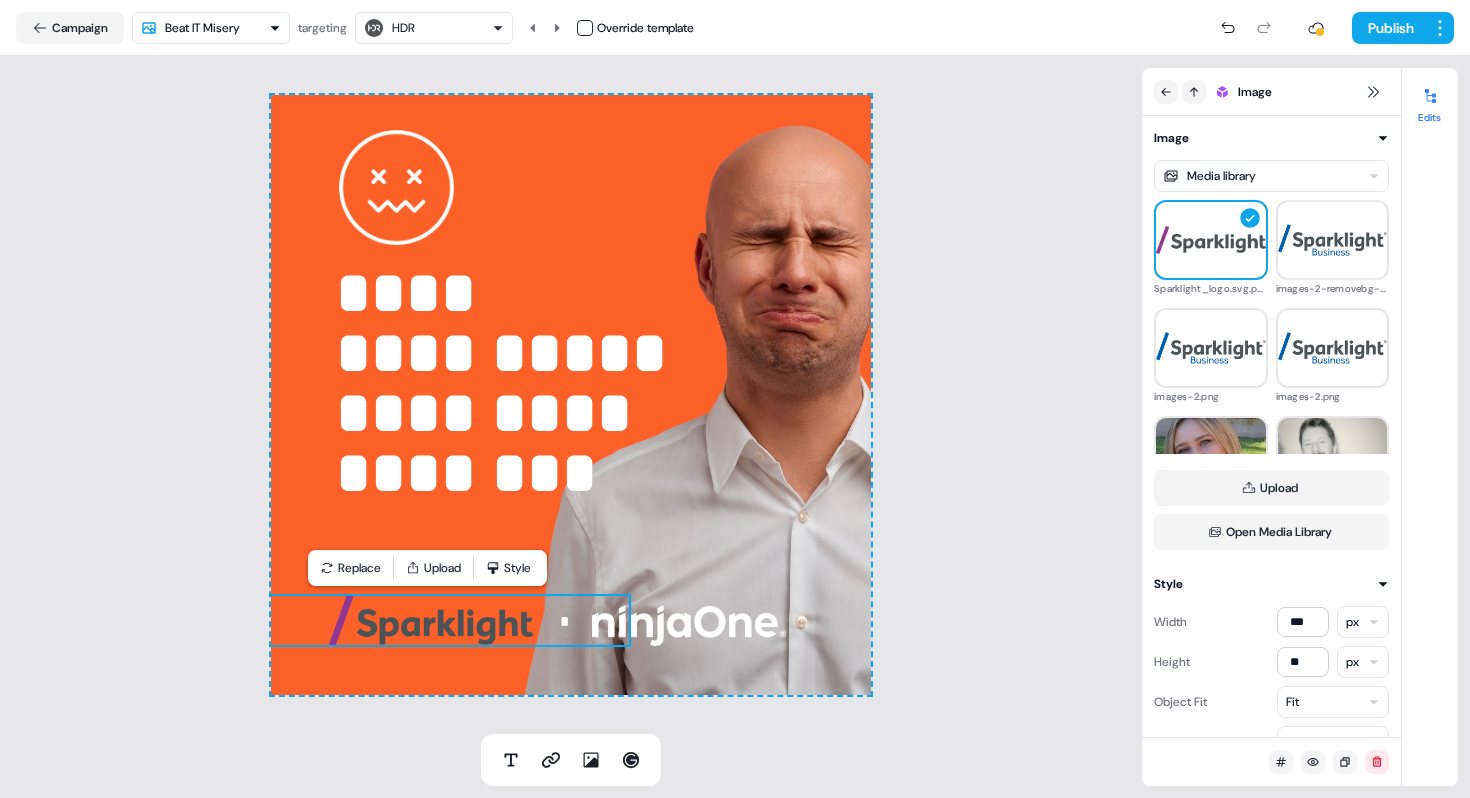 click at bounding box center [585, 28] 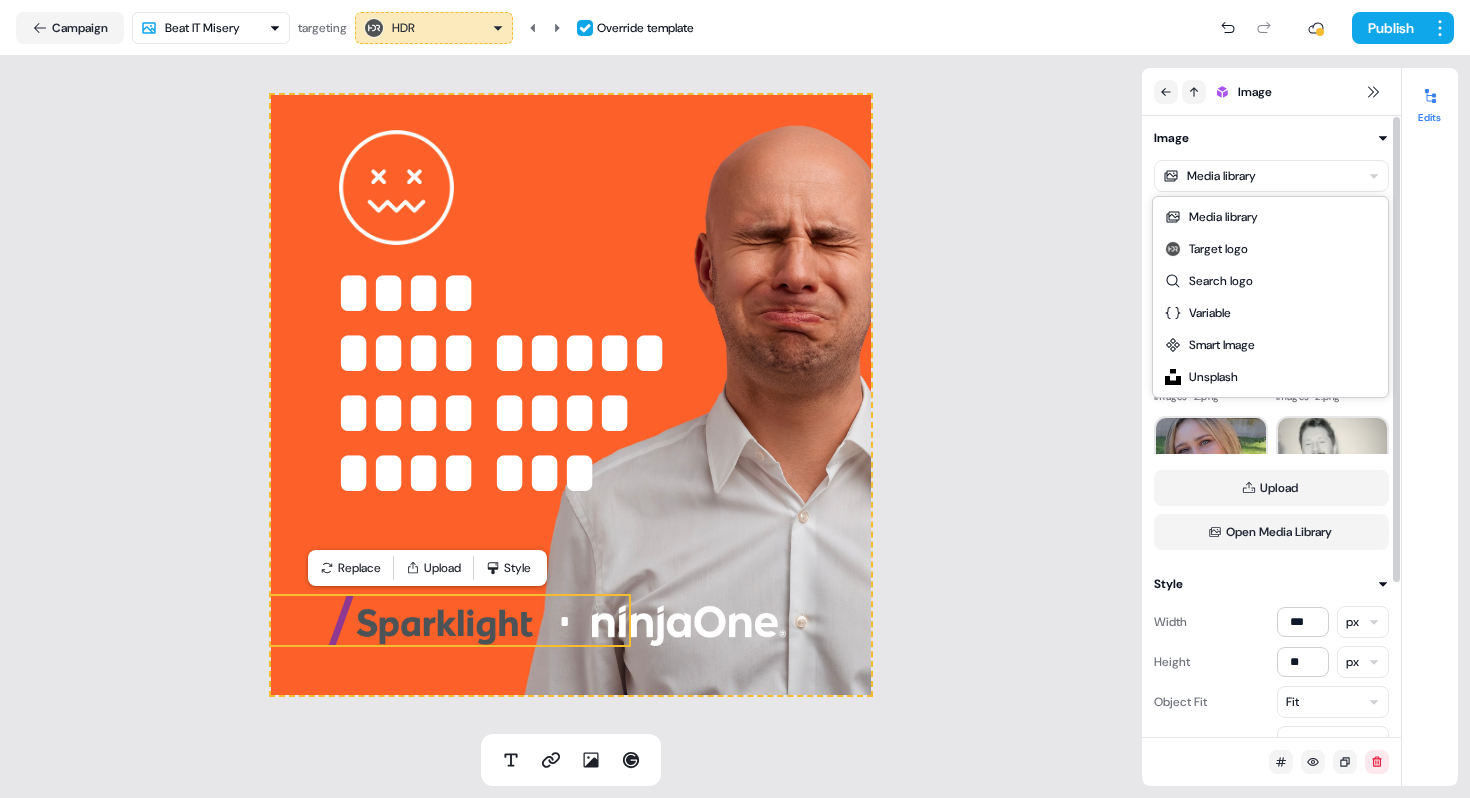 click on "**********" at bounding box center [735, 399] 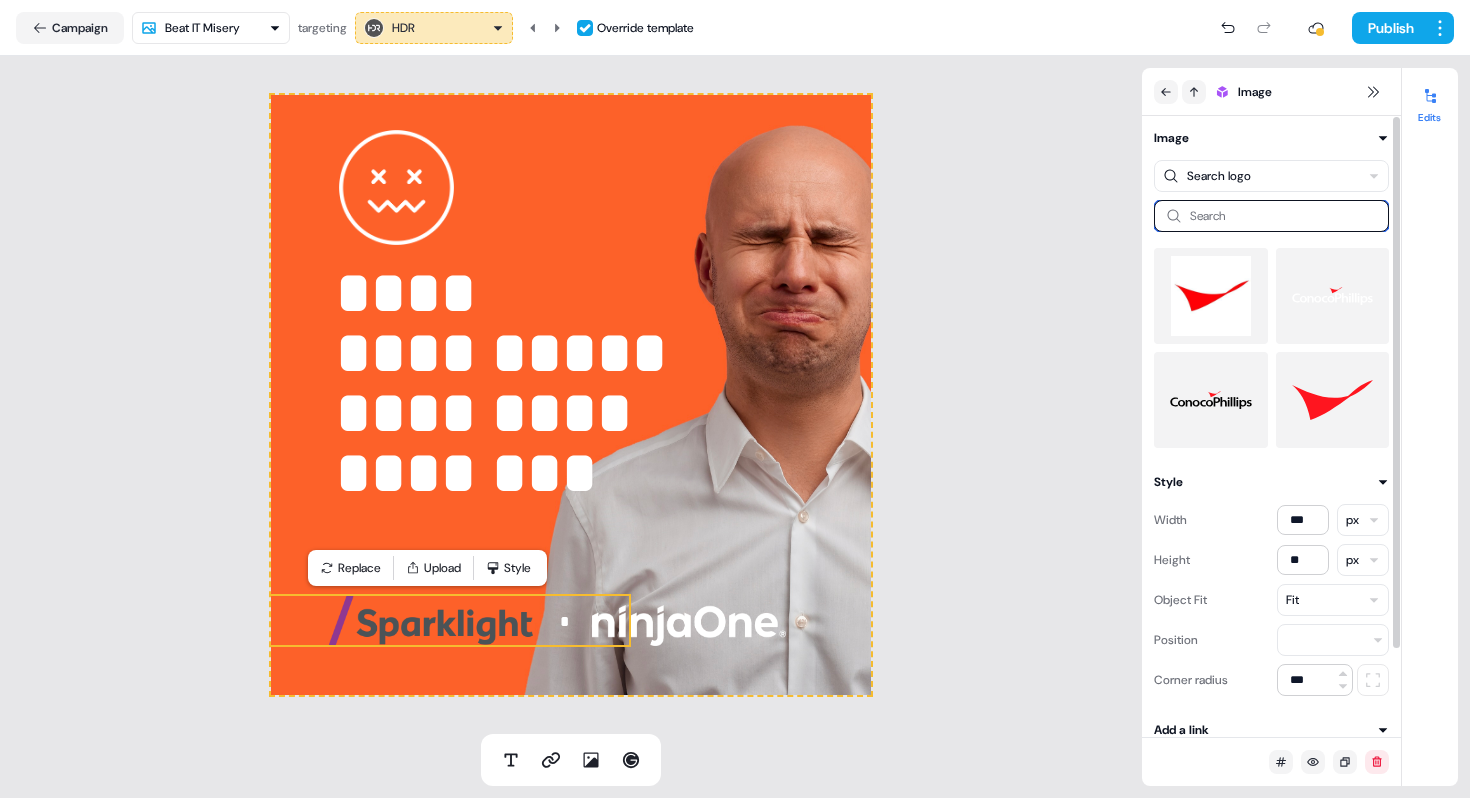 click at bounding box center [1271, 216] 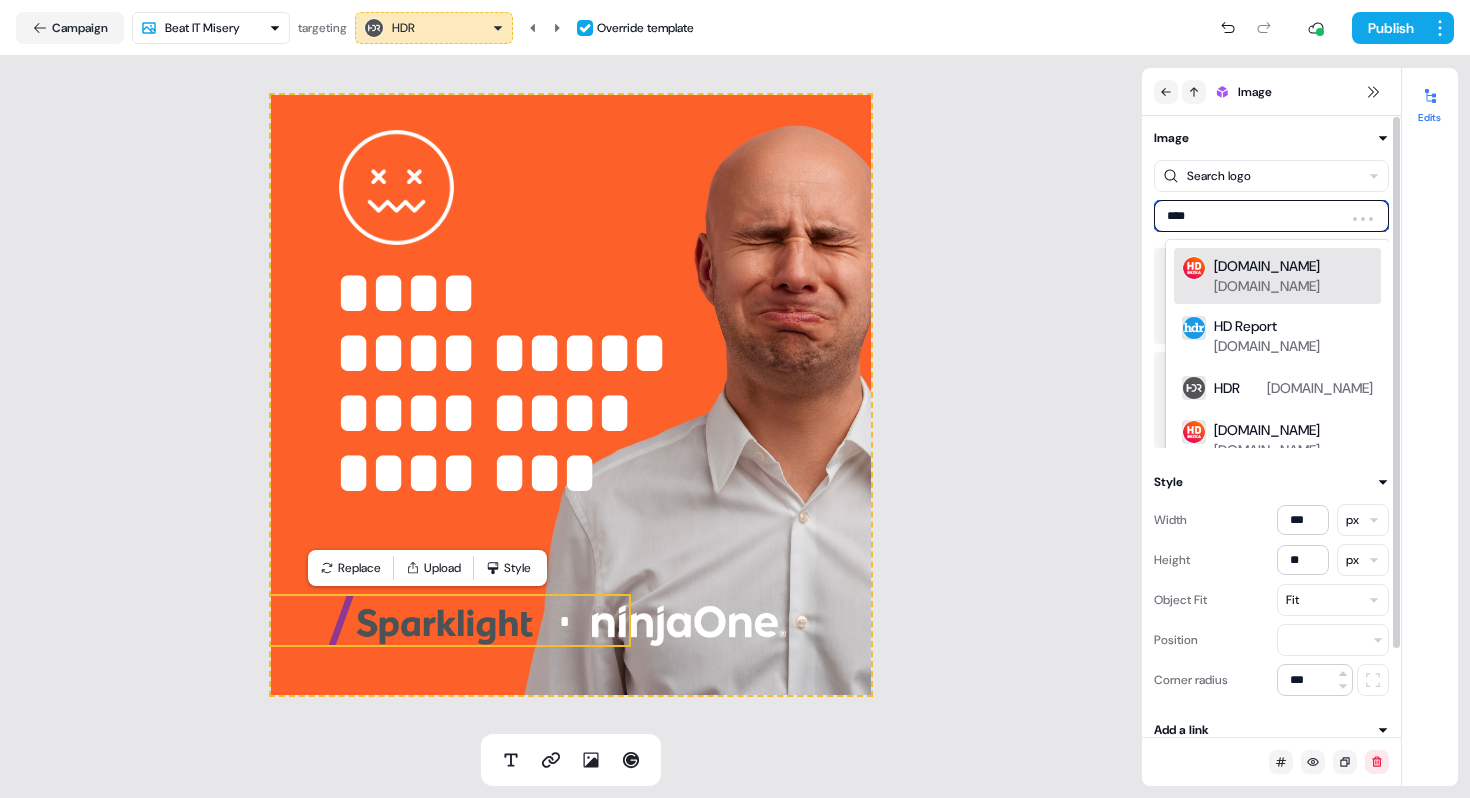 type on "*****" 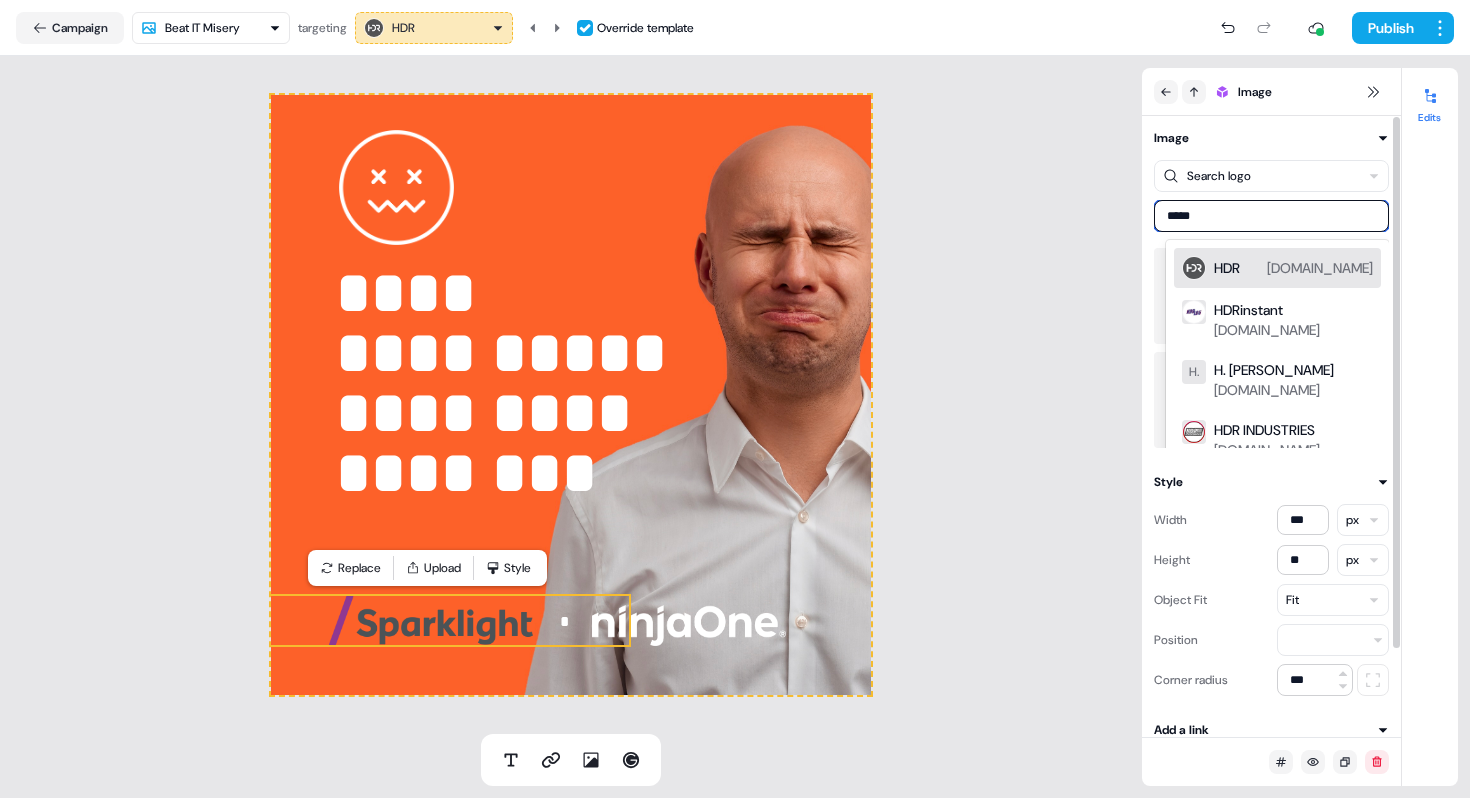 click on "HDR hdrinc.com" at bounding box center [1293, 268] 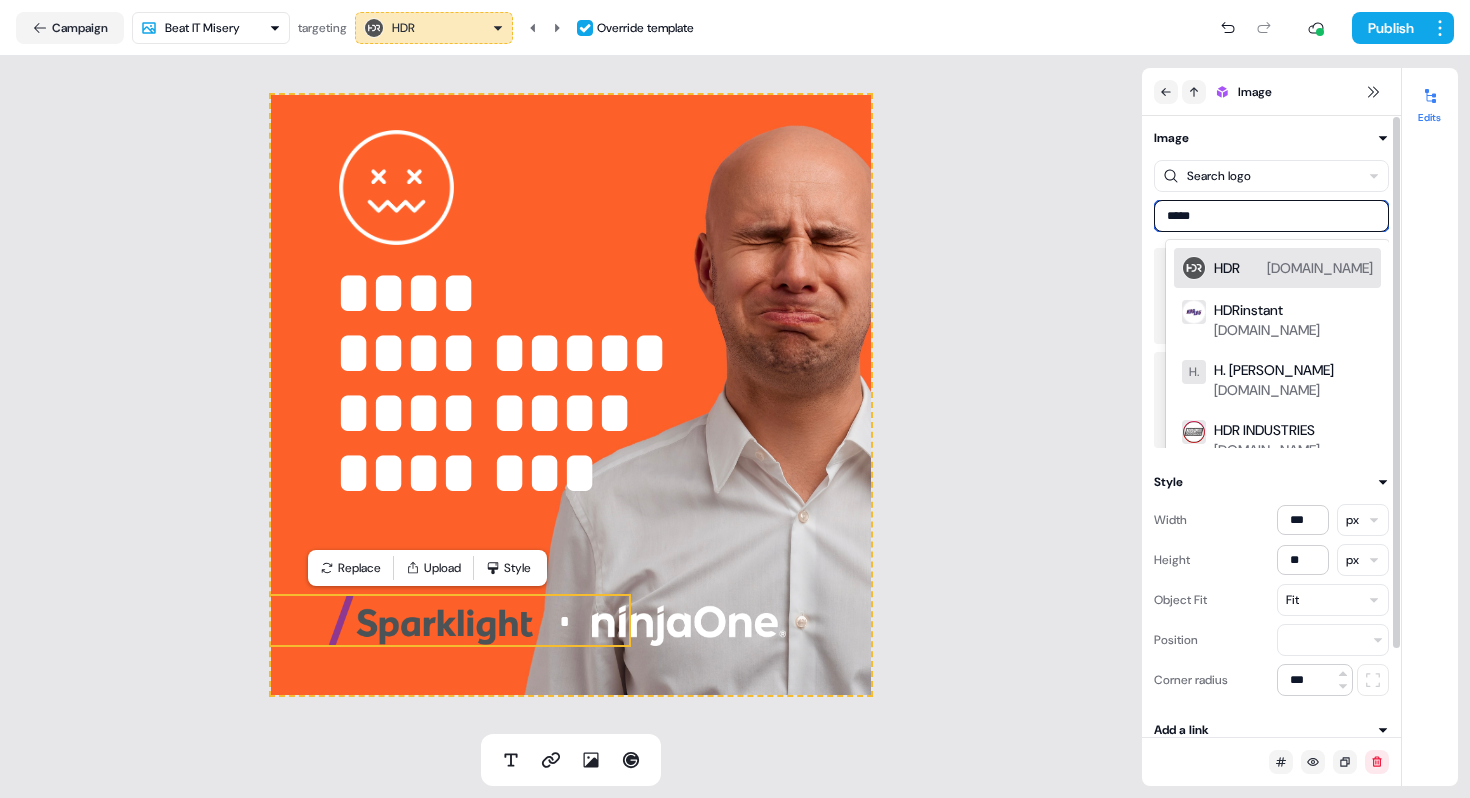 type 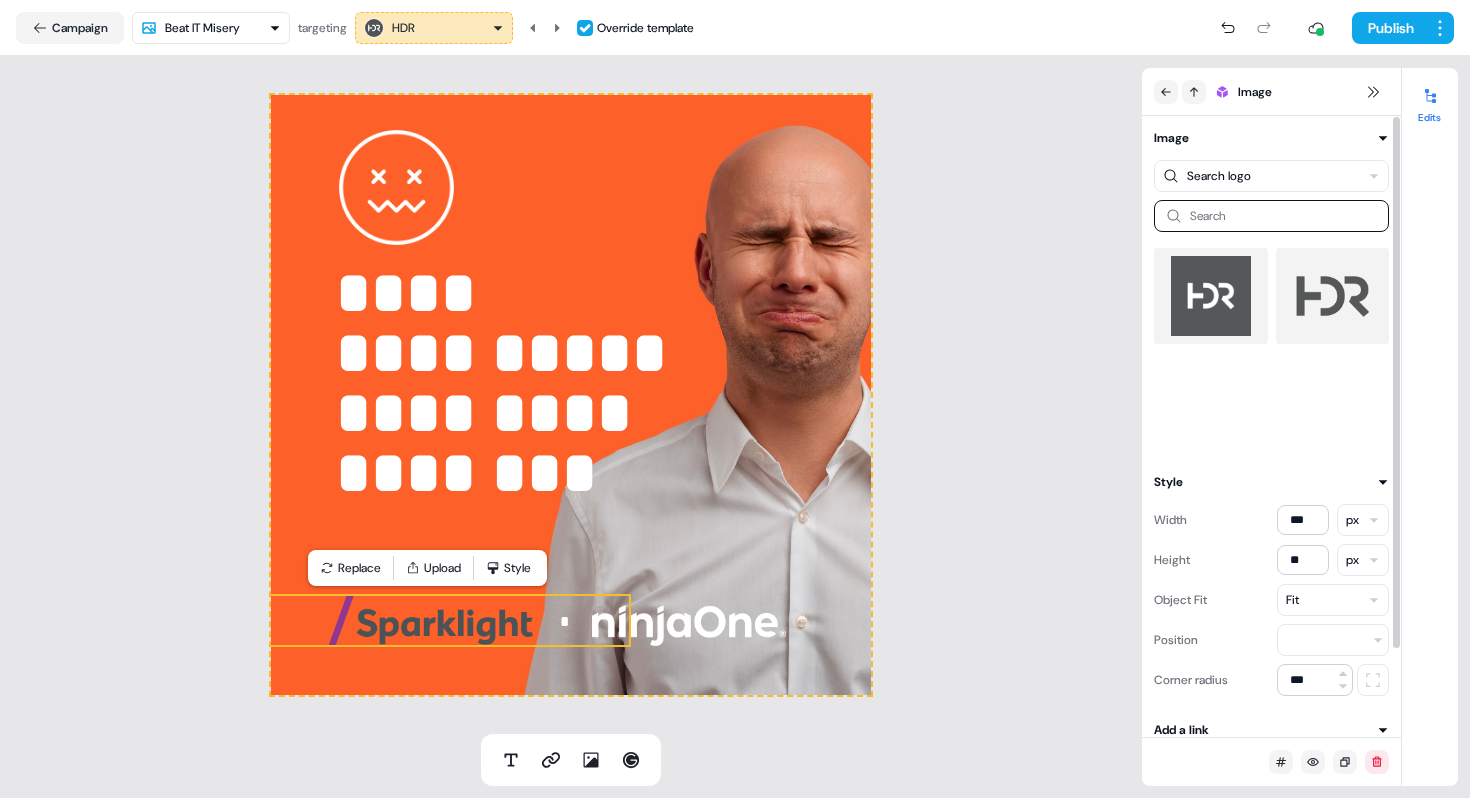 click at bounding box center (1333, 296) 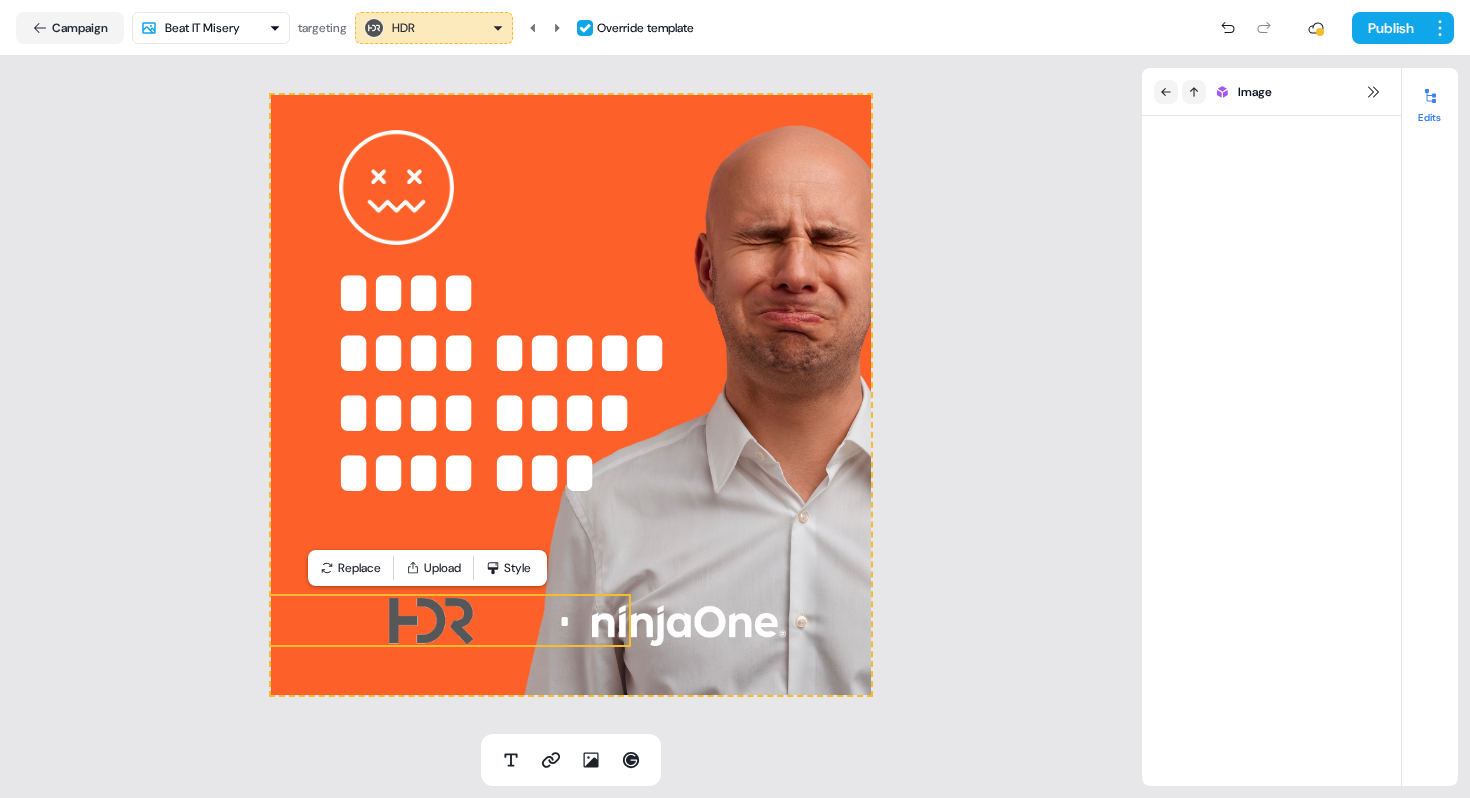click on "**********" at bounding box center [571, 395] 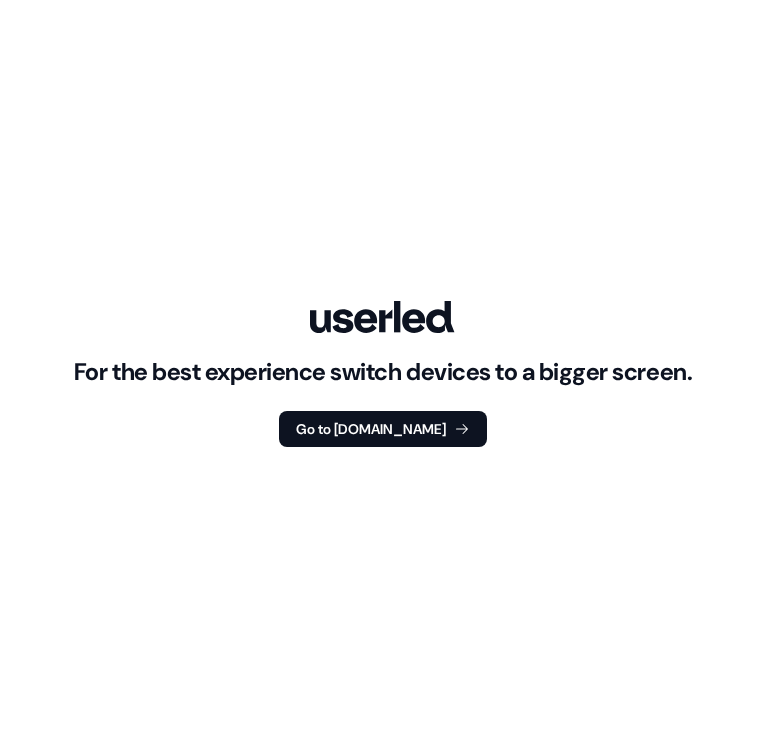 click at bounding box center (0, 0) 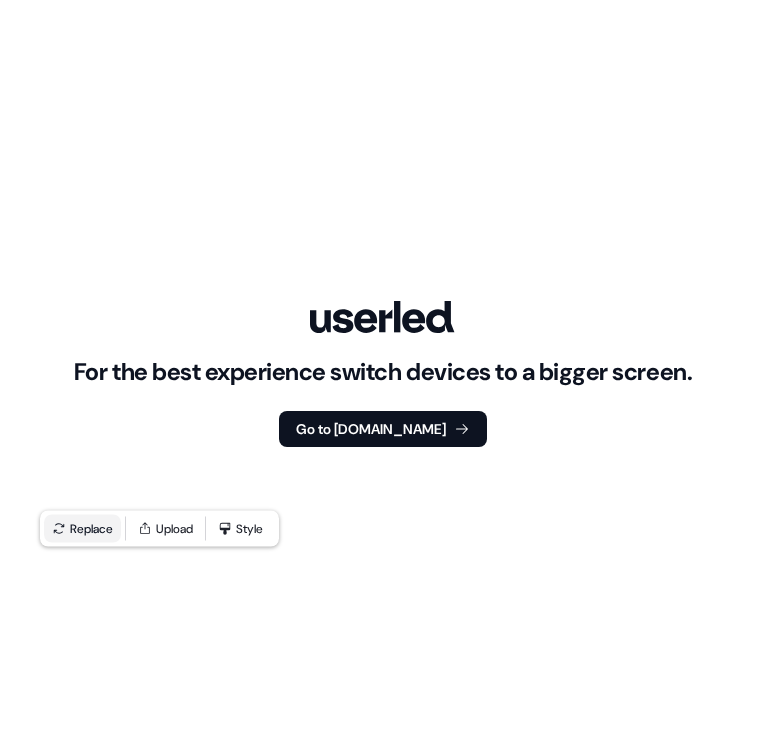 click on "Replace" at bounding box center [82, 529] 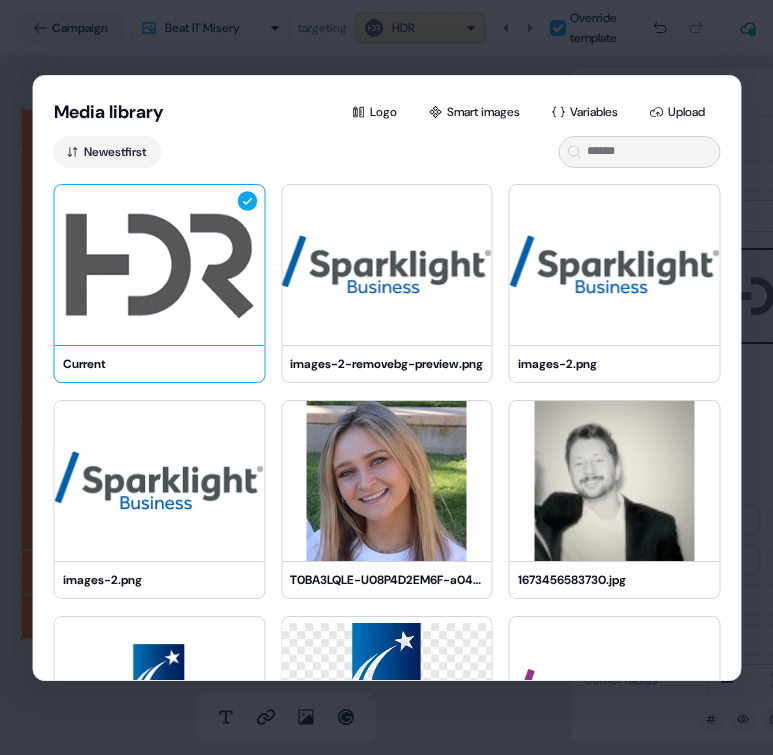 click at bounding box center [159, 265] 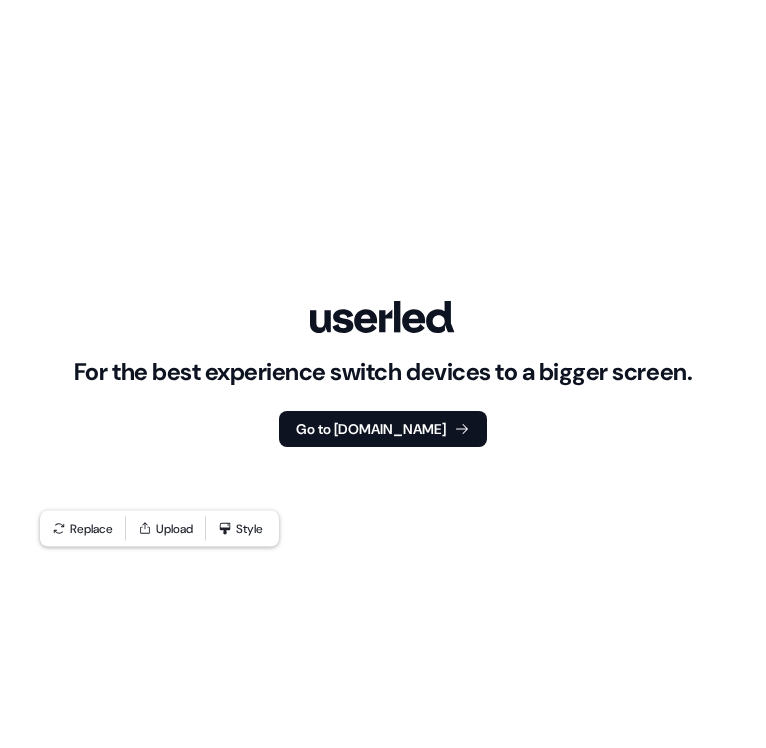 click on "**********" at bounding box center (0, 0) 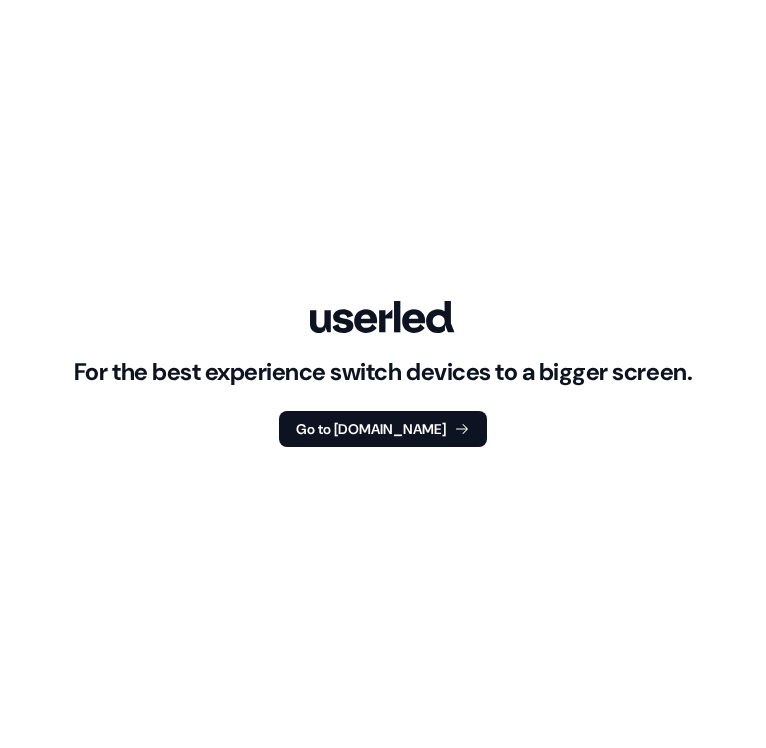 click on "**********" at bounding box center [0, 0] 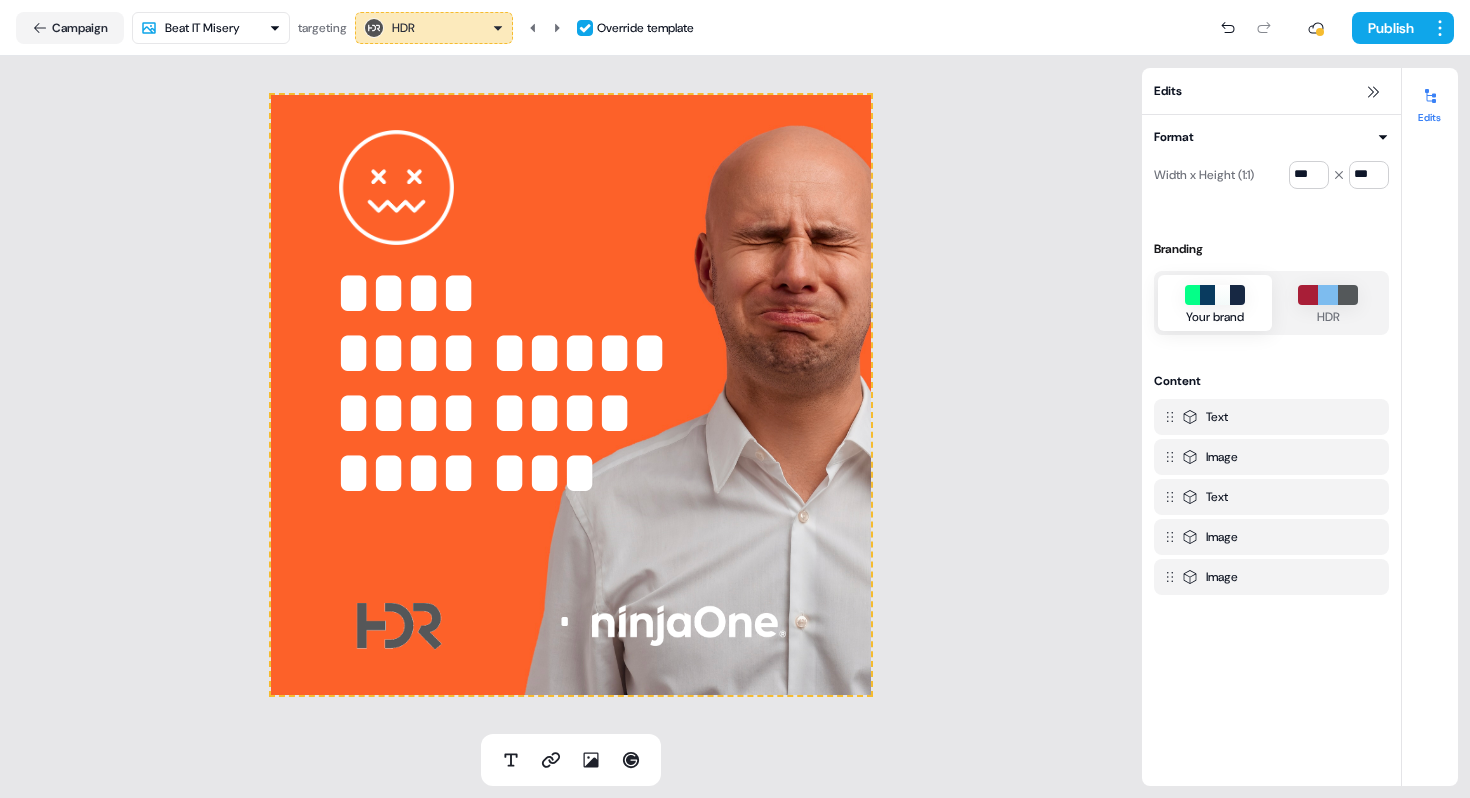 click on "**********" at bounding box center (571, 395) 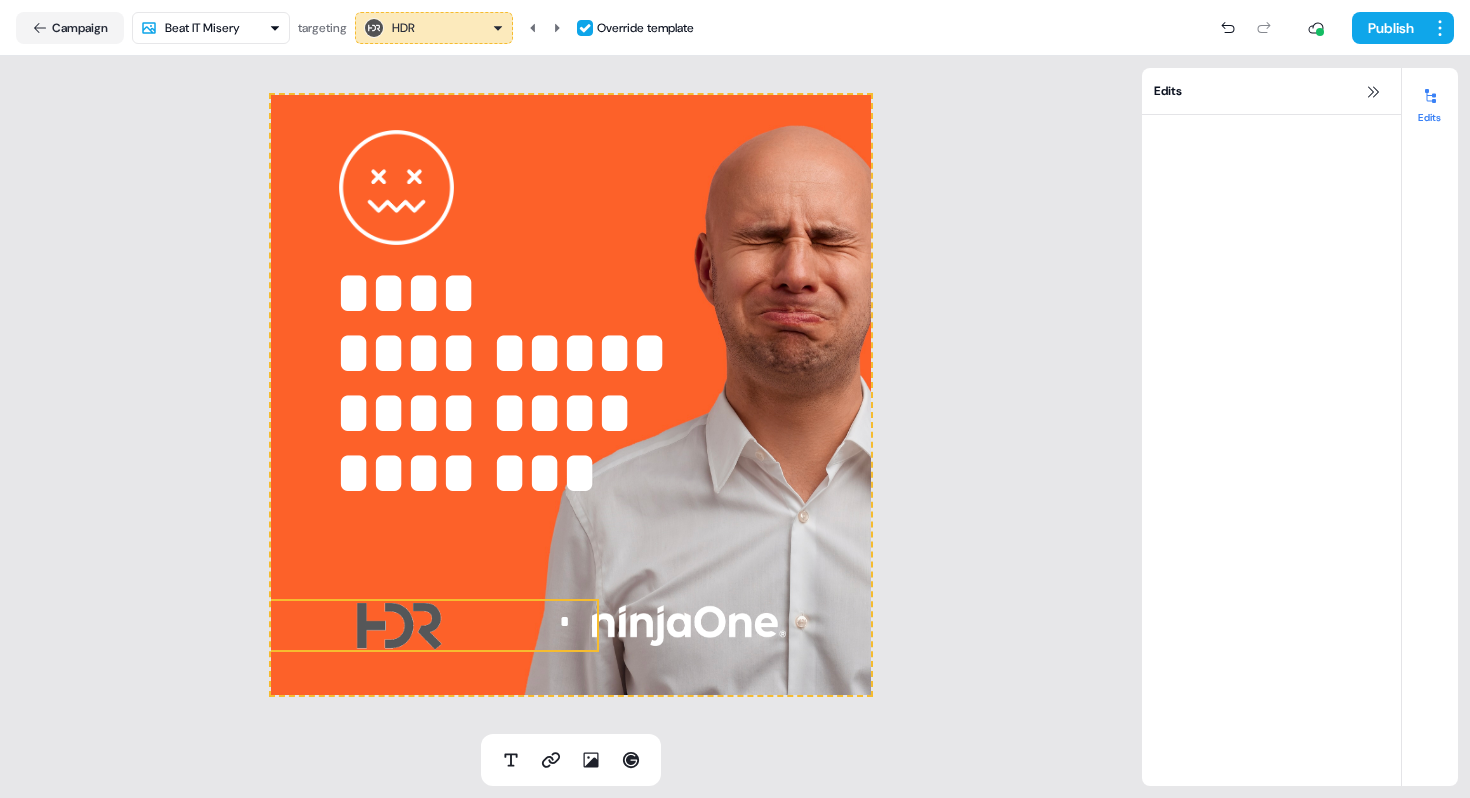 click at bounding box center [399, 625] 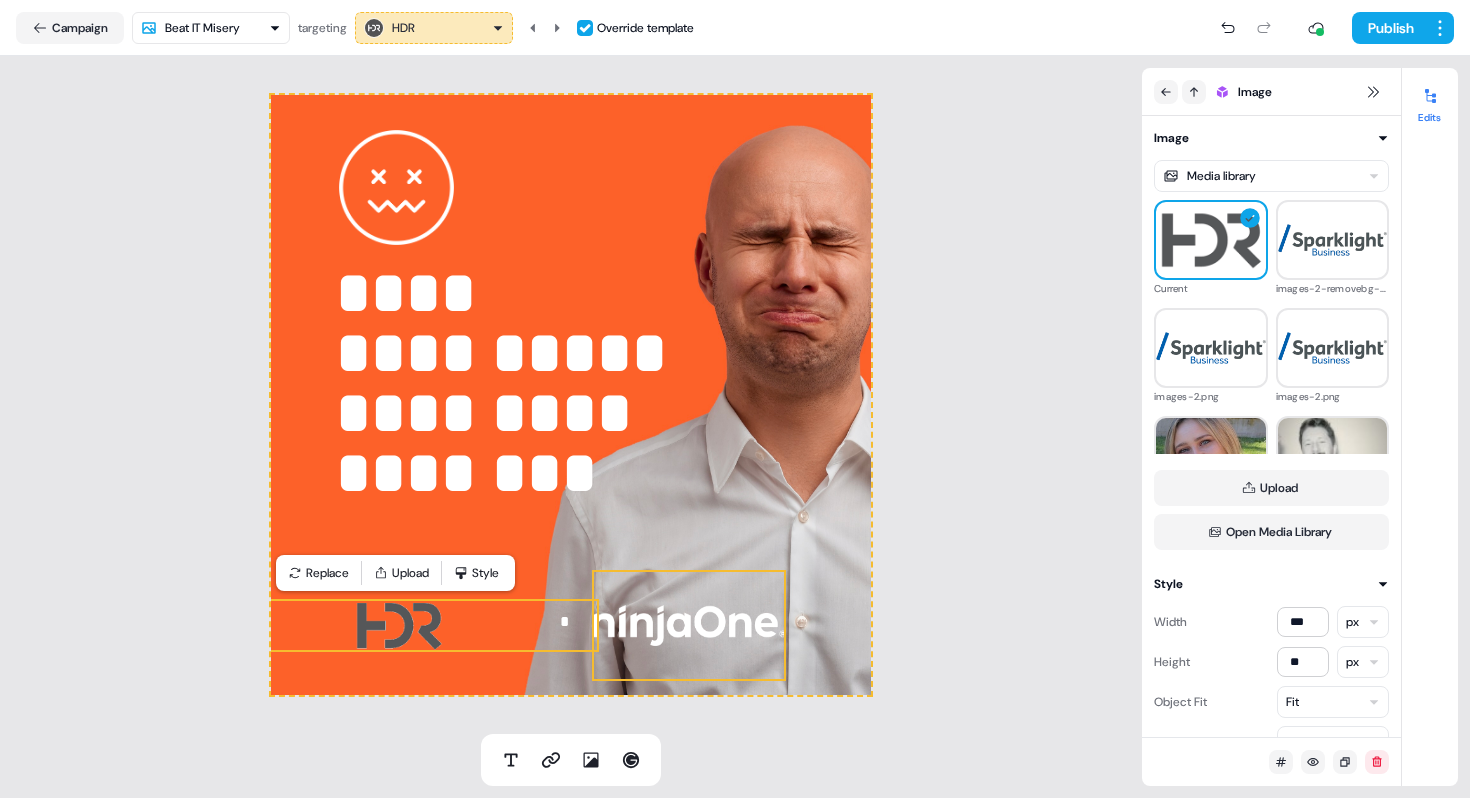 click at bounding box center [689, 625] 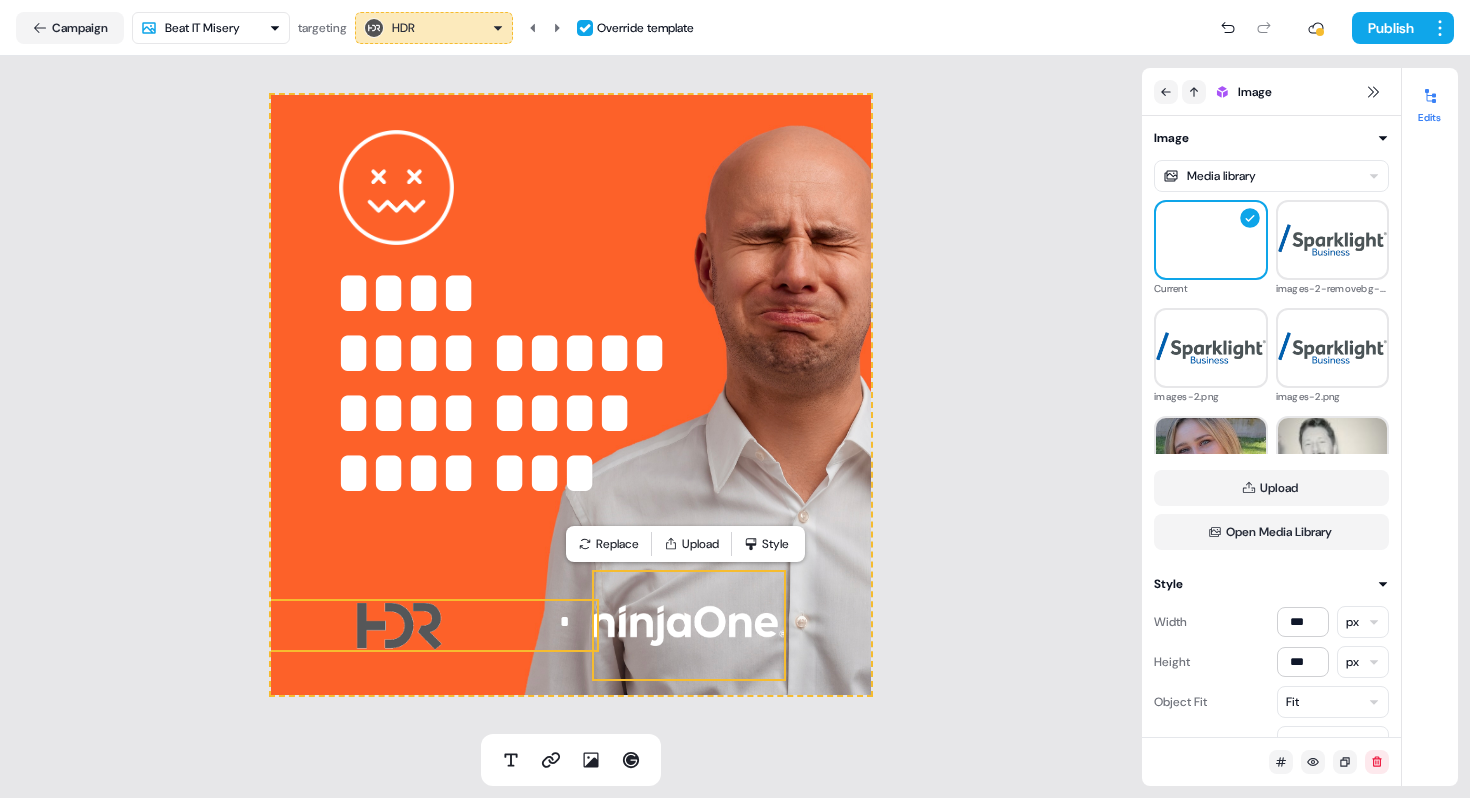 click at bounding box center (399, 625) 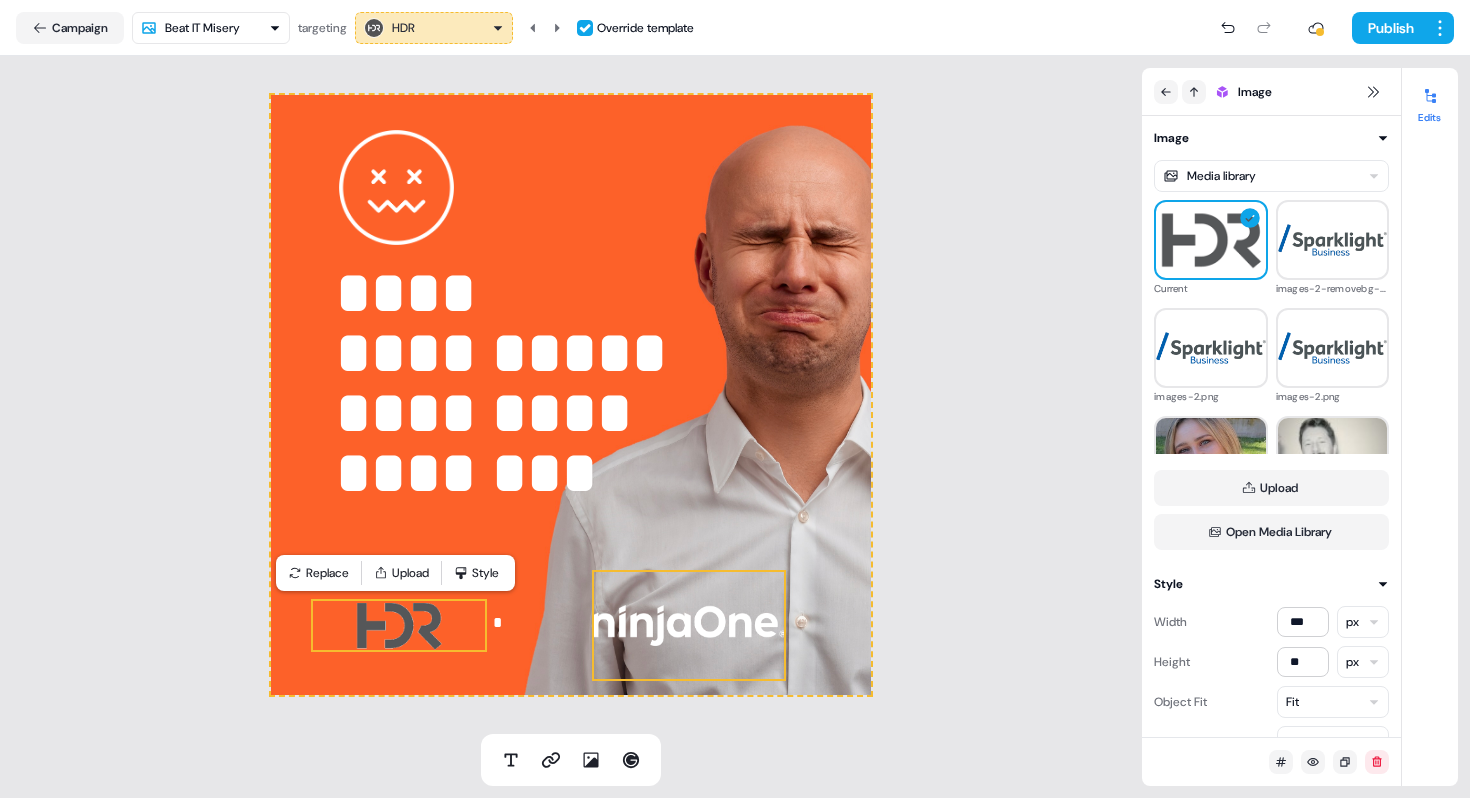 click at bounding box center [689, 625] 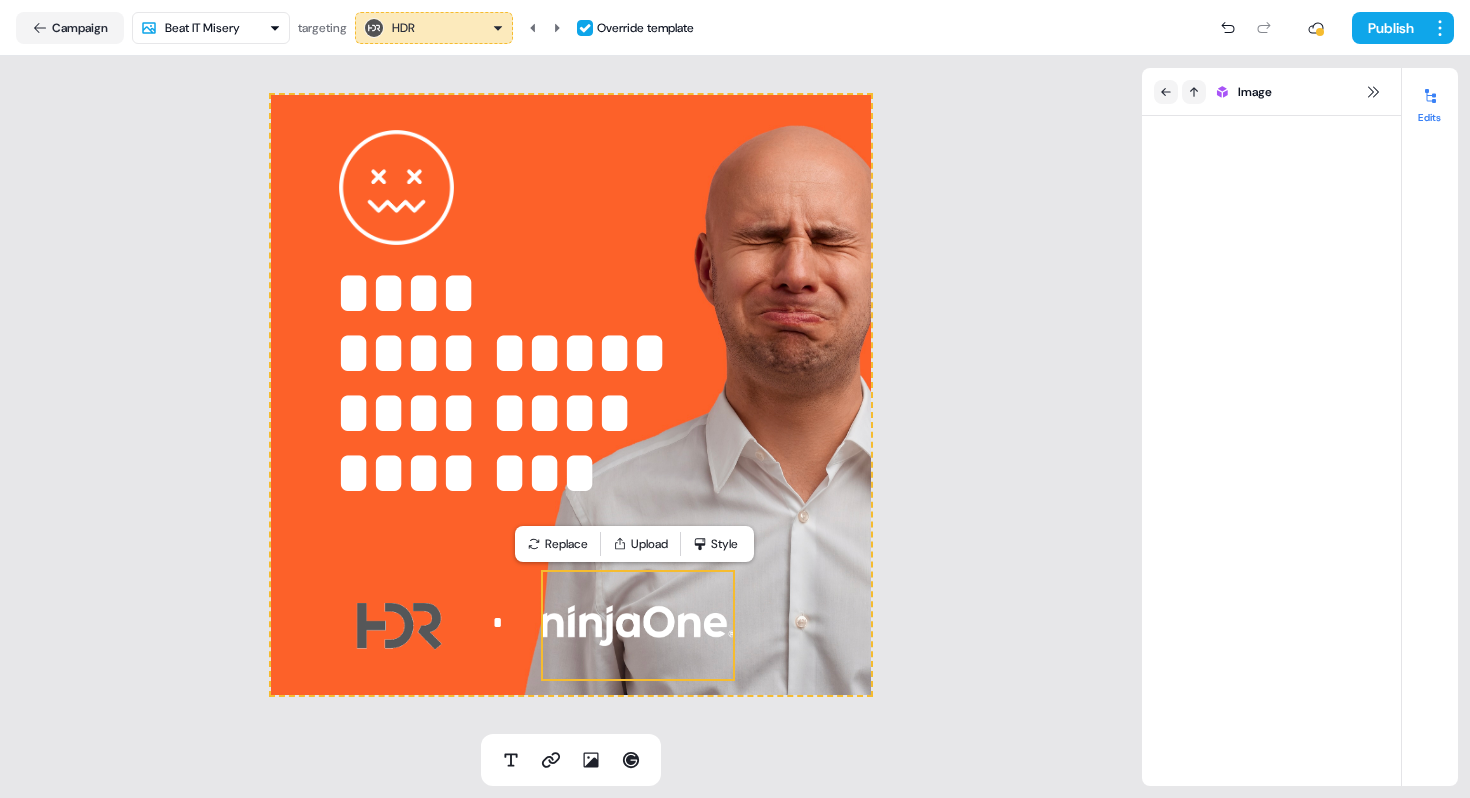 click on "**********" at bounding box center (571, 395) 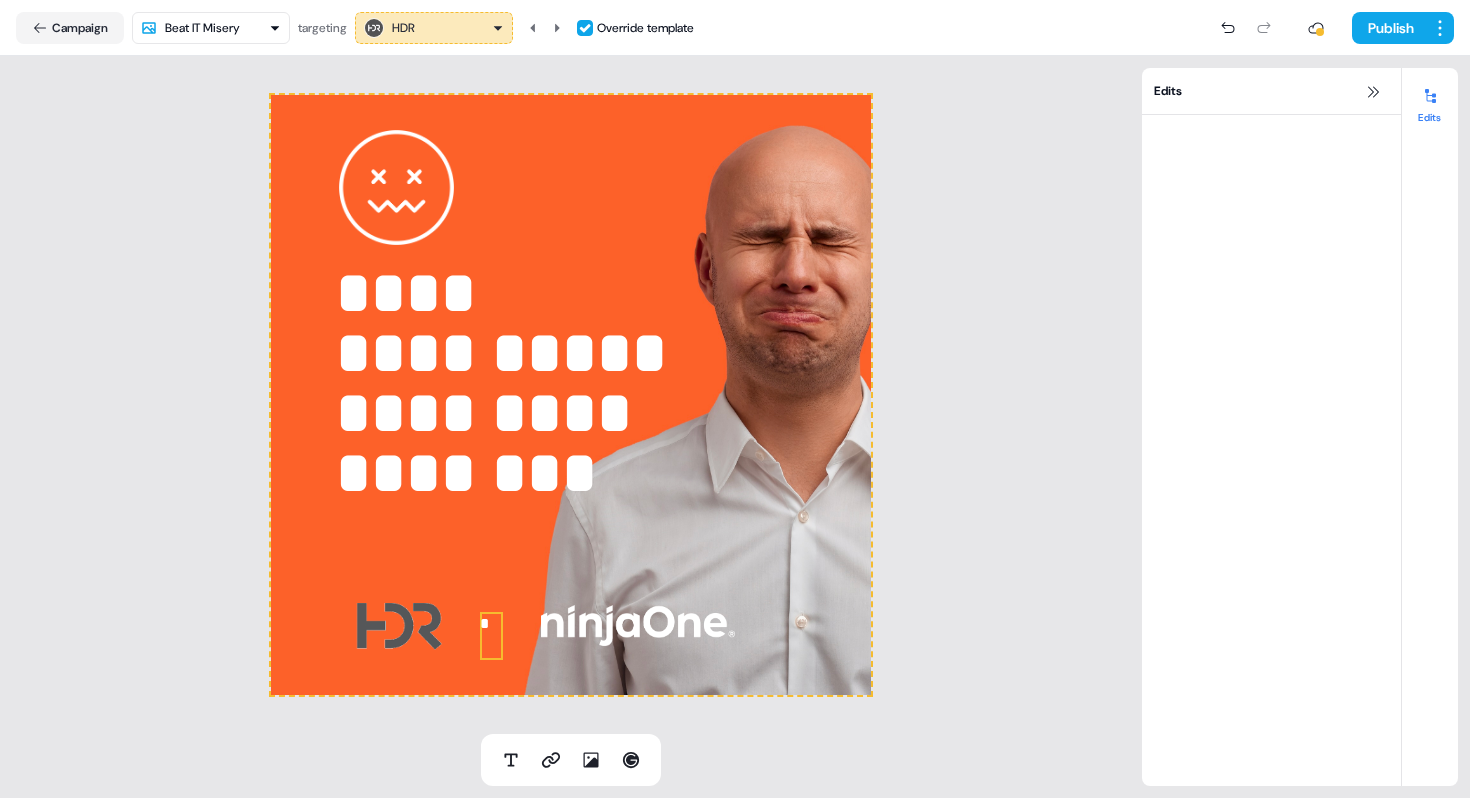 click at bounding box center (638, 625) 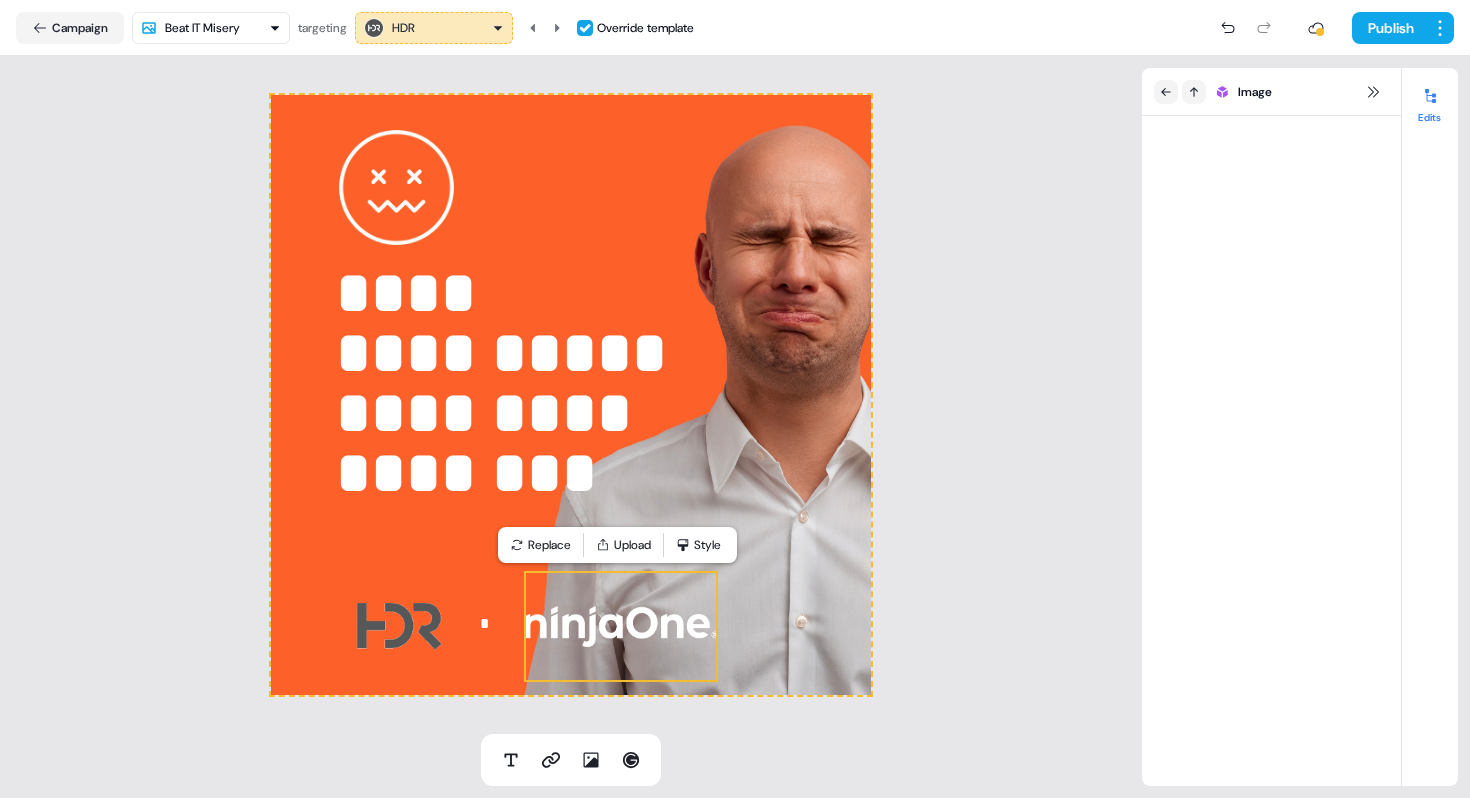 click on "**********" at bounding box center [571, 395] 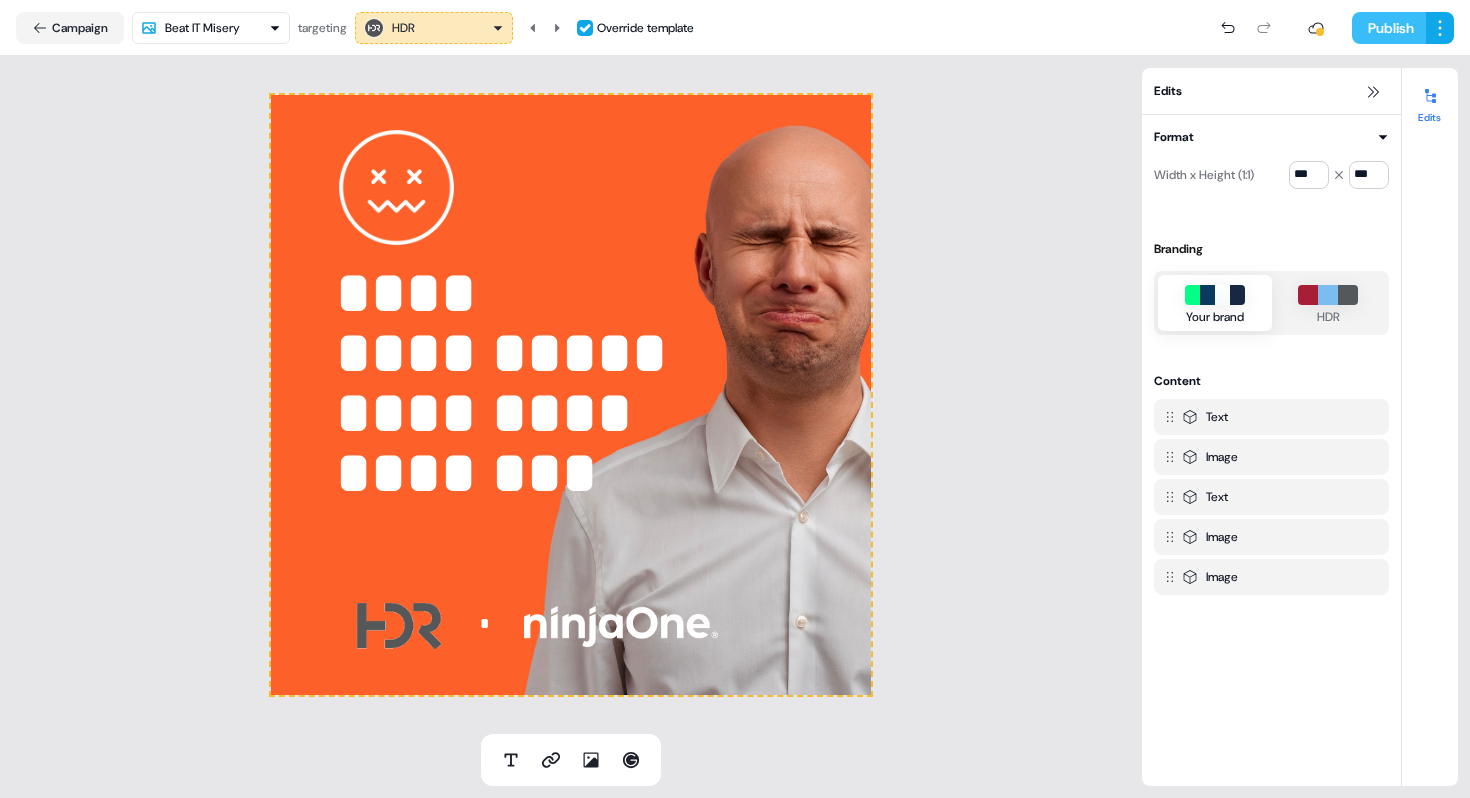 click on "Publish" at bounding box center [1389, 28] 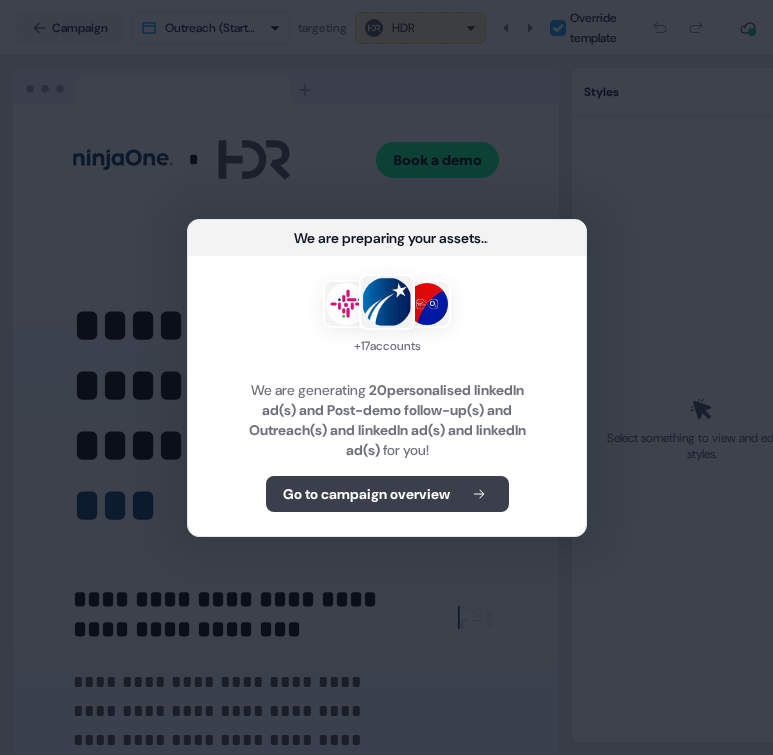 click on "Go to campaign overview" at bounding box center (365, 494) 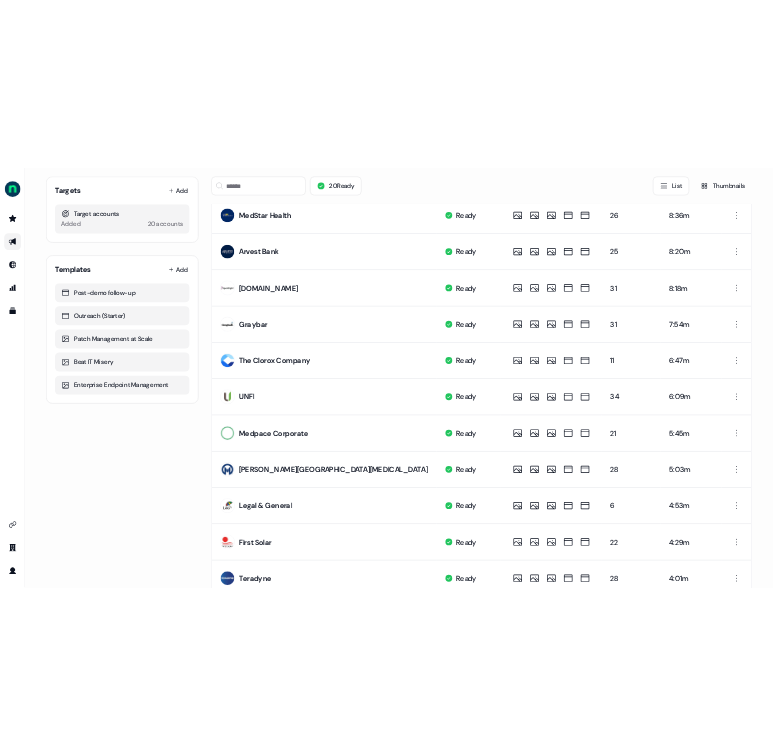 scroll, scrollTop: 913, scrollLeft: 0, axis: vertical 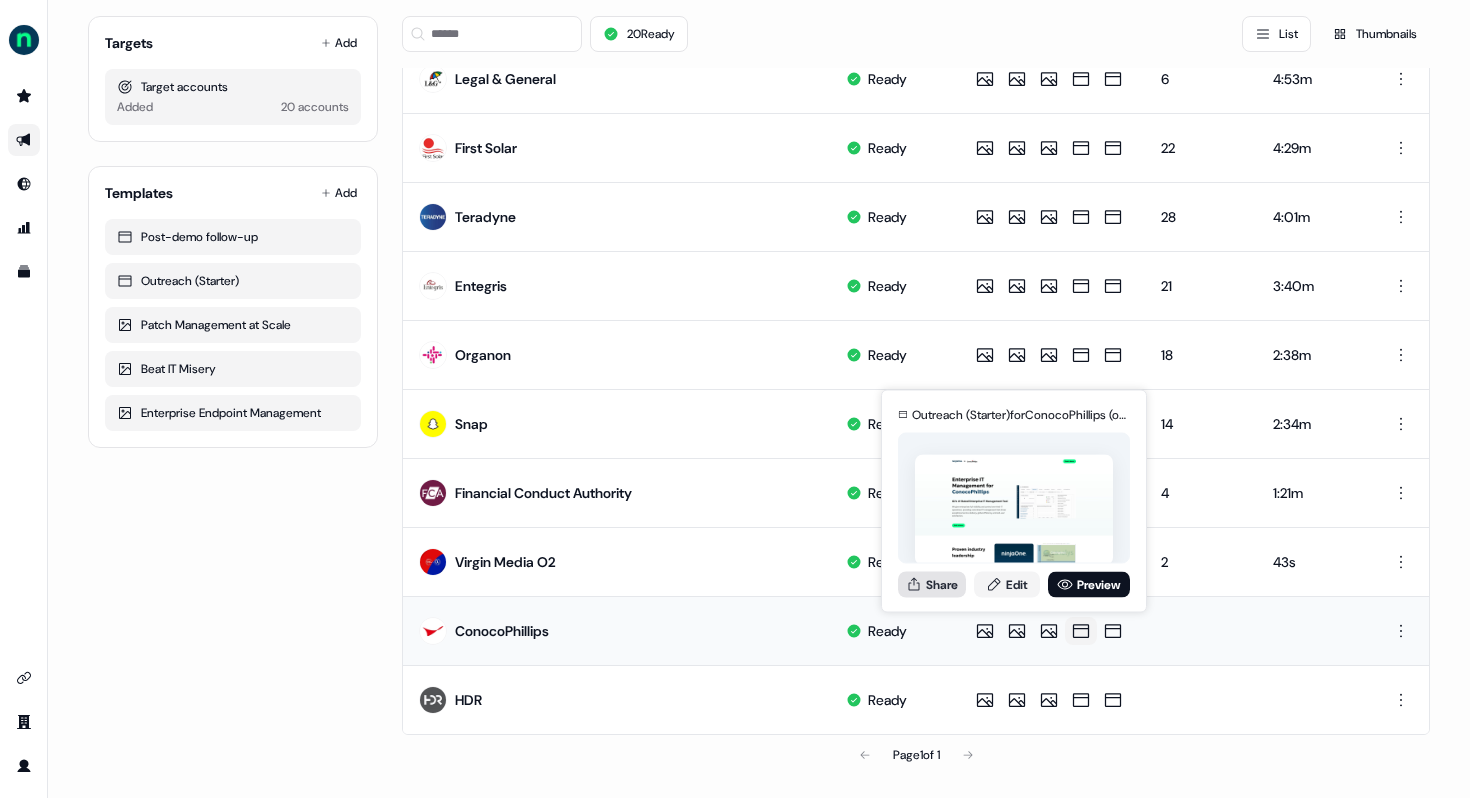 click on "Share" at bounding box center [932, 584] 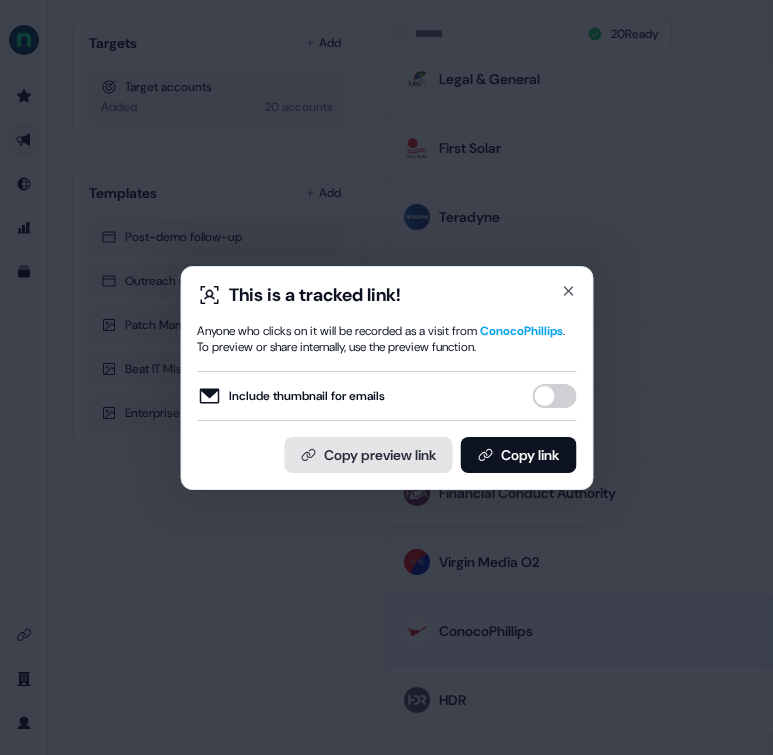click on "Copy preview link" at bounding box center (368, 455) 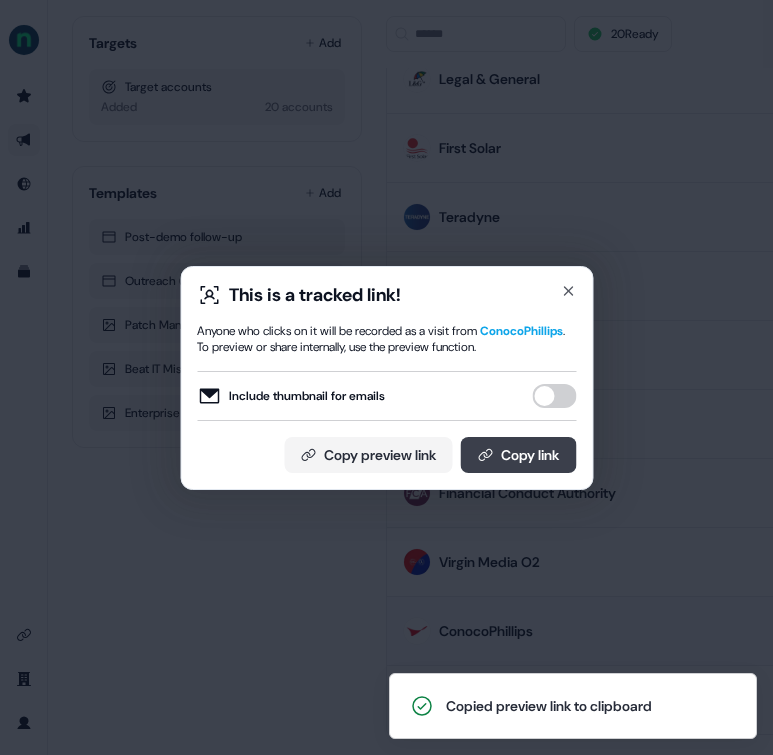 click on "Copy link" at bounding box center (518, 455) 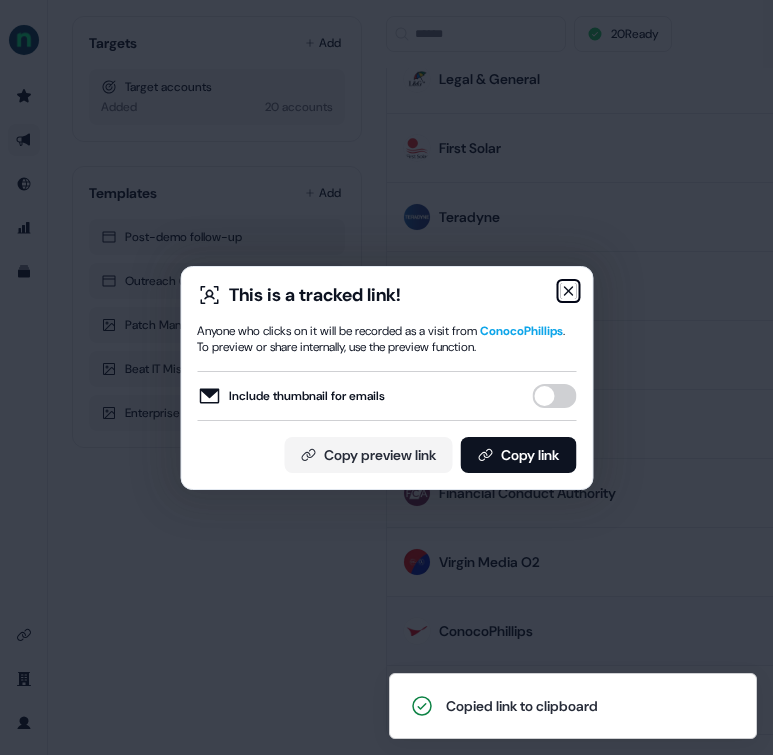 click 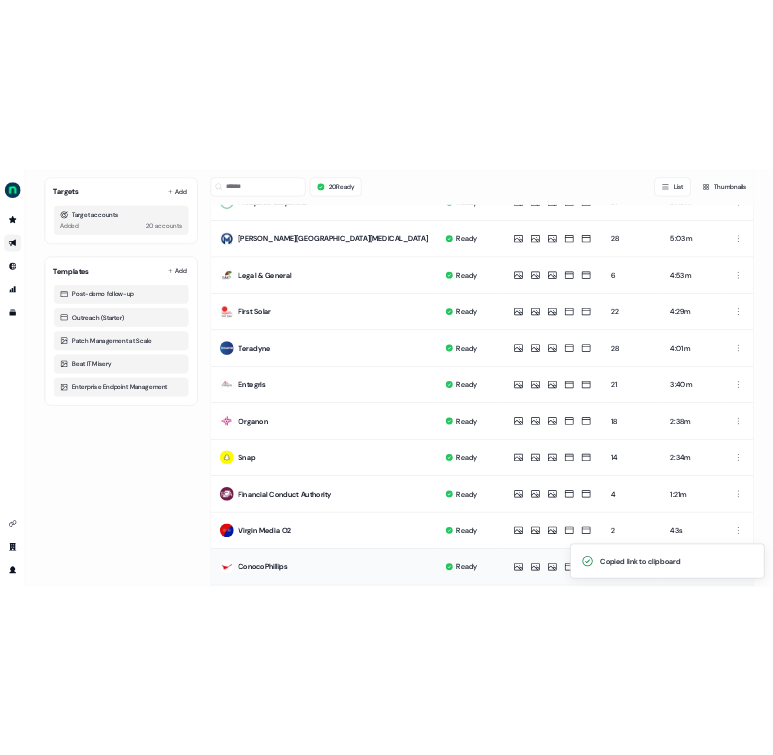 scroll, scrollTop: 913, scrollLeft: 0, axis: vertical 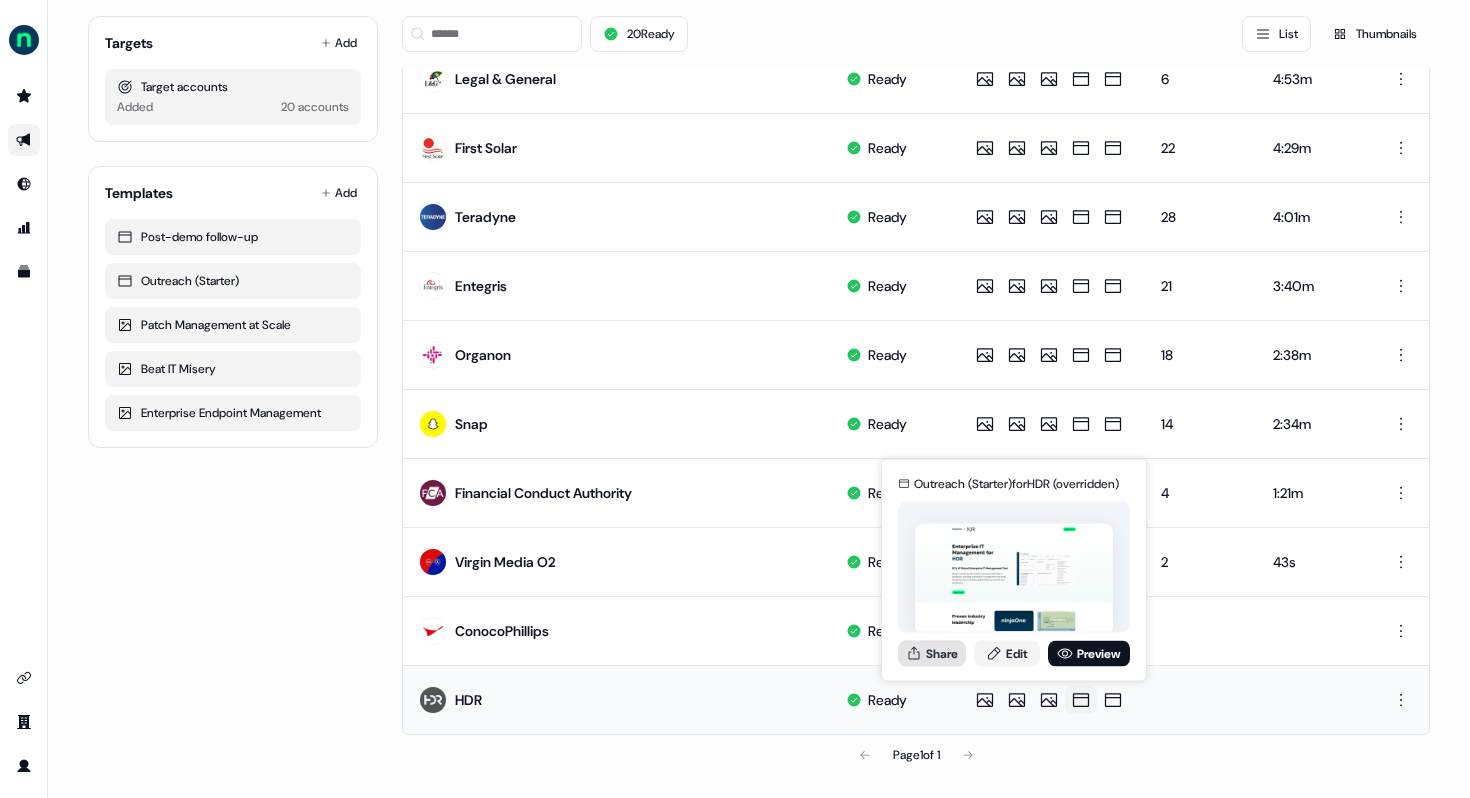 click on "Share" at bounding box center (932, 653) 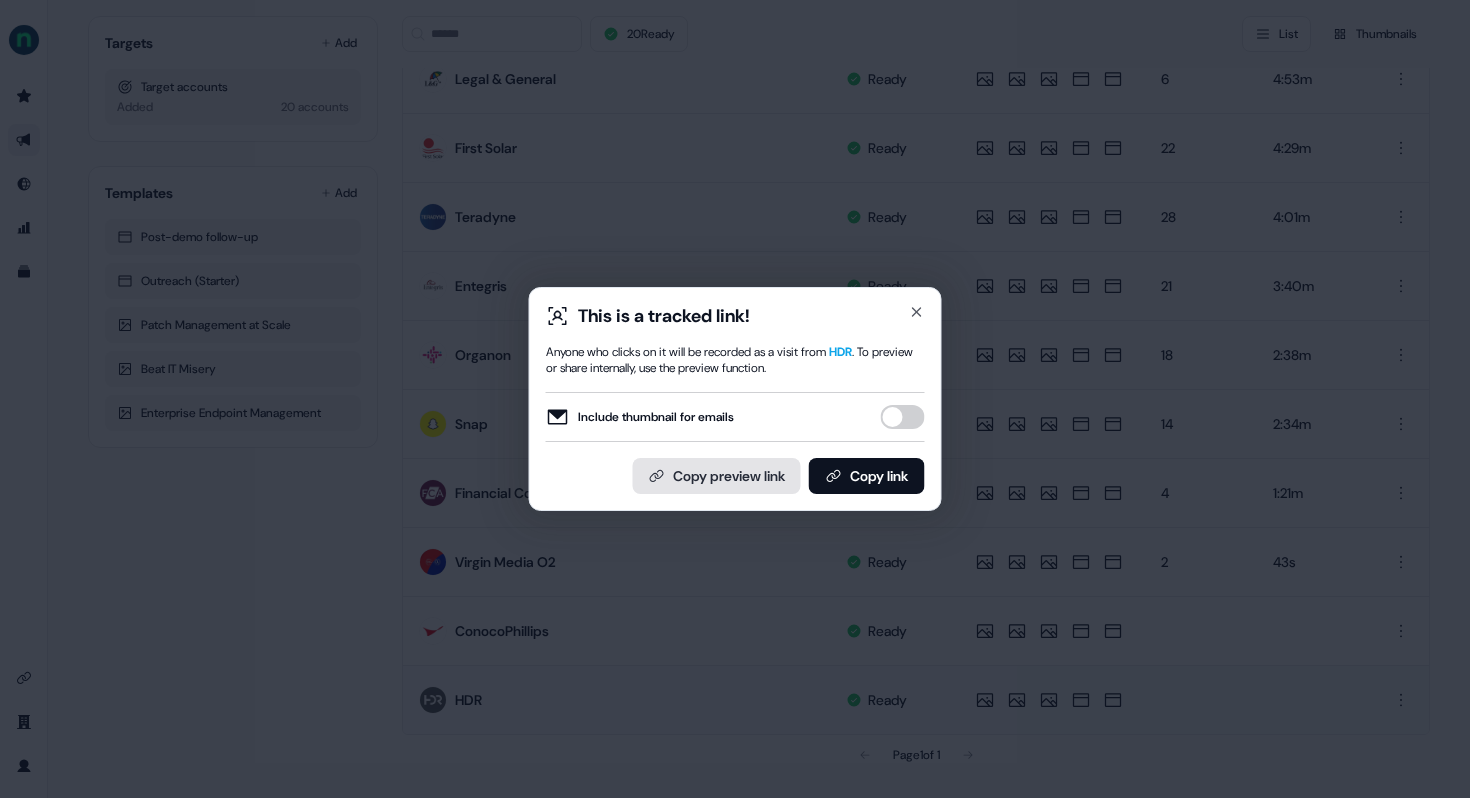 click on "Copy preview link" at bounding box center [717, 476] 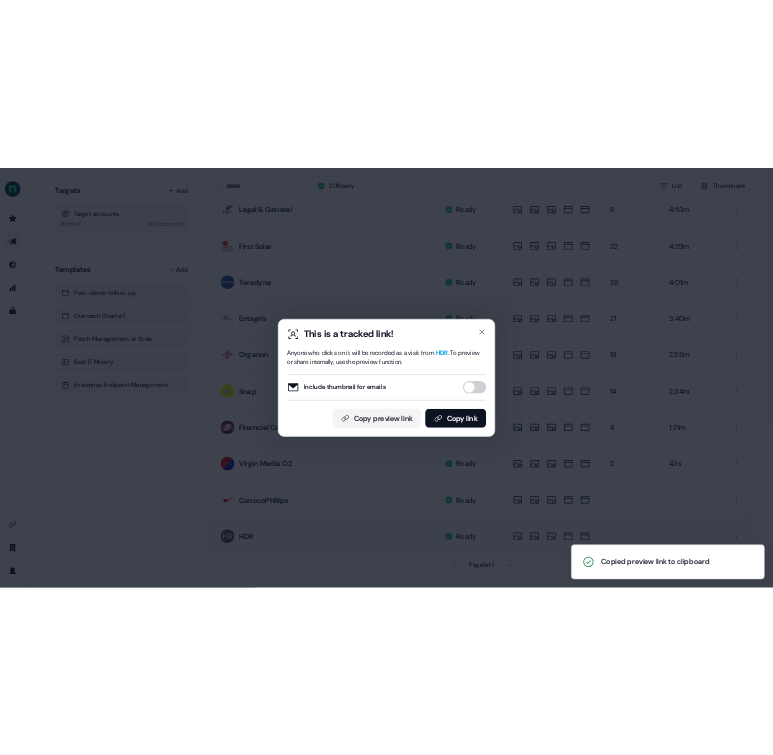 scroll, scrollTop: 913, scrollLeft: 0, axis: vertical 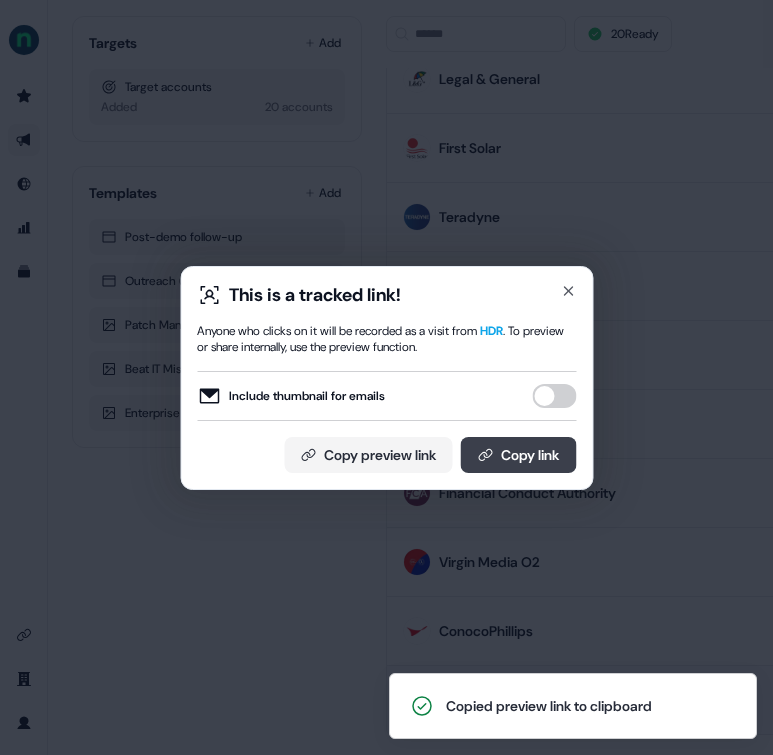 click on "Copy link" at bounding box center [518, 455] 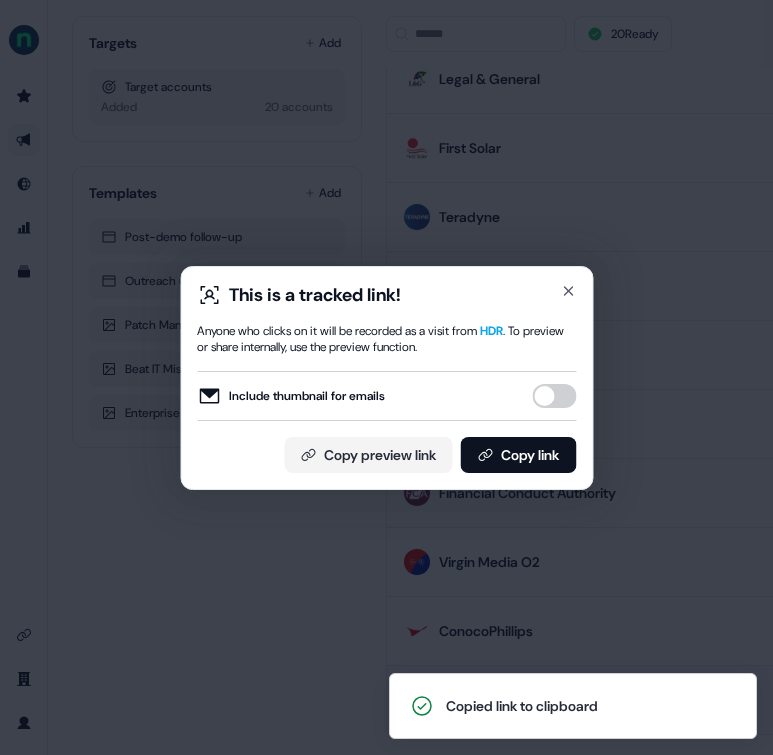 click on "This is a tracked link! Anyone who clicks on it will be recorded as a visit from   HDR . To preview or share internally, use the preview function. Include thumbnail for emails Copy preview link Copy link Close" at bounding box center (386, 378) 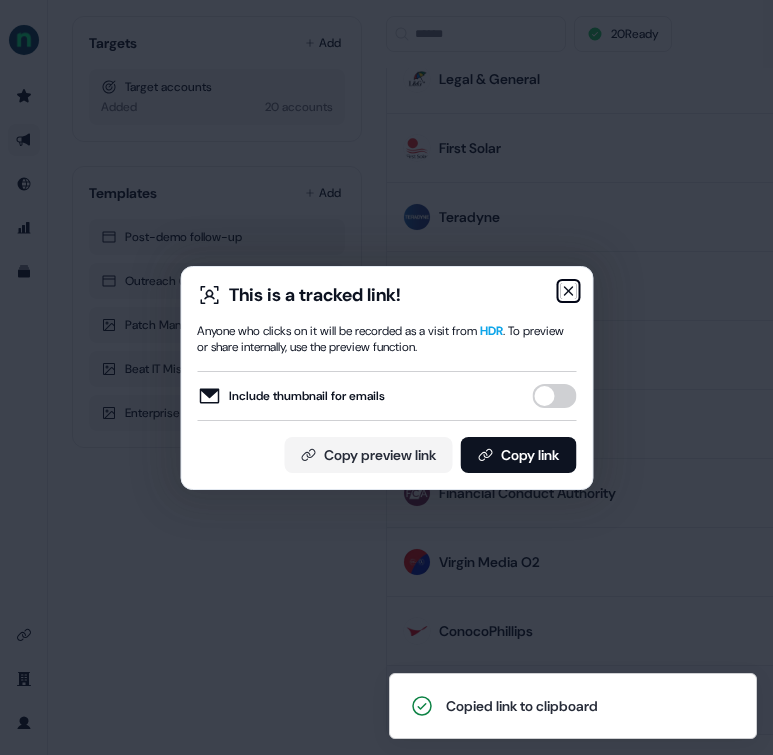 click 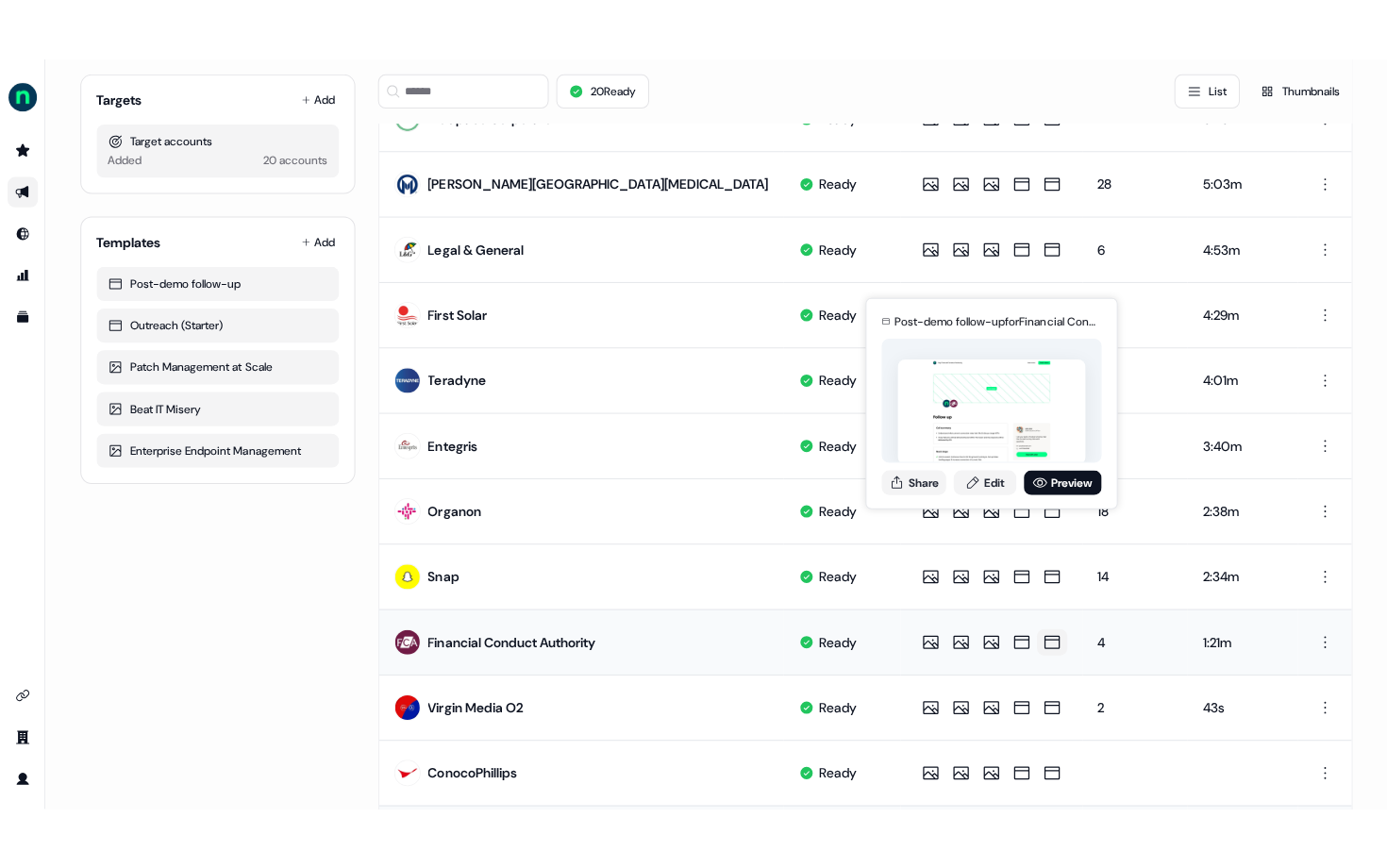 scroll, scrollTop: 861, scrollLeft: 0, axis: vertical 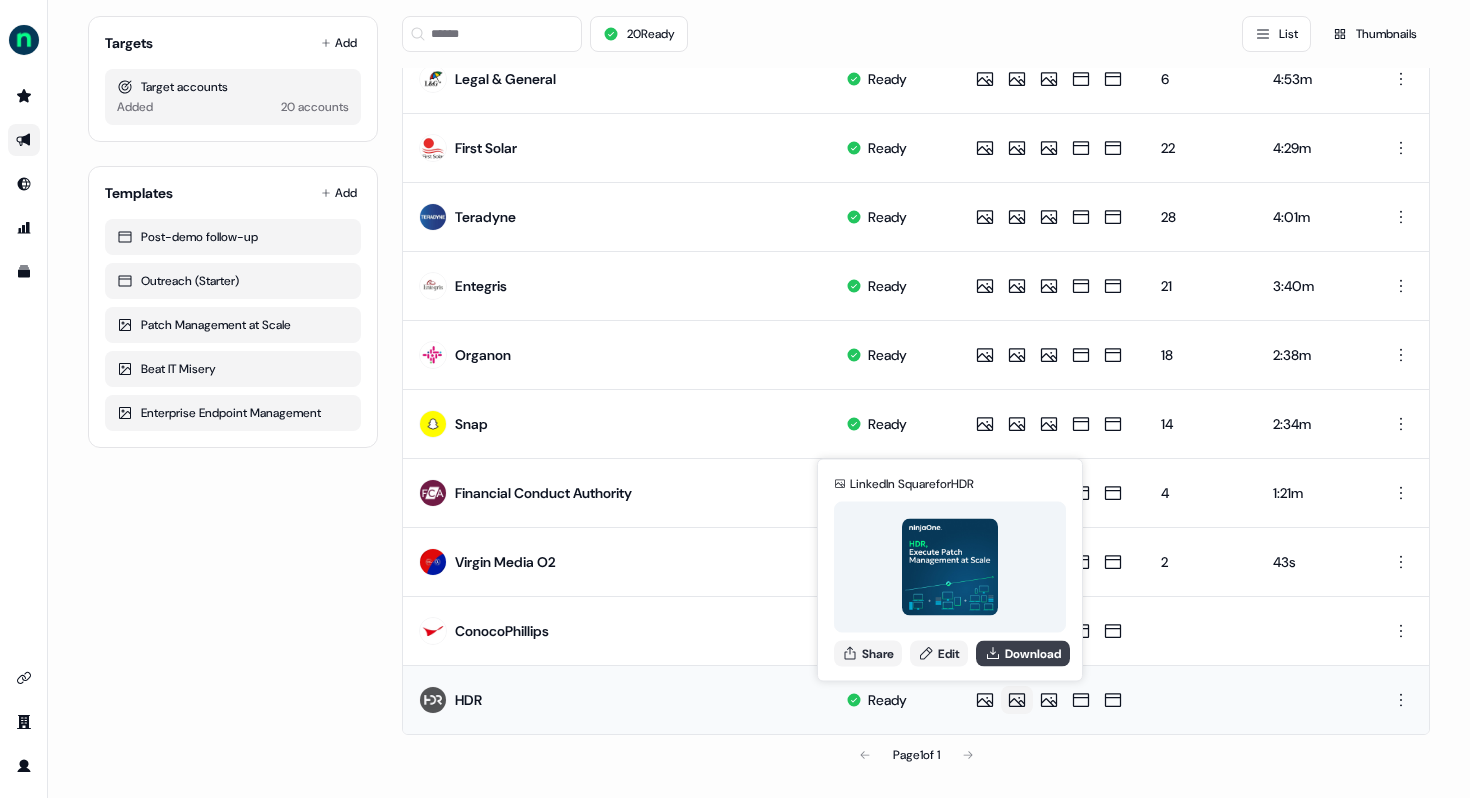 click on "Download" at bounding box center [1023, 653] 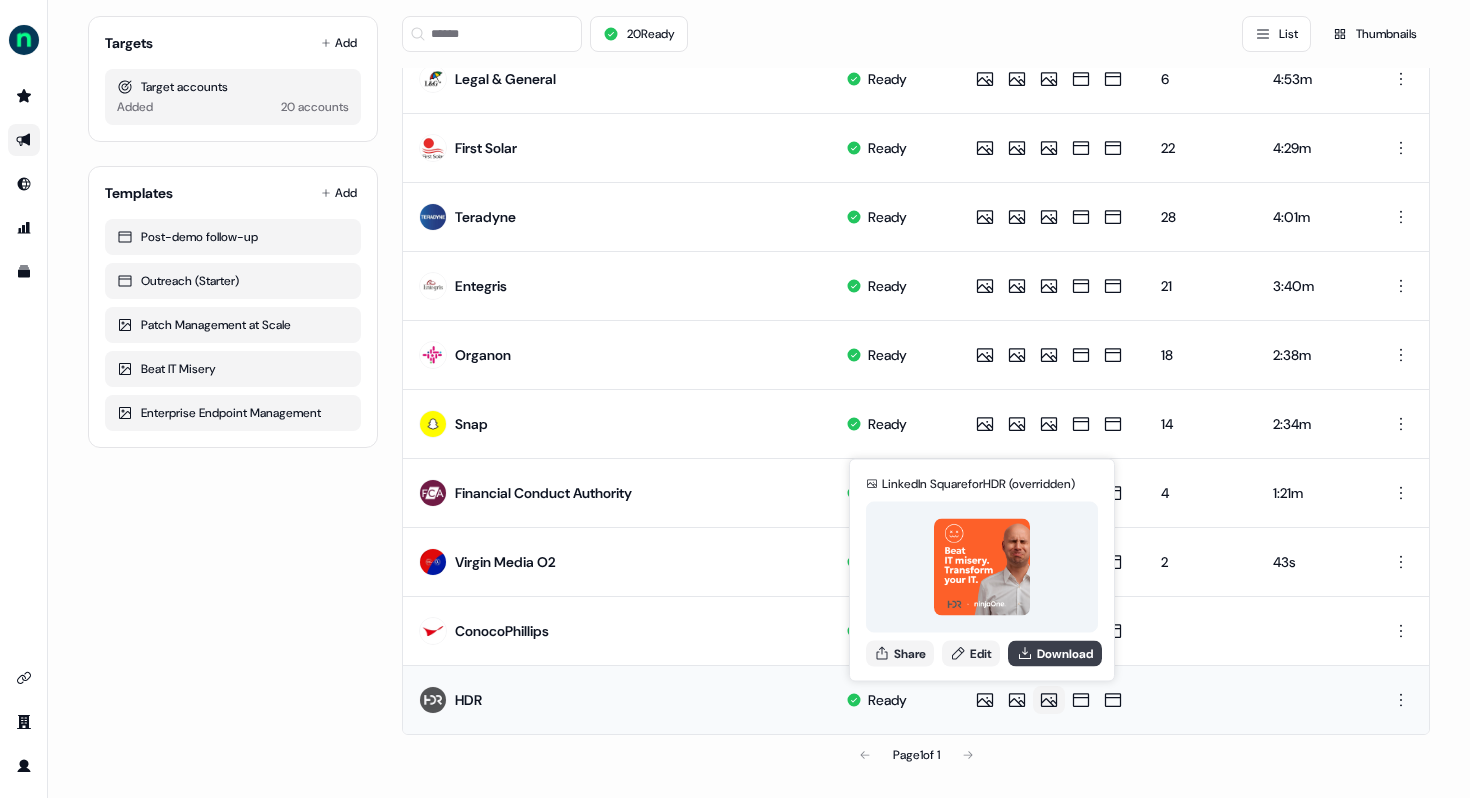 click on "Download" at bounding box center [1055, 653] 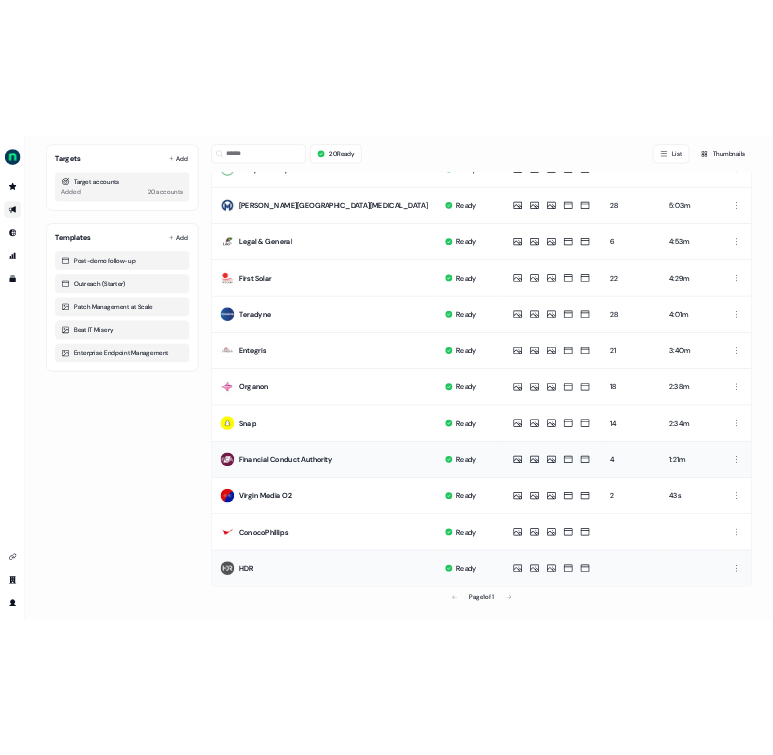 scroll, scrollTop: 913, scrollLeft: 0, axis: vertical 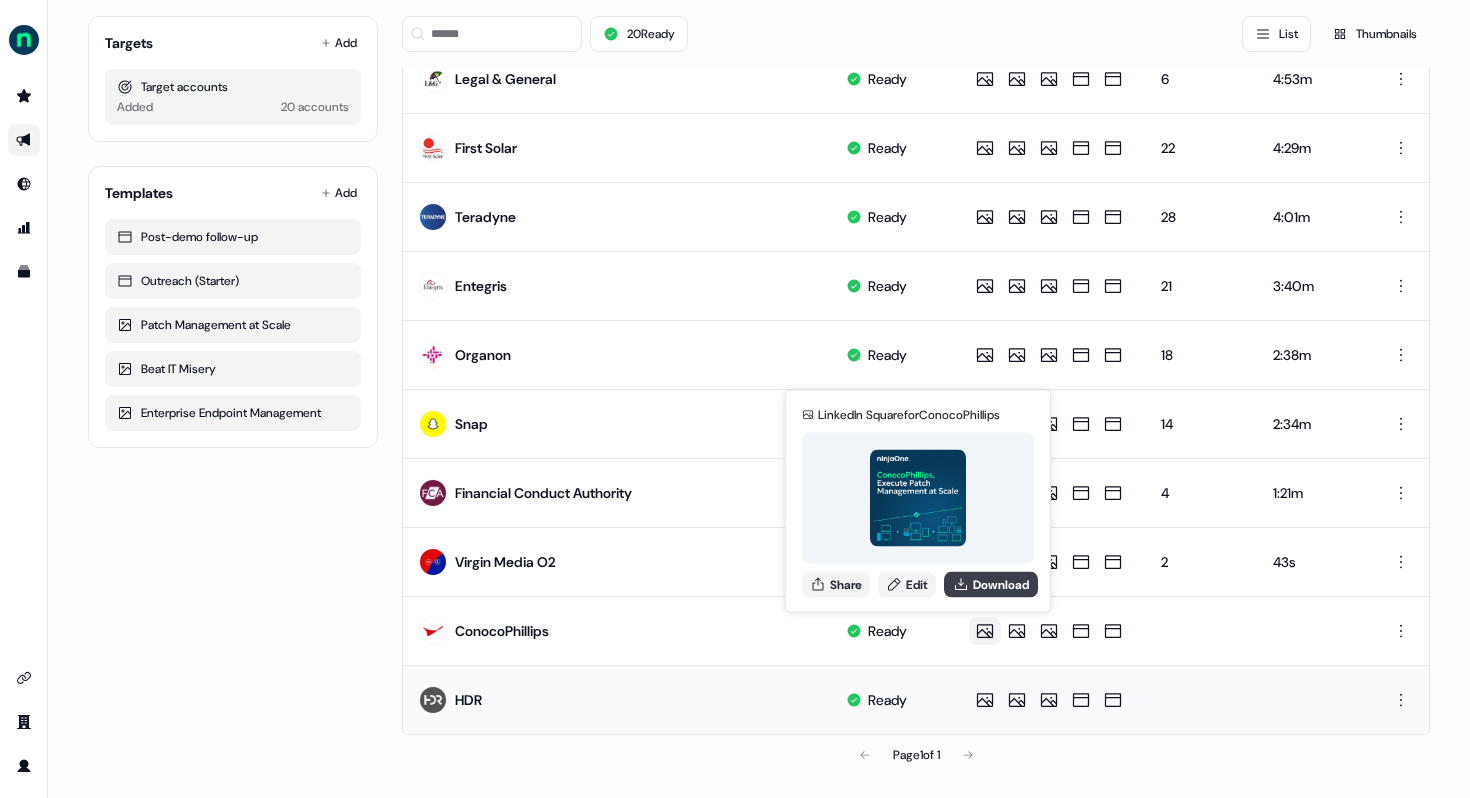click on "Download" at bounding box center [991, 584] 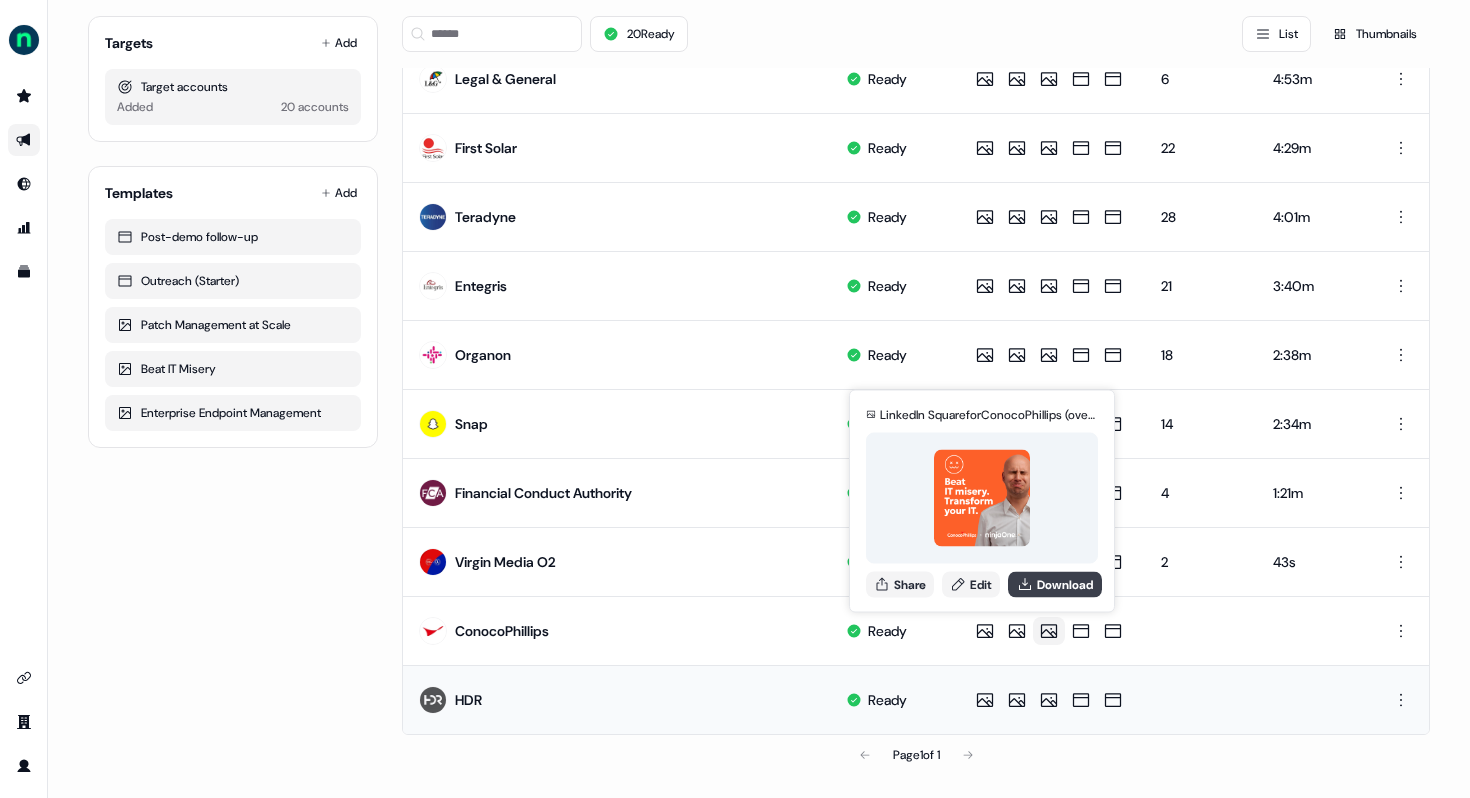 click on "Download" at bounding box center (1055, 584) 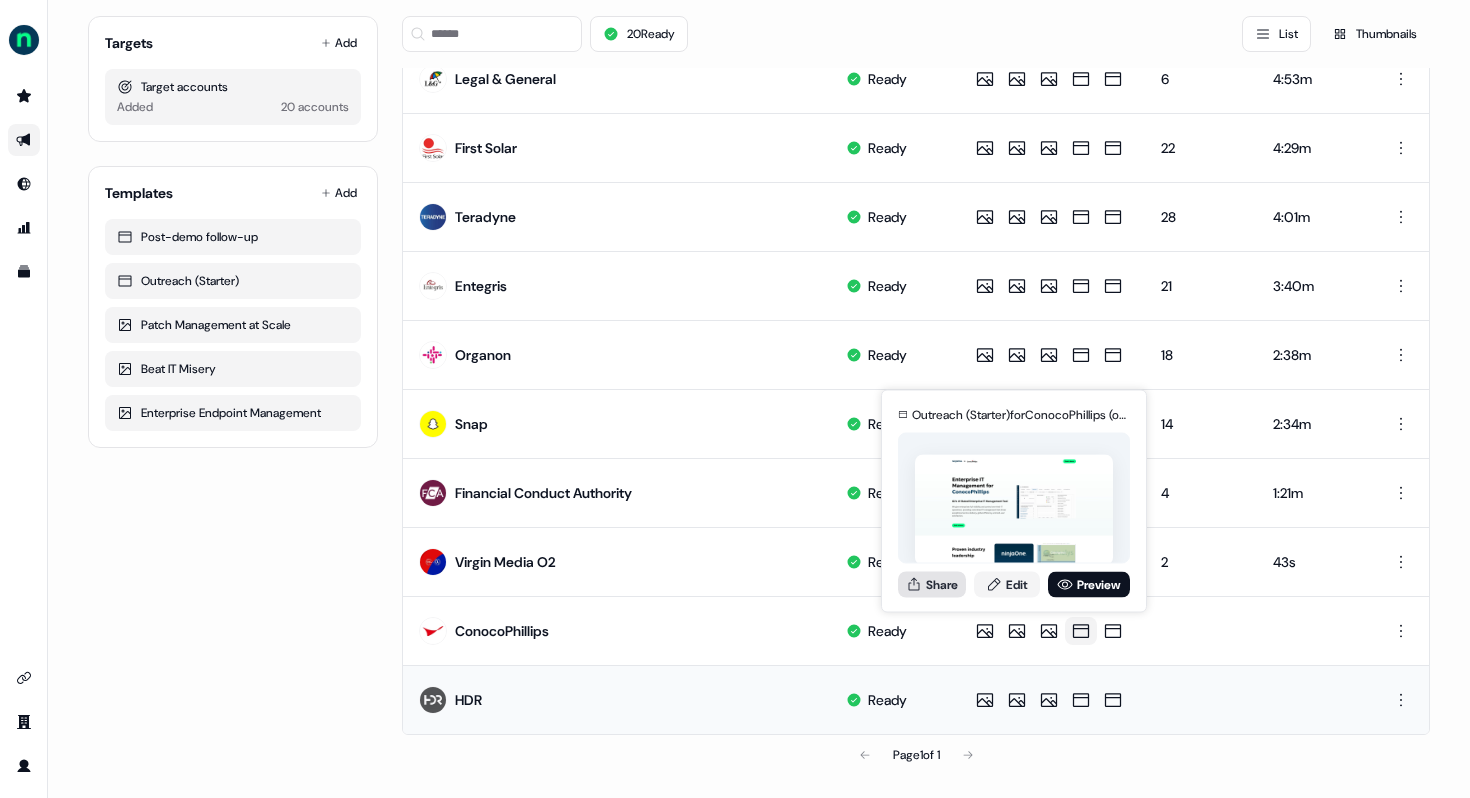 click on "Share" at bounding box center (932, 584) 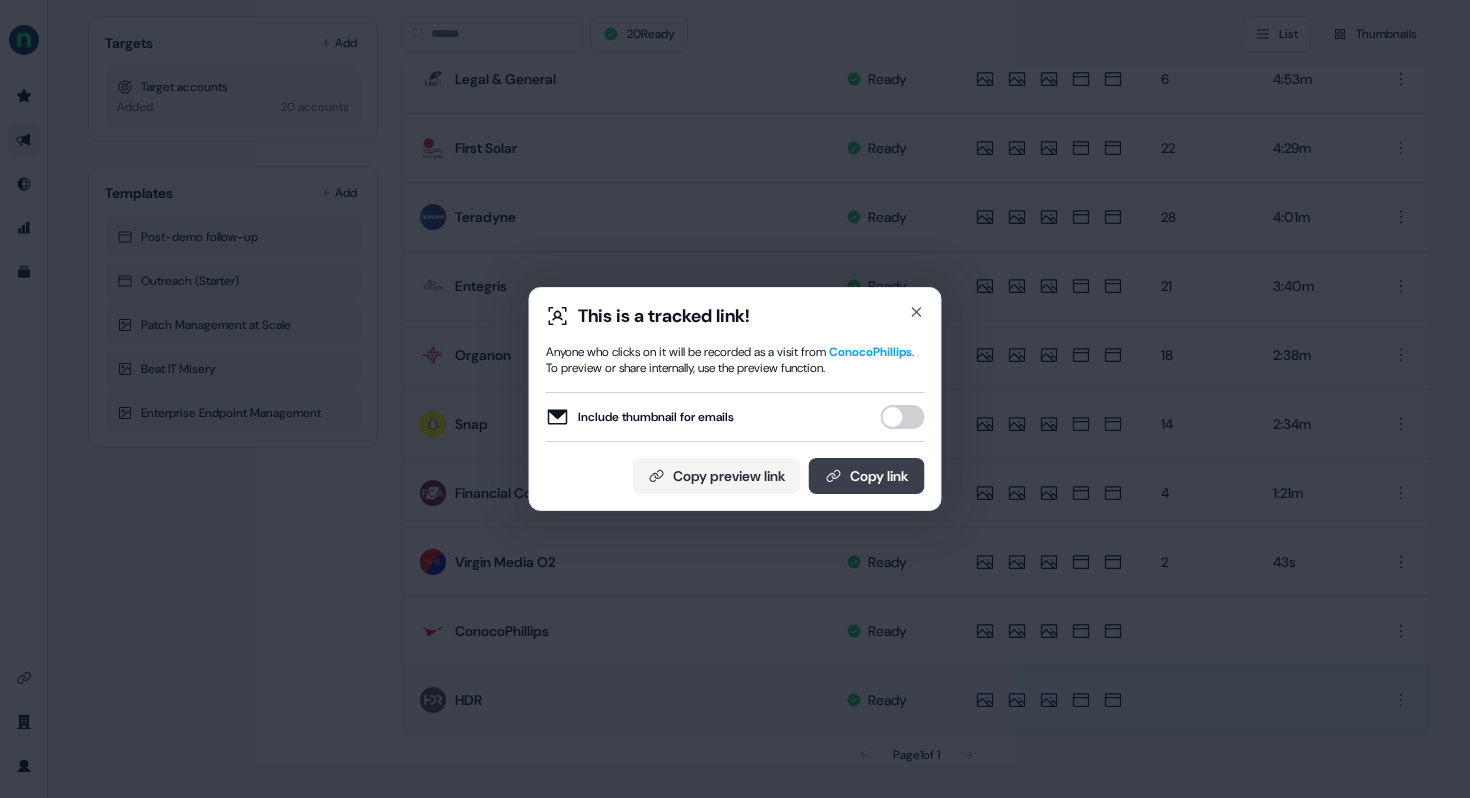 click 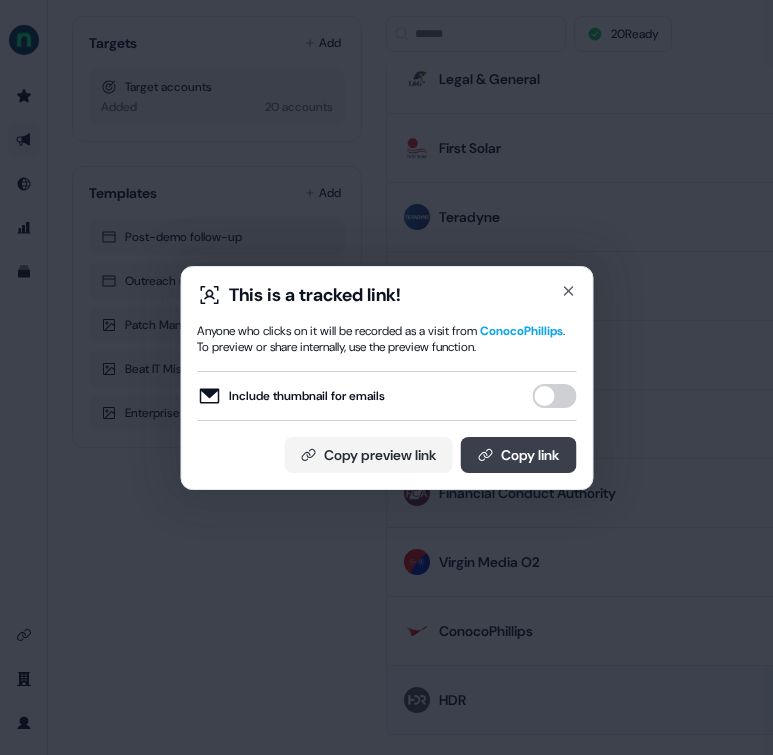 click 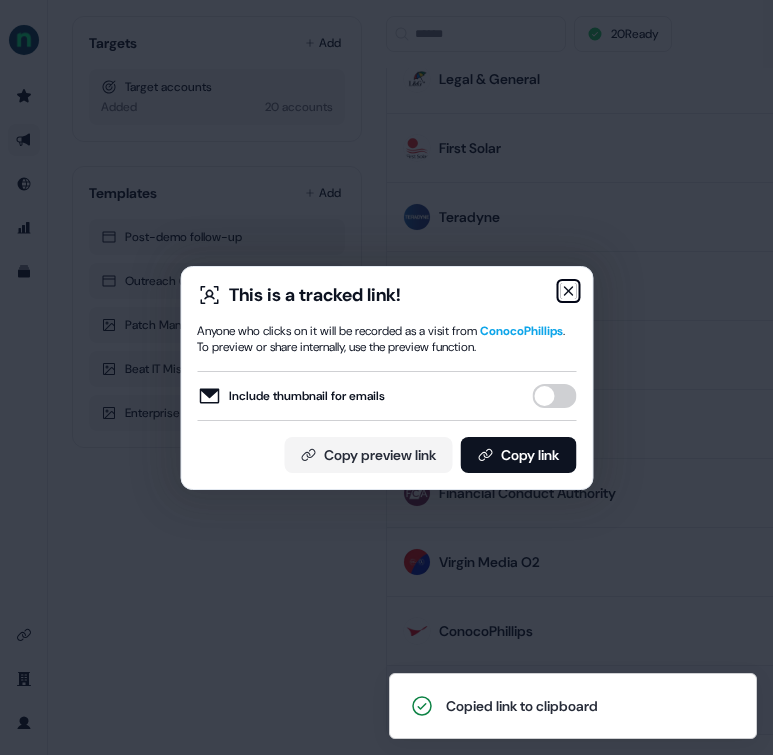 click 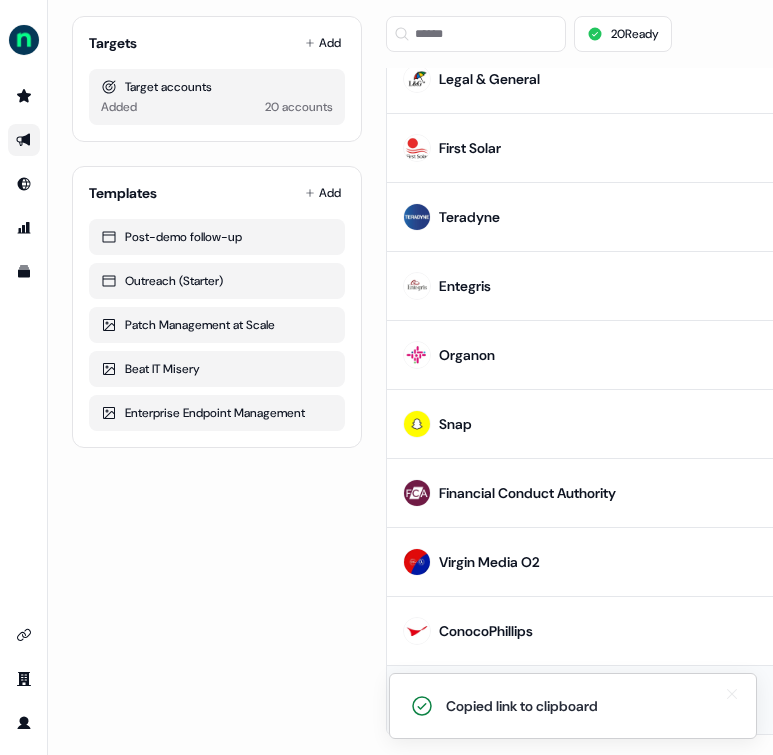 click 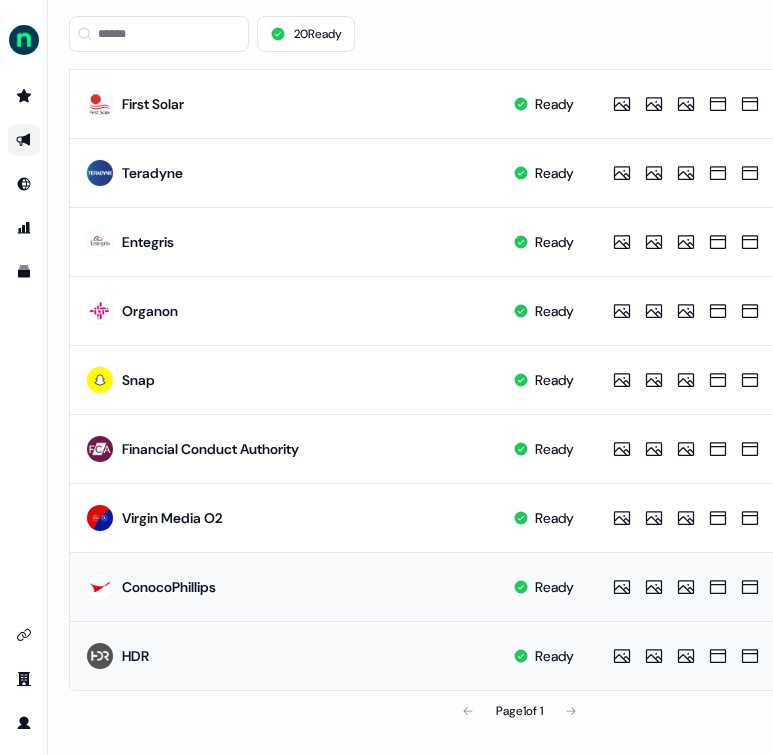scroll, scrollTop: 963, scrollLeft: 520, axis: both 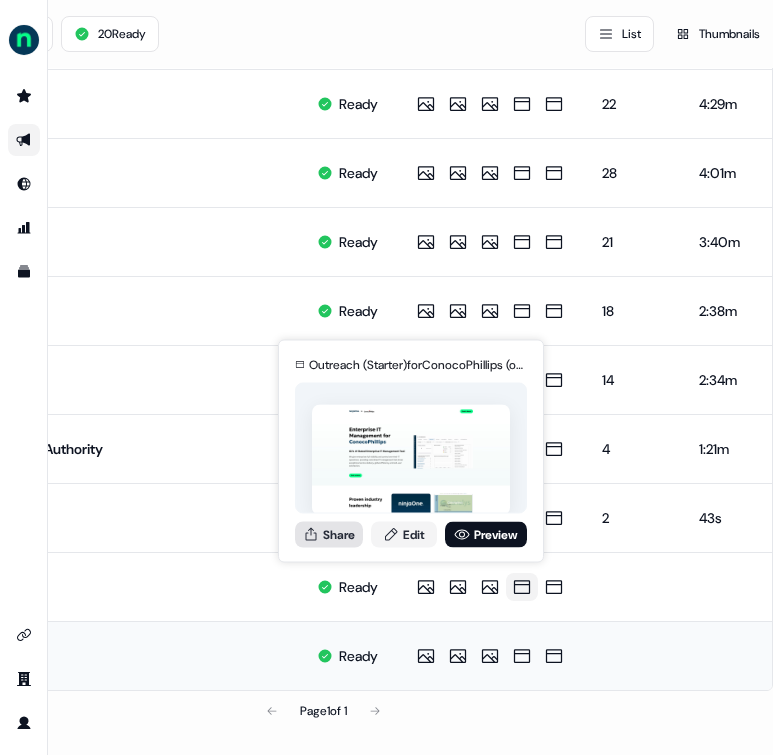 click on "Share" at bounding box center (329, 534) 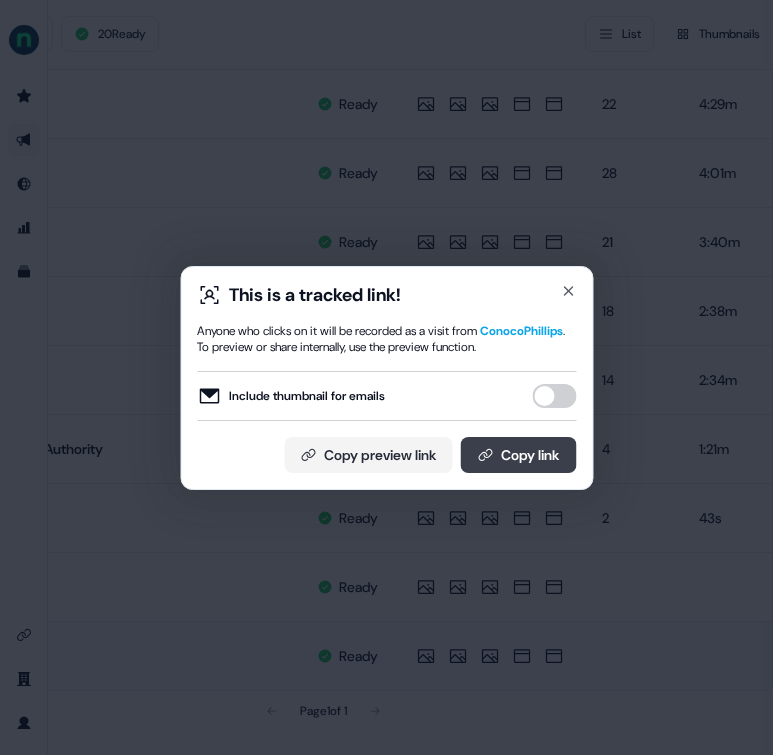 click on "Copy link" at bounding box center [518, 455] 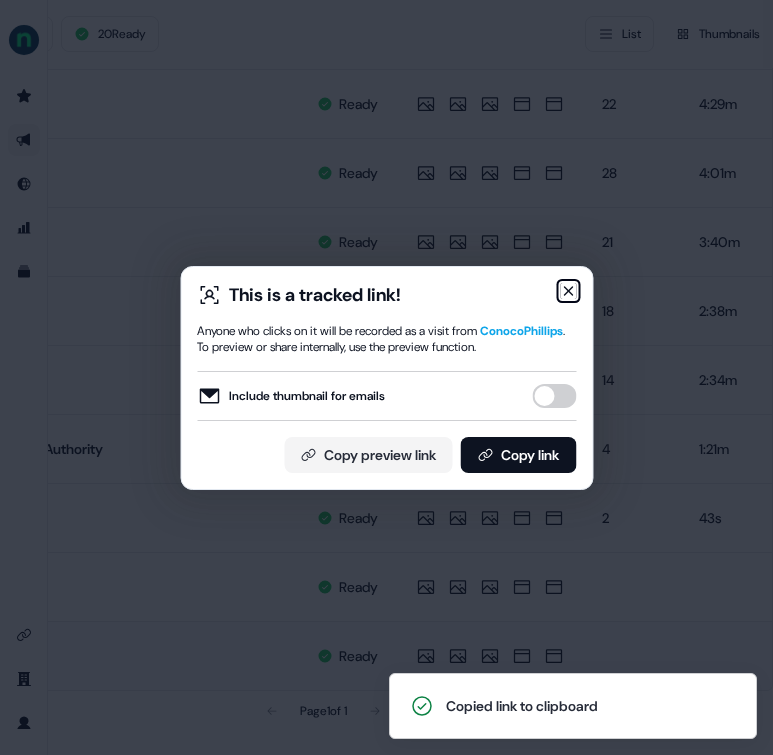 click 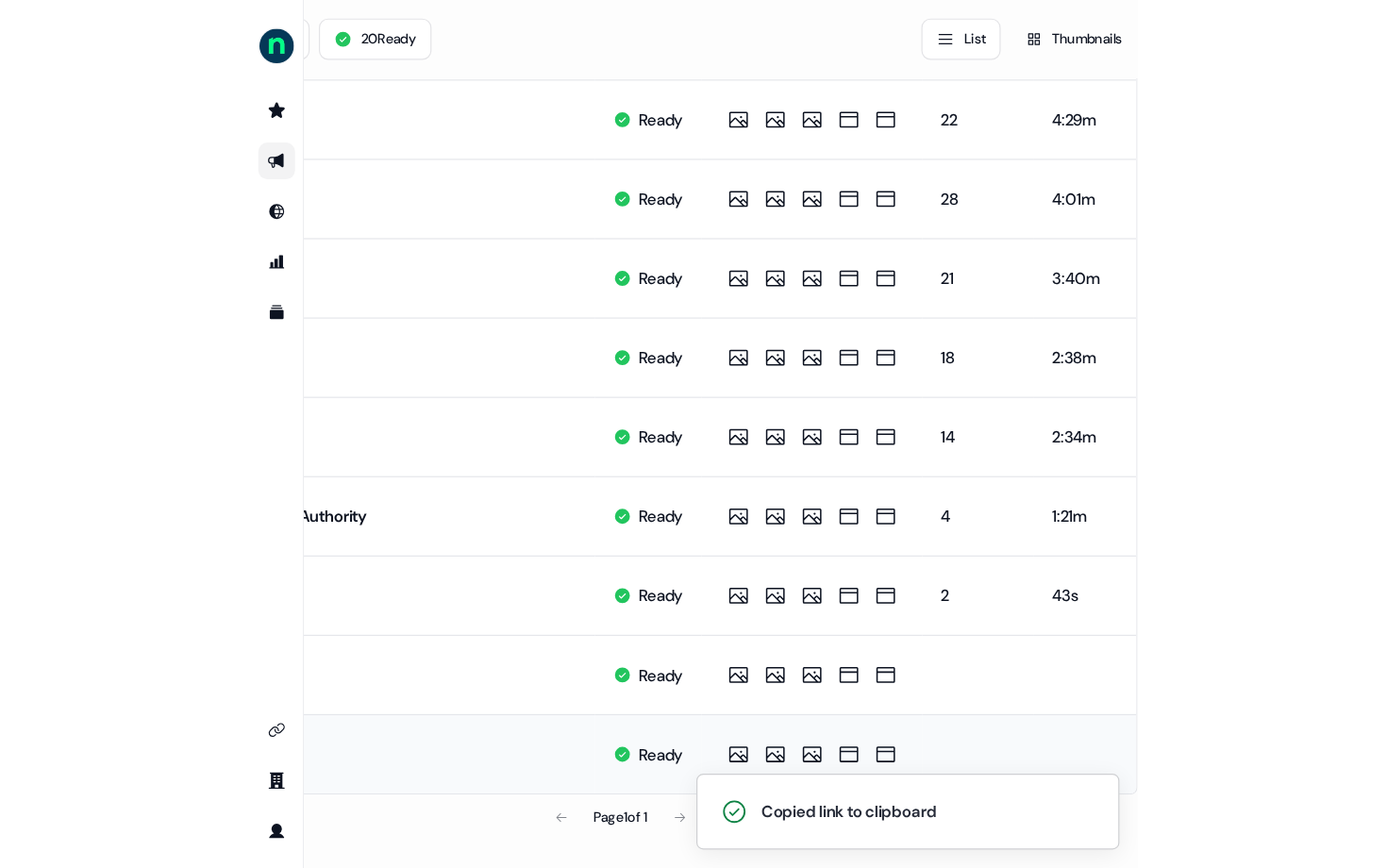 scroll, scrollTop: 909, scrollLeft: 436, axis: both 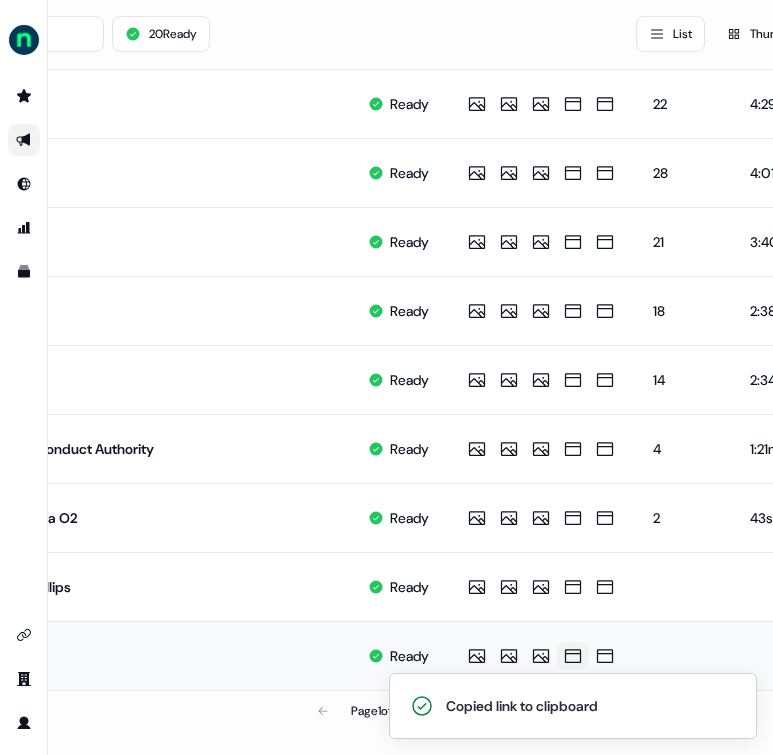 click 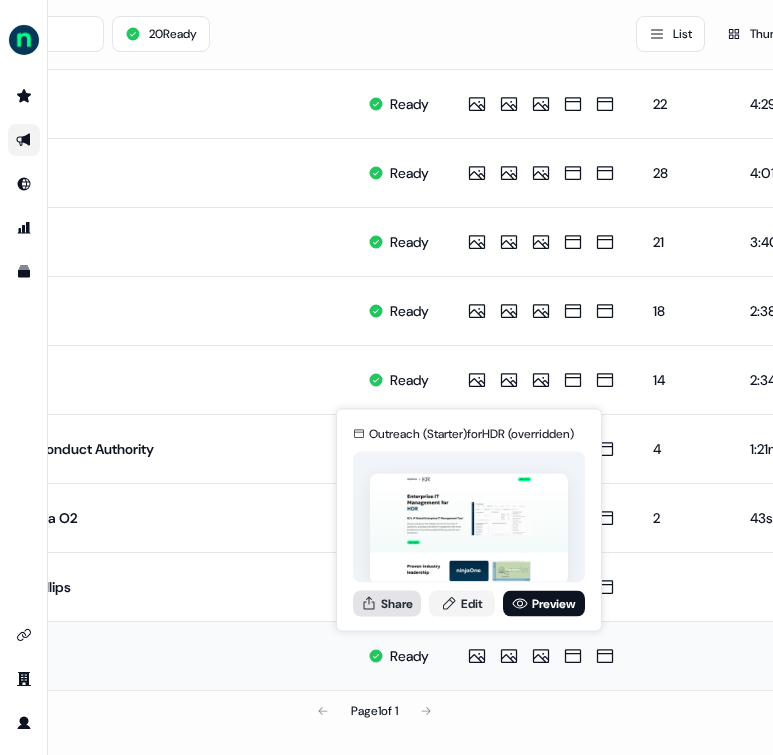 click on "Share" at bounding box center (387, 603) 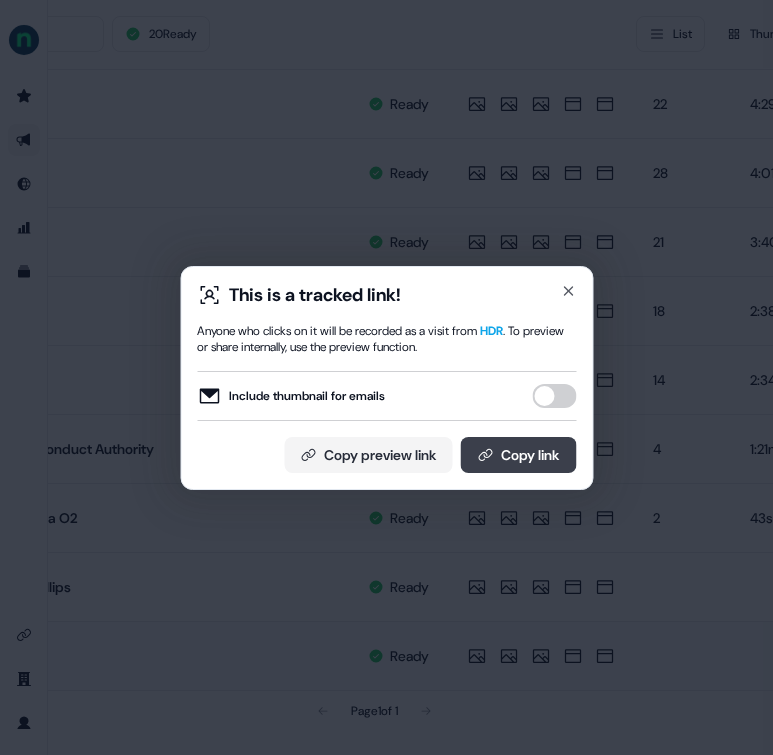 click on "Copy link" at bounding box center [518, 455] 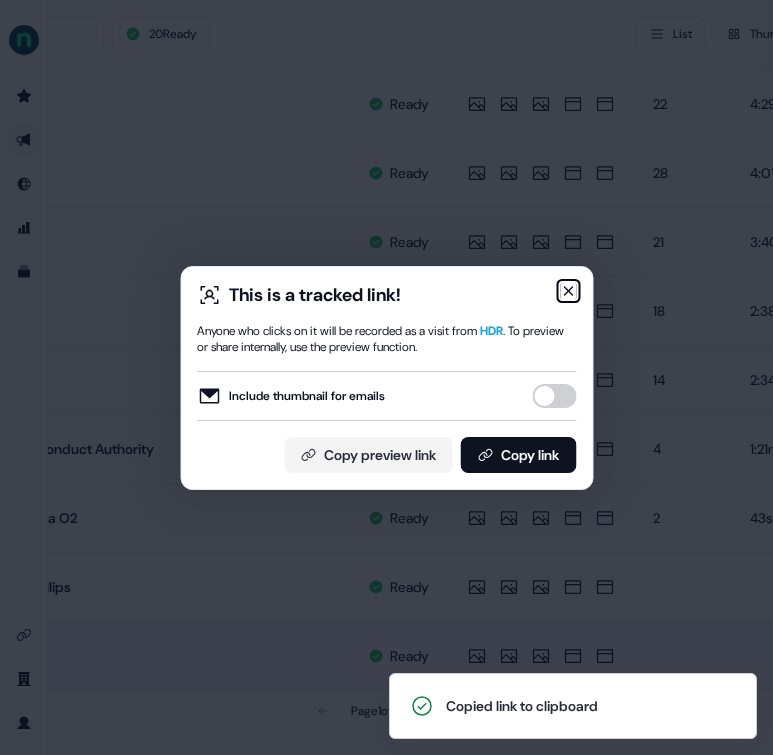 click 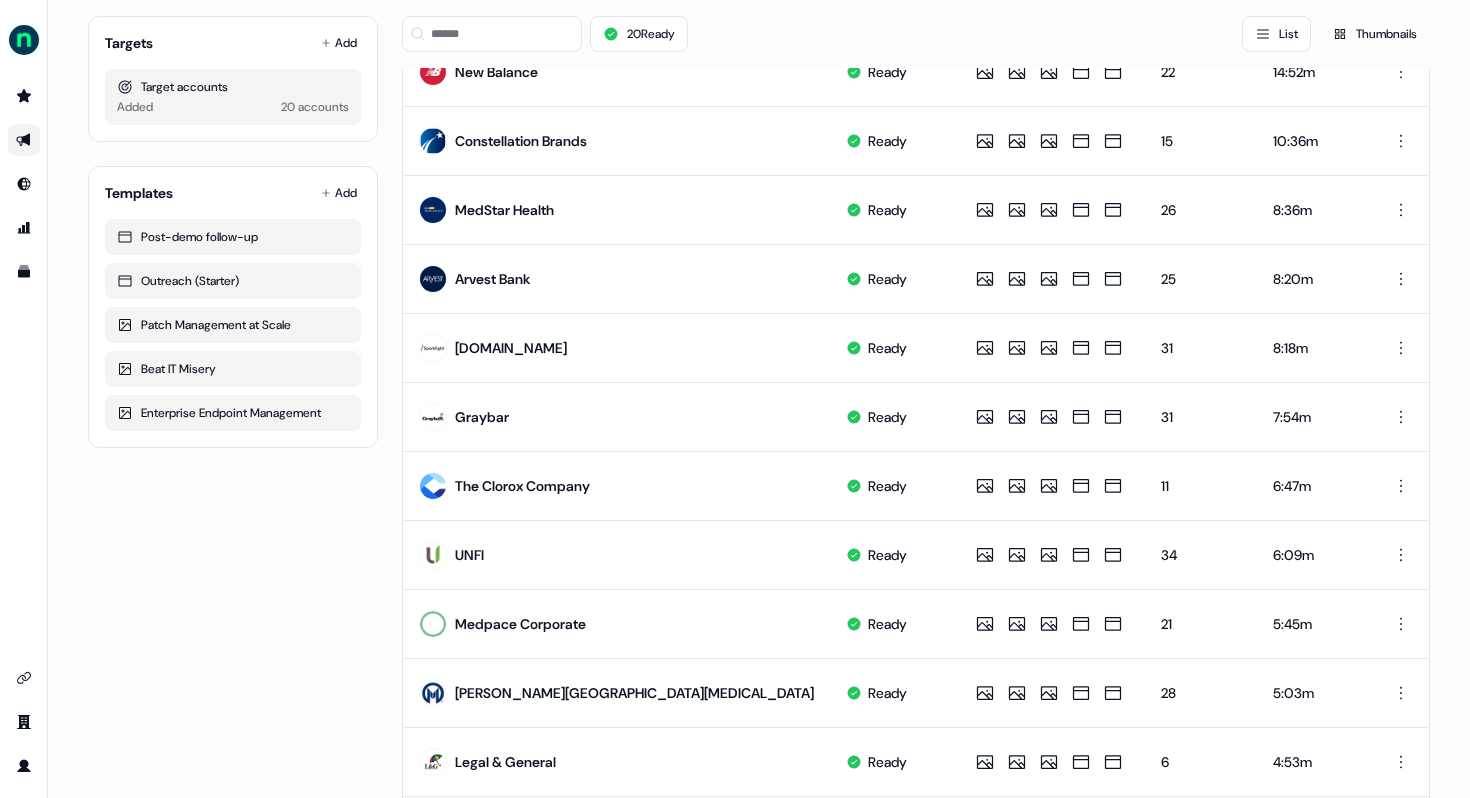 scroll, scrollTop: 0, scrollLeft: 0, axis: both 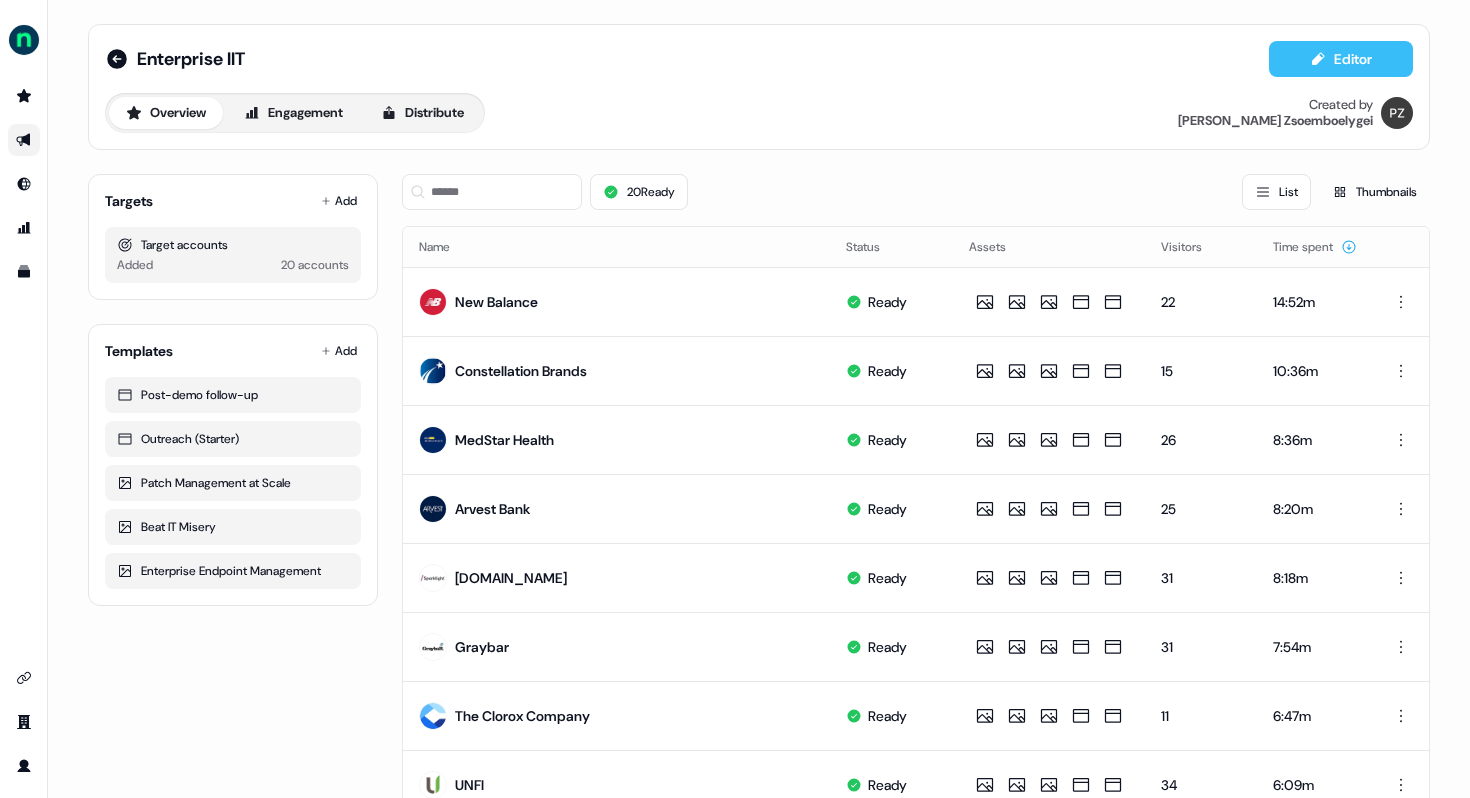 click on "Editor" at bounding box center (1341, 59) 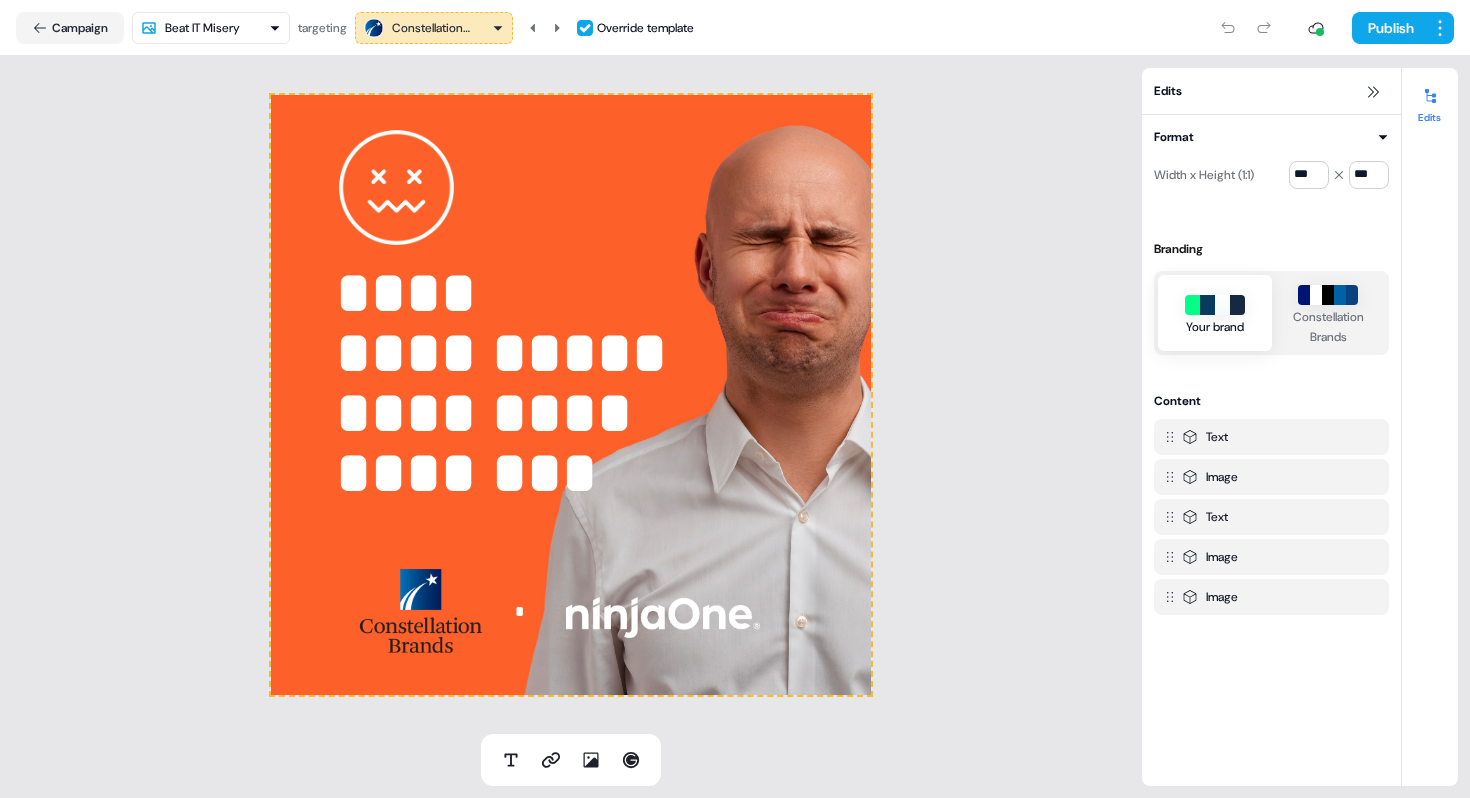 click on "**********" at bounding box center [735, 399] 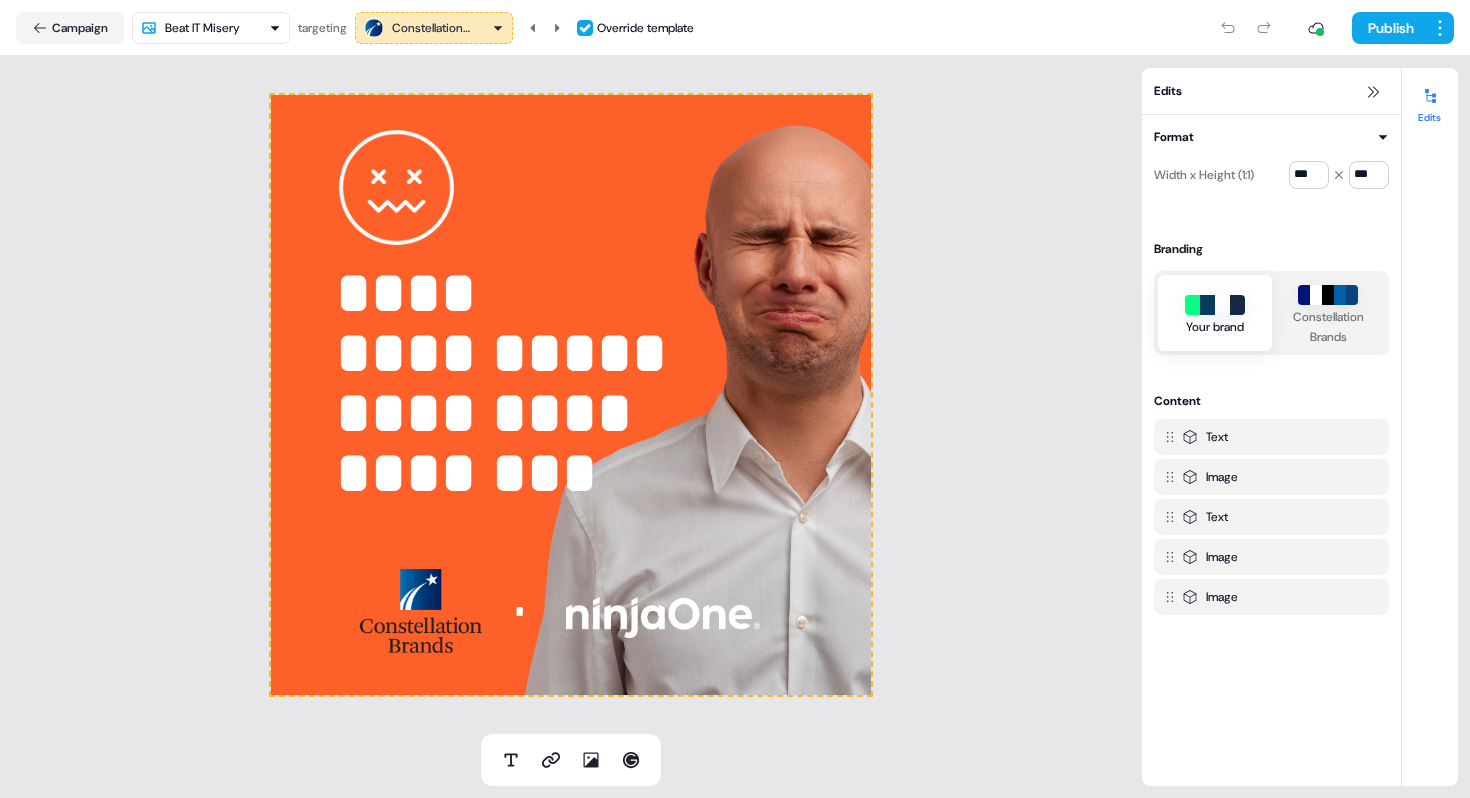 click on "**********" at bounding box center [735, 399] 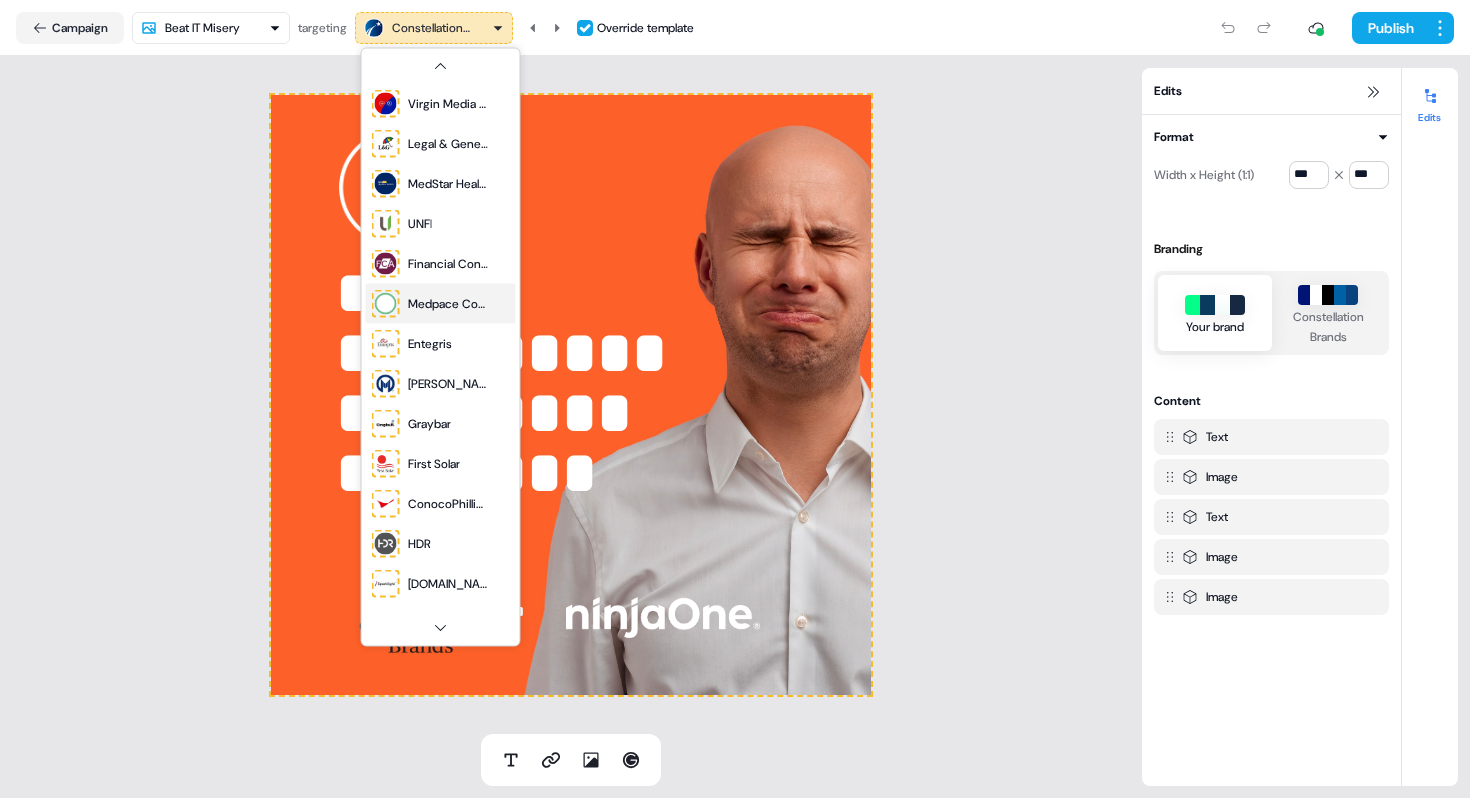 scroll, scrollTop: 273, scrollLeft: 0, axis: vertical 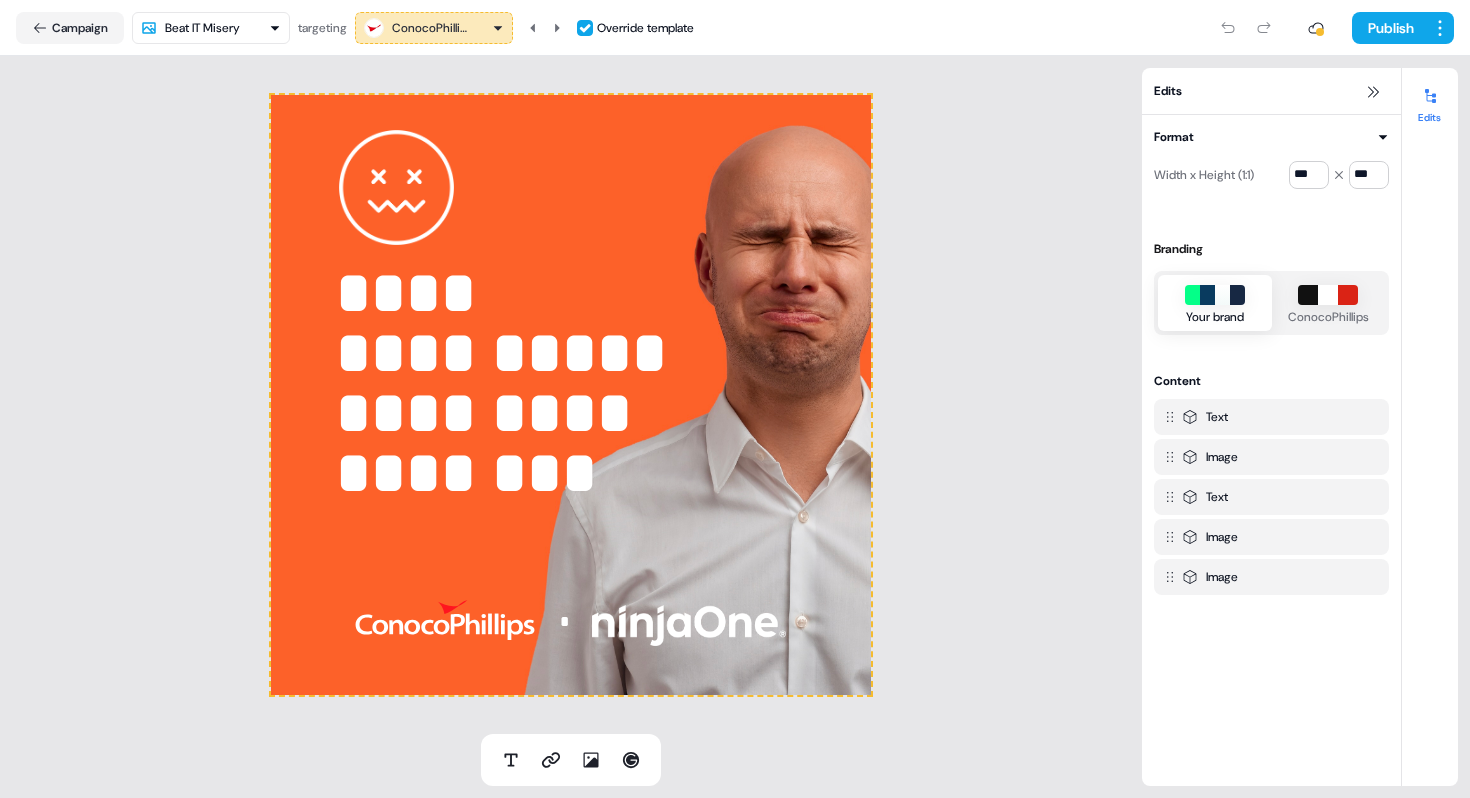 click on "**********" at bounding box center (735, 399) 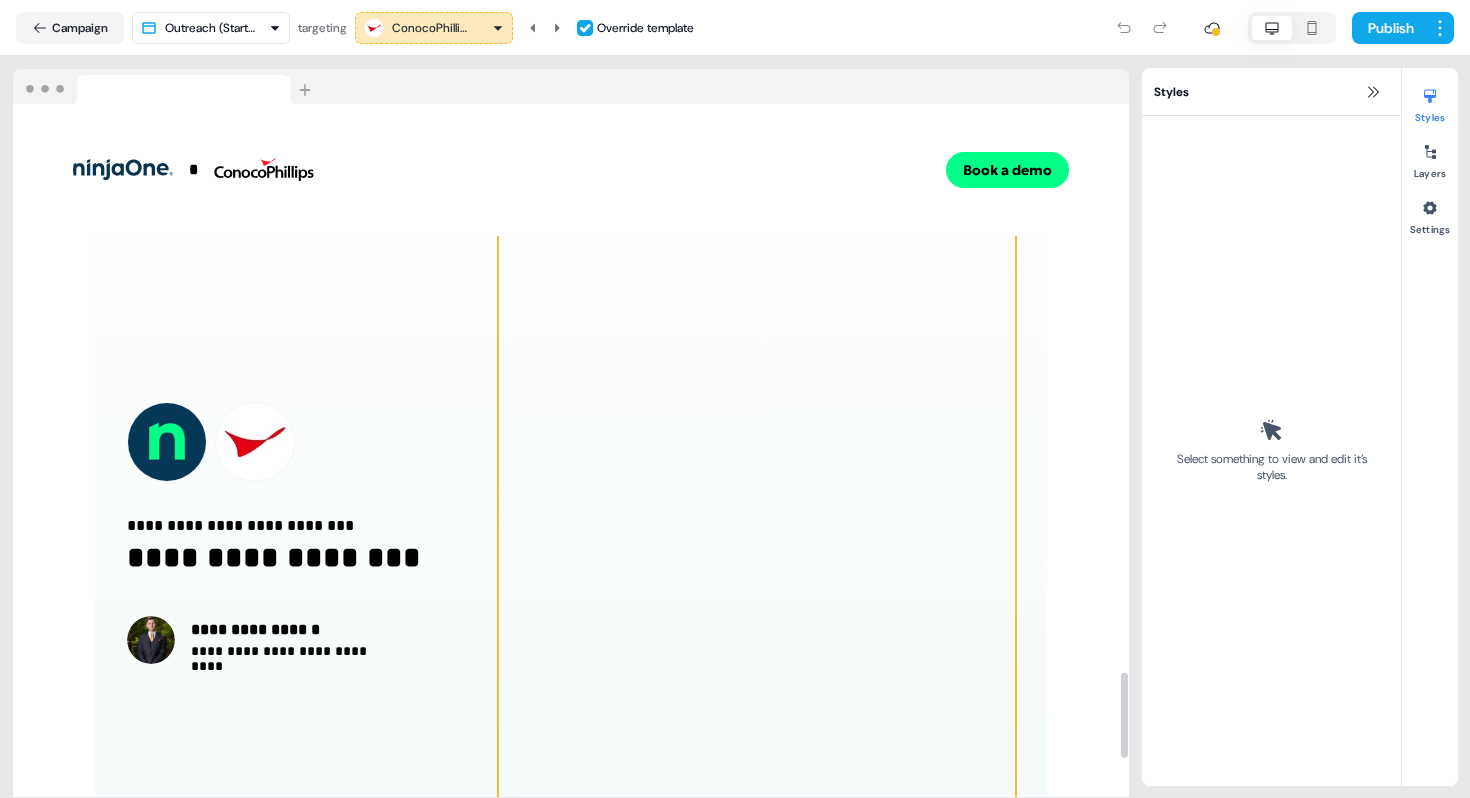 scroll, scrollTop: 4582, scrollLeft: 0, axis: vertical 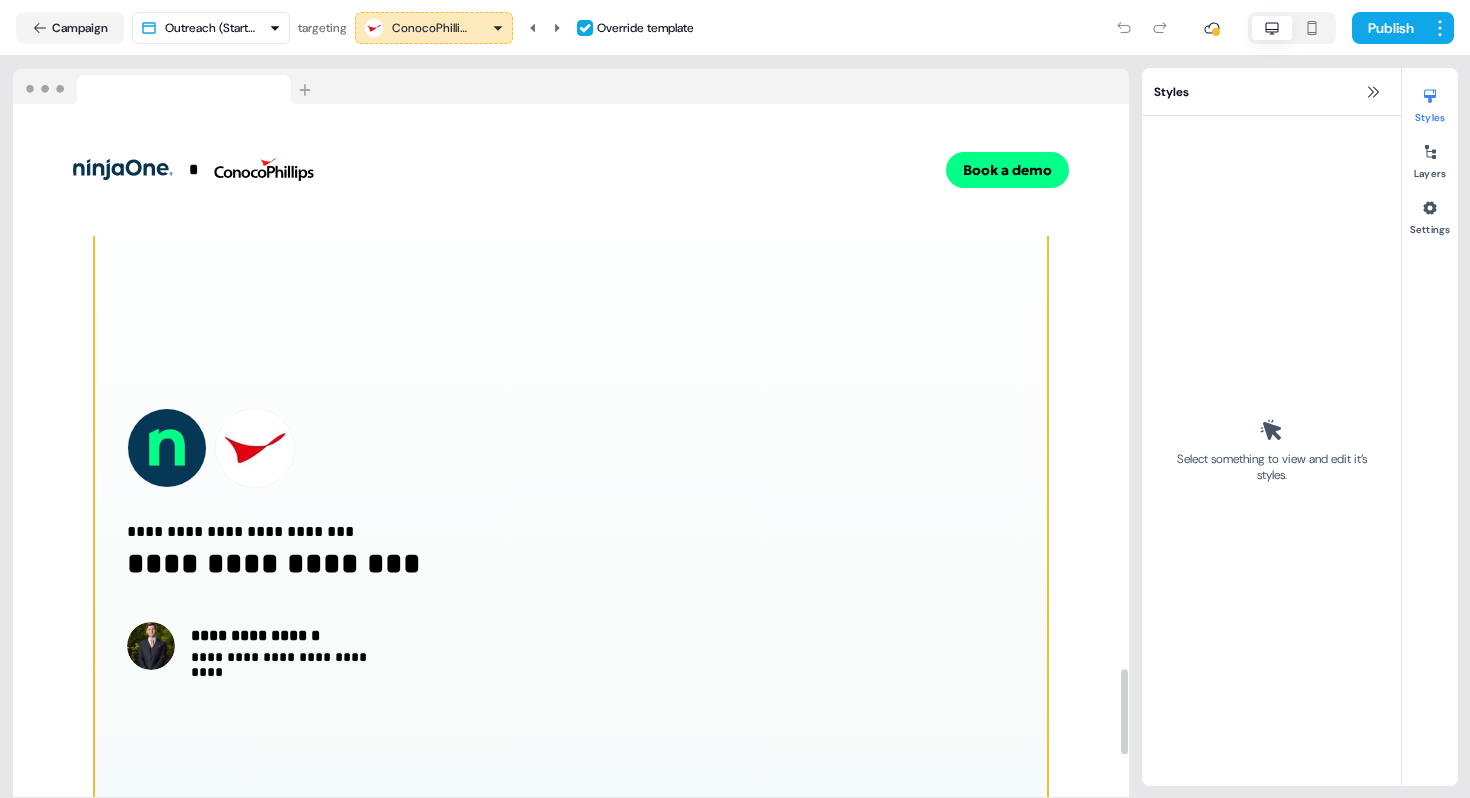 click on "**********" at bounding box center (570, 539) 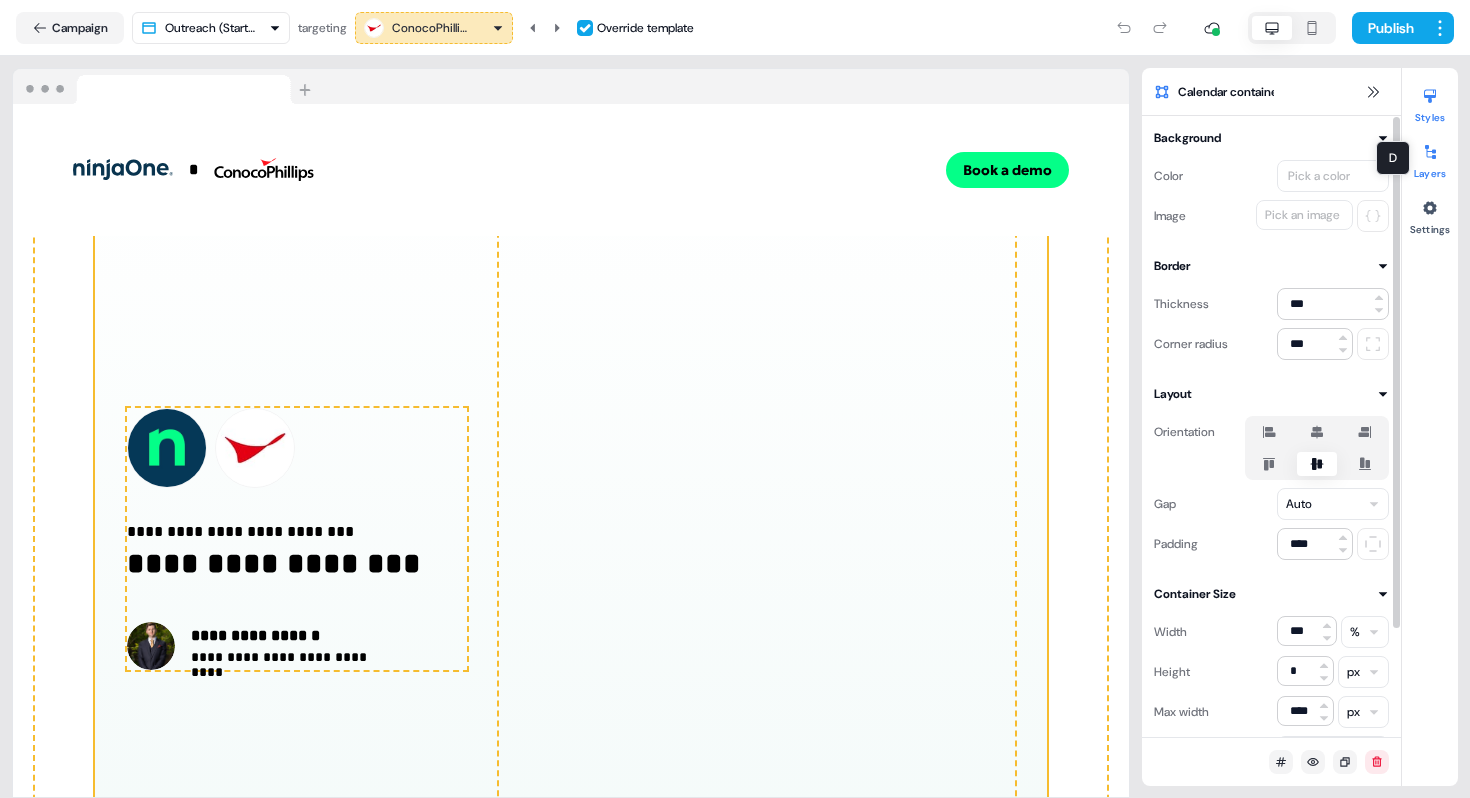 click at bounding box center (1430, 152) 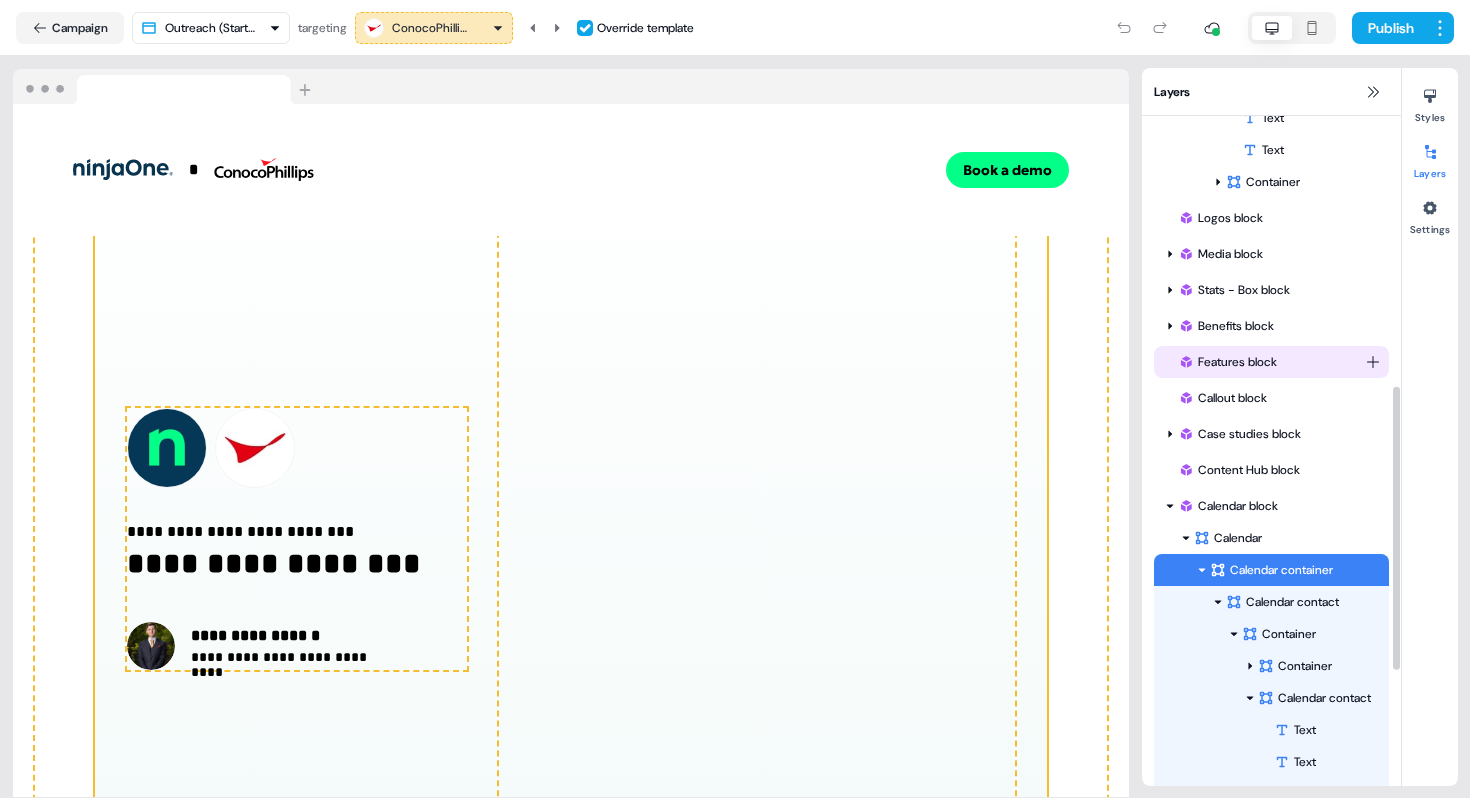 scroll, scrollTop: 653, scrollLeft: 0, axis: vertical 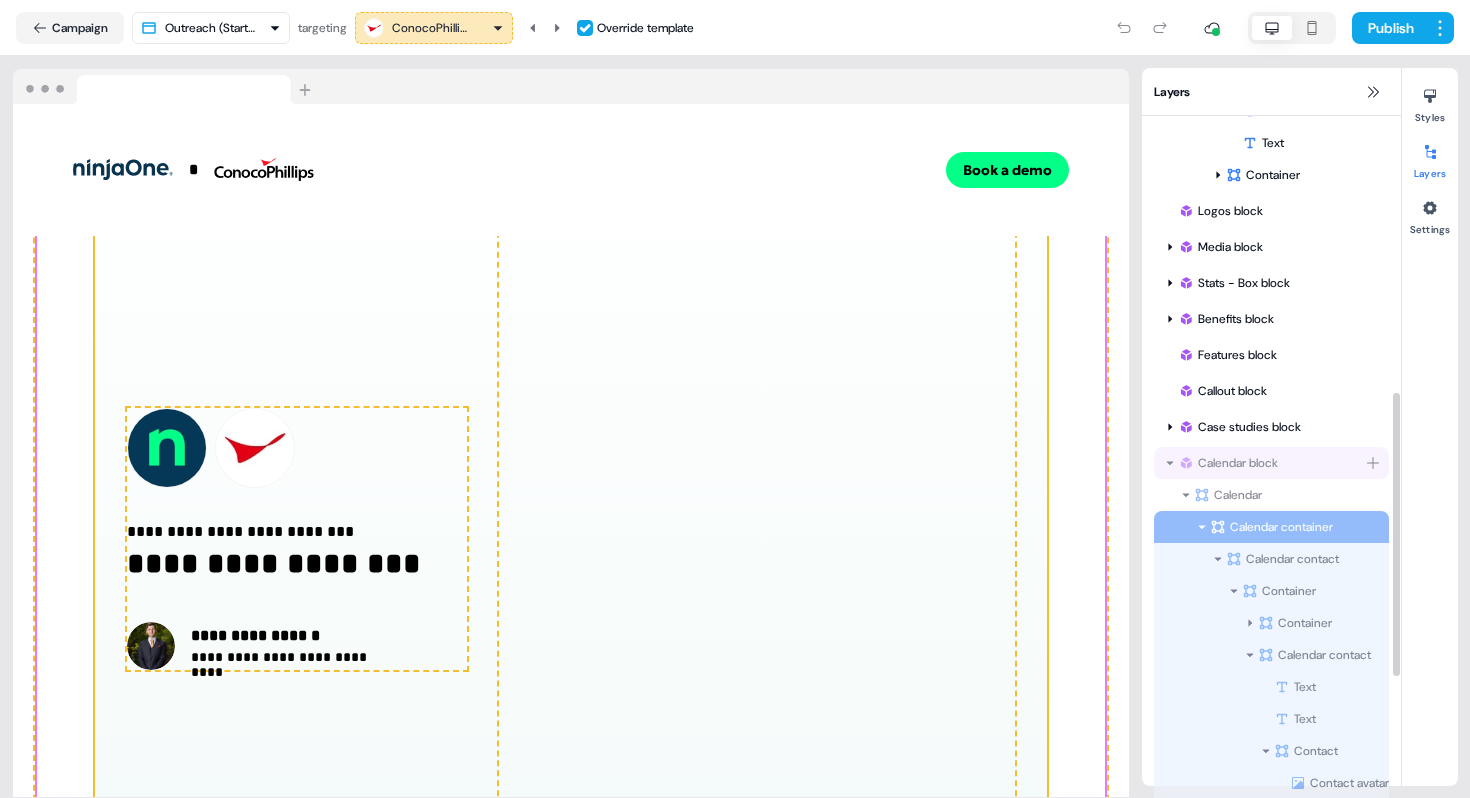 drag, startPoint x: 1237, startPoint y: 502, endPoint x: 1234, endPoint y: 263, distance: 239.01883 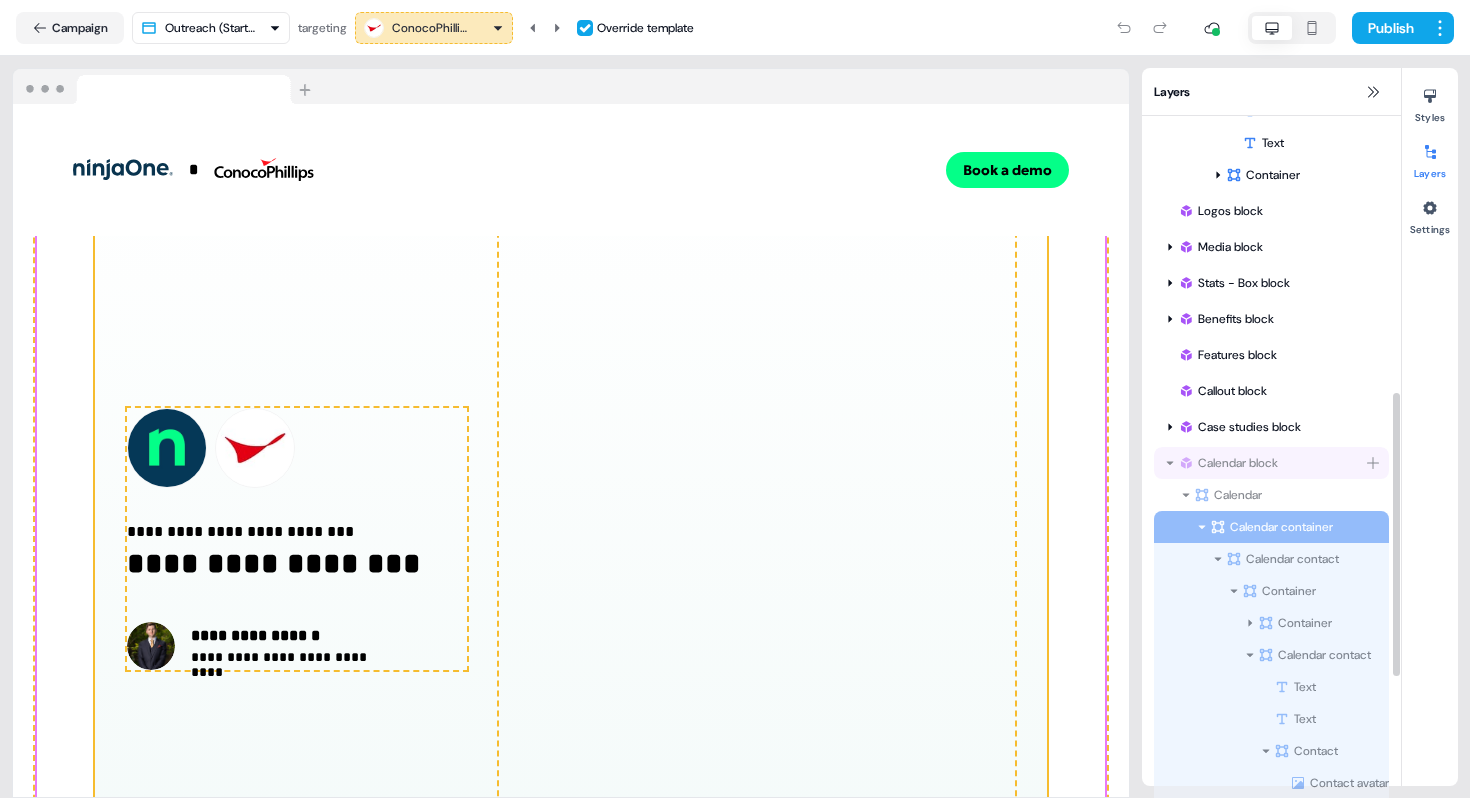 click on "Menu block Menu Logo container Logo Greeting text Logo
To pick up a draggable item, press the space bar.
While dragging, use the arrow keys to move the item.
Press space again to drop the item in its new position, or press escape to cancel.
CTA buttons
To pick up a draggable item, press the space bar.
While dragging, use the arrow keys to move the item.
Press space again to drop the item in its new position, or press escape to cancel.
To pick up a draggable item, press the space bar.
While dragging, use the arrow keys to move the item.
Press space again to drop the item in its new position, or press escape to cancel.
Hero block Resources block Benefits block Benefits content Title container Benefits container Container Image Text Text
To pick up a draggable item, press the space bar.
While dragging, use the arrow keys to move the item.
Press space again to drop the item in its new position, or press escape to cancel.
Container Image Text Text" at bounding box center (1271, 253) 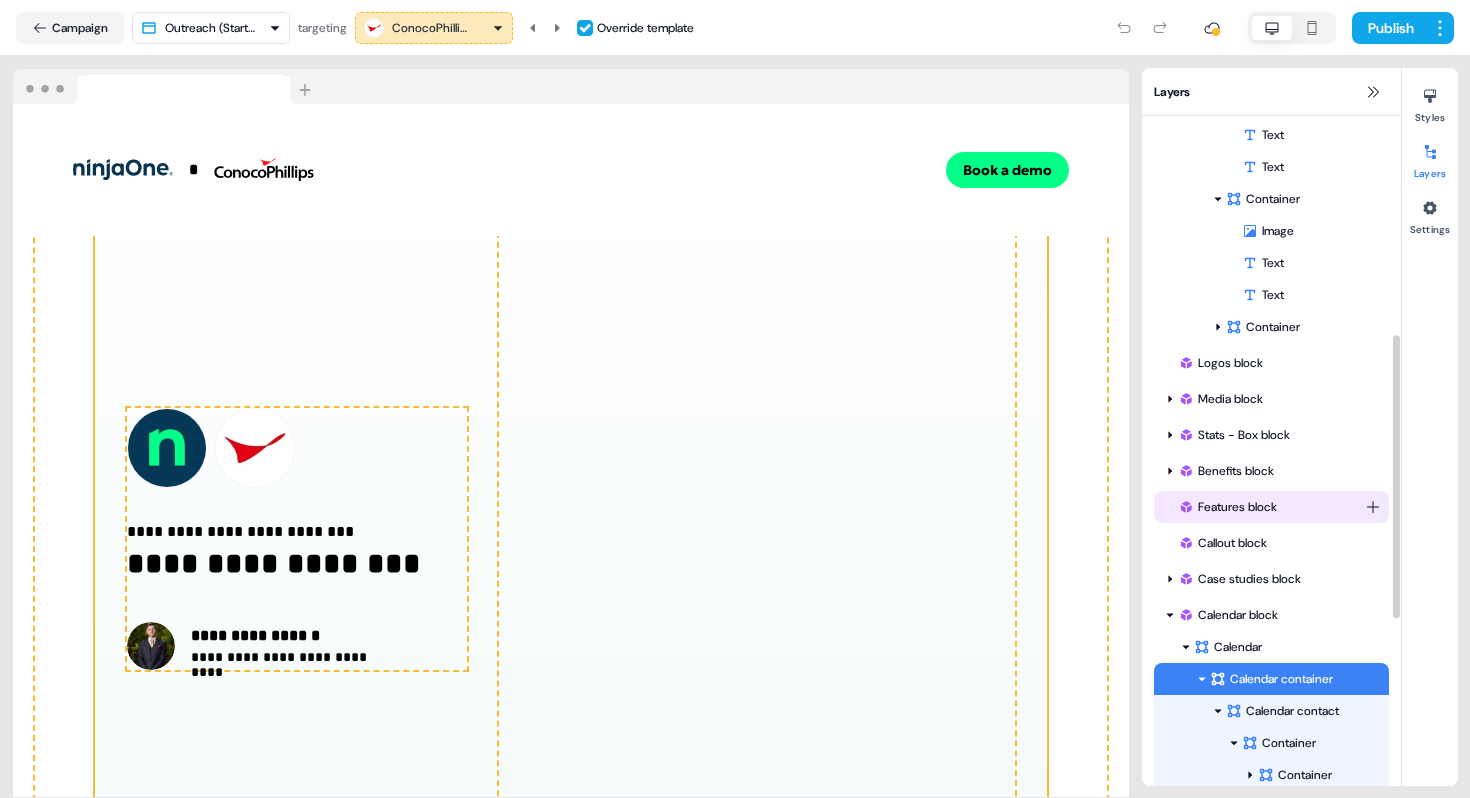 scroll, scrollTop: 479, scrollLeft: 0, axis: vertical 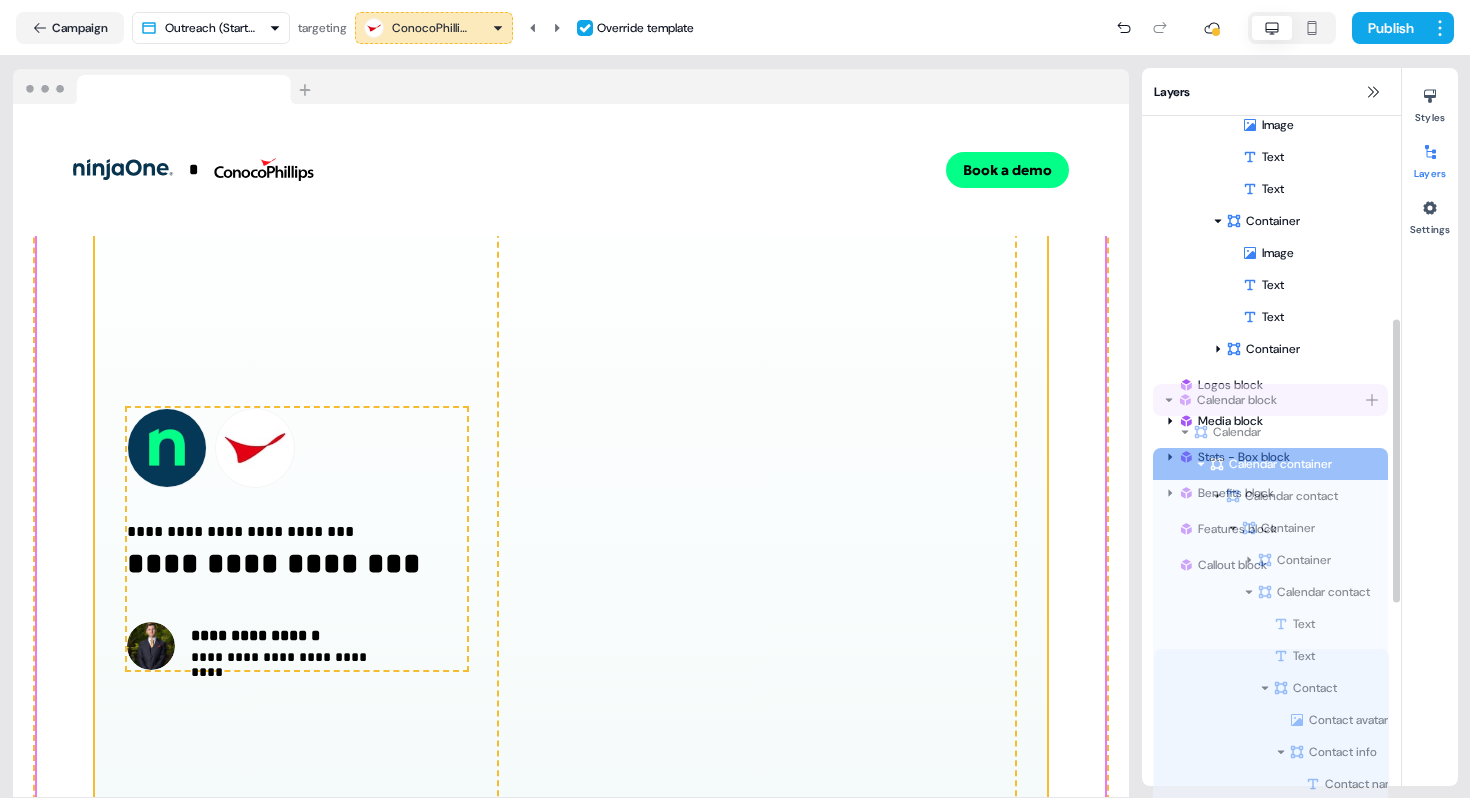 drag, startPoint x: 1224, startPoint y: 630, endPoint x: 1224, endPoint y: 394, distance: 236 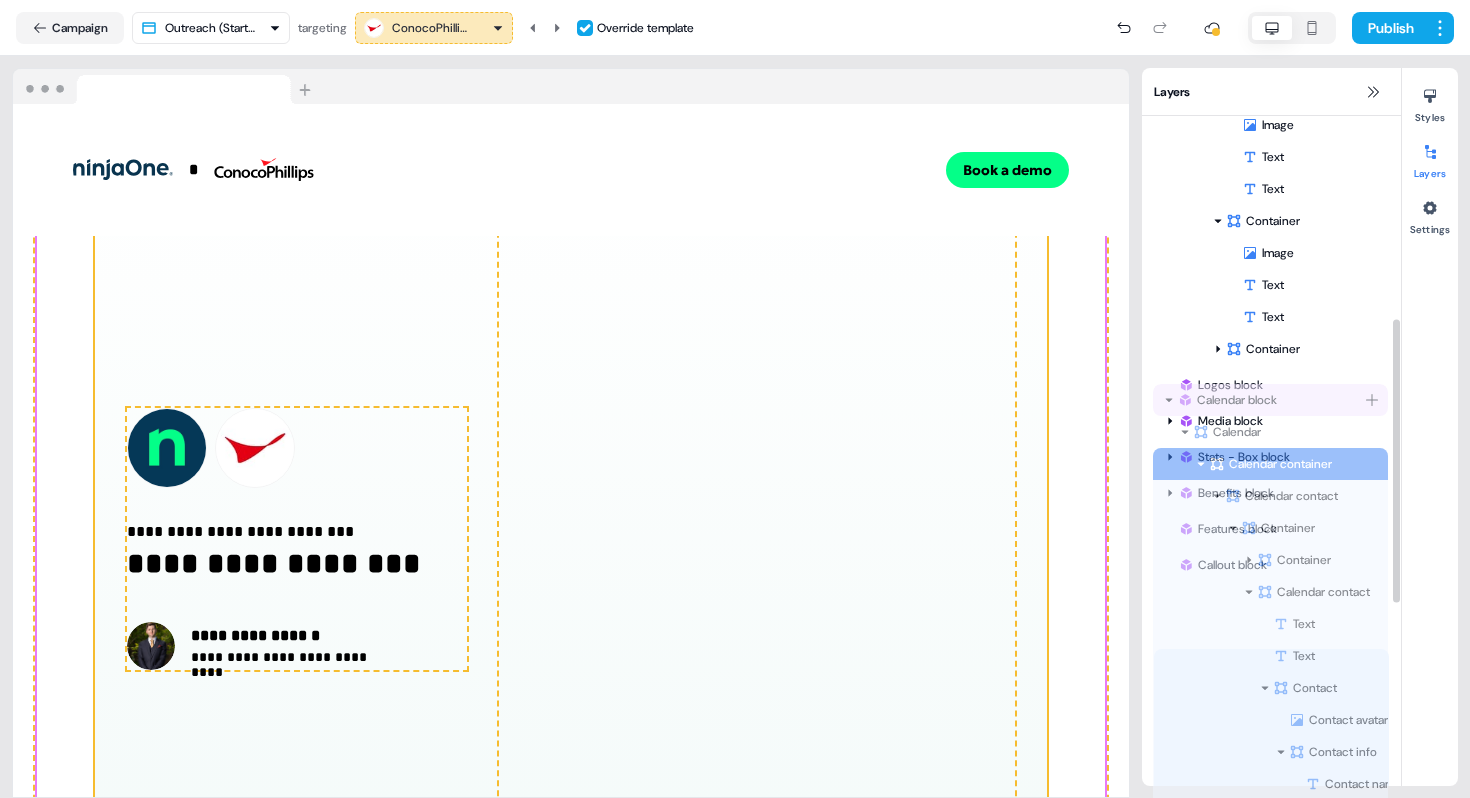 click on "Menu block Menu Logo container Logo Greeting text Logo
To pick up a draggable item, press the space bar.
While dragging, use the arrow keys to move the item.
Press space again to drop the item in its new position, or press escape to cancel.
CTA buttons
To pick up a draggable item, press the space bar.
While dragging, use the arrow keys to move the item.
Press space again to drop the item in its new position, or press escape to cancel.
To pick up a draggable item, press the space bar.
While dragging, use the arrow keys to move the item.
Press space again to drop the item in its new position, or press escape to cancel.
Hero block Resources block Benefits block Benefits content Title container Benefits container Container Image Text Text
To pick up a draggable item, press the space bar.
While dragging, use the arrow keys to move the item.
Press space again to drop the item in its new position, or press escape to cancel.
Container Image Text Text" at bounding box center [1271, 427] 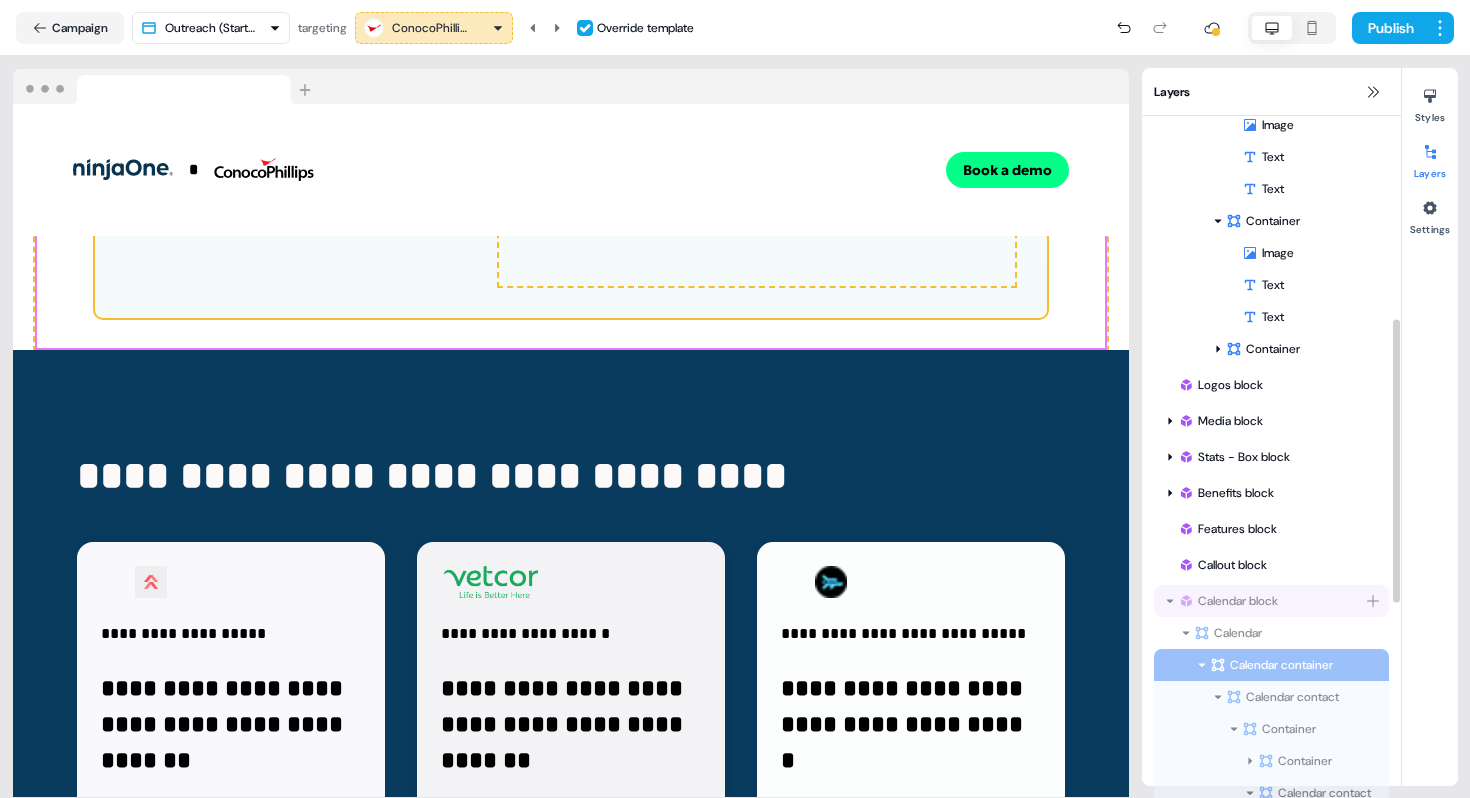 scroll, scrollTop: 3974, scrollLeft: 0, axis: vertical 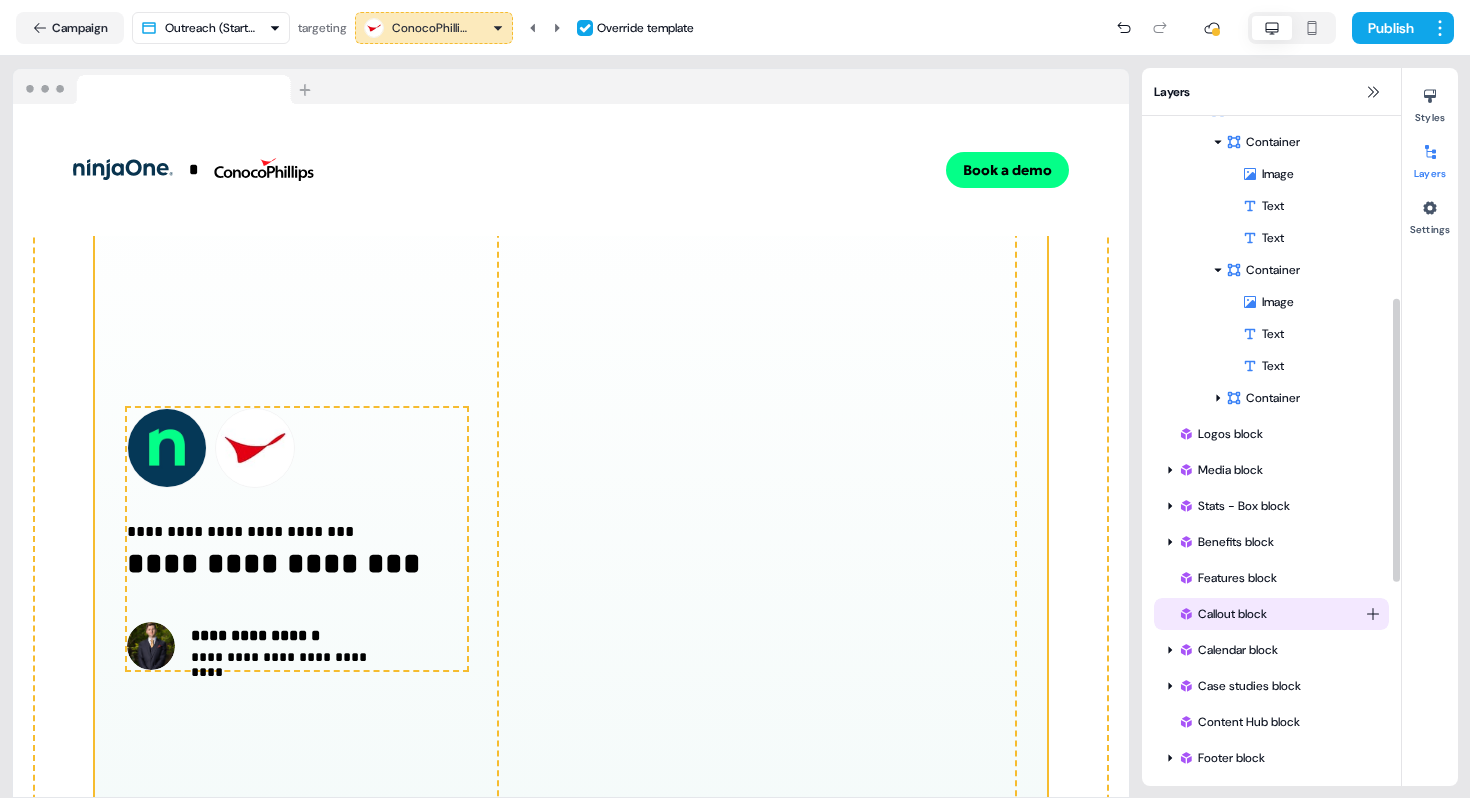 click on "Menu block Menu Logo container Logo Greeting text Logo
To pick up a draggable item, press the space bar.
While dragging, use the arrow keys to move the item.
Press space again to drop the item in its new position, or press escape to cancel.
CTA buttons
To pick up a draggable item, press the space bar.
While dragging, use the arrow keys to move the item.
Press space again to drop the item in its new position, or press escape to cancel.
To pick up a draggable item, press the space bar.
While dragging, use the arrow keys to move the item.
Press space again to drop the item in its new position, or press escape to cancel.
Hero block Resources block Benefits block Benefits content Title container Benefits container Container Image Text Text
To pick up a draggable item, press the space bar.
While dragging, use the arrow keys to move the item.
Press space again to drop the item in its new position, or press escape to cancel.
Container Image Text Text" at bounding box center (1271, 236) 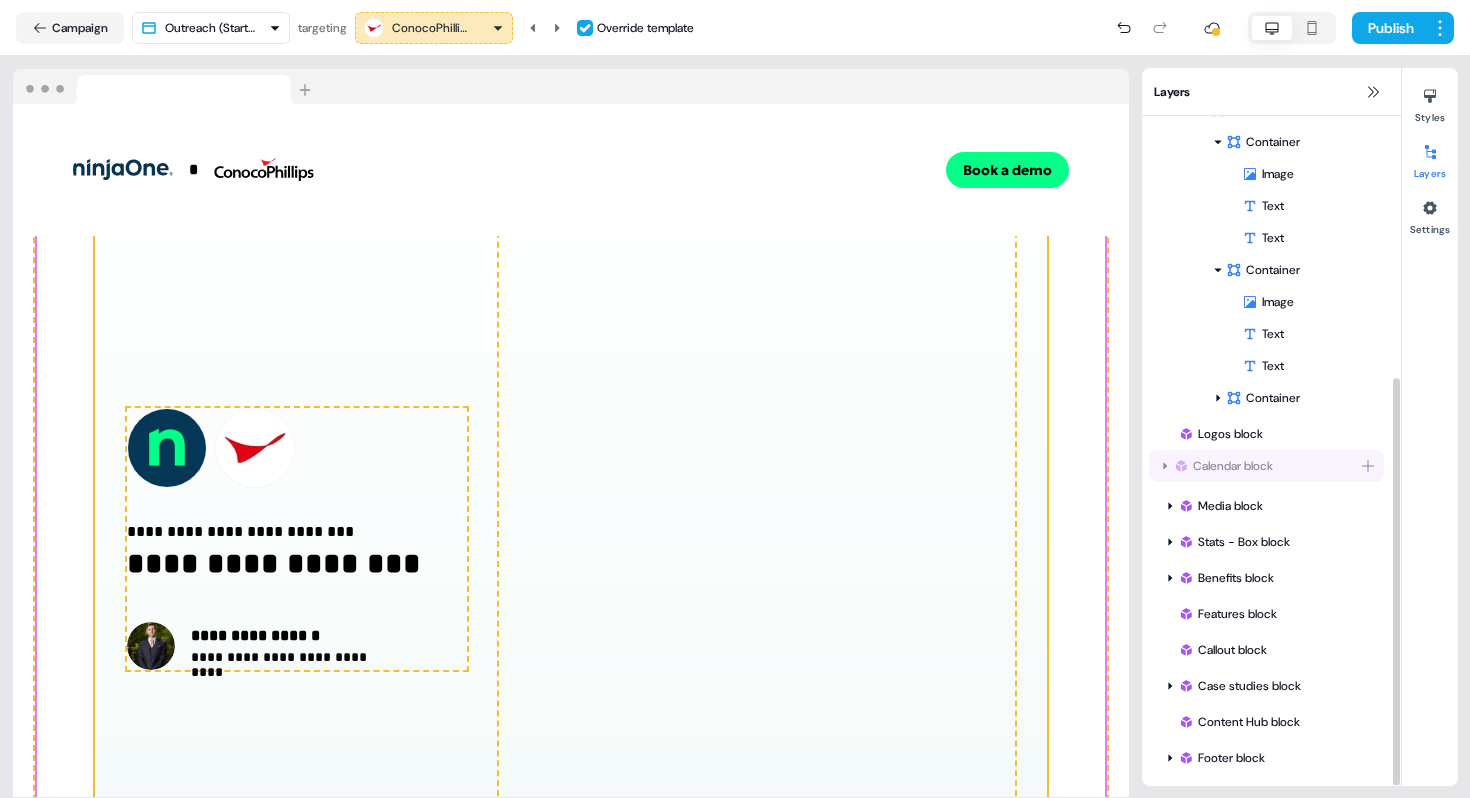 drag, startPoint x: 1241, startPoint y: 650, endPoint x: 1235, endPoint y: 465, distance: 185.09727 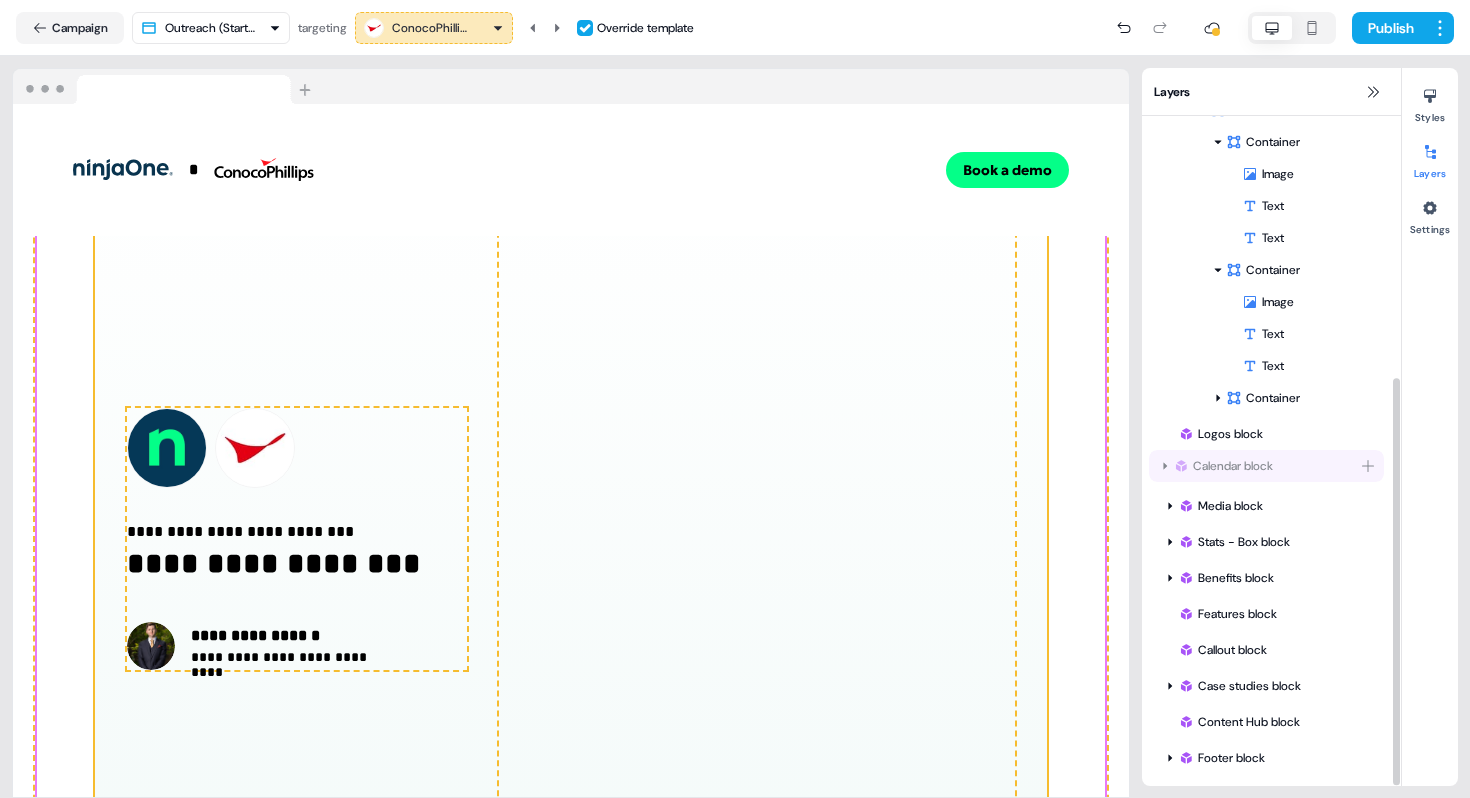 click on "Menu block Menu Logo container Logo Greeting text Logo
To pick up a draggable item, press the space bar.
While dragging, use the arrow keys to move the item.
Press space again to drop the item in its new position, or press escape to cancel.
CTA buttons
To pick up a draggable item, press the space bar.
While dragging, use the arrow keys to move the item.
Press space again to drop the item in its new position, or press escape to cancel.
To pick up a draggable item, press the space bar.
While dragging, use the arrow keys to move the item.
Press space again to drop the item in its new position, or press escape to cancel.
Hero block Resources block Benefits block Benefits content Title container Benefits container Container Image Text Text
To pick up a draggable item, press the space bar.
While dragging, use the arrow keys to move the item.
Press space again to drop the item in its new position, or press escape to cancel.
Container Image Text Text" at bounding box center (1271, 236) 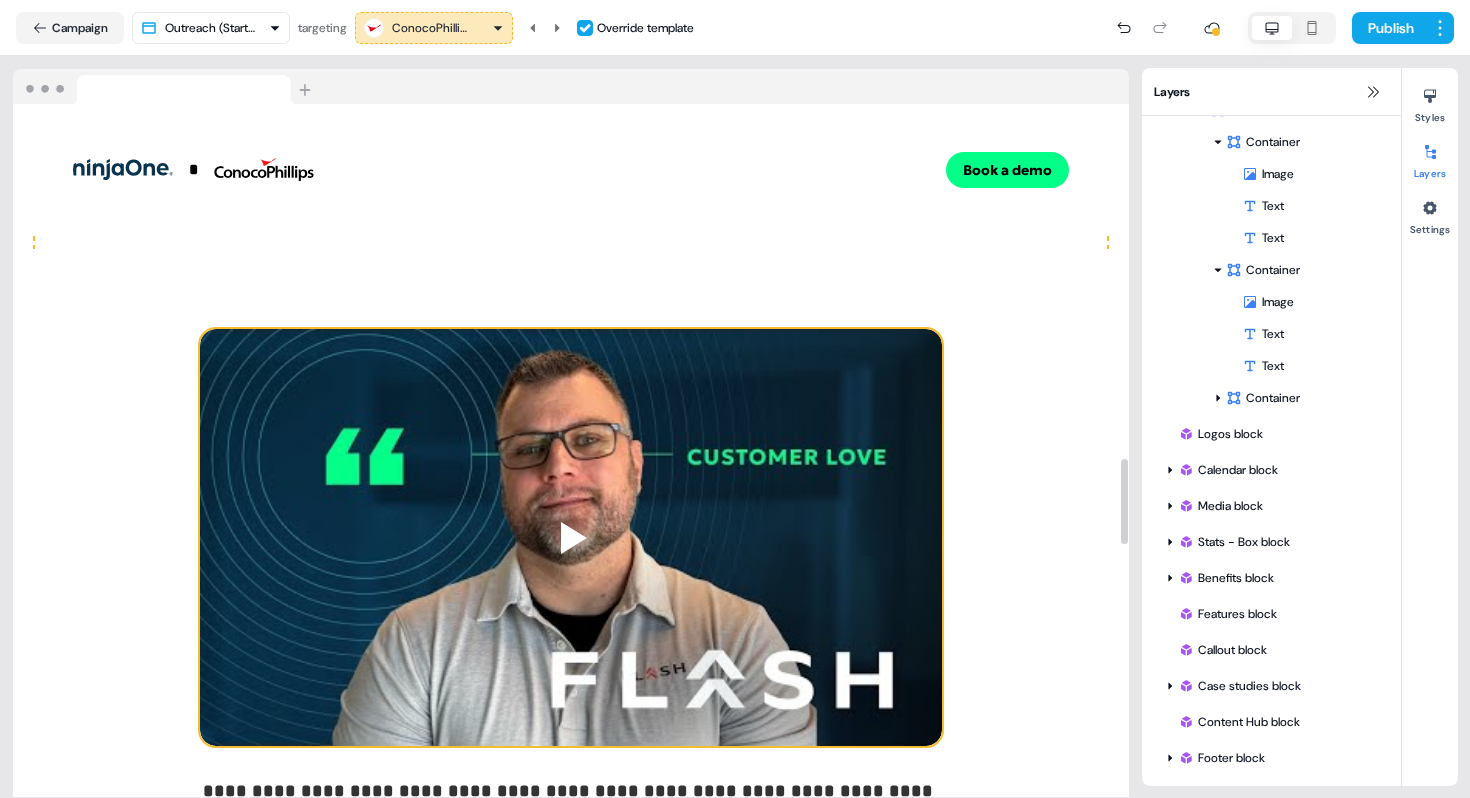 scroll, scrollTop: 2875, scrollLeft: 0, axis: vertical 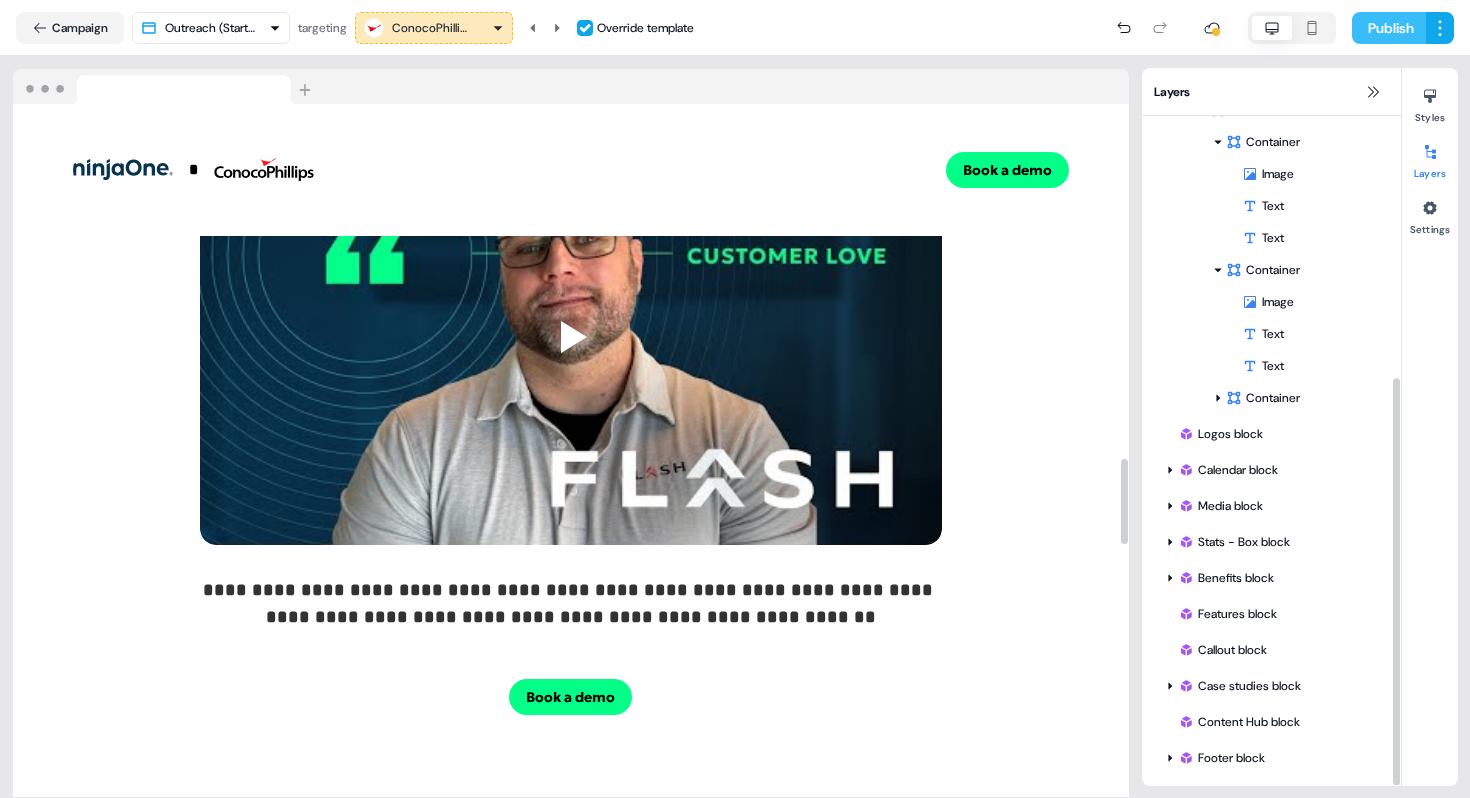 click on "Publish" at bounding box center [1389, 28] 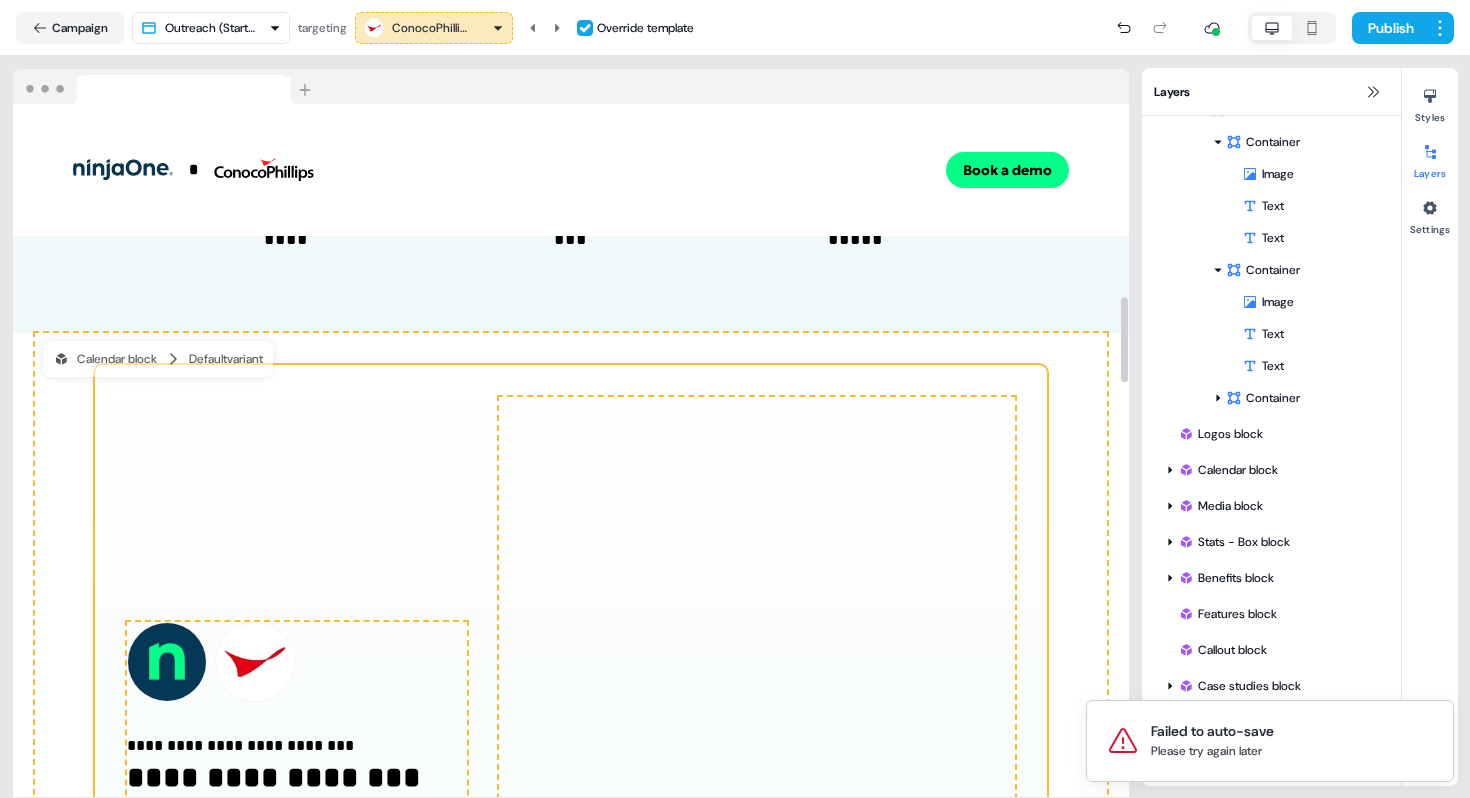 scroll, scrollTop: 1504, scrollLeft: 0, axis: vertical 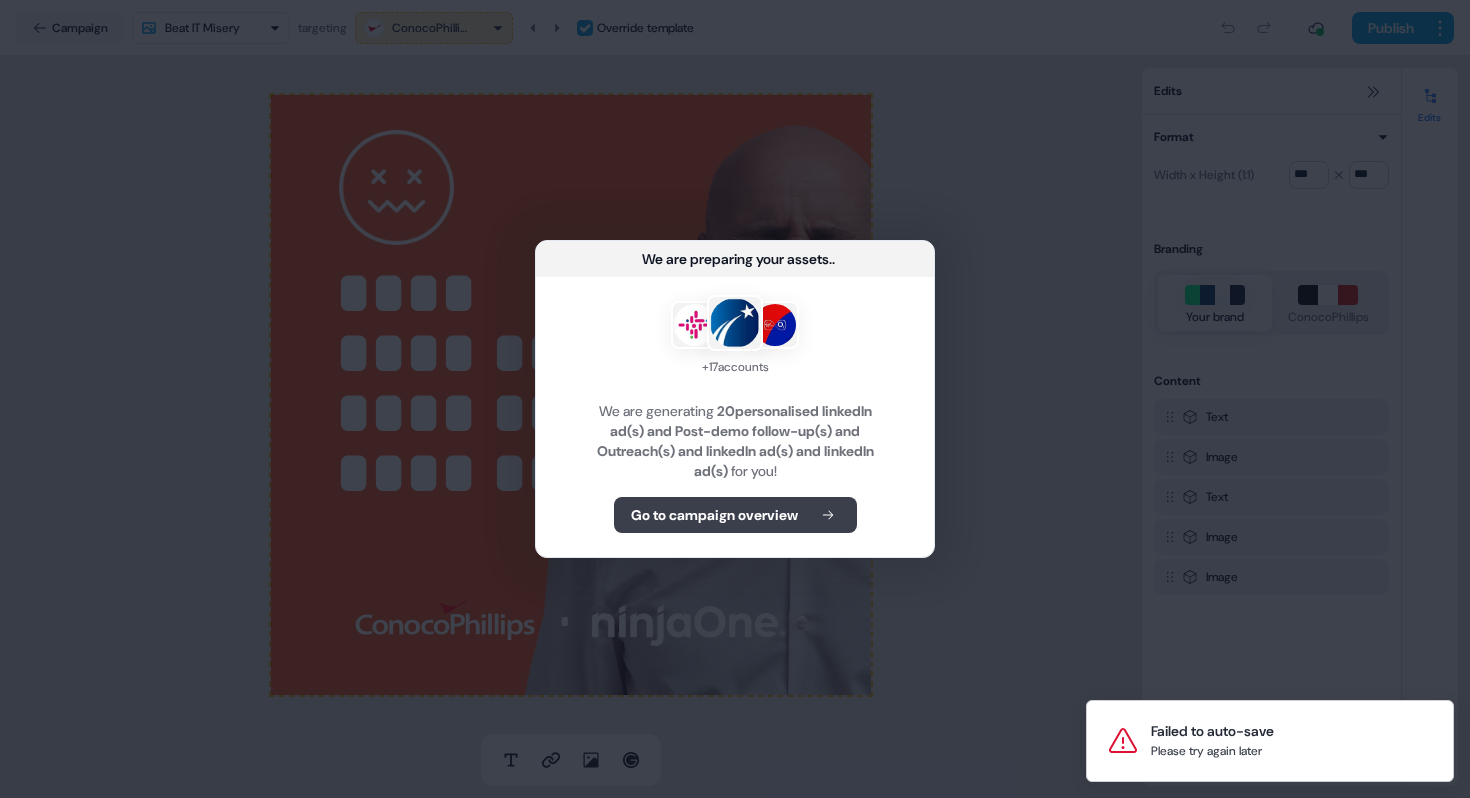 click on "Go to campaign overview" at bounding box center [714, 515] 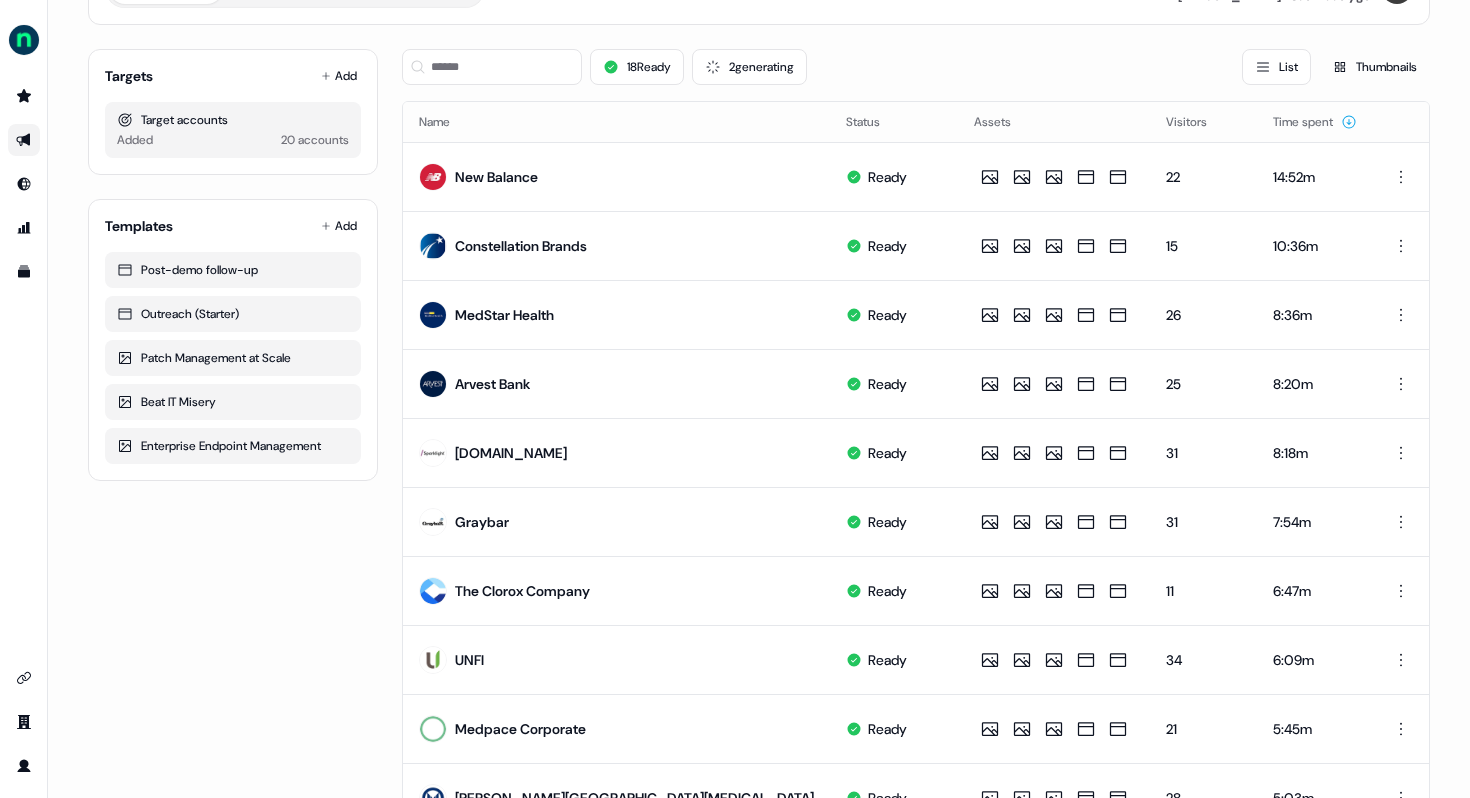 scroll, scrollTop: 0, scrollLeft: 0, axis: both 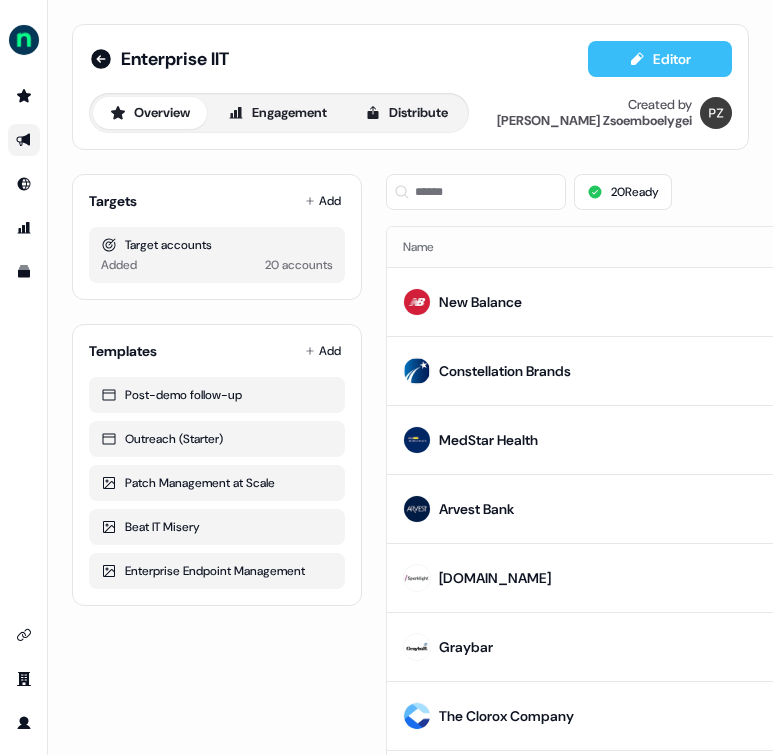 click on "Editor" at bounding box center [660, 59] 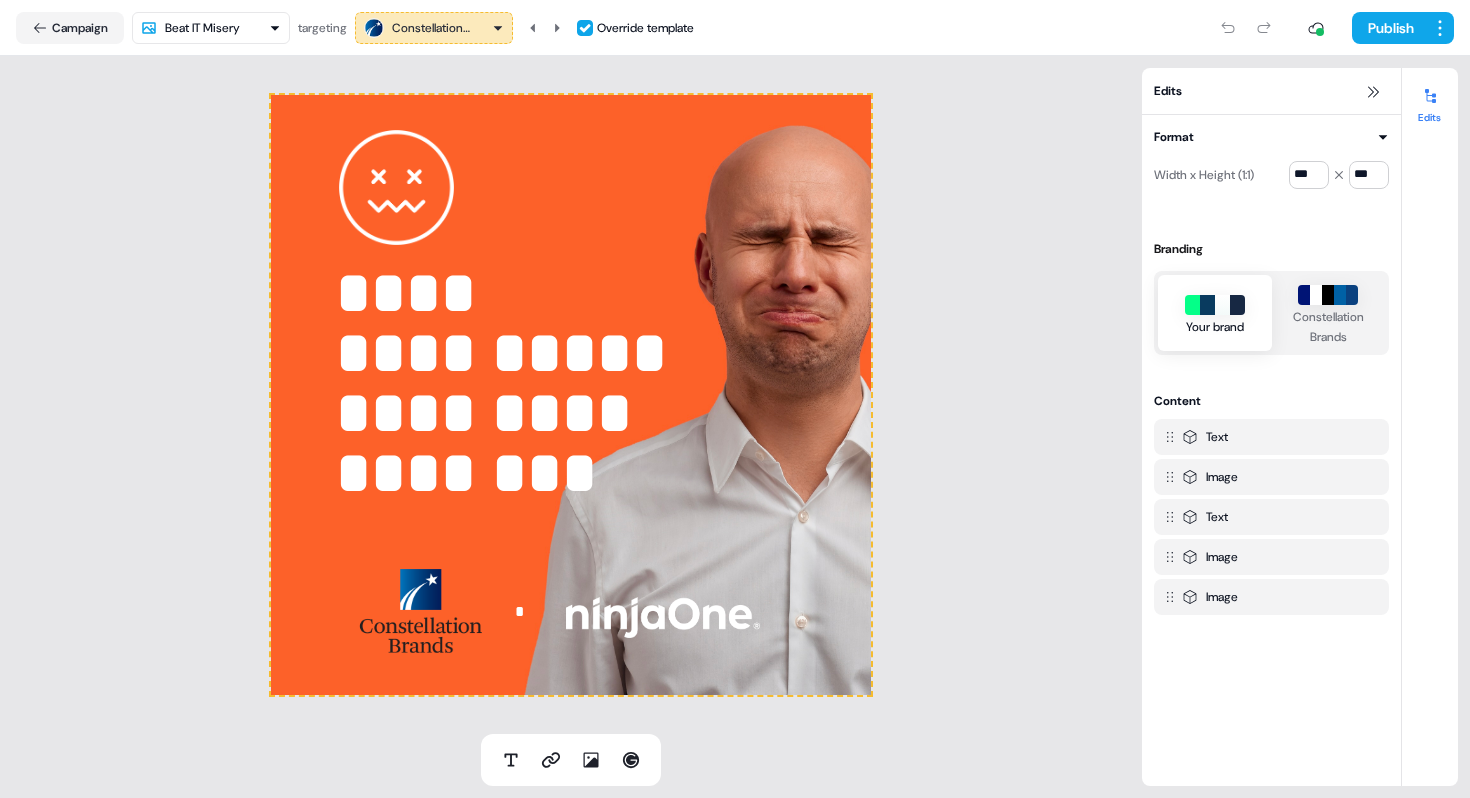 click on "**********" at bounding box center [735, 399] 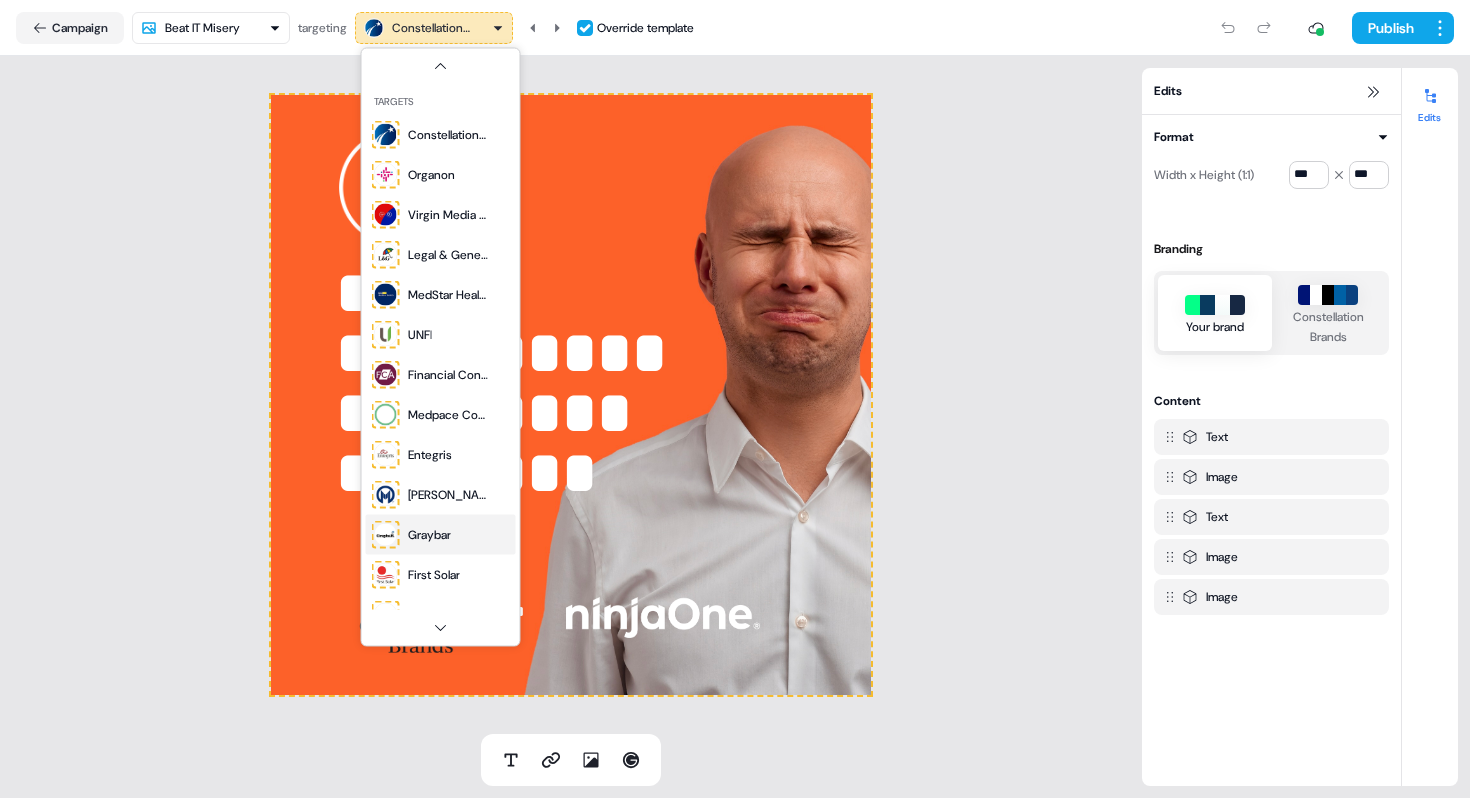 scroll, scrollTop: 273, scrollLeft: 0, axis: vertical 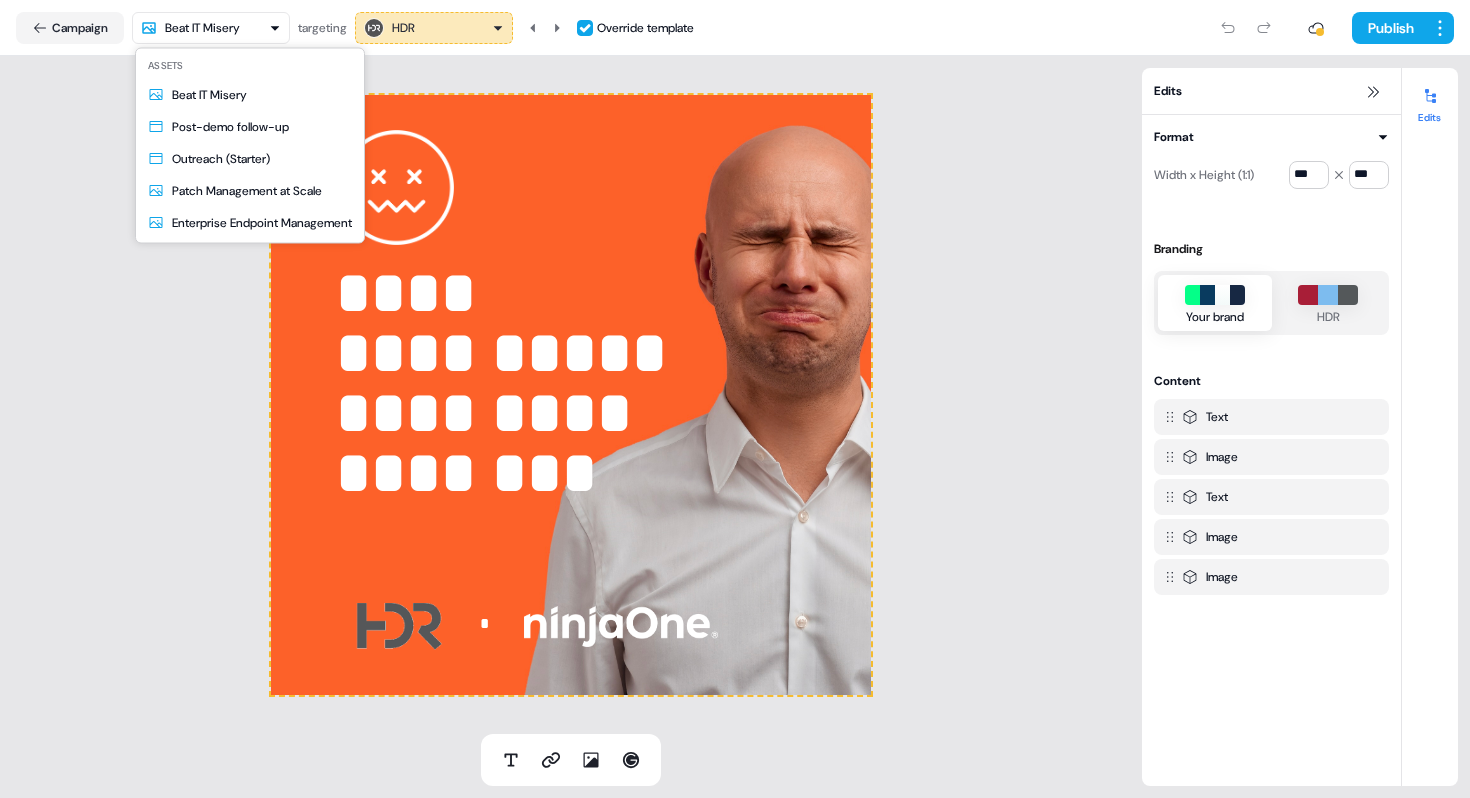 click on "**********" at bounding box center [735, 399] 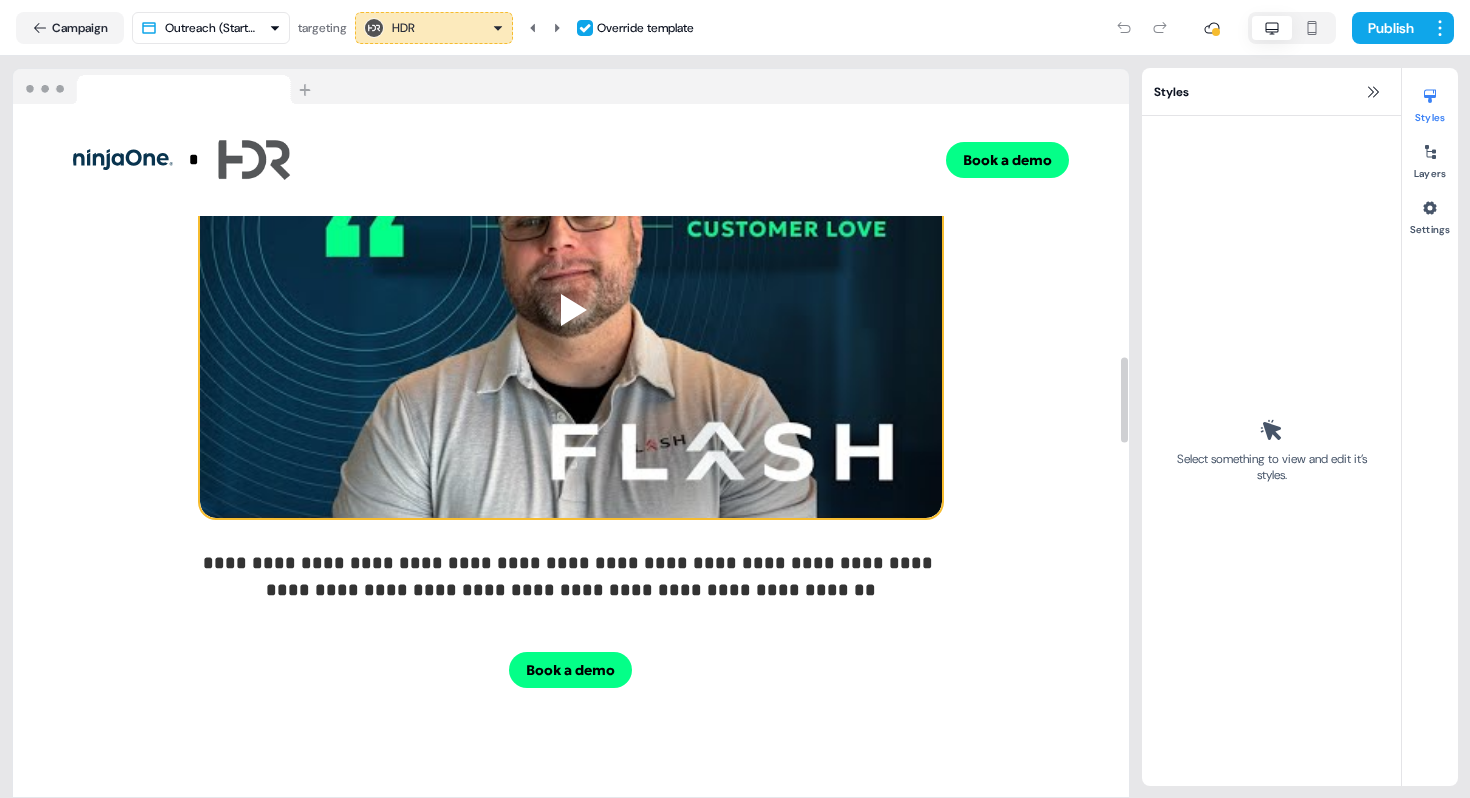 scroll, scrollTop: 2043, scrollLeft: 0, axis: vertical 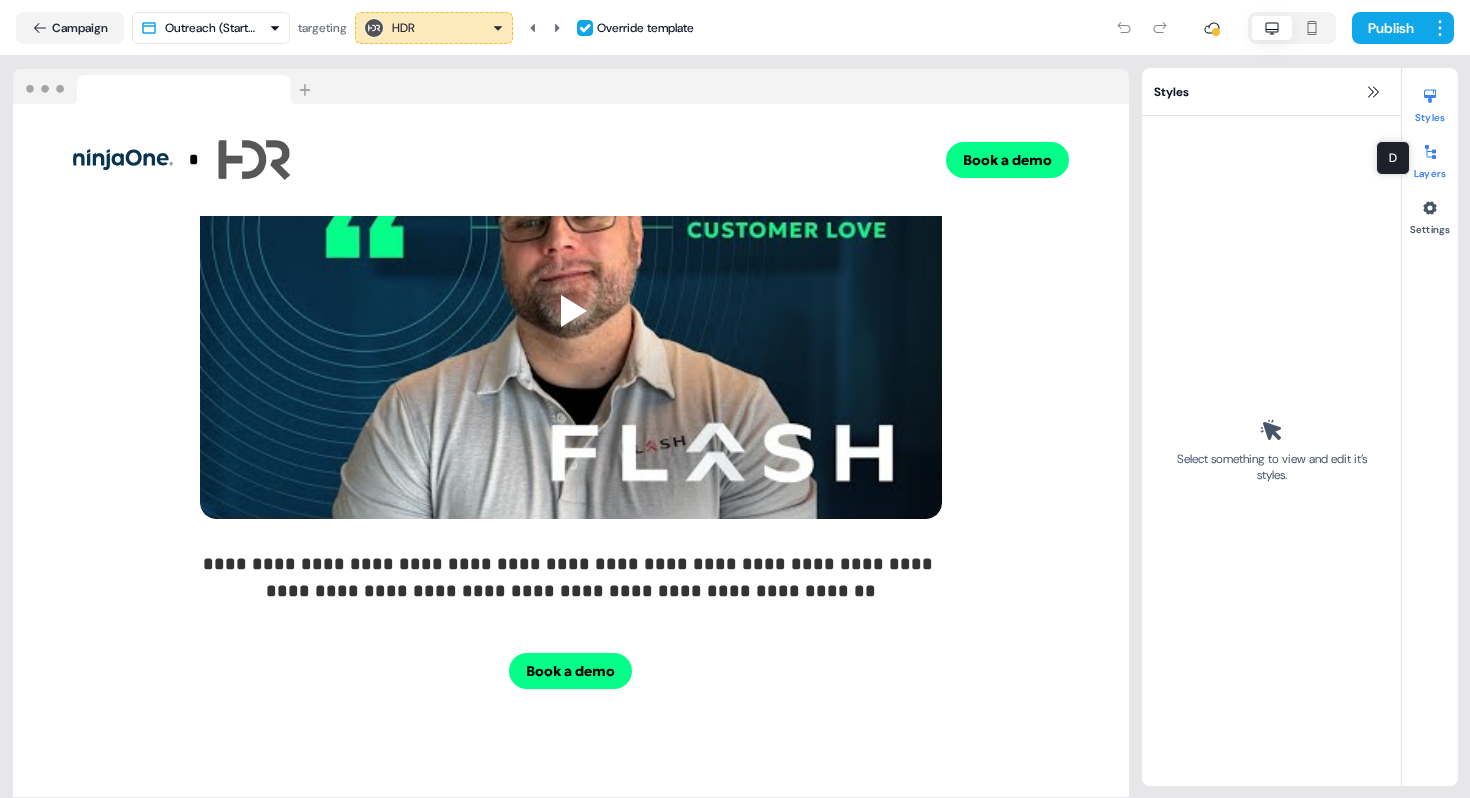 click 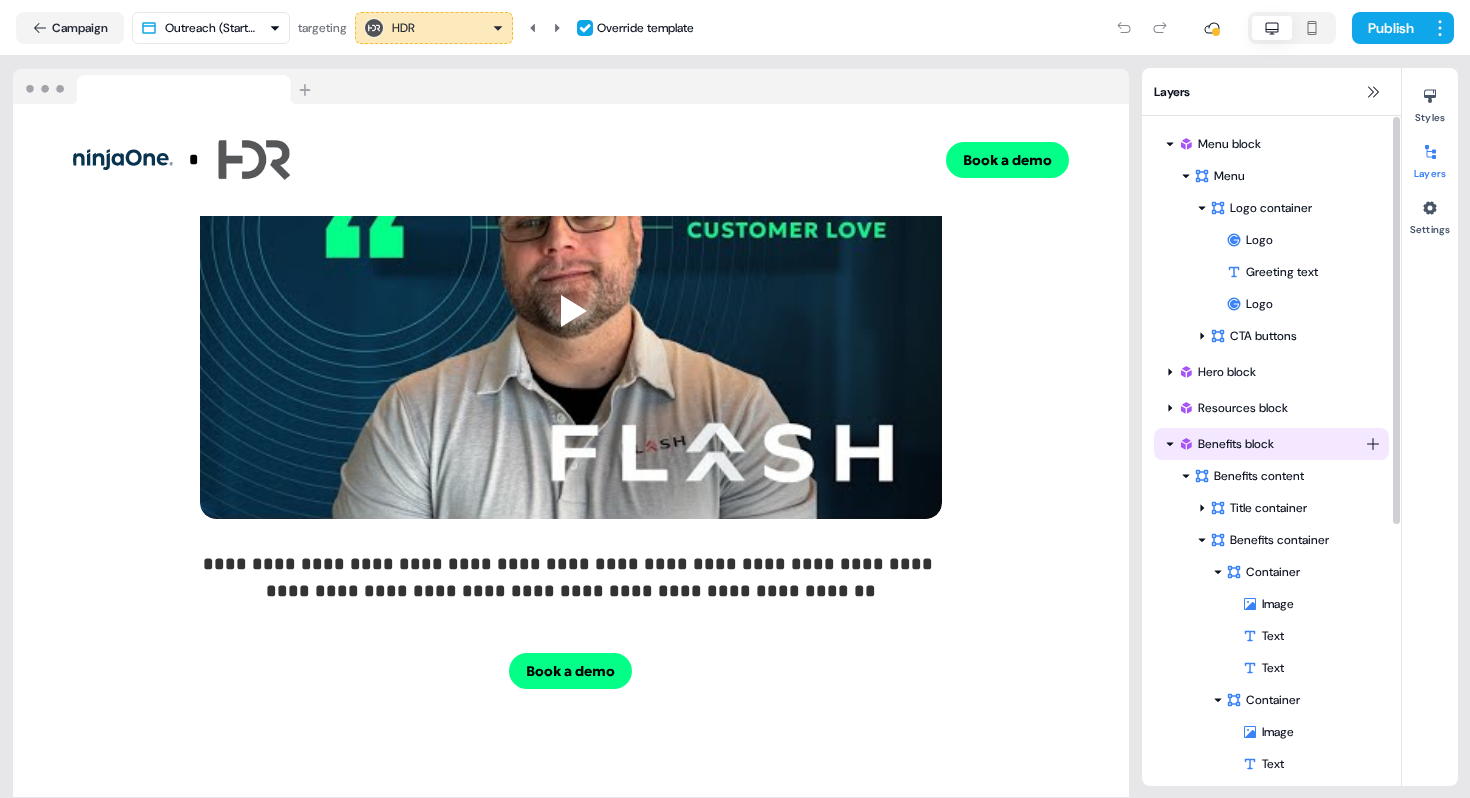 click 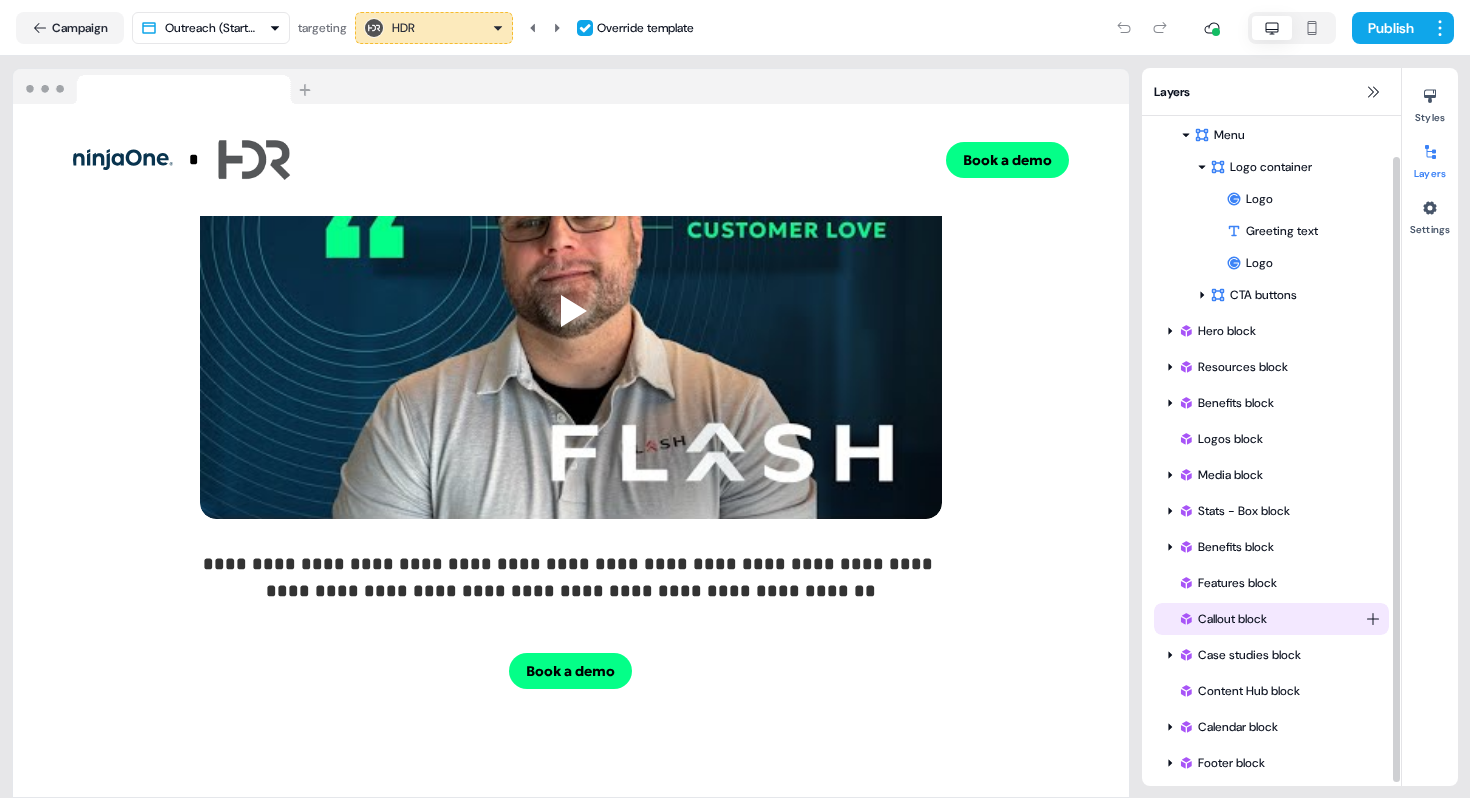 scroll, scrollTop: 46, scrollLeft: 0, axis: vertical 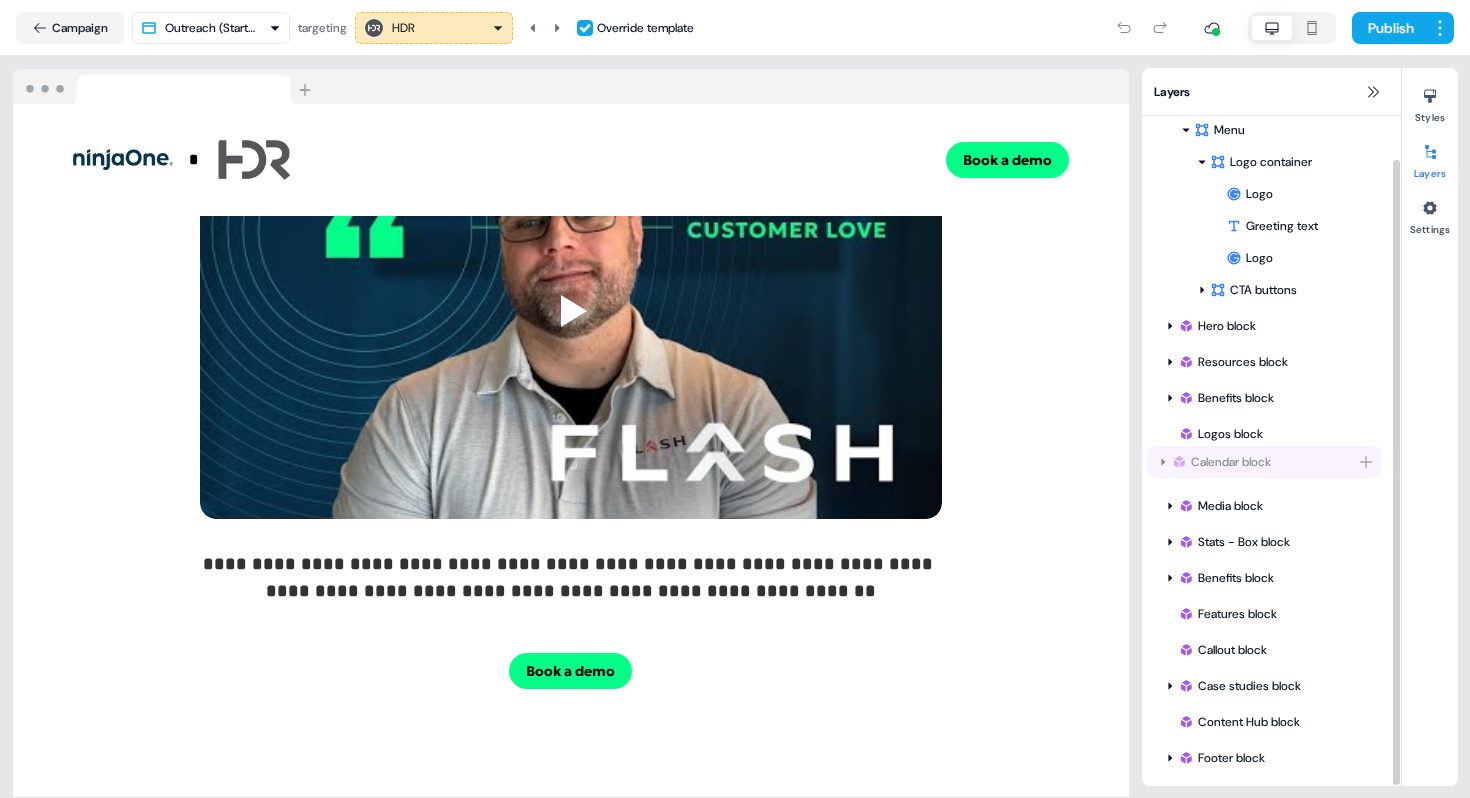 drag, startPoint x: 1271, startPoint y: 718, endPoint x: 1264, endPoint y: 458, distance: 260.0942 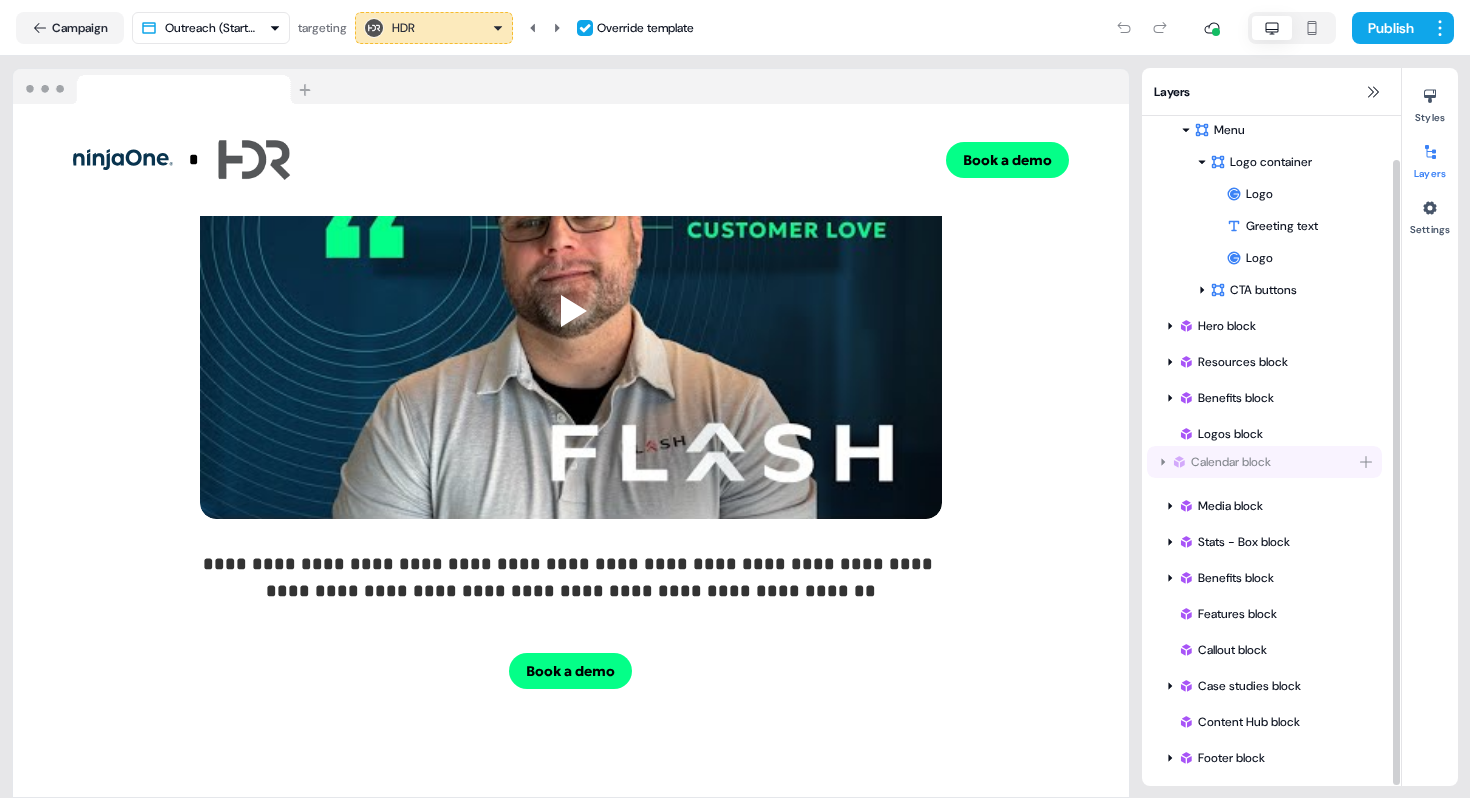 click on "Menu block Menu Logo container Logo Greeting text Logo
To pick up a draggable item, press the space bar.
While dragging, use the arrow keys to move the item.
Press space again to drop the item in its new position, or press escape to cancel.
CTA buttons
To pick up a draggable item, press the space bar.
While dragging, use the arrow keys to move the item.
Press space again to drop the item in its new position, or press escape to cancel.
To pick up a draggable item, press the space bar.
While dragging, use the arrow keys to move the item.
Press space again to drop the item in its new position, or press escape to cancel.
Hero block Resources block Benefits block Logos block Media block Stats - Box block Benefits block Features block Callout block Case studies block Content Hub block Calendar block Footer block Calendar block Draggable item section-EiImJiD7UG was moved over droppable area section-rCC2pYQzza." at bounding box center [1271, 428] 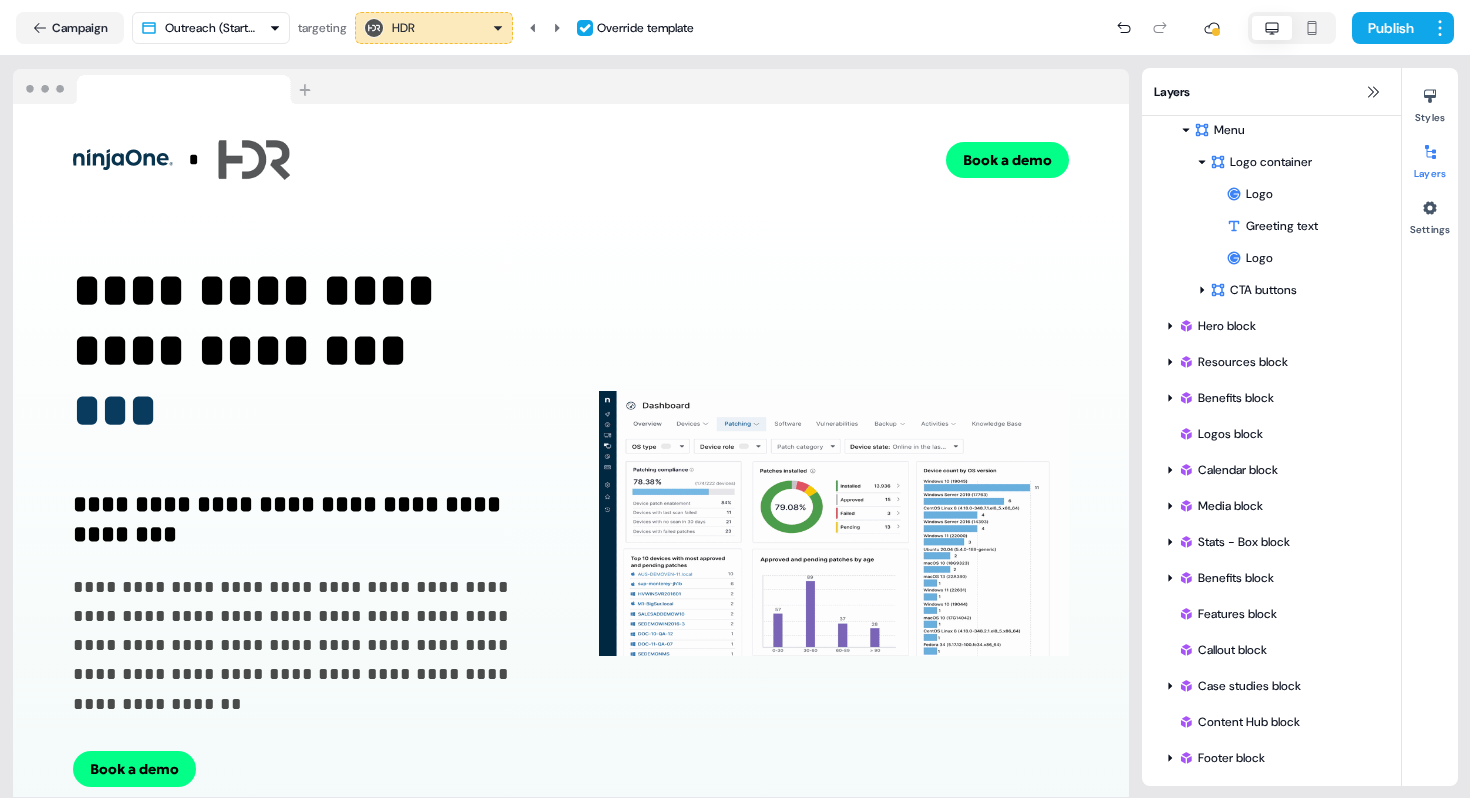 scroll, scrollTop: 0, scrollLeft: 0, axis: both 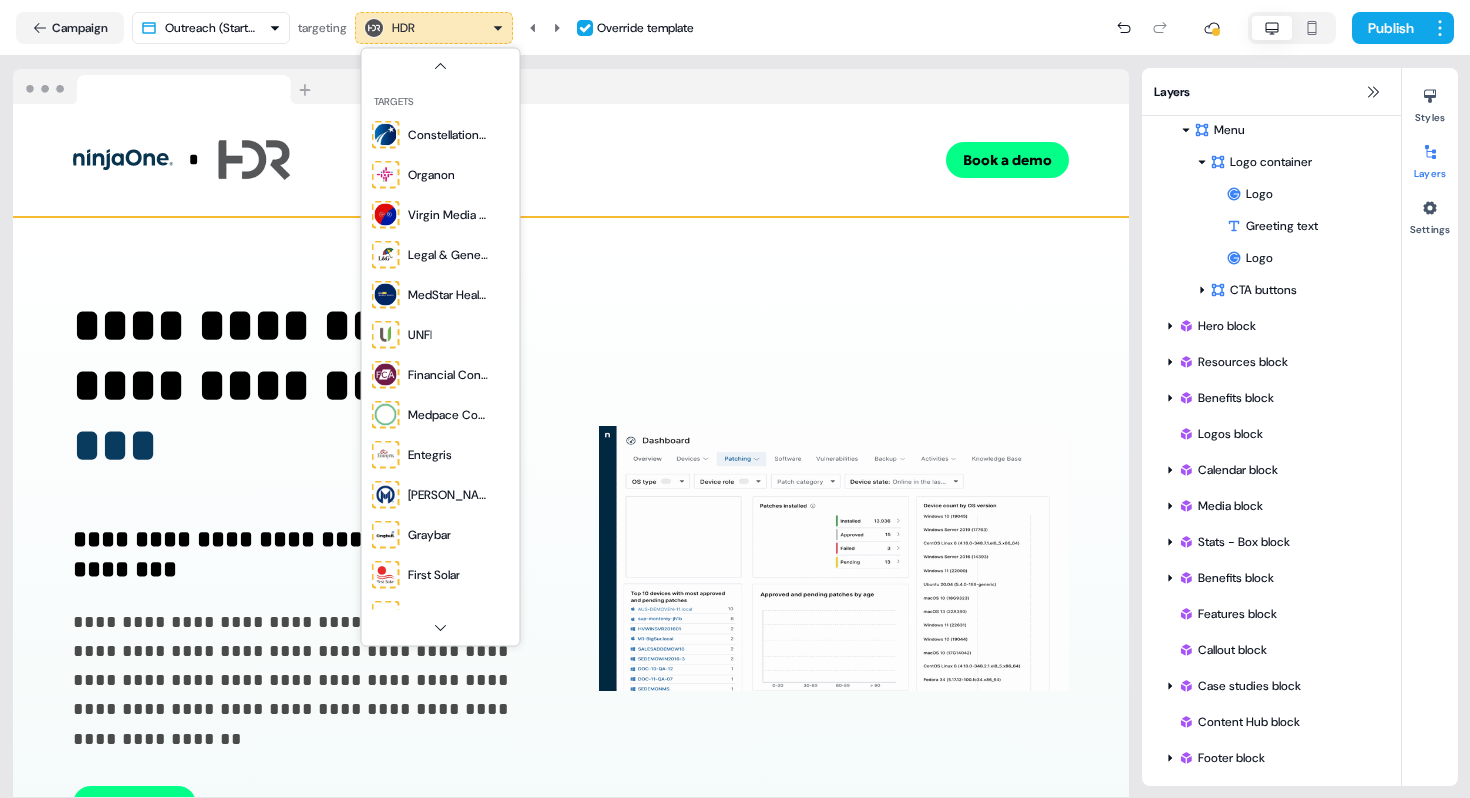 click on "**********" at bounding box center (735, 399) 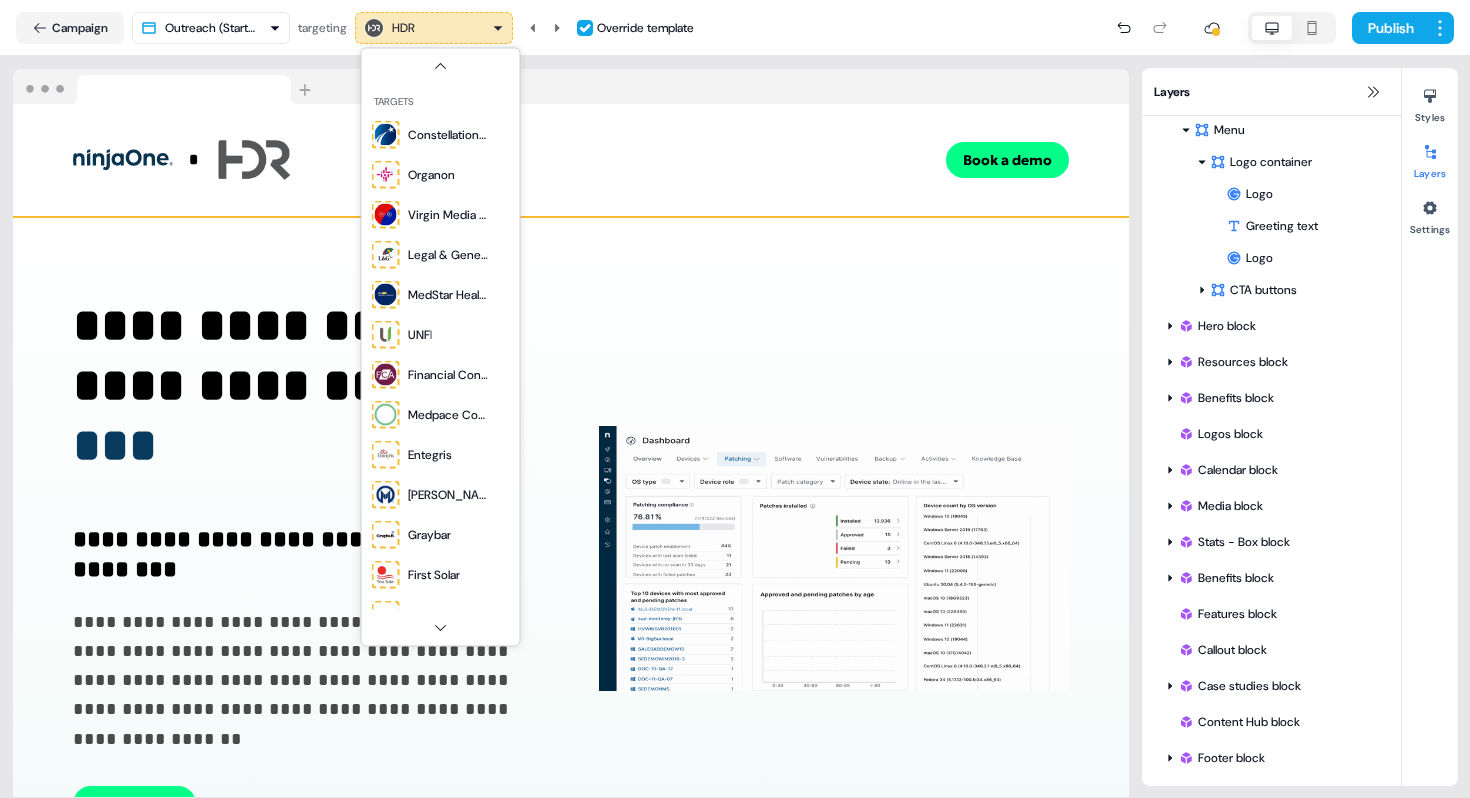 scroll, scrollTop: 65, scrollLeft: 0, axis: vertical 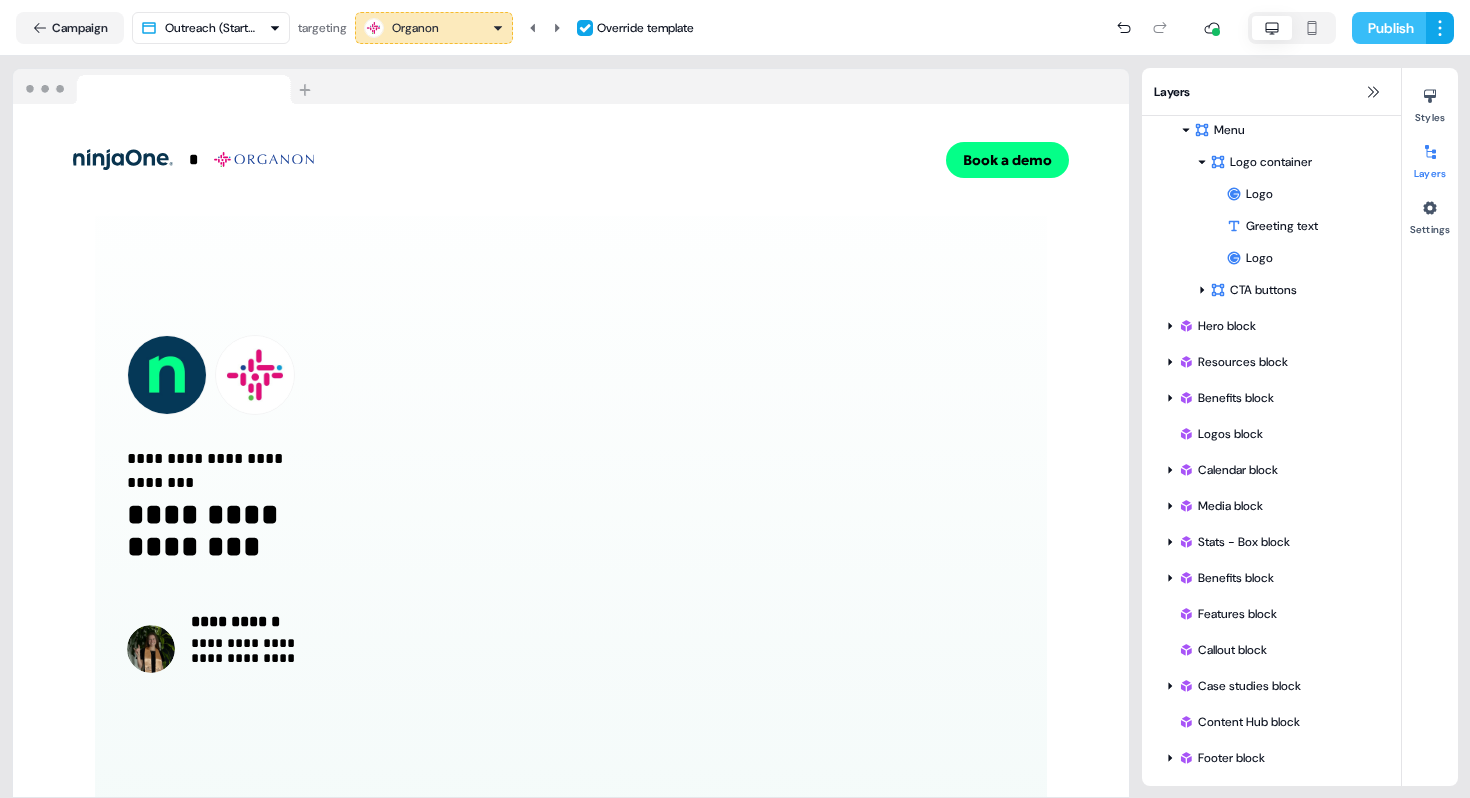 click on "Publish" at bounding box center [1389, 28] 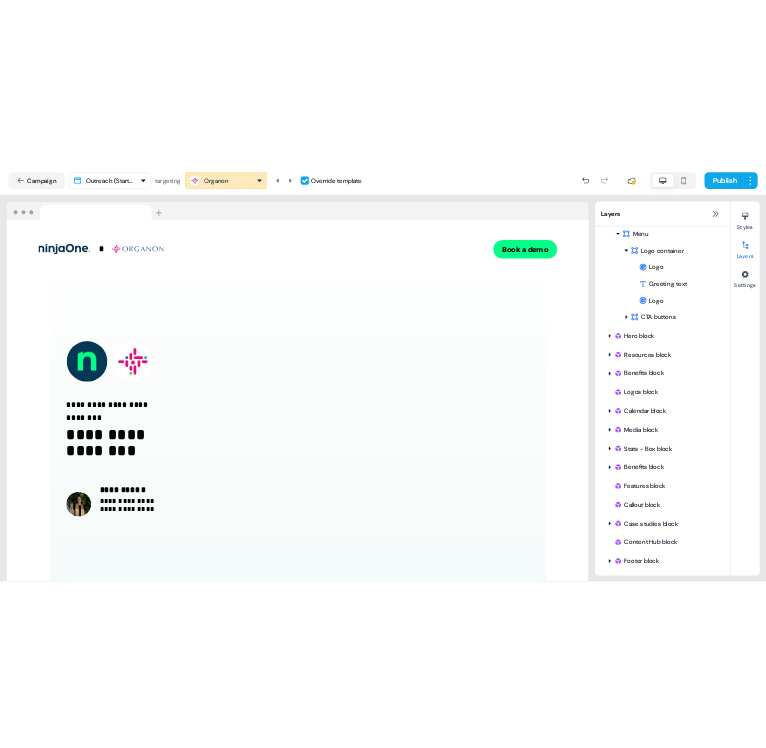scroll, scrollTop: 46, scrollLeft: 0, axis: vertical 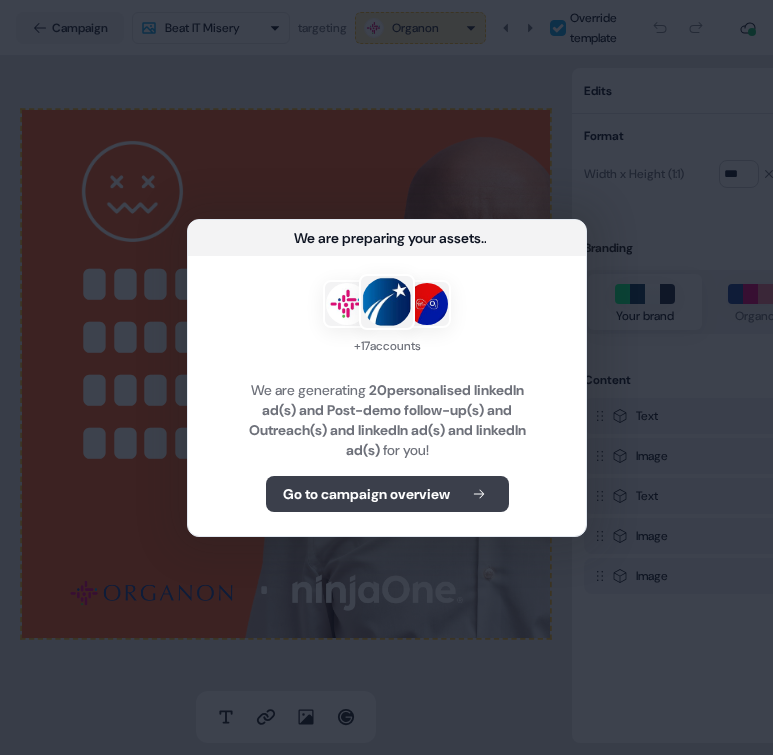 click on "Go to campaign overview" at bounding box center (365, 494) 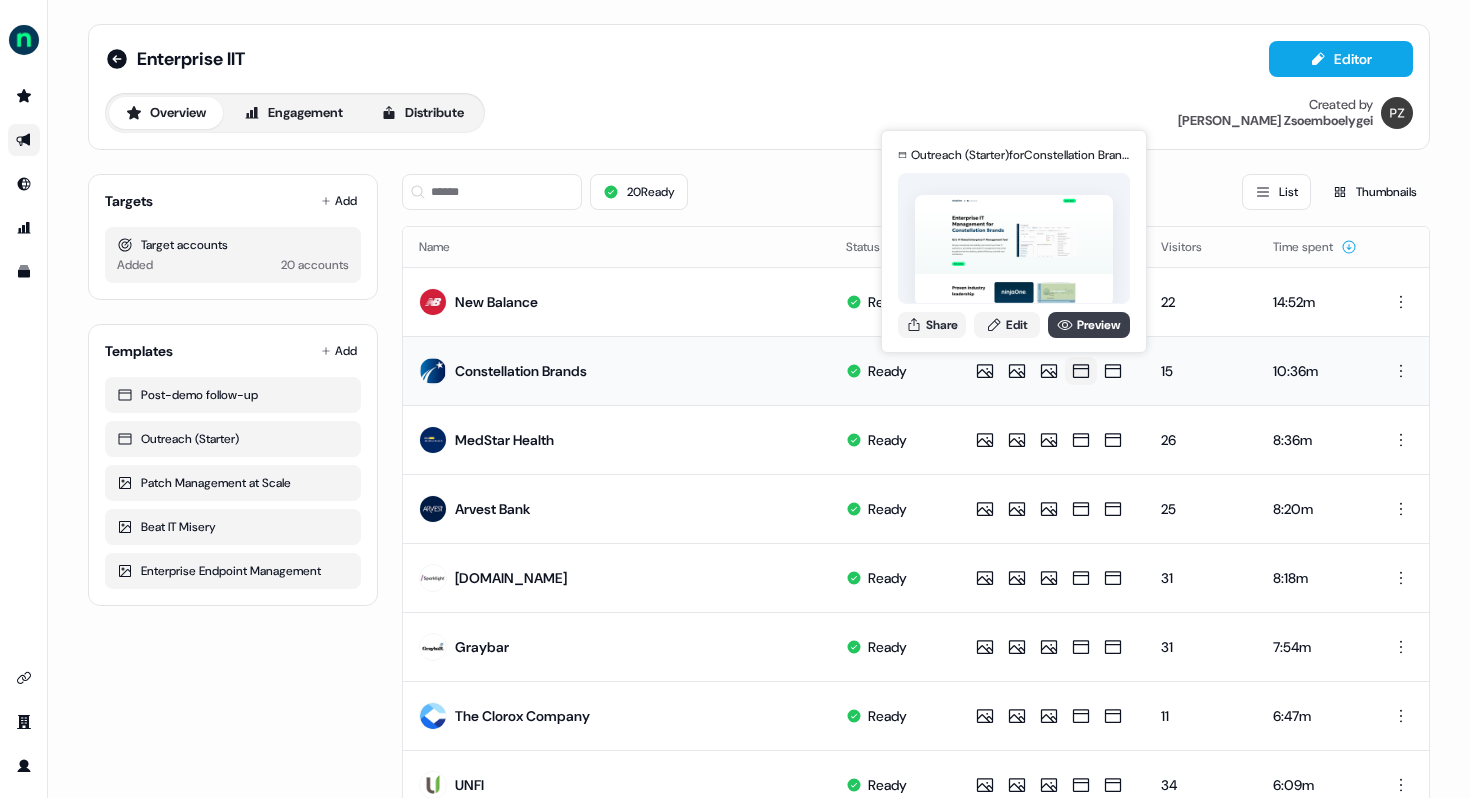 click on "Preview" at bounding box center (1089, 325) 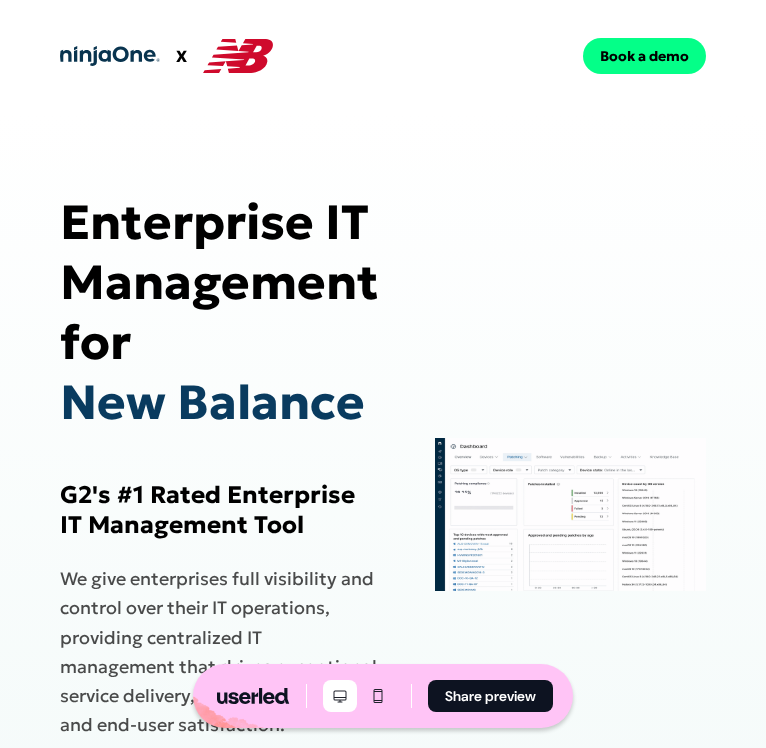 scroll, scrollTop: 0, scrollLeft: 0, axis: both 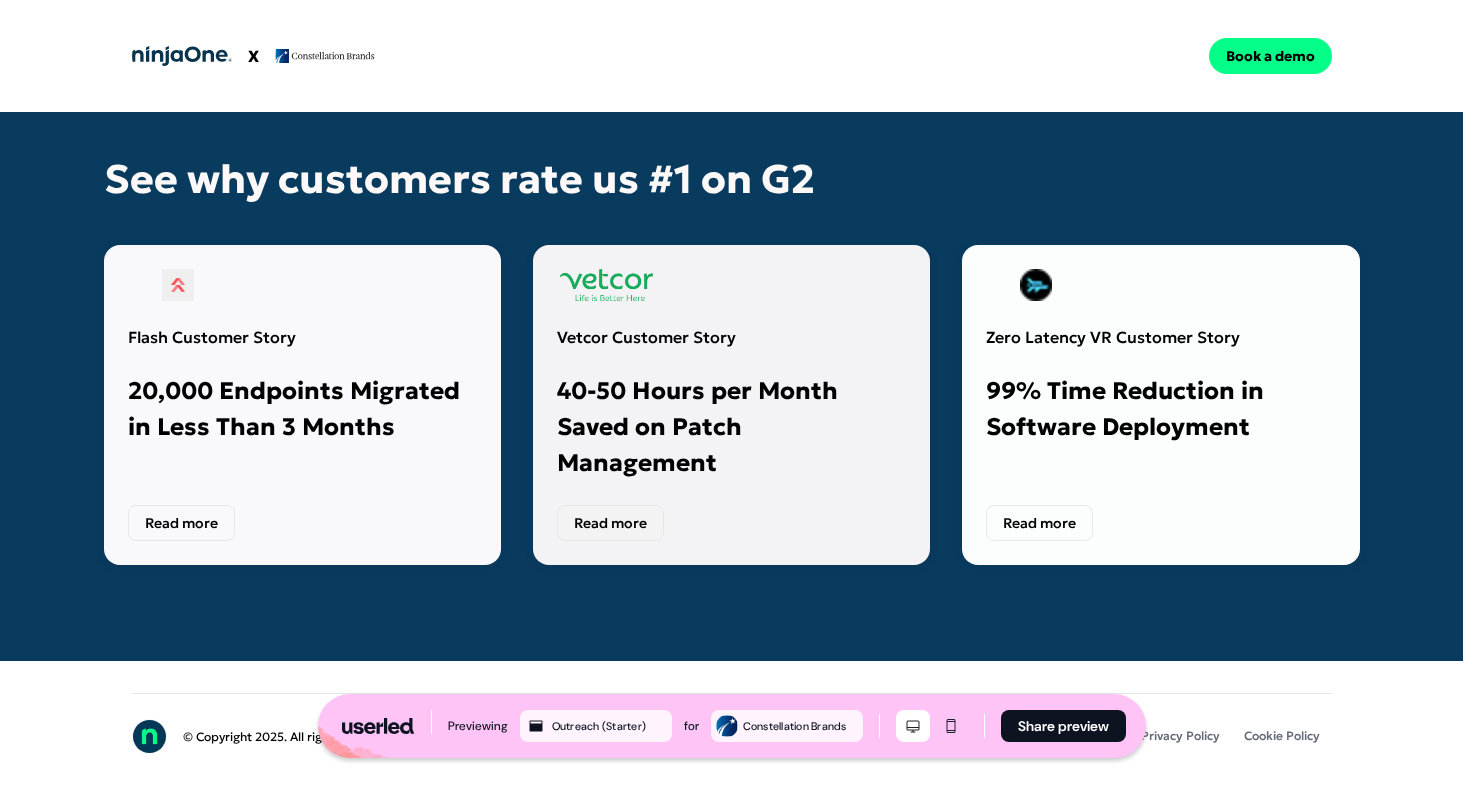 click on "Read more" at bounding box center (610, 523) 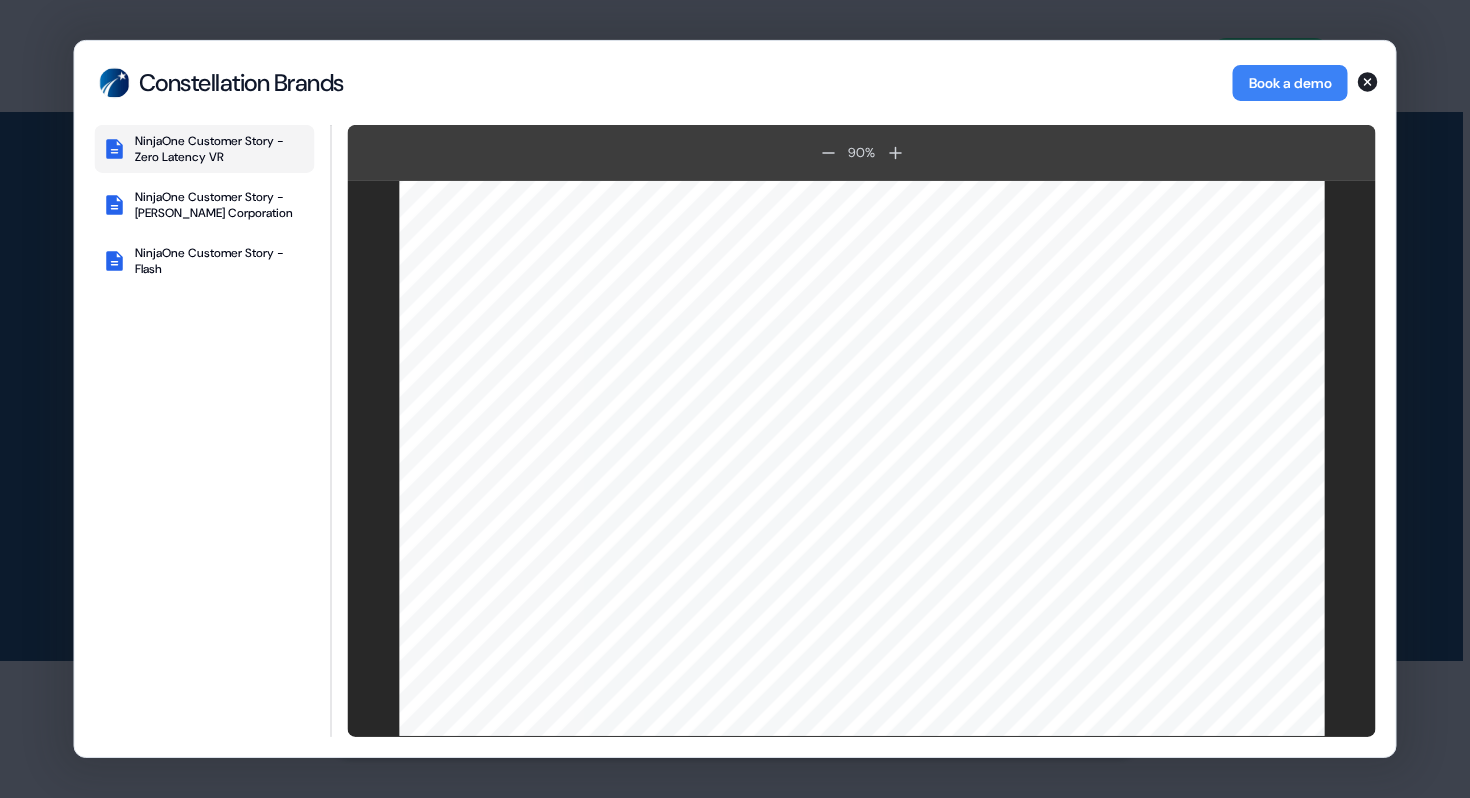 scroll, scrollTop: 696, scrollLeft: 0, axis: vertical 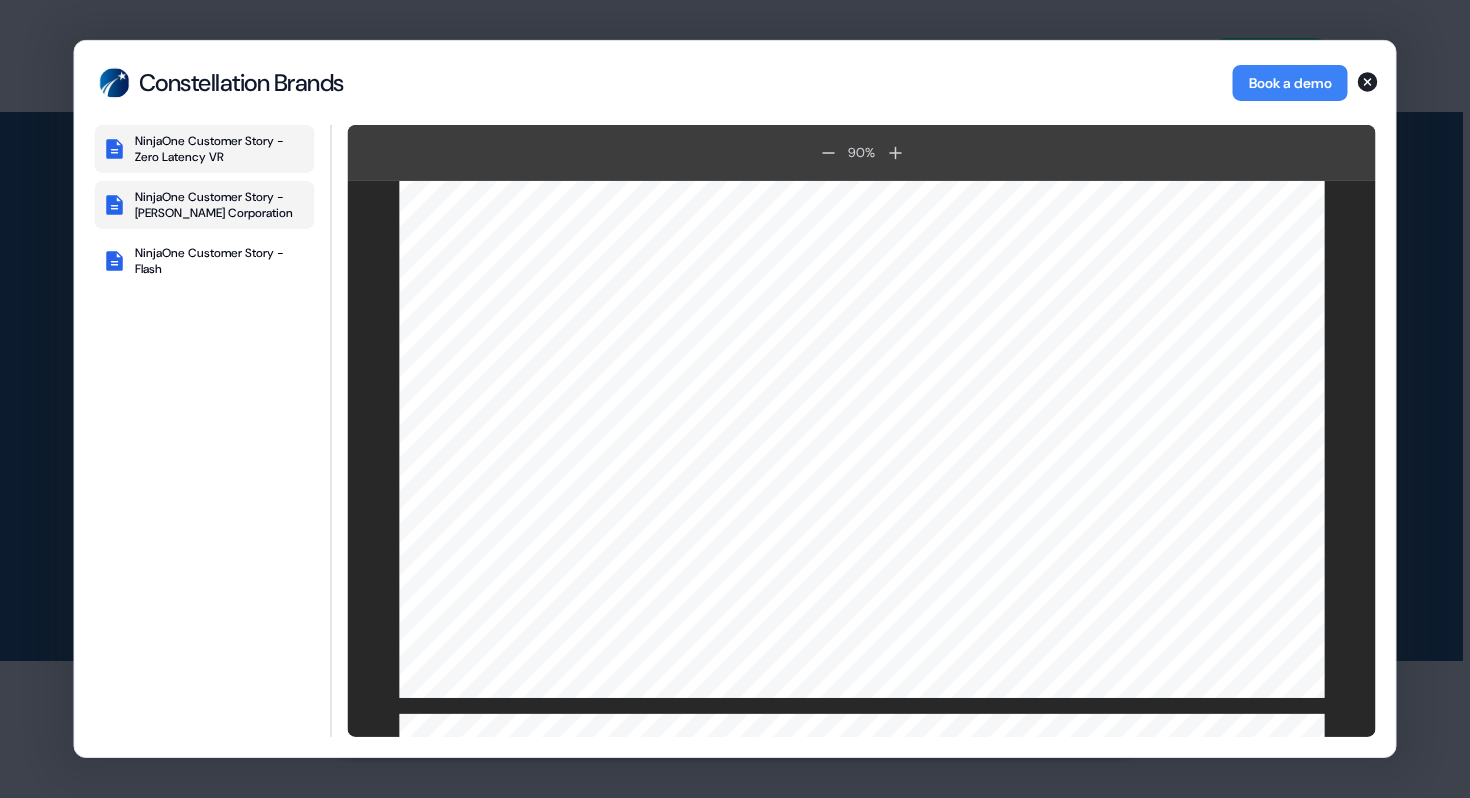 click on "NinjaOne Customer Story - [PERSON_NAME] Corporation" at bounding box center (205, 205) 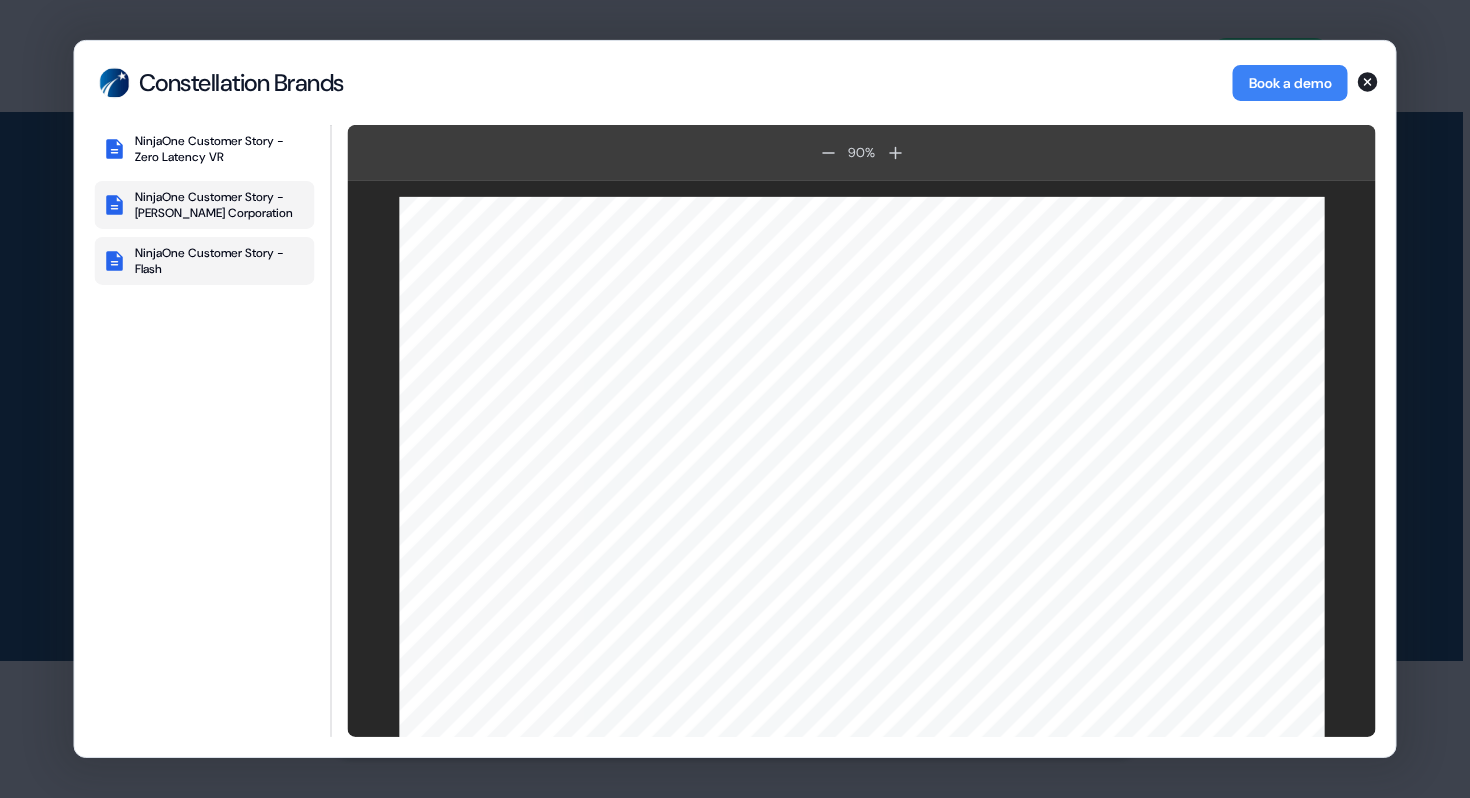 click on "NinjaOne Customer Story - Flash" at bounding box center [221, 261] 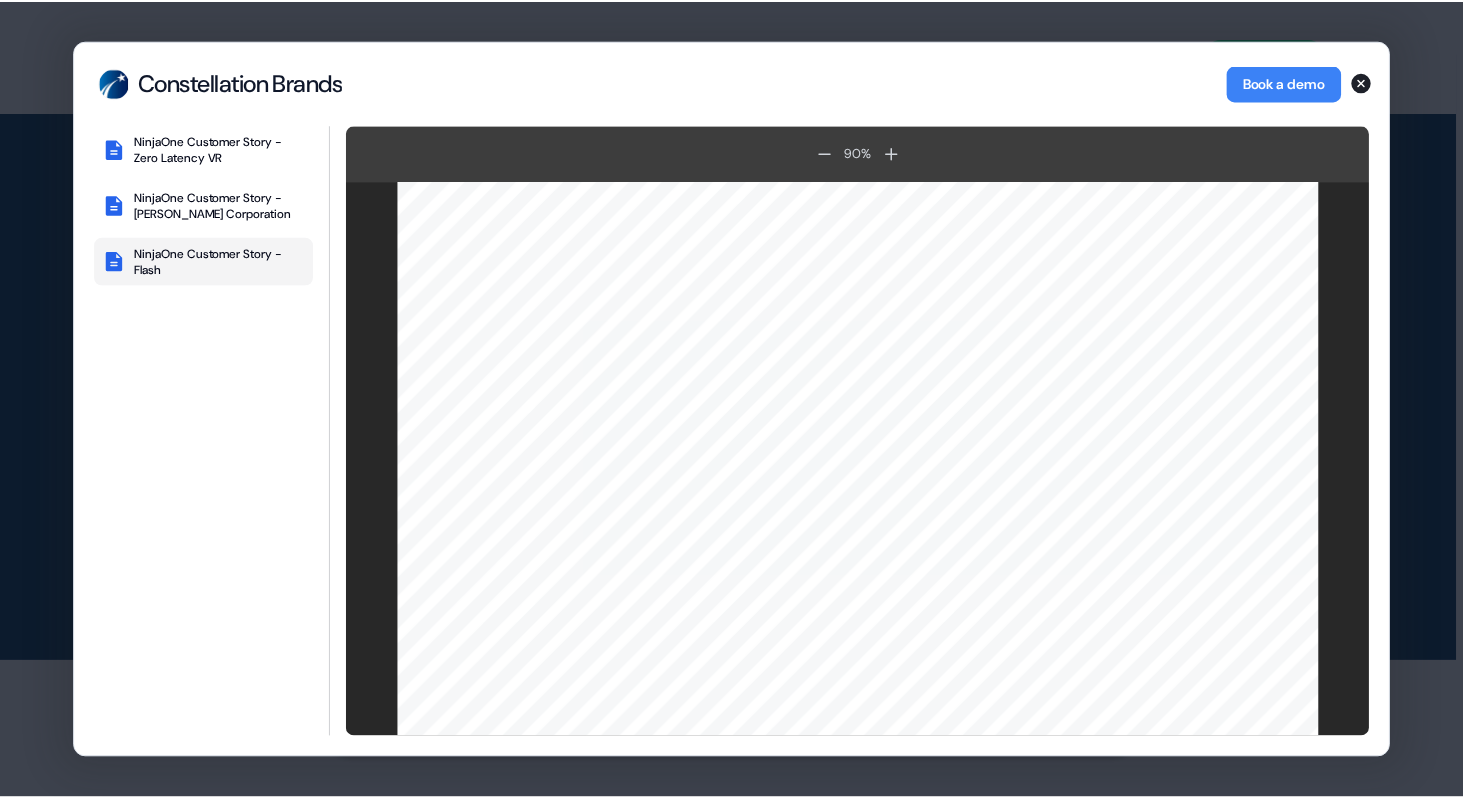 scroll, scrollTop: 0, scrollLeft: 0, axis: both 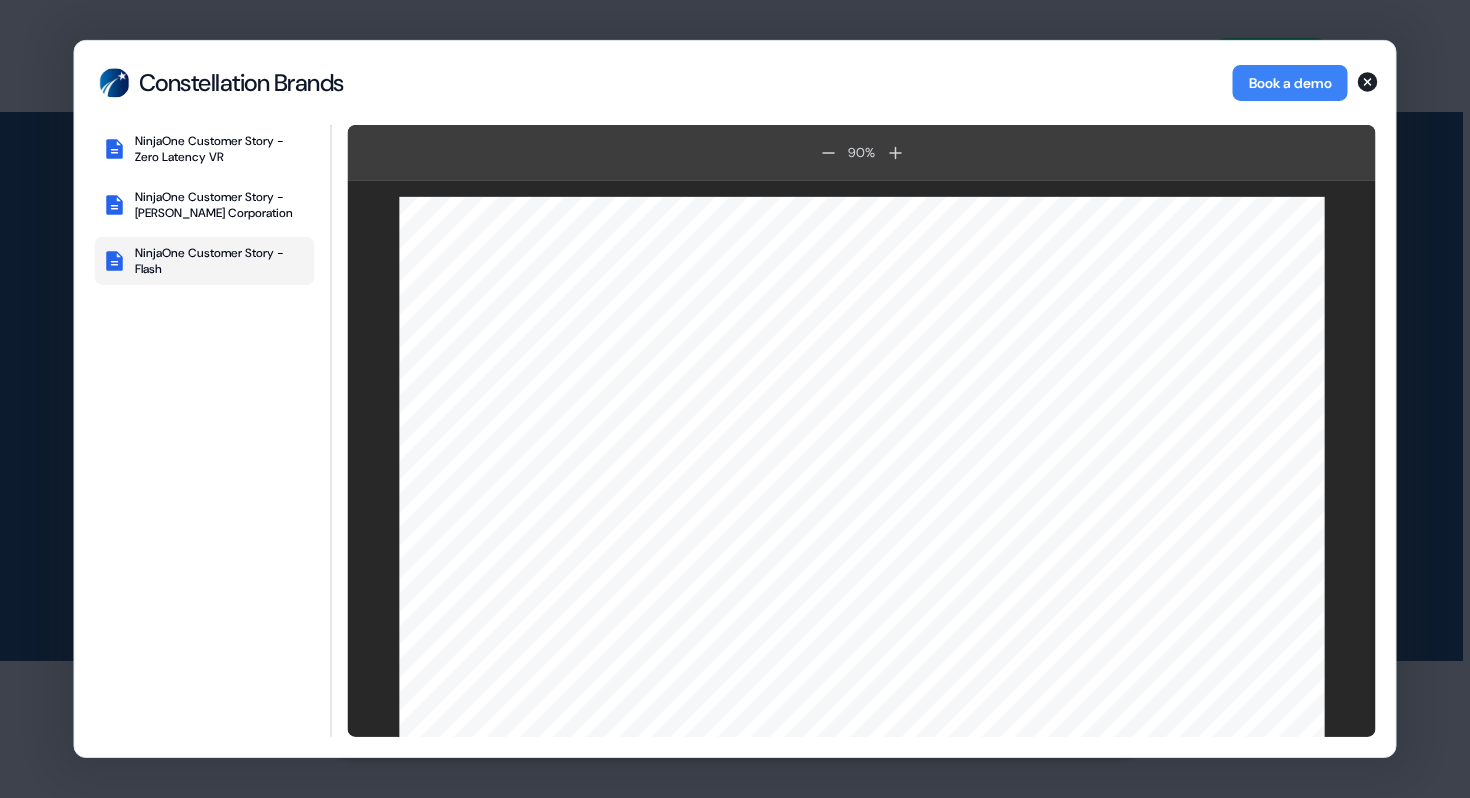 type 